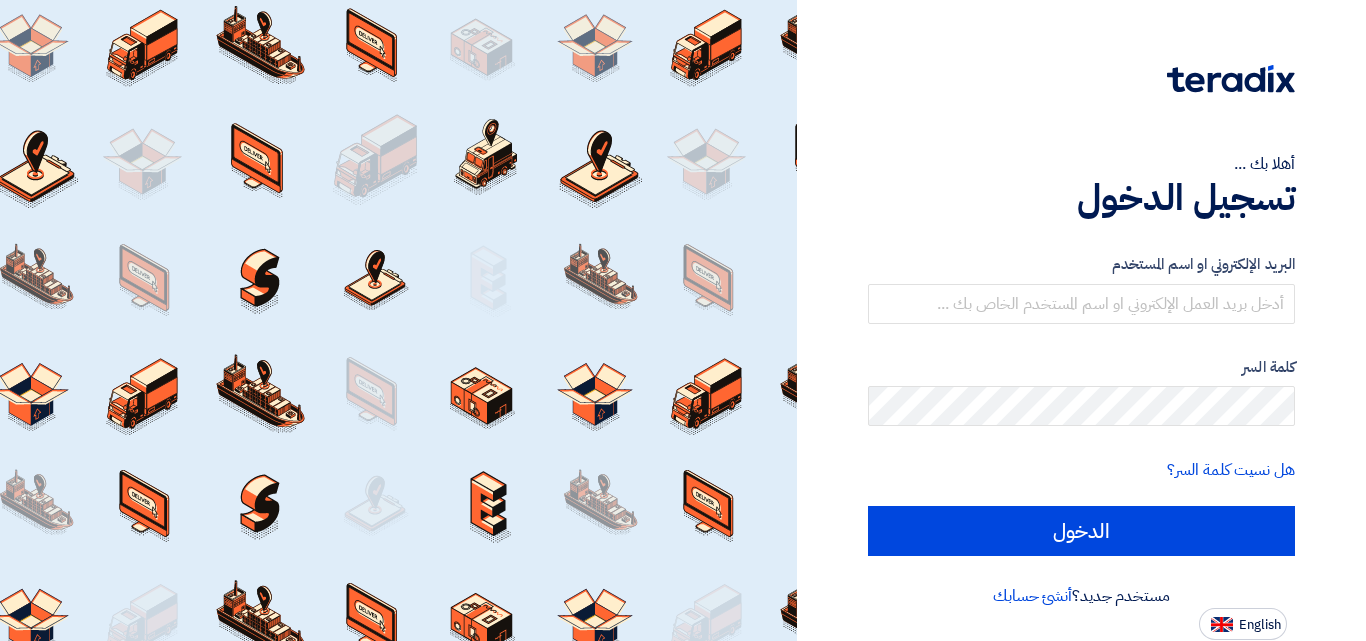scroll, scrollTop: 0, scrollLeft: 0, axis: both 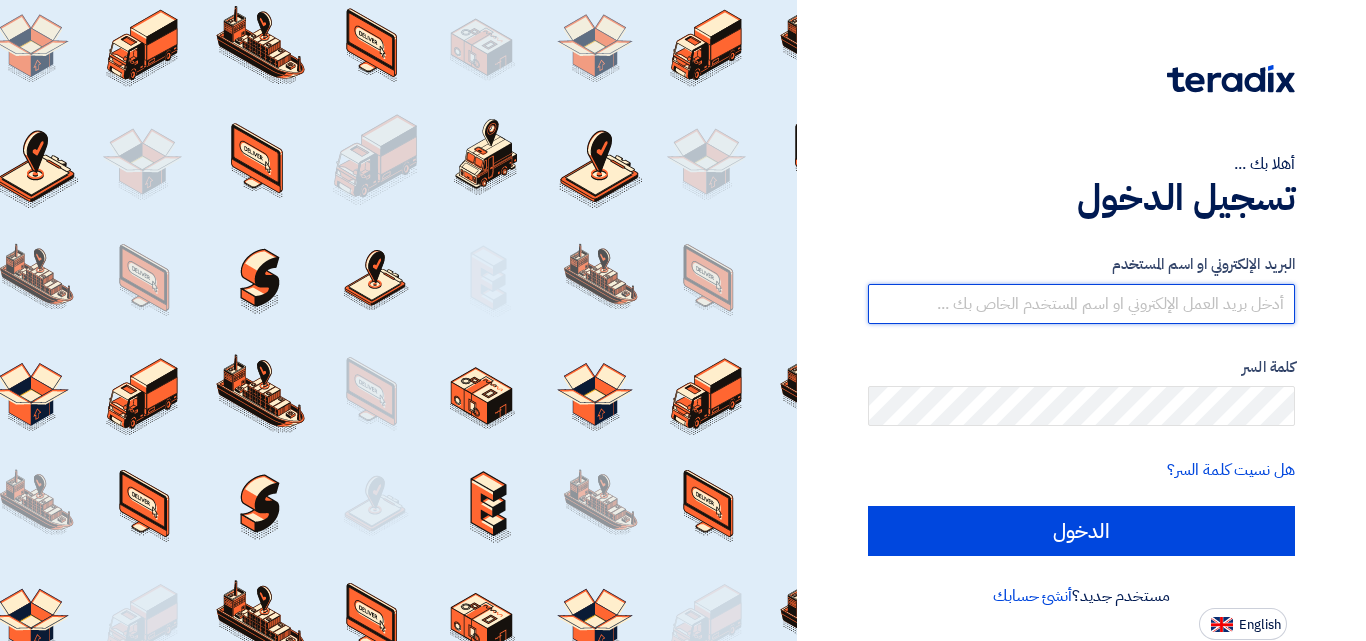 type on "[FIRST NAME].[LAST NAME]@example.com" 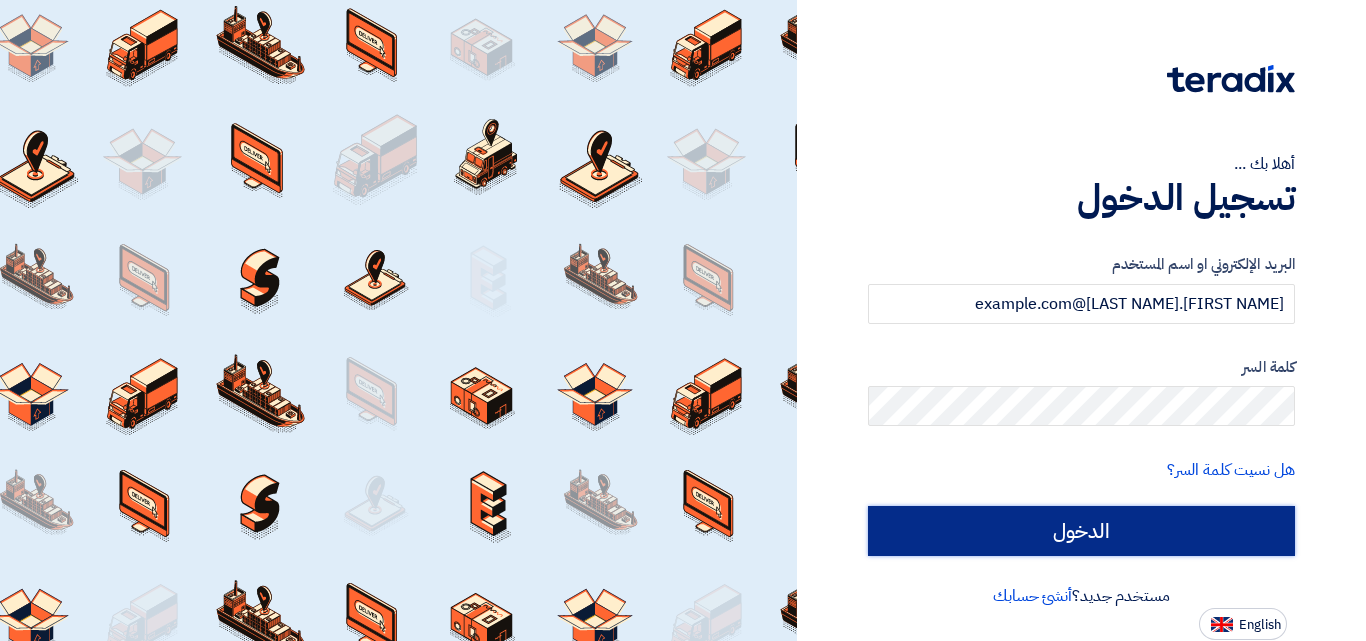 click on "الدخول" 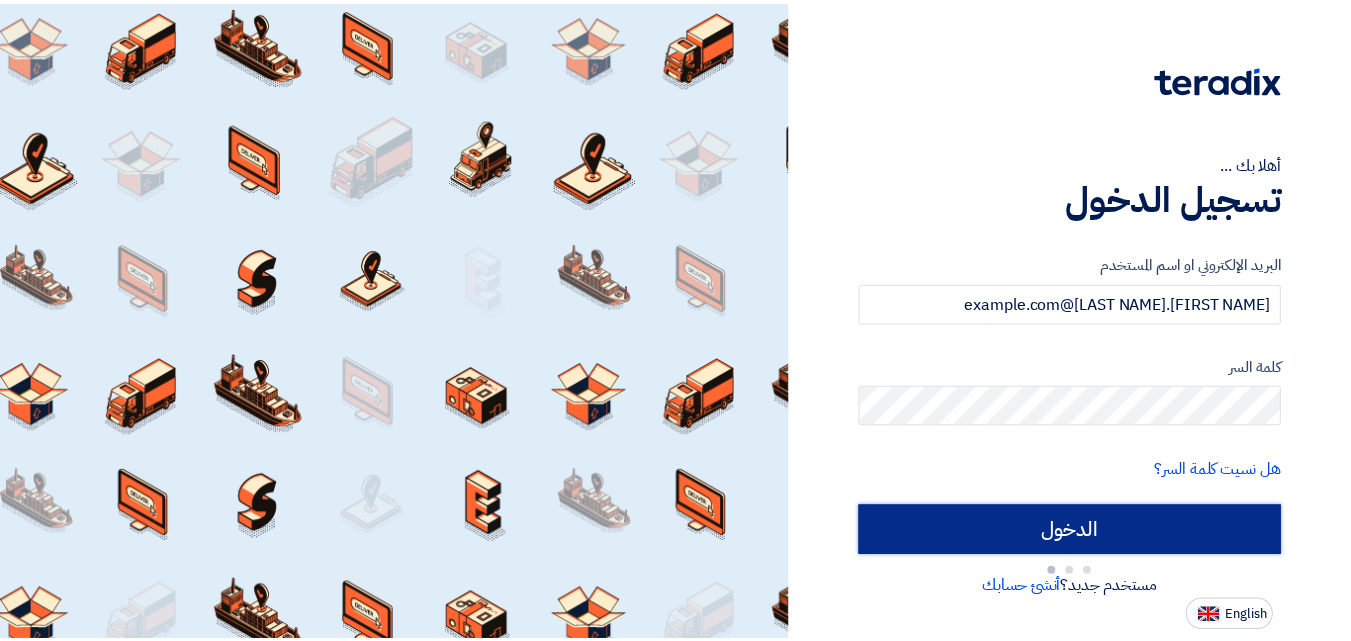 scroll, scrollTop: 0, scrollLeft: 0, axis: both 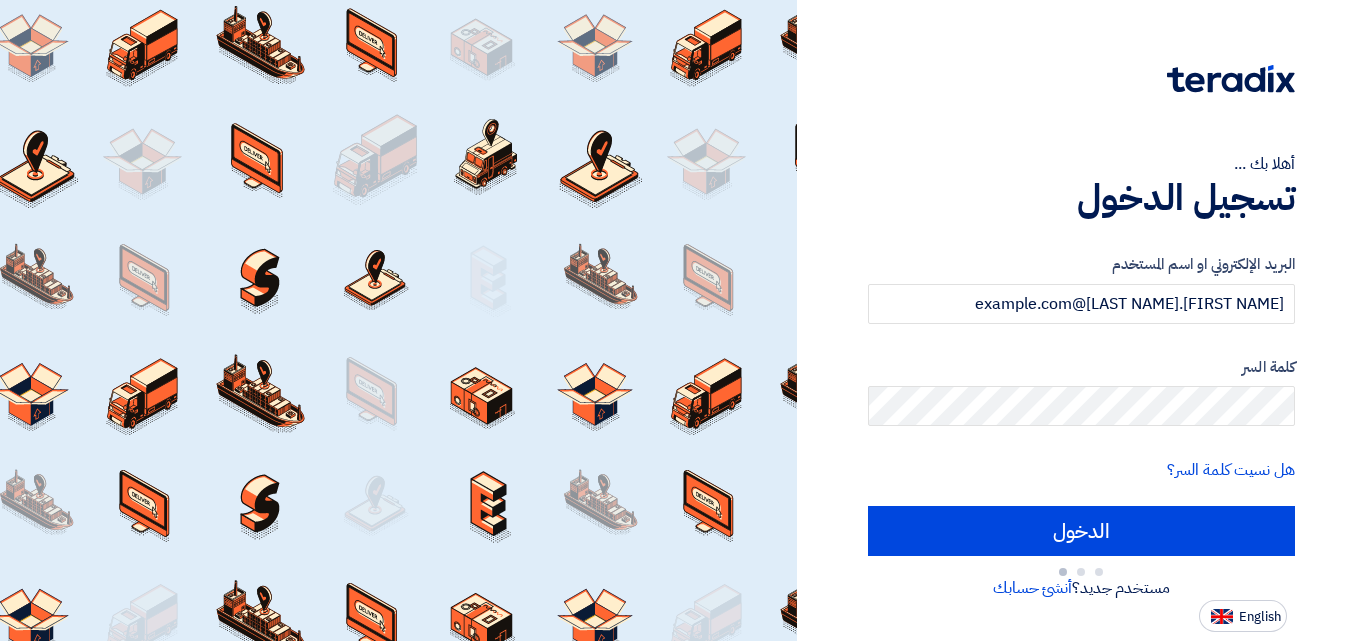 type on "Sign in" 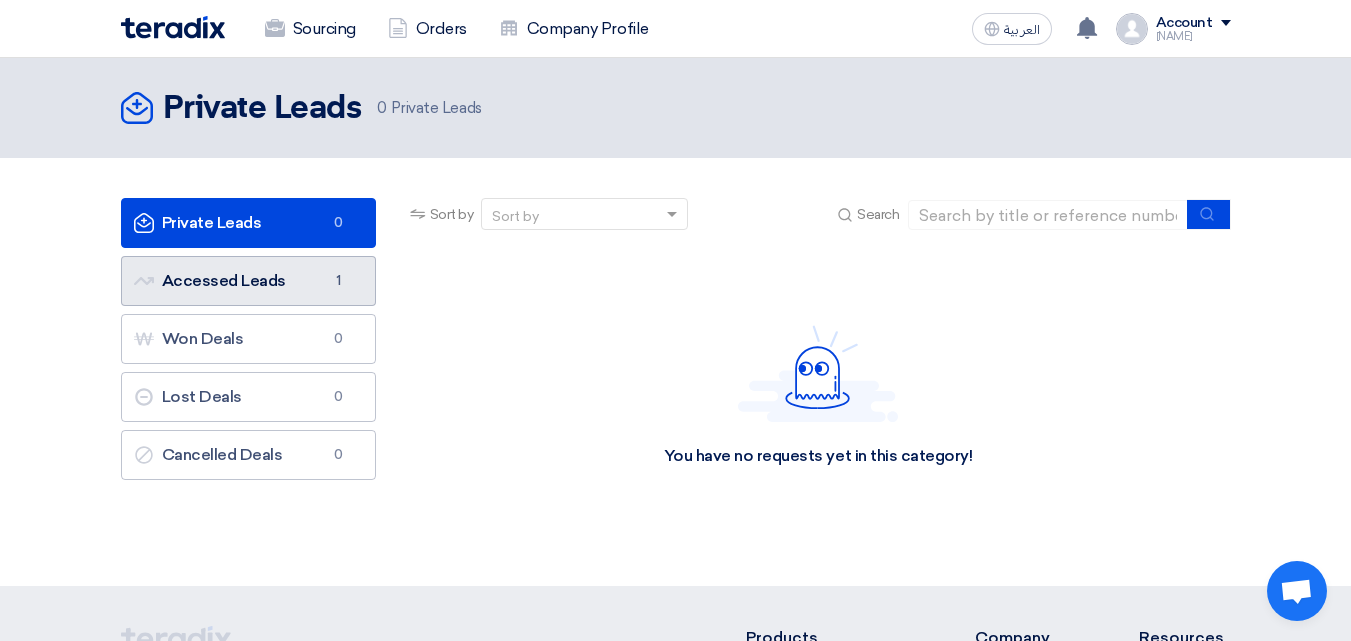 click on "Accessed Leads
Accessed Leads
1" 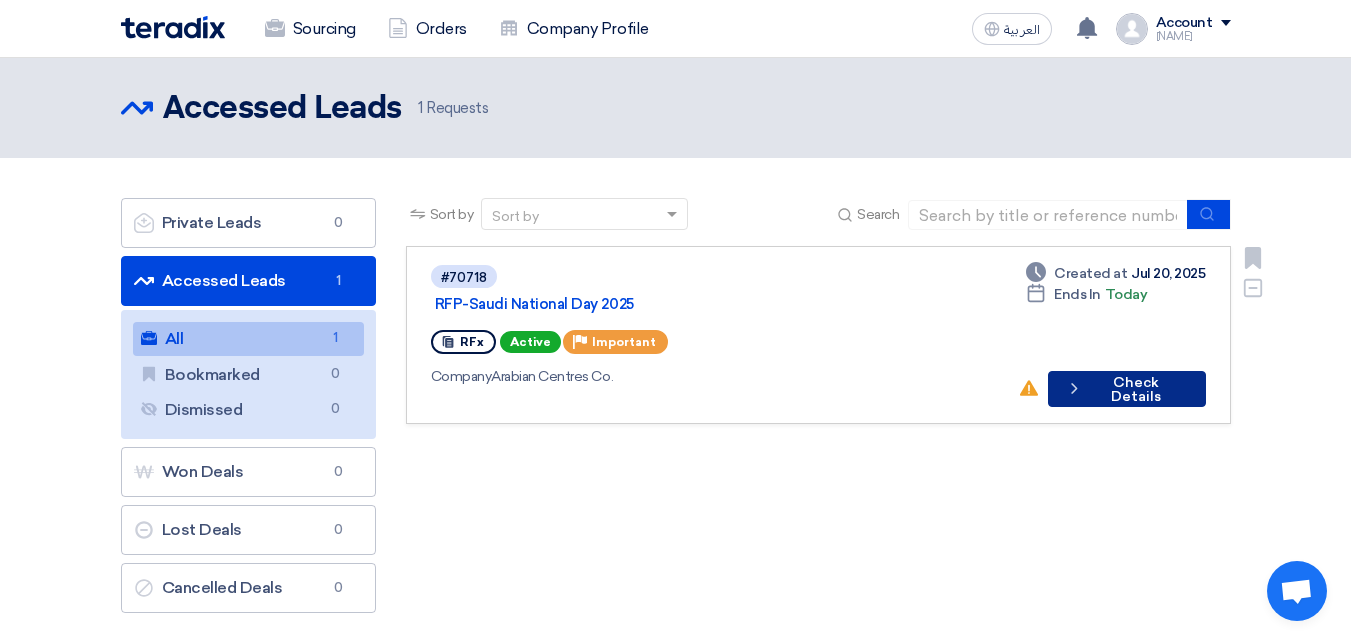 click on "Check details
Check Details" 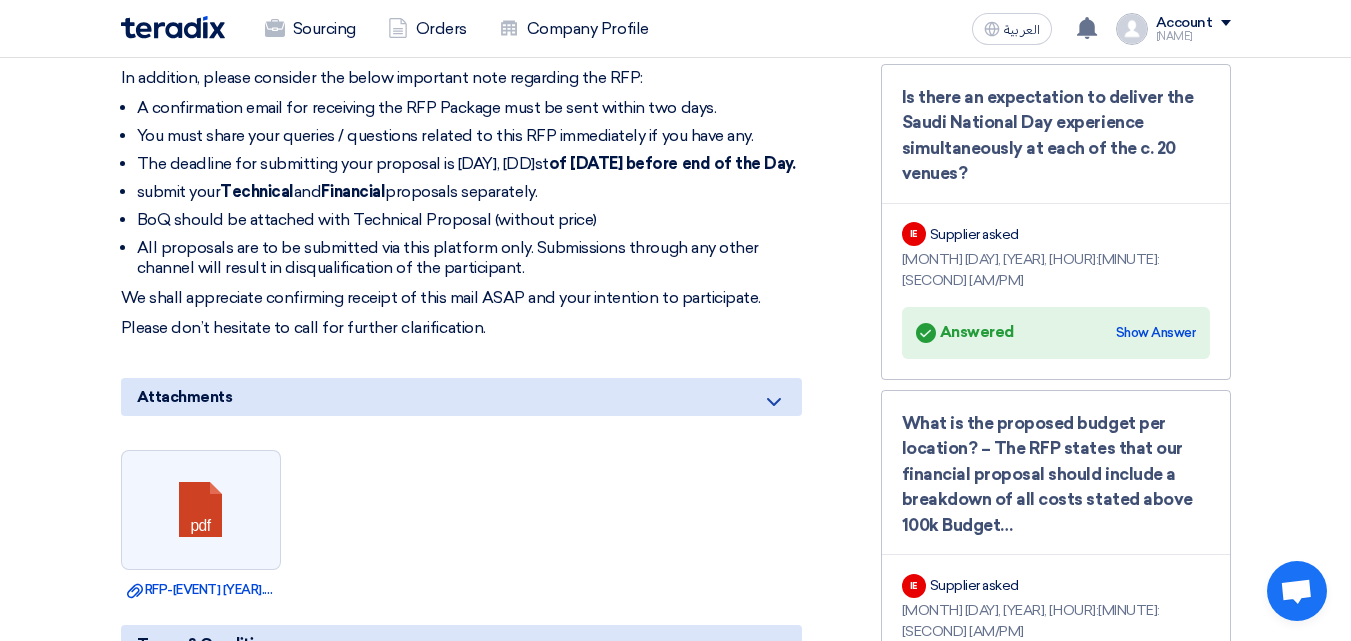 scroll, scrollTop: 1200, scrollLeft: 0, axis: vertical 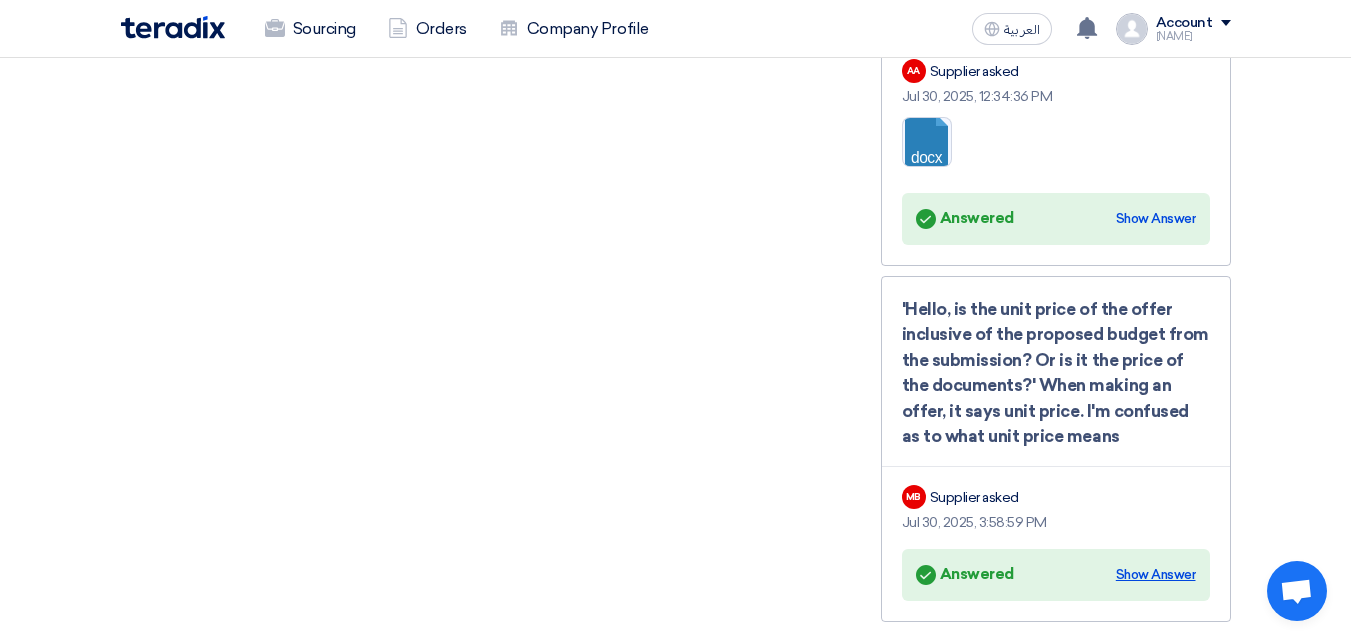 click on "Show Answer" 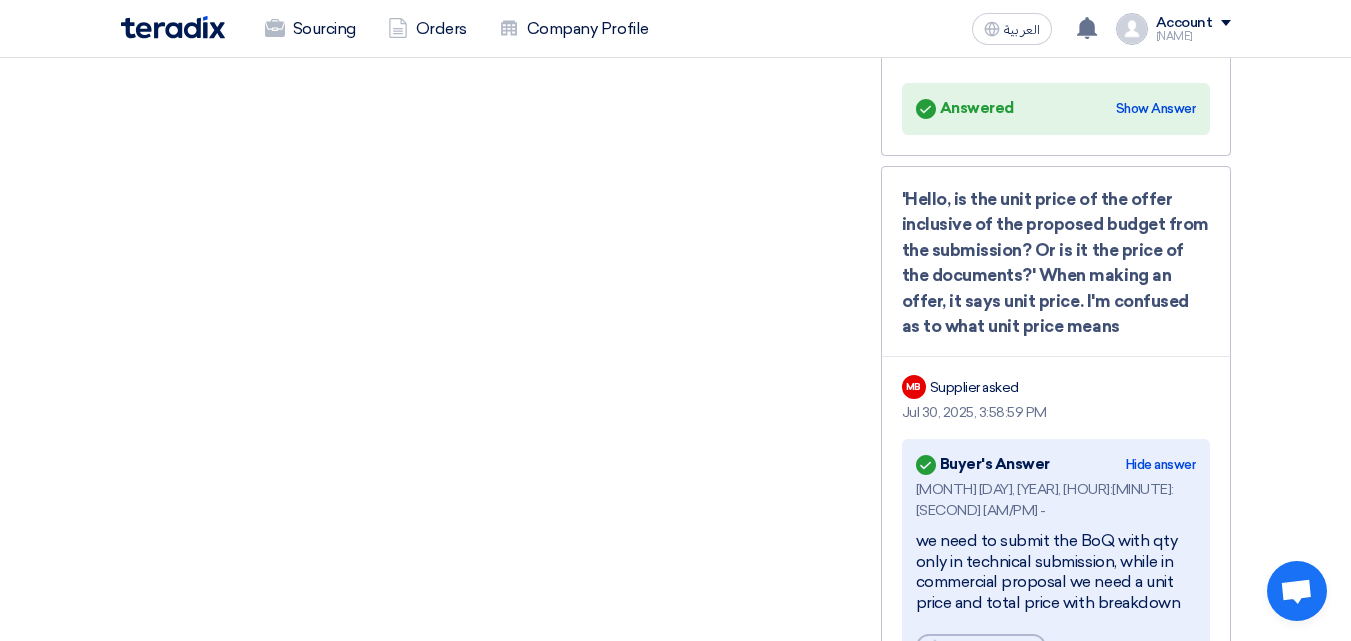 scroll, scrollTop: 4043, scrollLeft: 0, axis: vertical 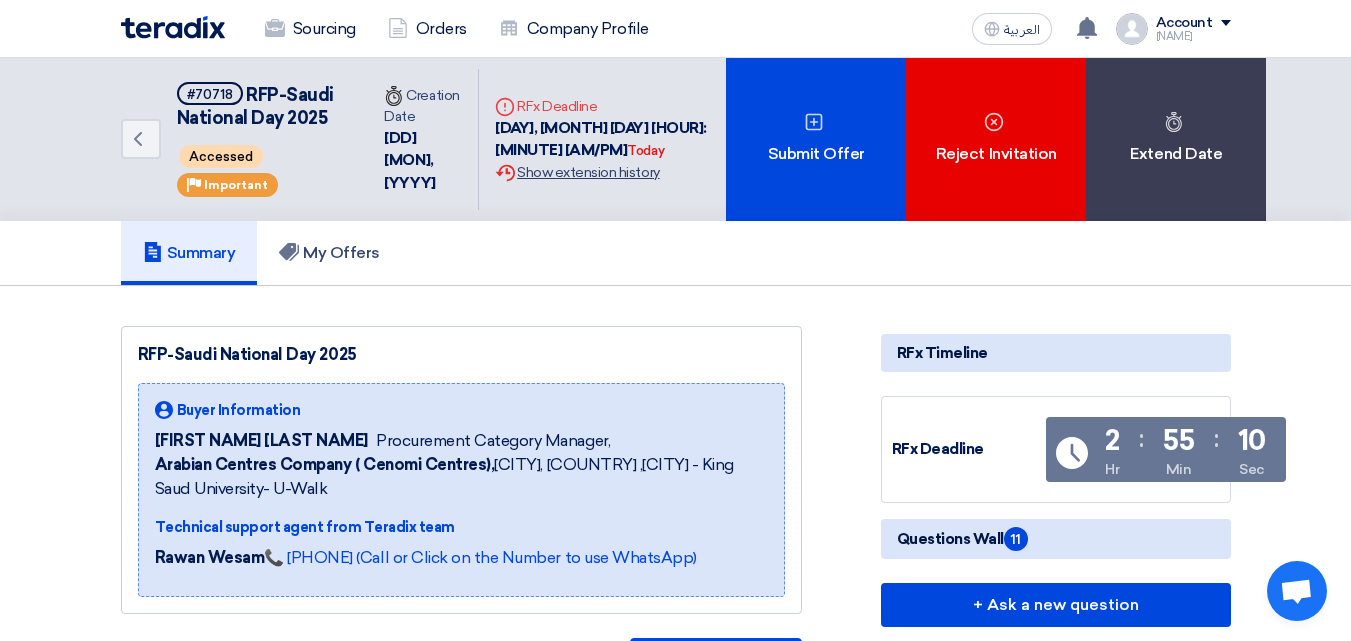 click on "Extension History
Show extension history" 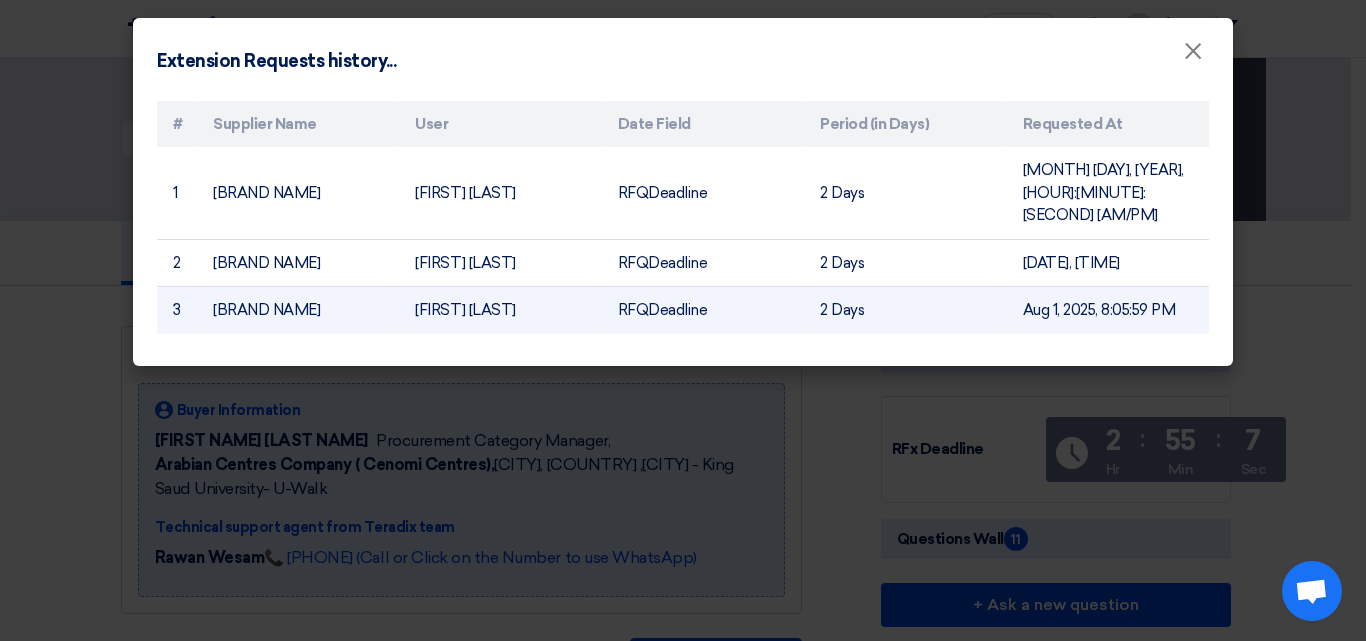 click on "Aug 1, 2025, 8:05:59 PM" 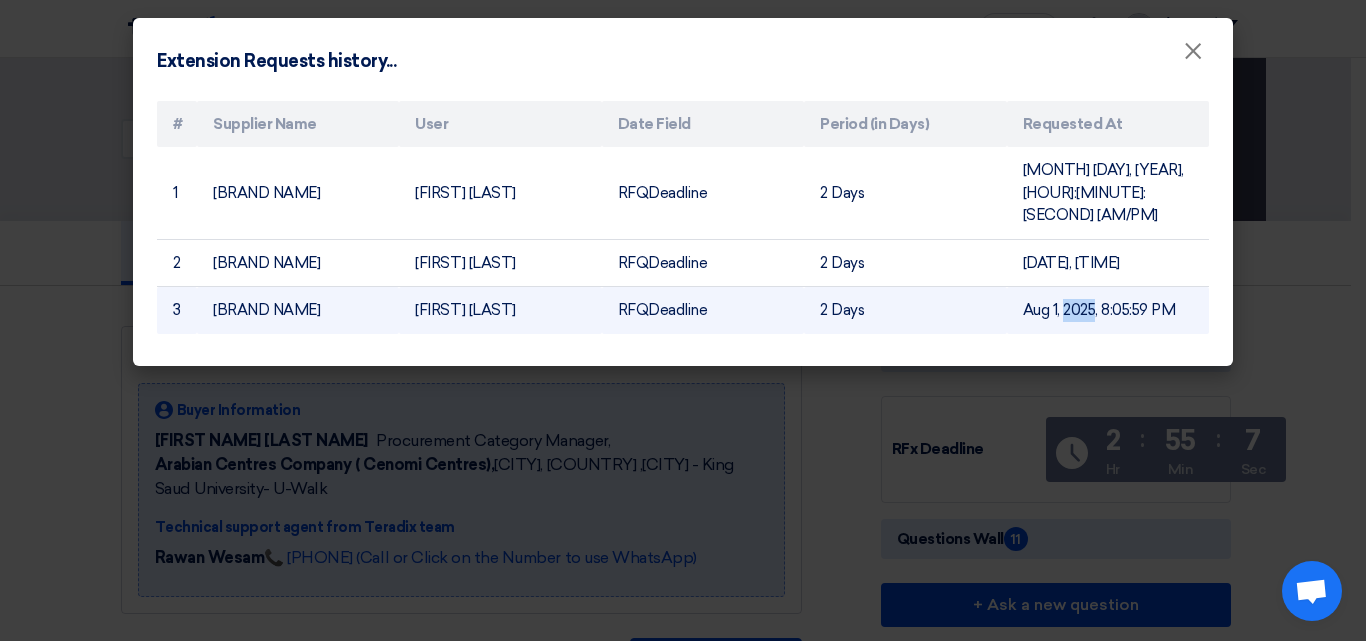 click on "Aug 1, 2025, 8:05:59 PM" 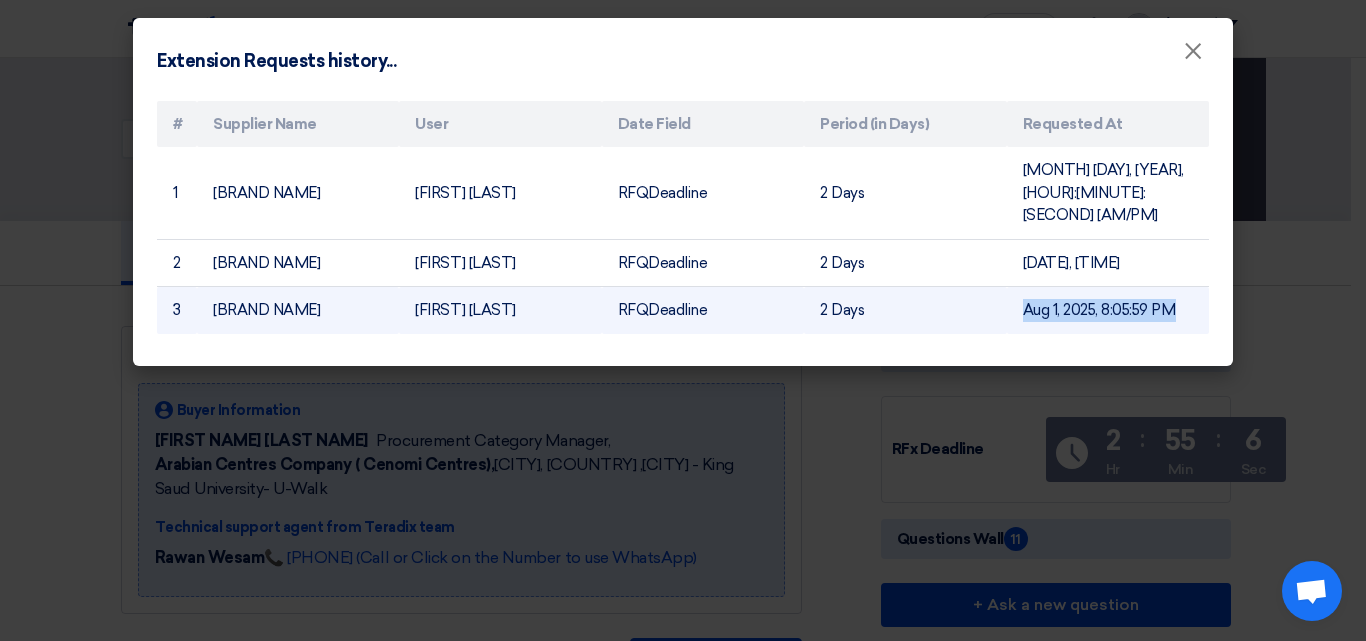 click on "Aug 1, 2025, 8:05:59 PM" 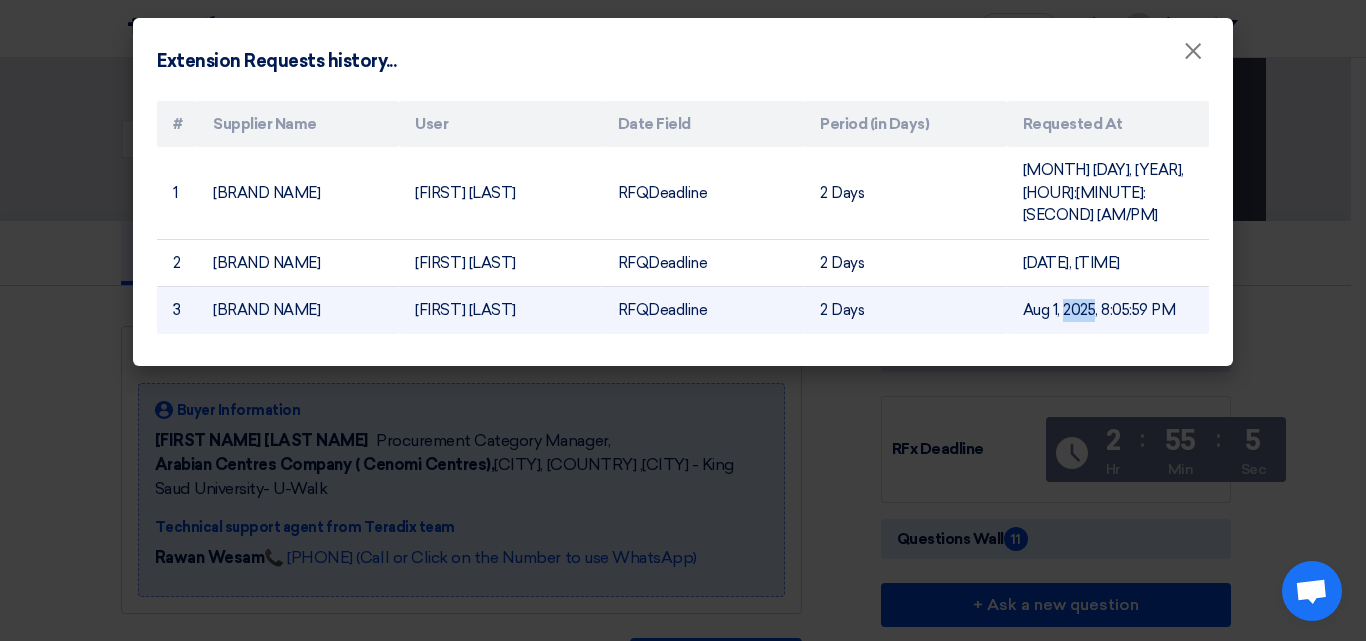 click on "Aug 1, 2025, 8:05:59 PM" 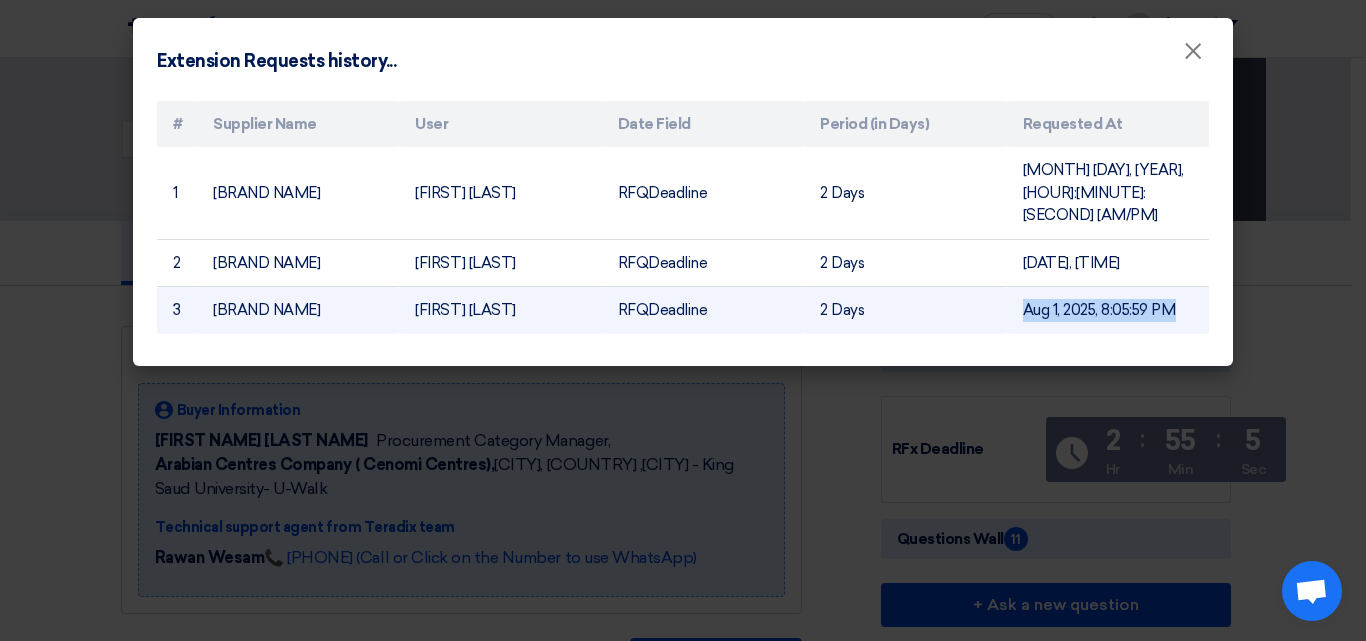 click on "Aug 1, 2025, 8:05:59 PM" 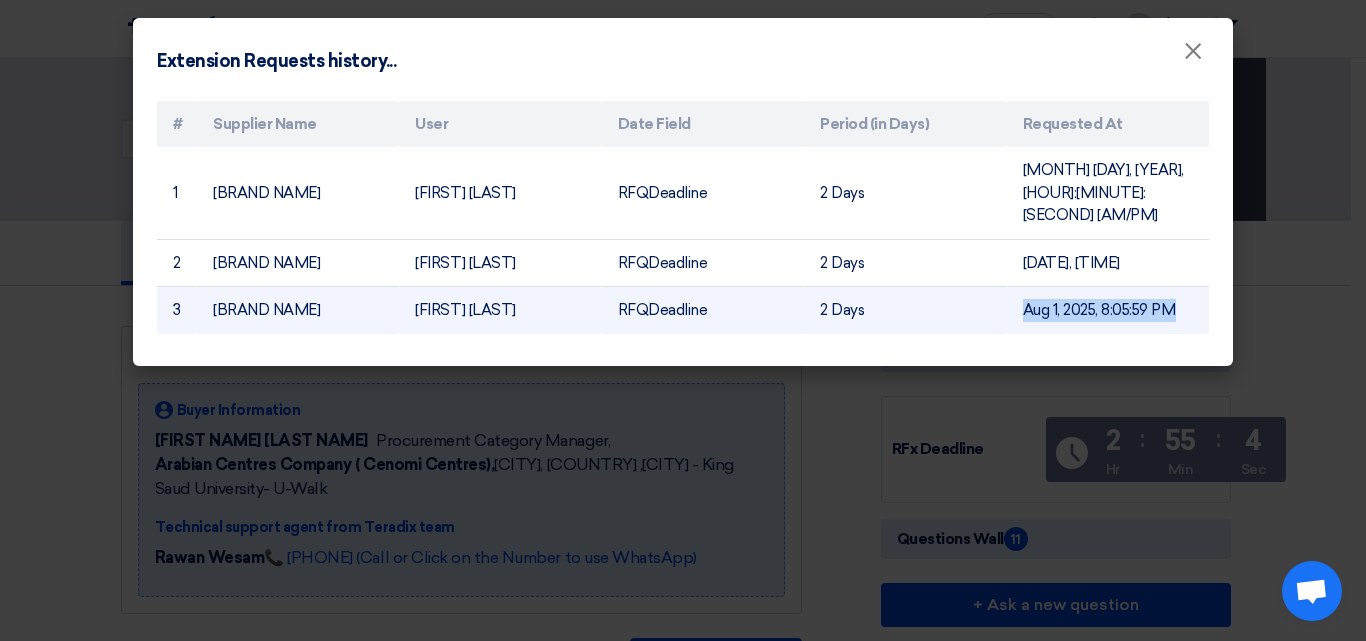 click on "Aug 1, 2025, 8:05:59 PM" 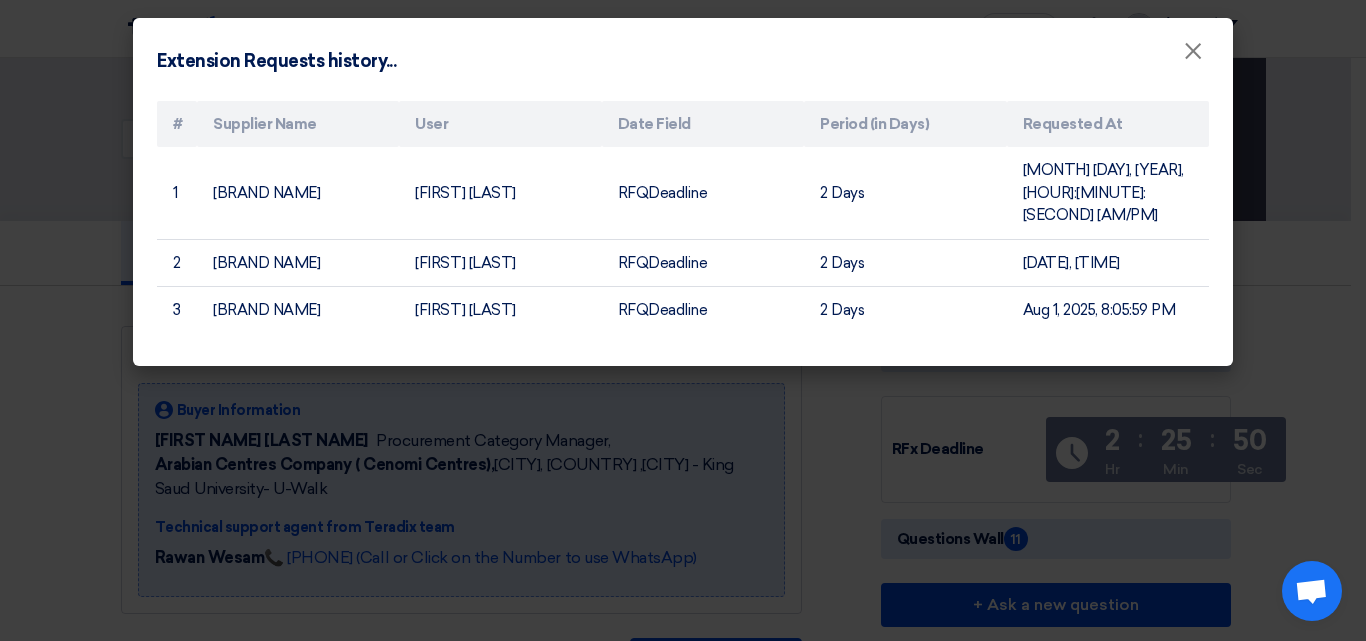click on "Extension Requests history...
×
#
Supplier Name
User
Date Field
Period (in Days)
Requested At
1
AWstreams
Marc Azer
RFQDeadline
2
Days
Jul 30, 2025, 11:08:14 AM
2
AWstreams
Marc Azer
RFQDeadline
2
Days
Aug 1, 2025, 8:05:58 PM
3
AWstreams
Marc Azer
RFQDeadline
2
Days
Aug 1, 2025, 8:05:59 PM" 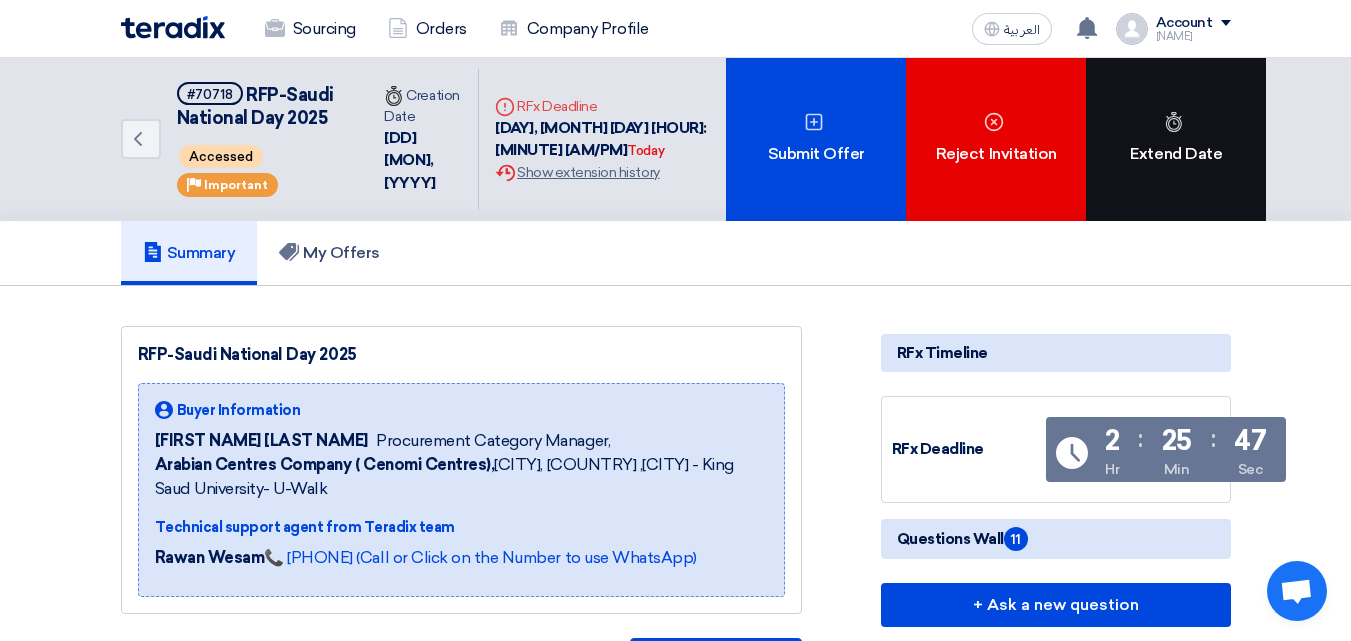 click on "Extend Date" 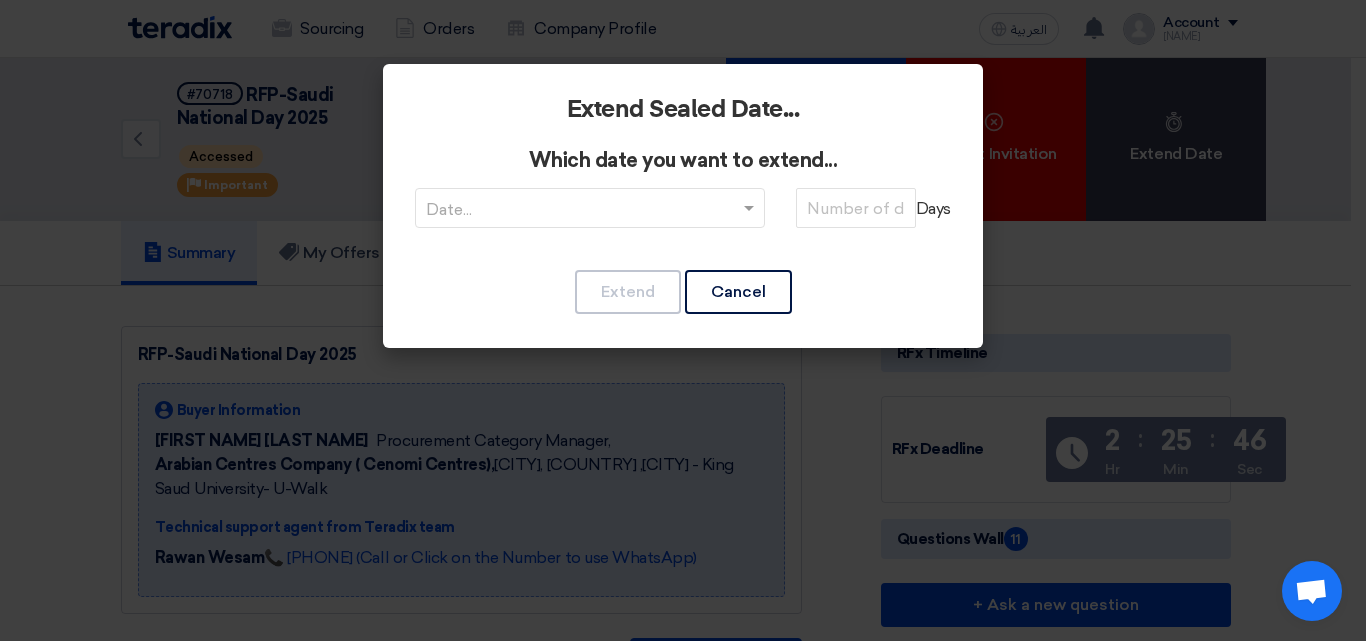click 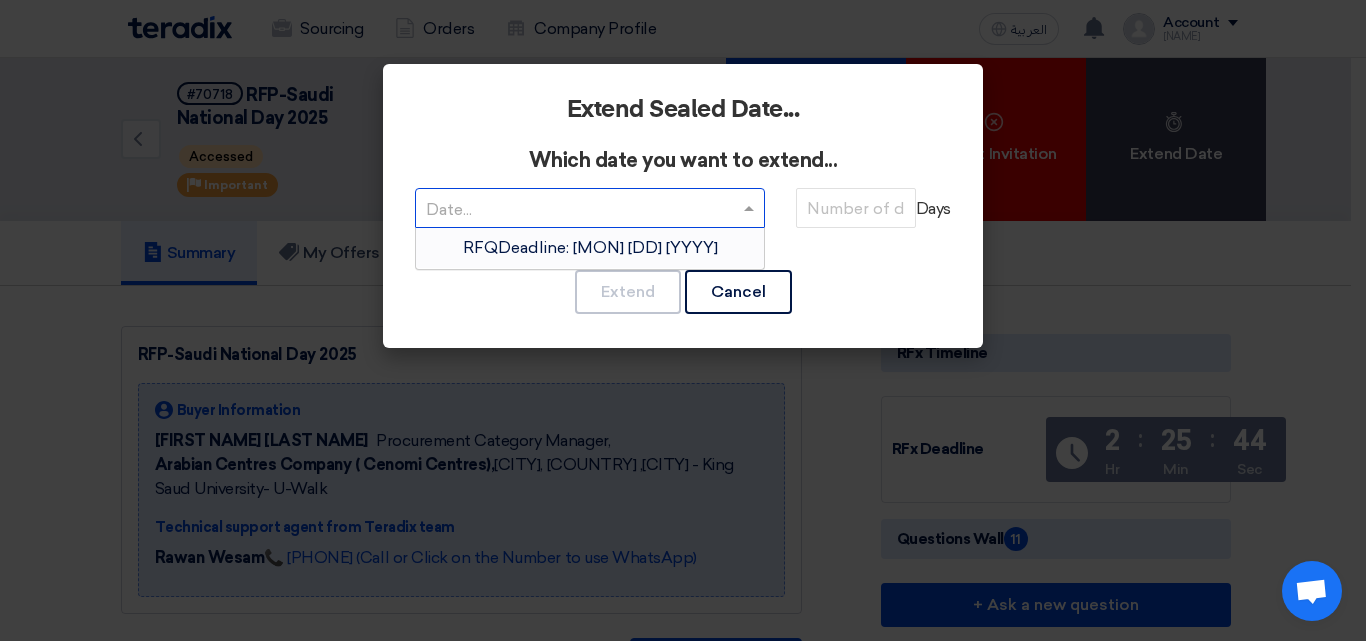 click on "RFQDeadline: [MON] [DD] [YYYY]" at bounding box center (590, 247) 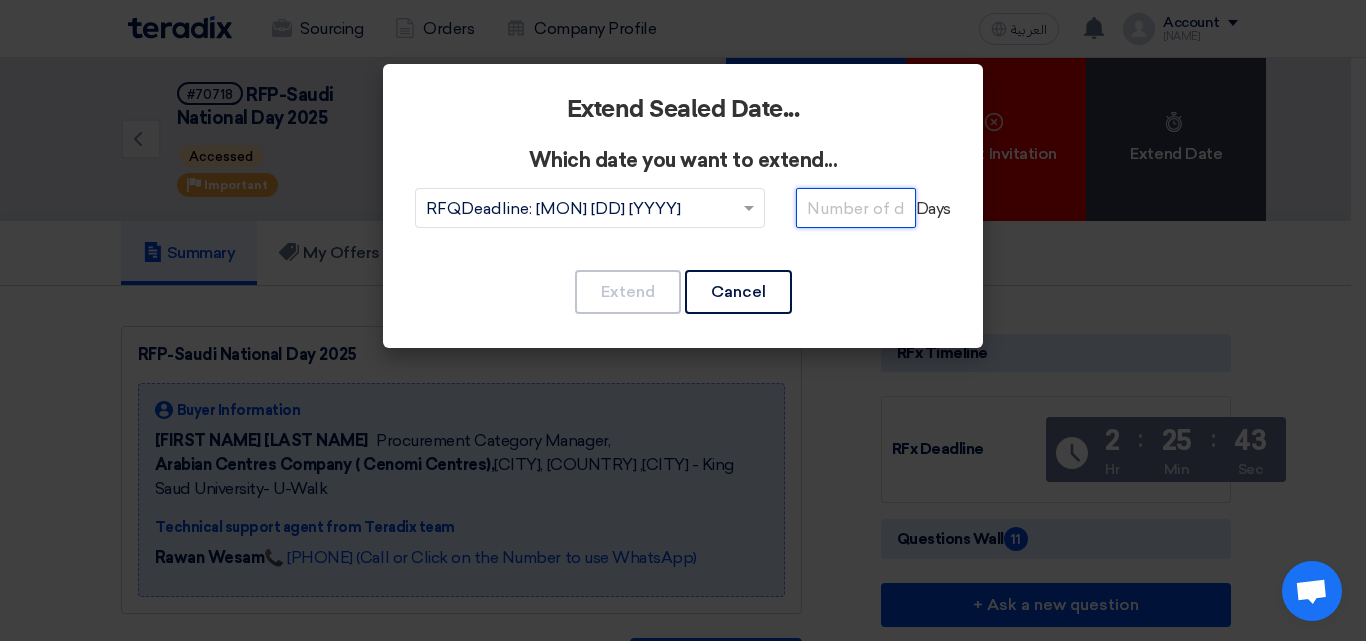 click 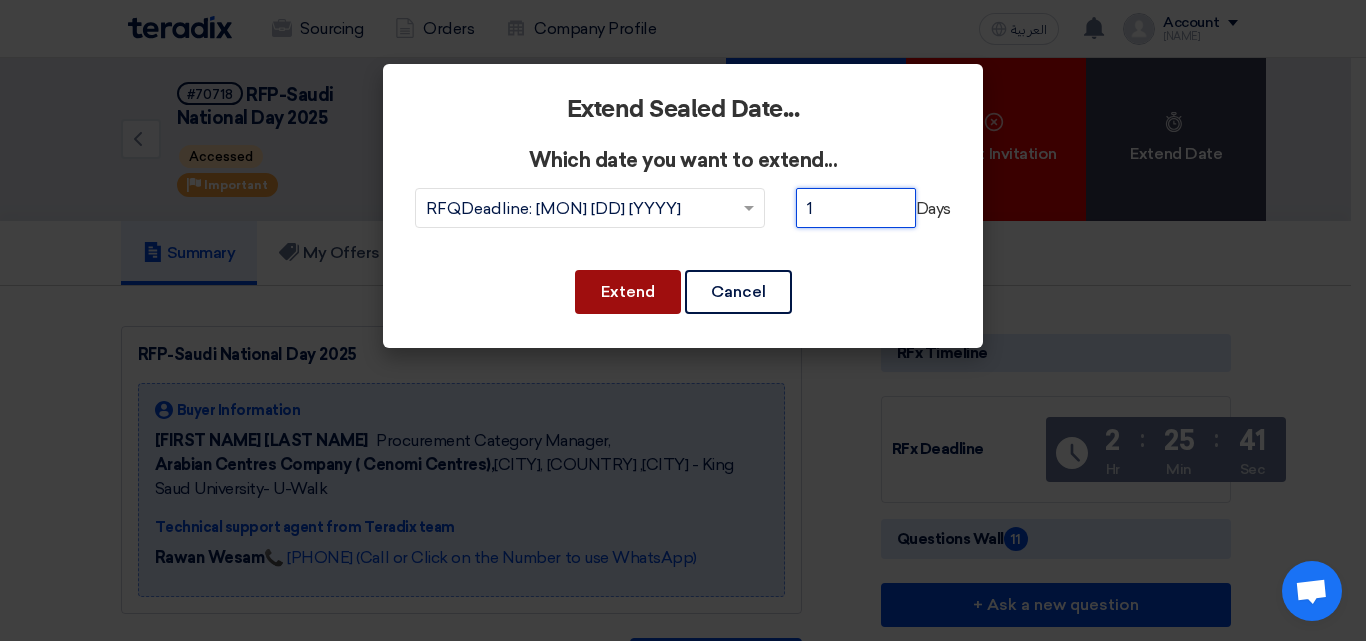 type on "1" 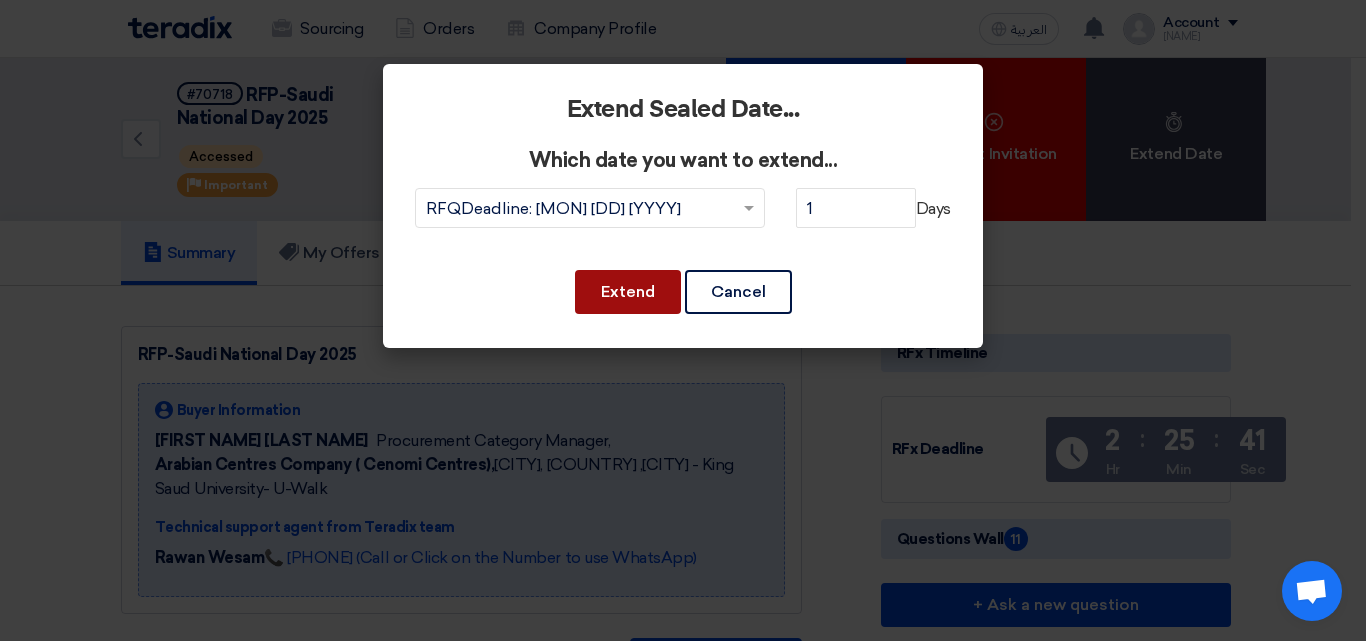 click on "Extend" 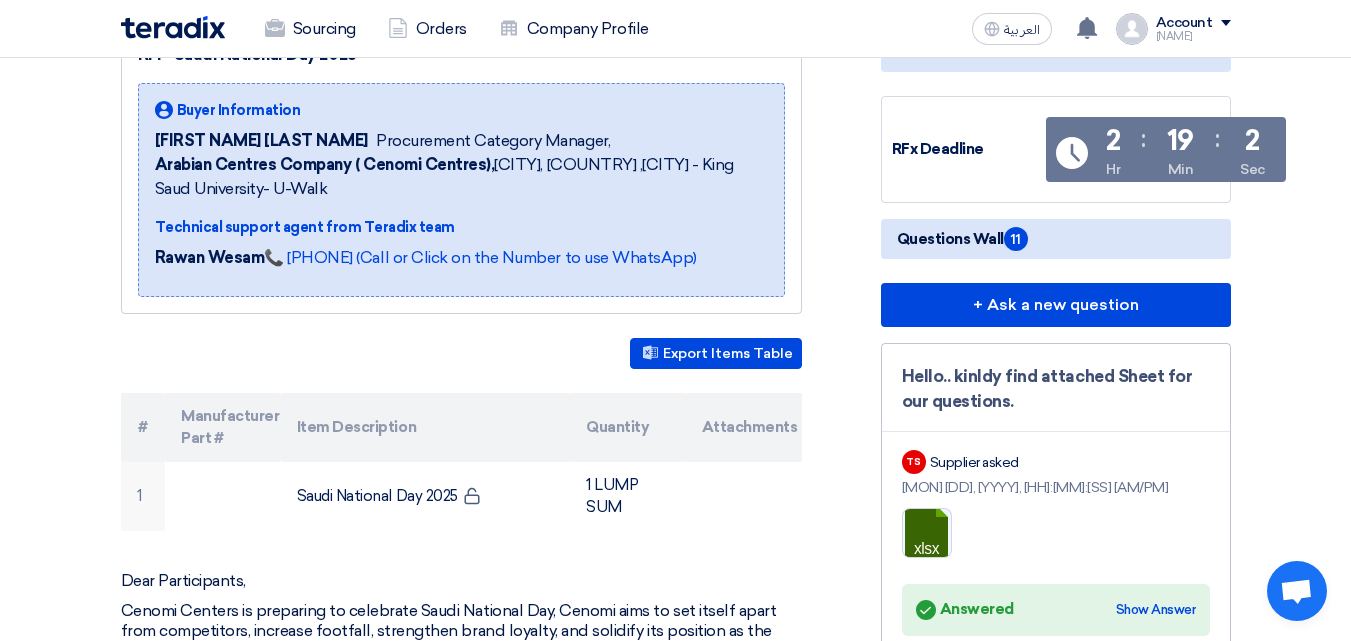scroll, scrollTop: 400, scrollLeft: 0, axis: vertical 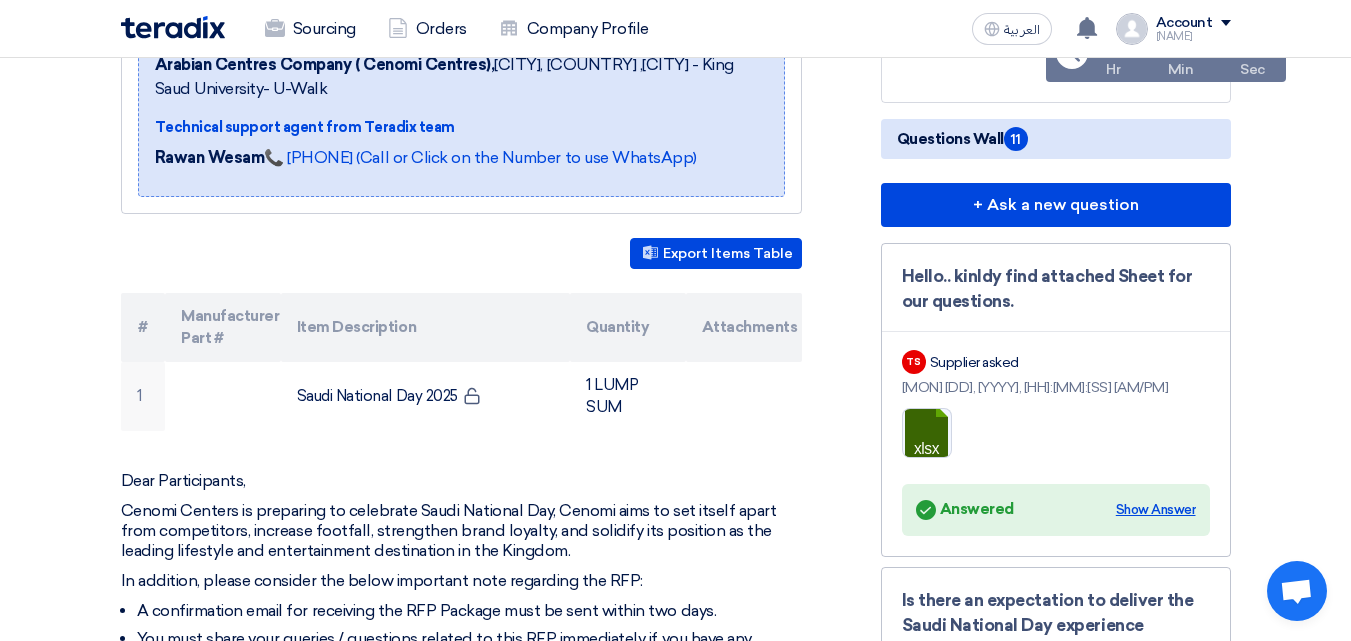 click on "Show Answer" 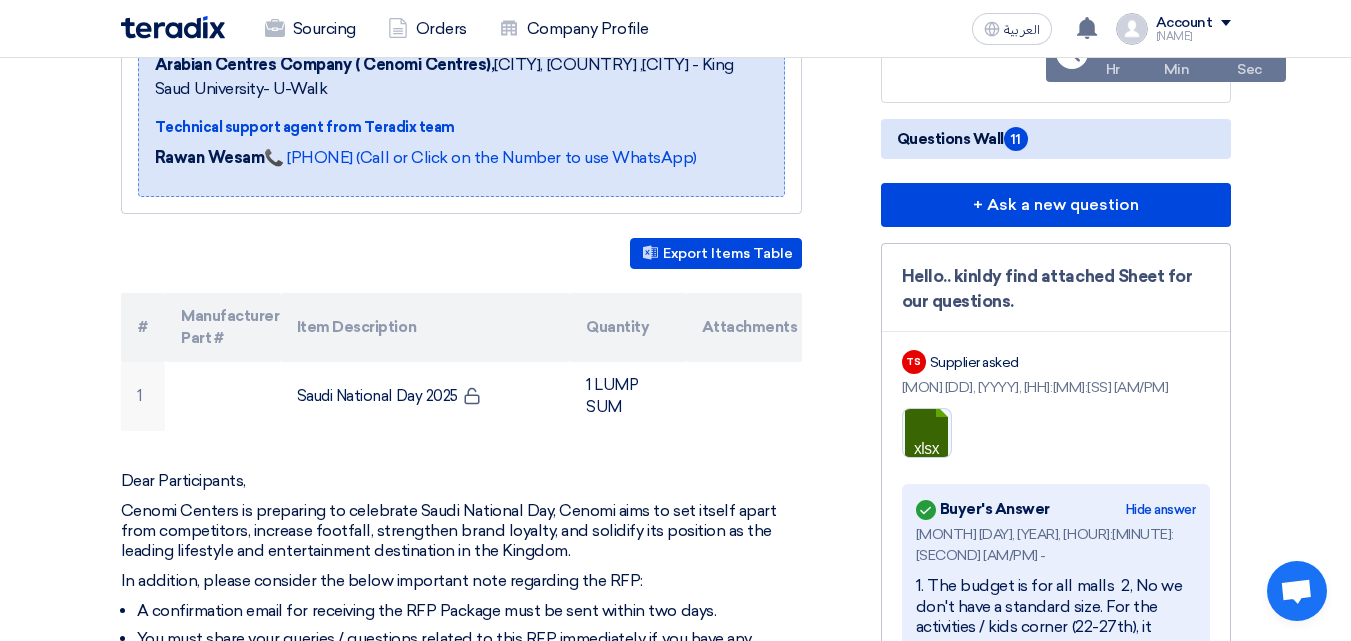 click on "Hello.. kinldy find attached Sheet for our questions.
TS
Supplier asked
[DATE], [TIME]
xlsx
Answered
Buyer's Answer
Hide answer
[DATE], [TIME] -
1. The budget is for all malls
2, No we don't have a standard size. For the activities / kids corner (22-27th), it could be 8x5 max and the ardah (only on the National day) we would need around 25 performers, 5 times a day and 20 minutes.
3. No need for giveaways.
Helpful" 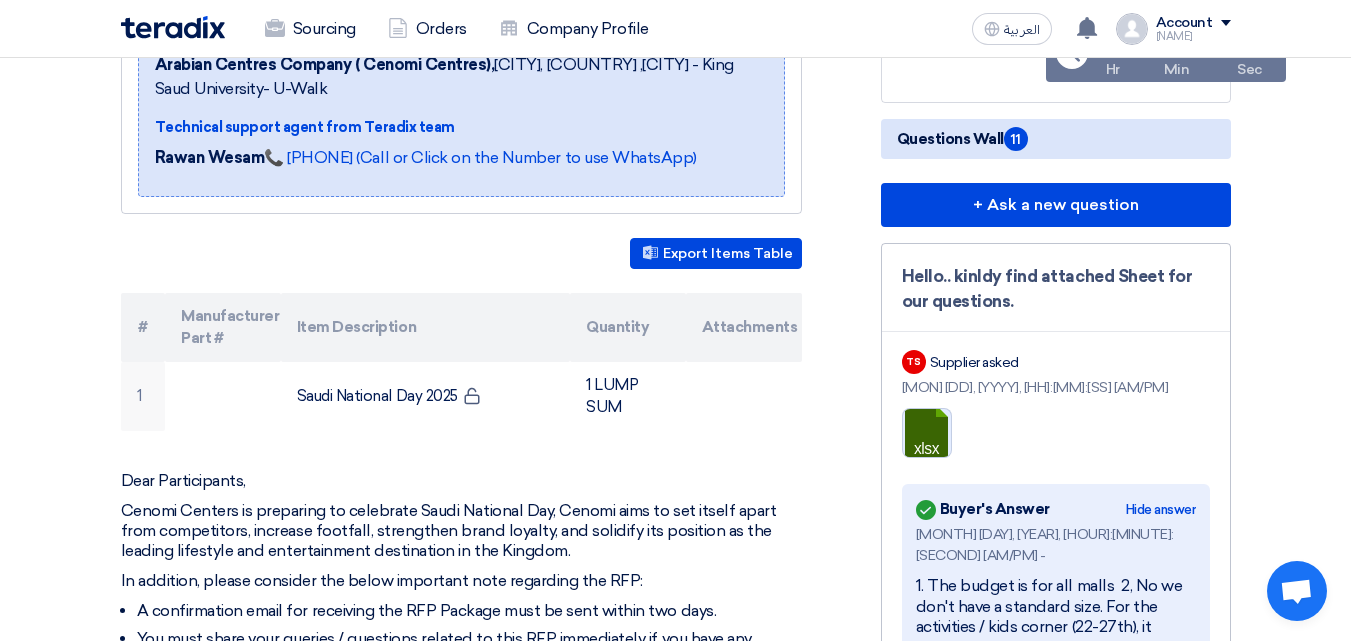 click 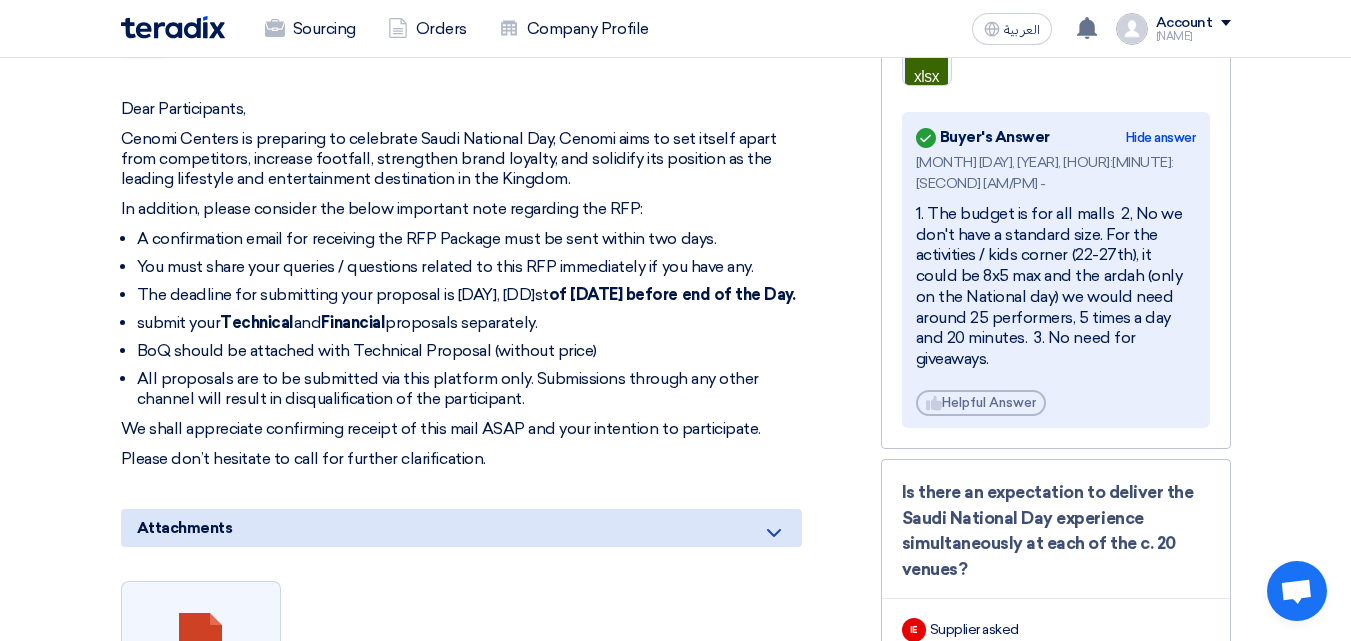 scroll, scrollTop: 800, scrollLeft: 0, axis: vertical 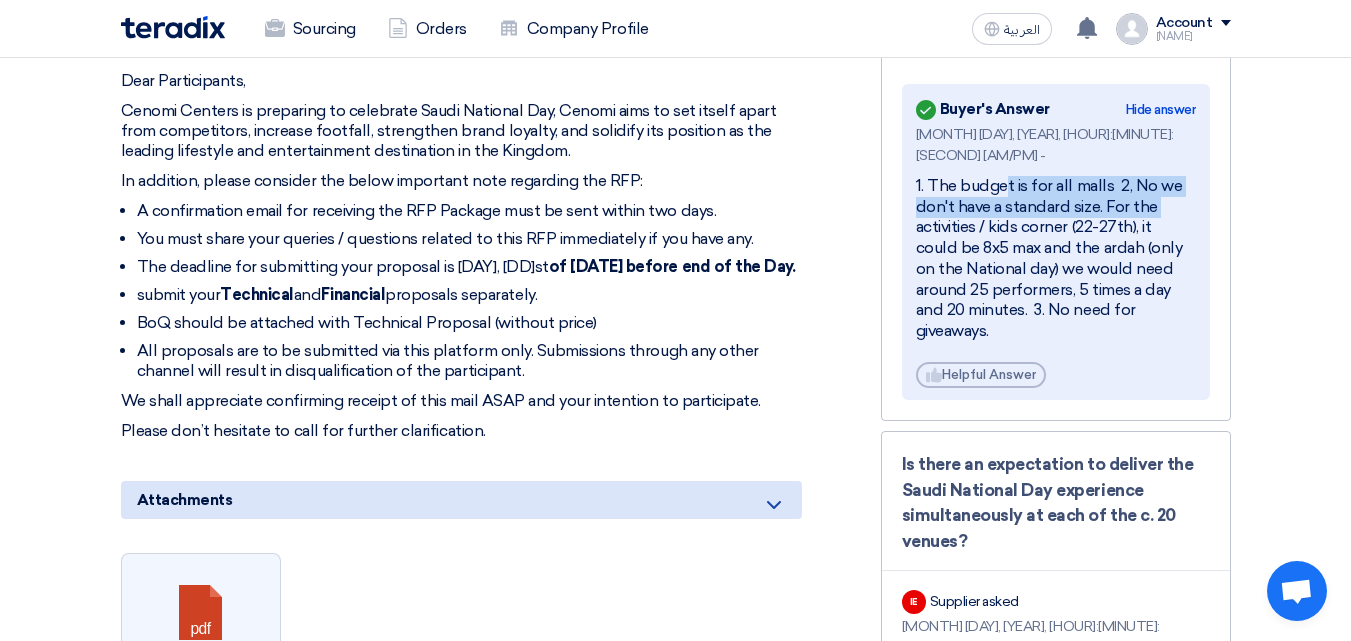 drag, startPoint x: 931, startPoint y: 161, endPoint x: 1100, endPoint y: 181, distance: 170.17932 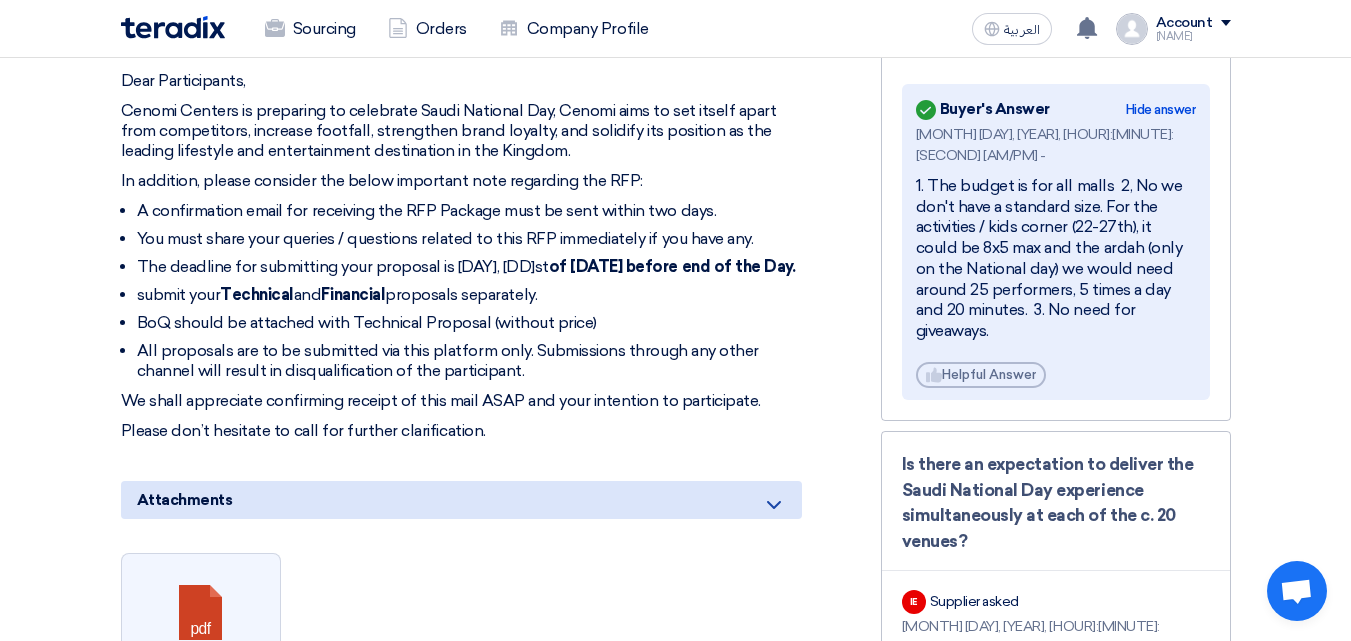 click on "1. The budget is for all malls
2, No we don't have a standard size. For the activities / kids corner (22-27th), it could be 8x5 max and the ardah (only on the National day) we would need around 25 performers, 5 times a day and 20 minutes.
3. No need for giveaways." 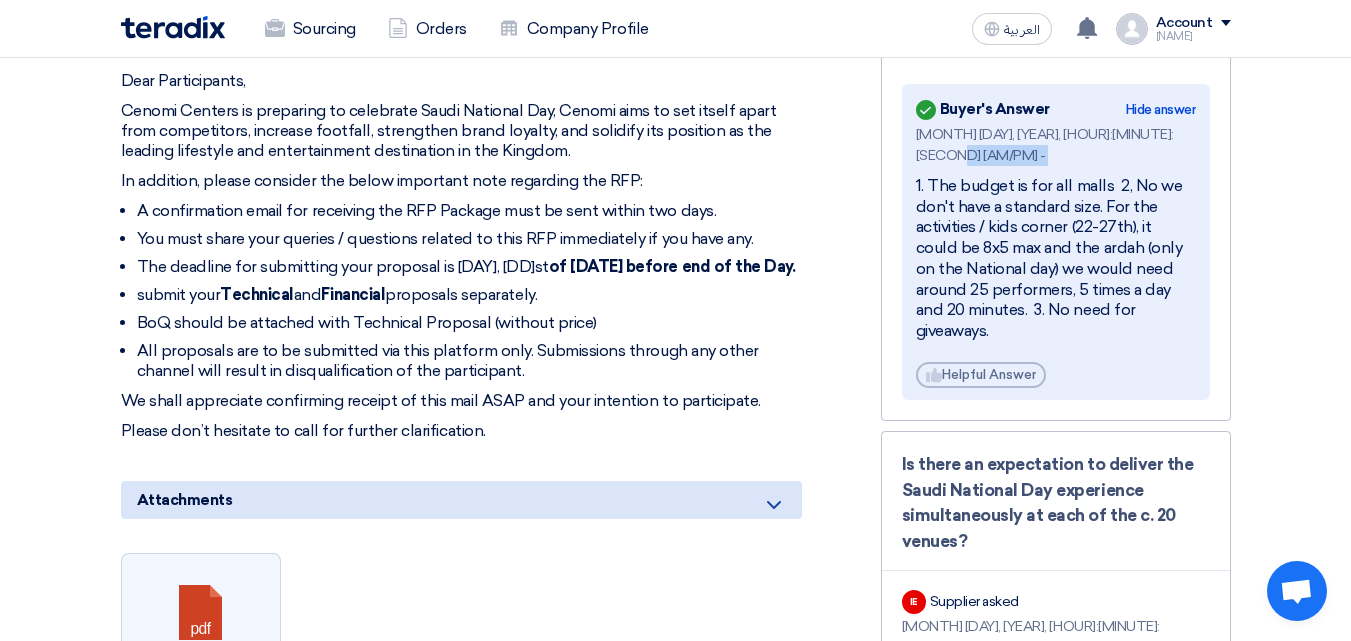 drag, startPoint x: 899, startPoint y: 209, endPoint x: 1049, endPoint y: 205, distance: 150.05333 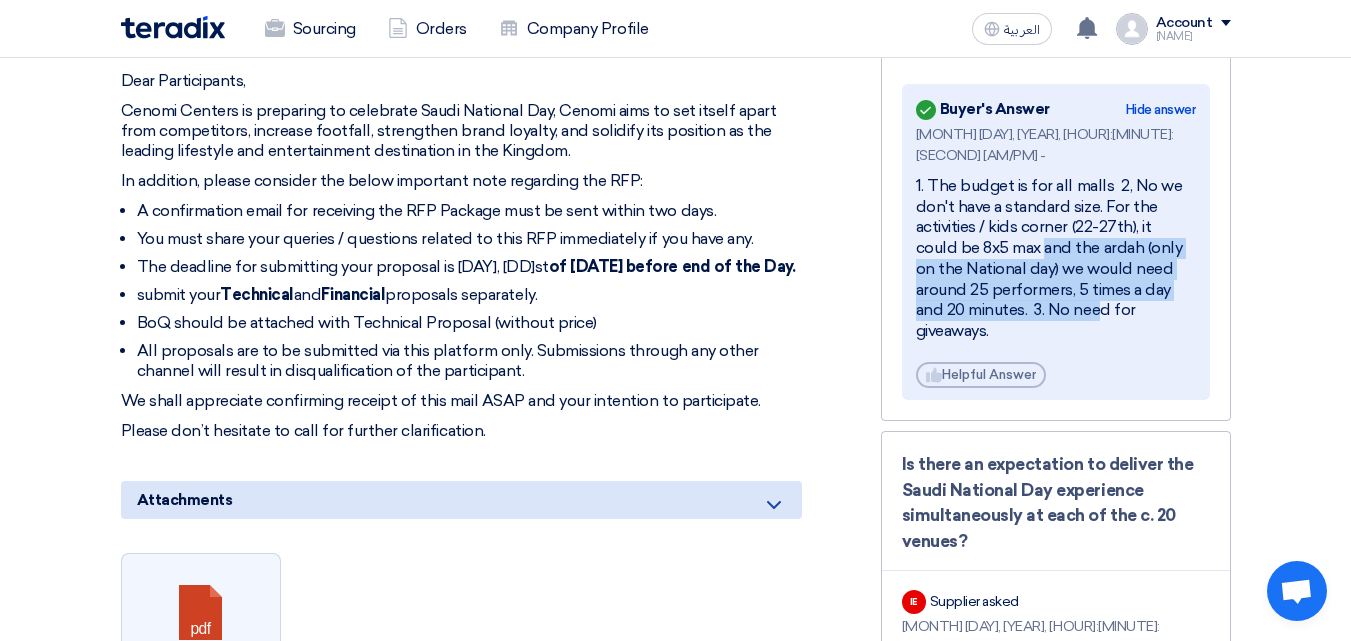 drag, startPoint x: 931, startPoint y: 225, endPoint x: 983, endPoint y: 303, distance: 93.74433 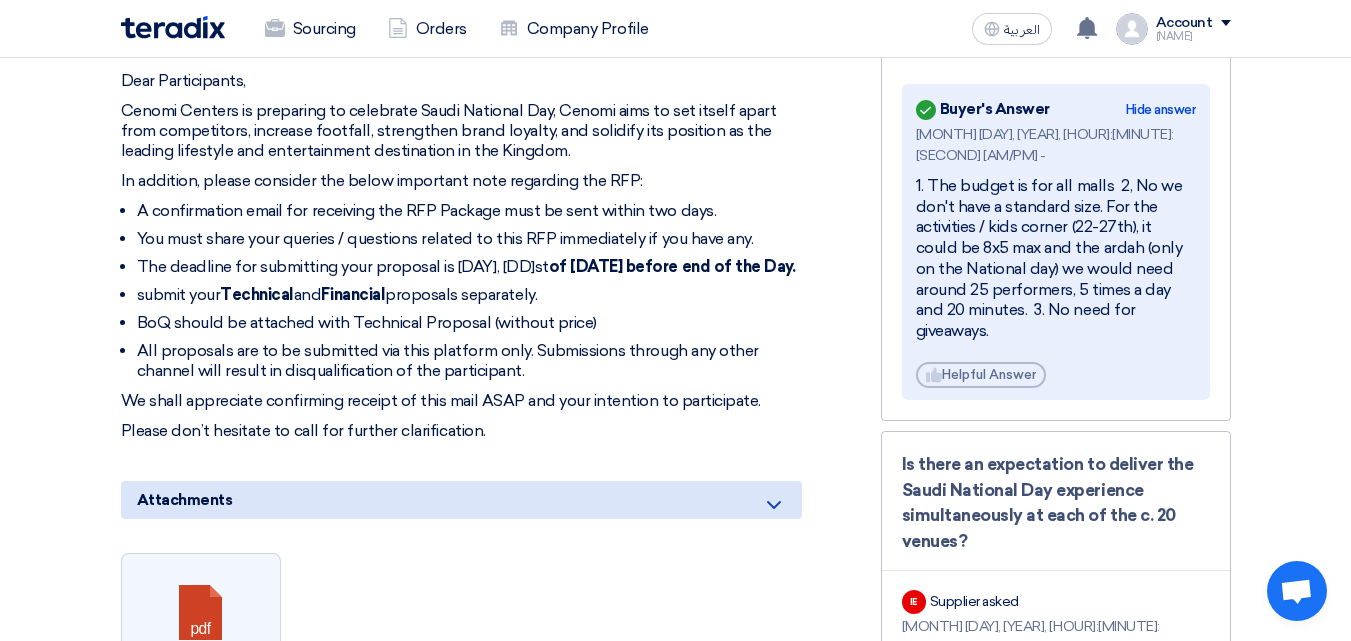 click on "1. The budget is for all malls
2, No we don't have a standard size. For the activities / kids corner (22-27th), it could be 8x5 max and the ardah (only on the National day) we would need around 25 performers, 5 times a day and 20 minutes.
3. No need for giveaways." 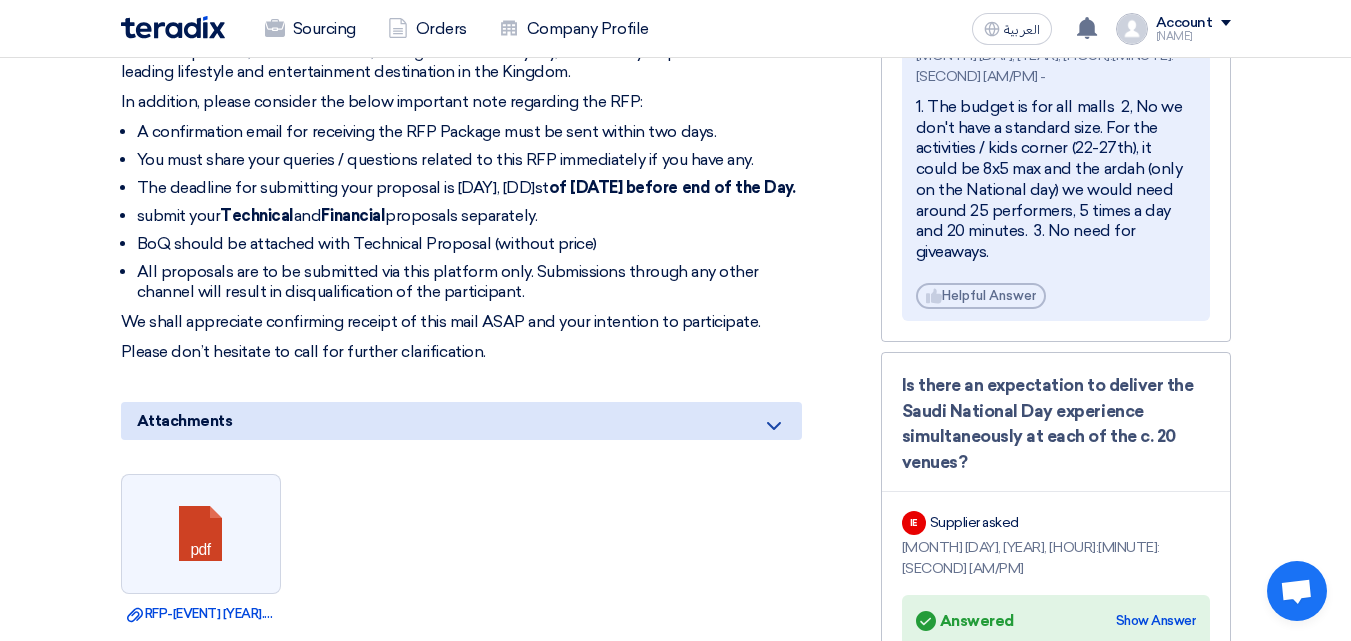 scroll, scrollTop: 1100, scrollLeft: 0, axis: vertical 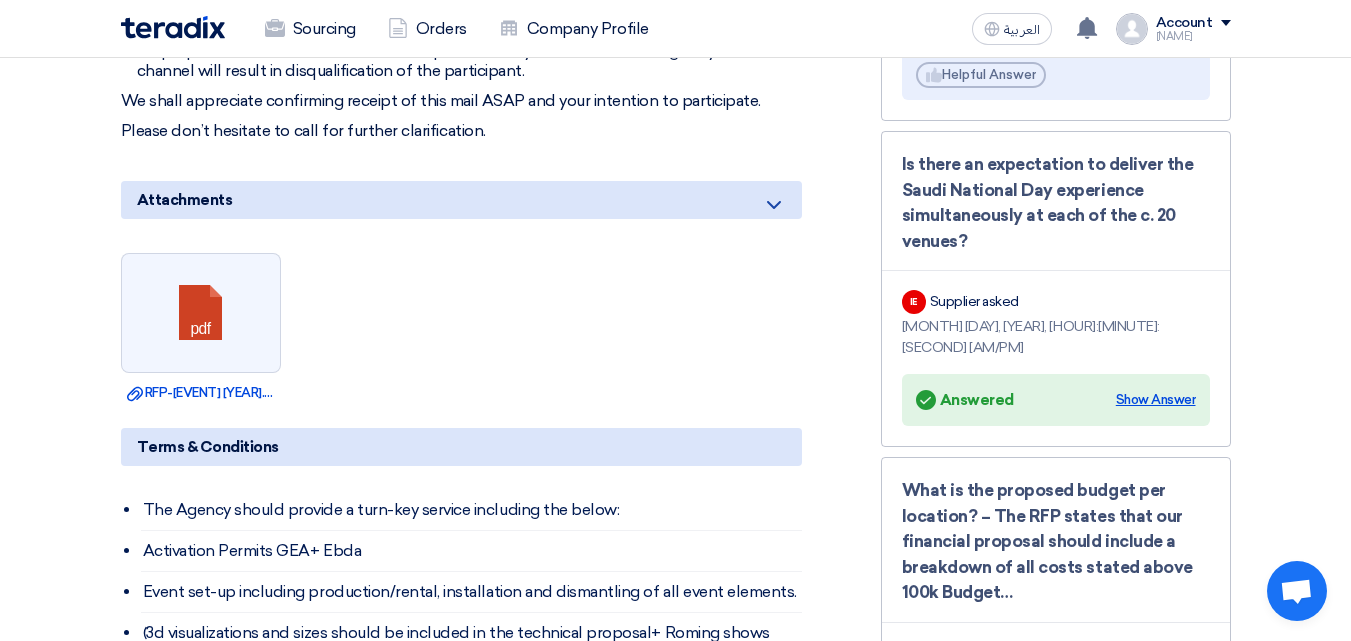 click on "Show Answer" 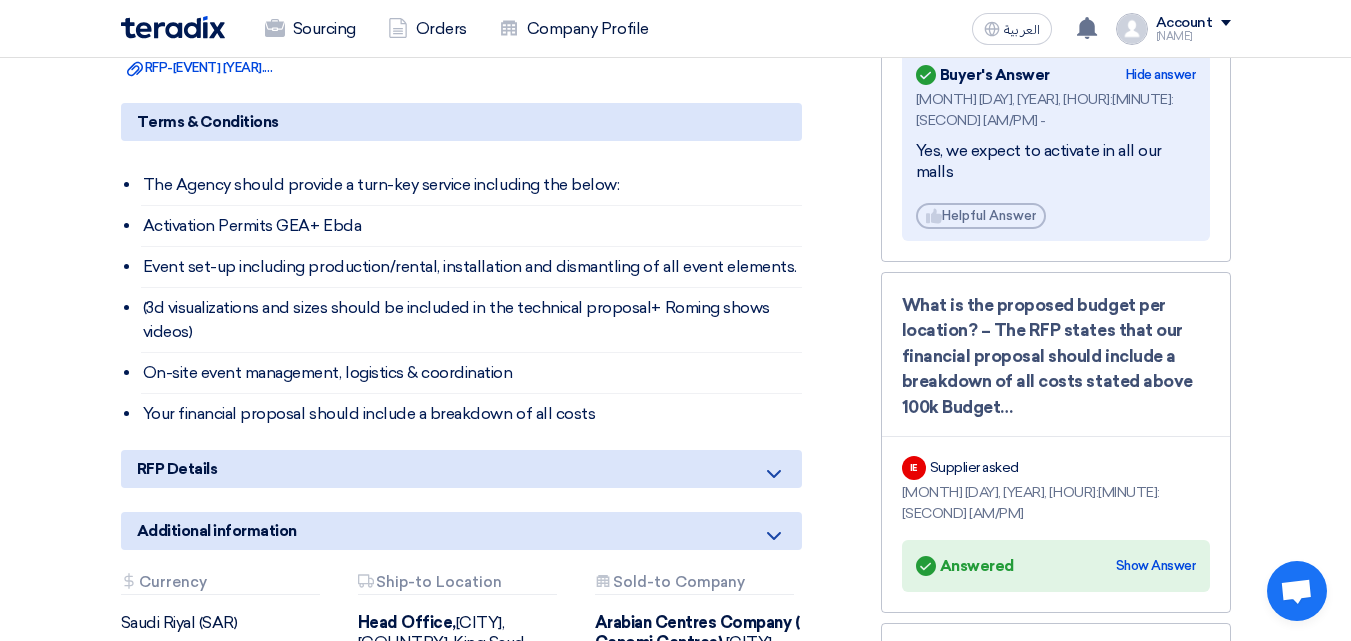 scroll, scrollTop: 1500, scrollLeft: 0, axis: vertical 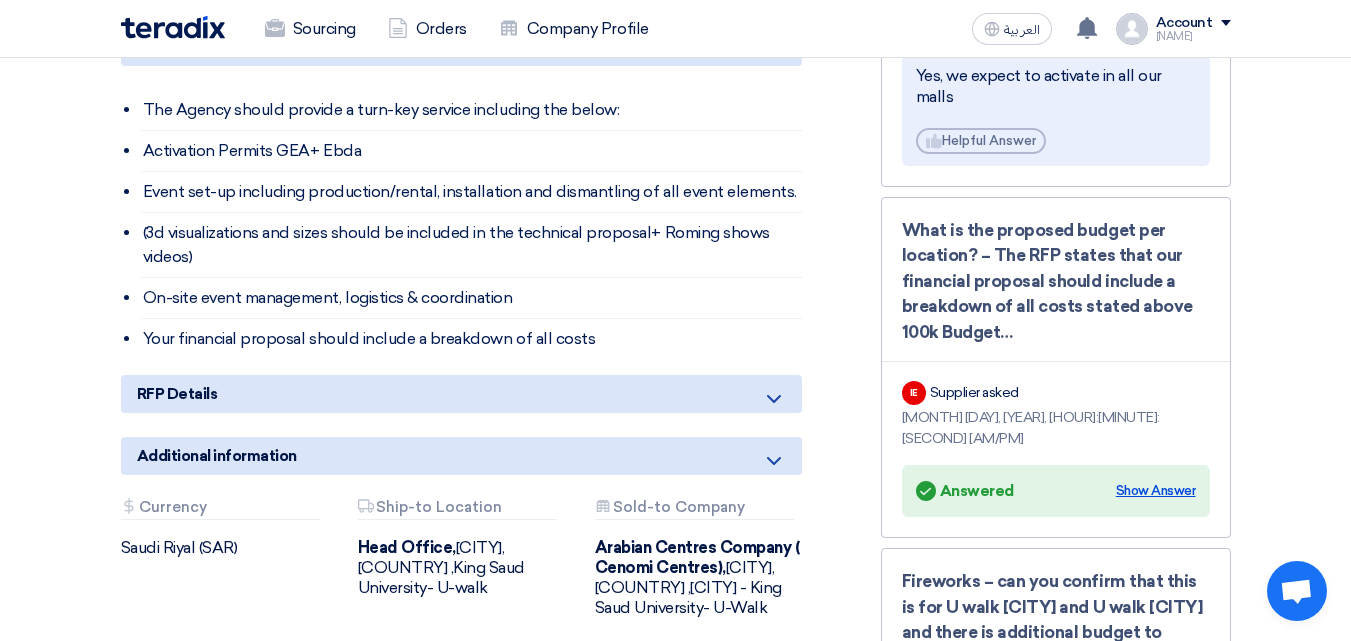 click on "Show Answer" 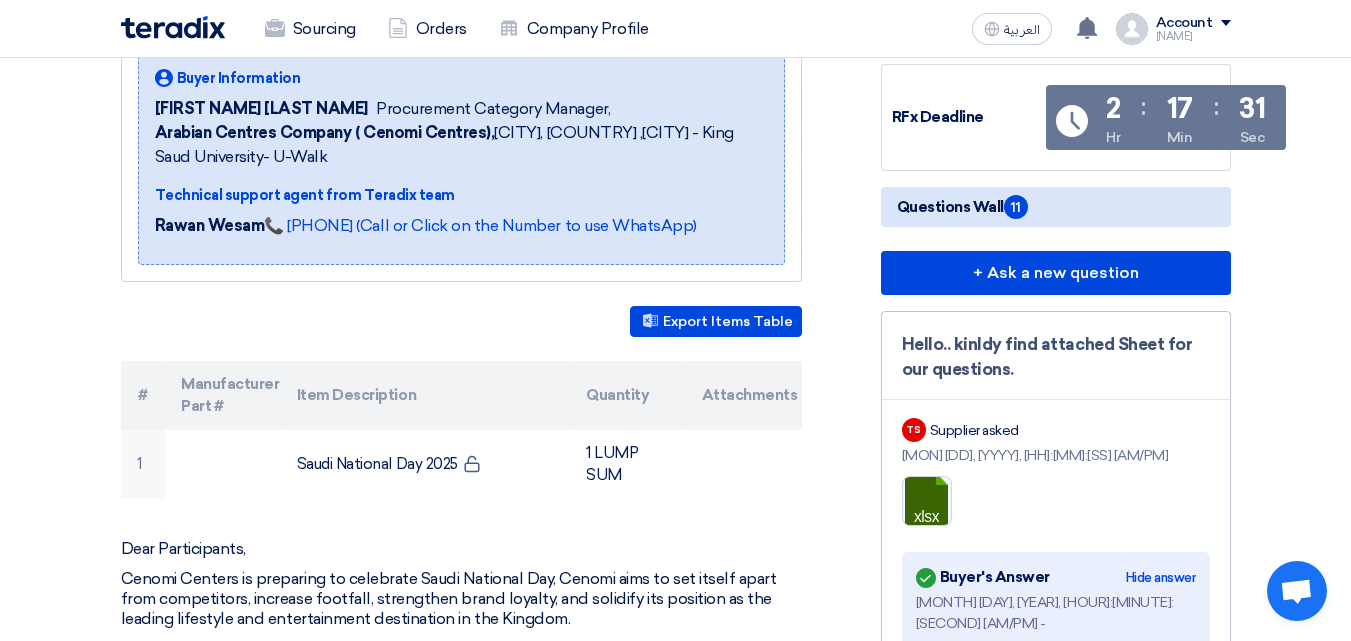 scroll, scrollTop: 0, scrollLeft: 0, axis: both 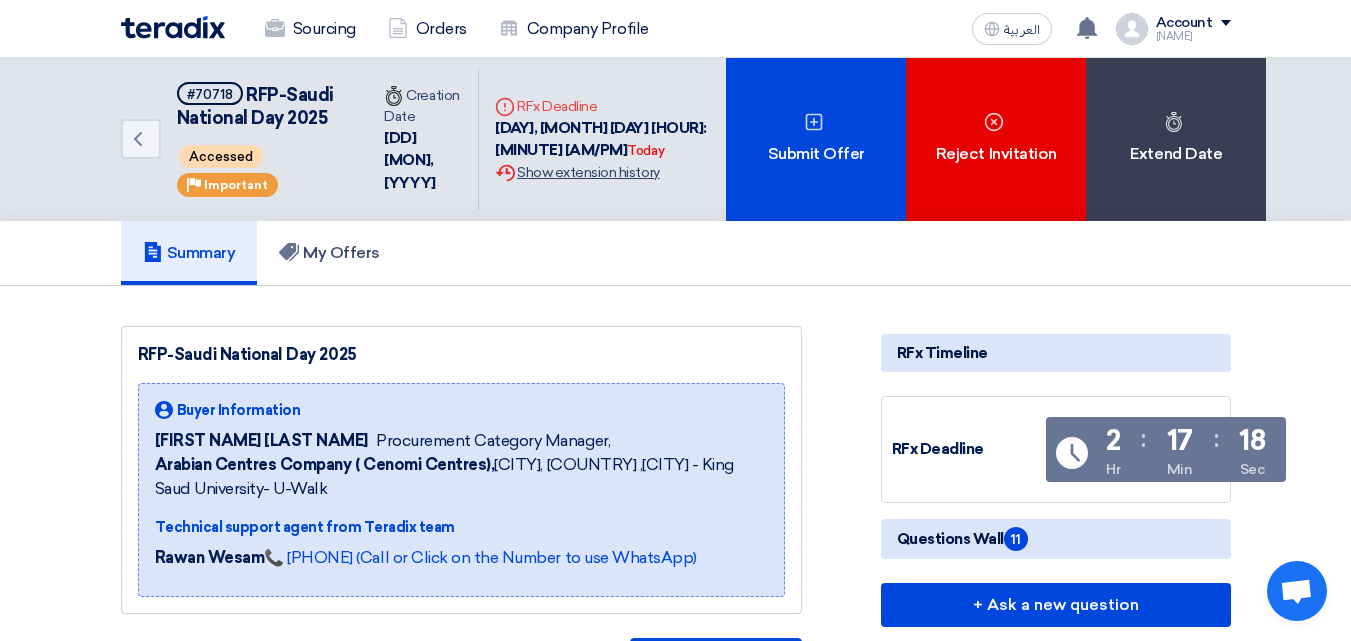 click on "Extension History
Show extension history" 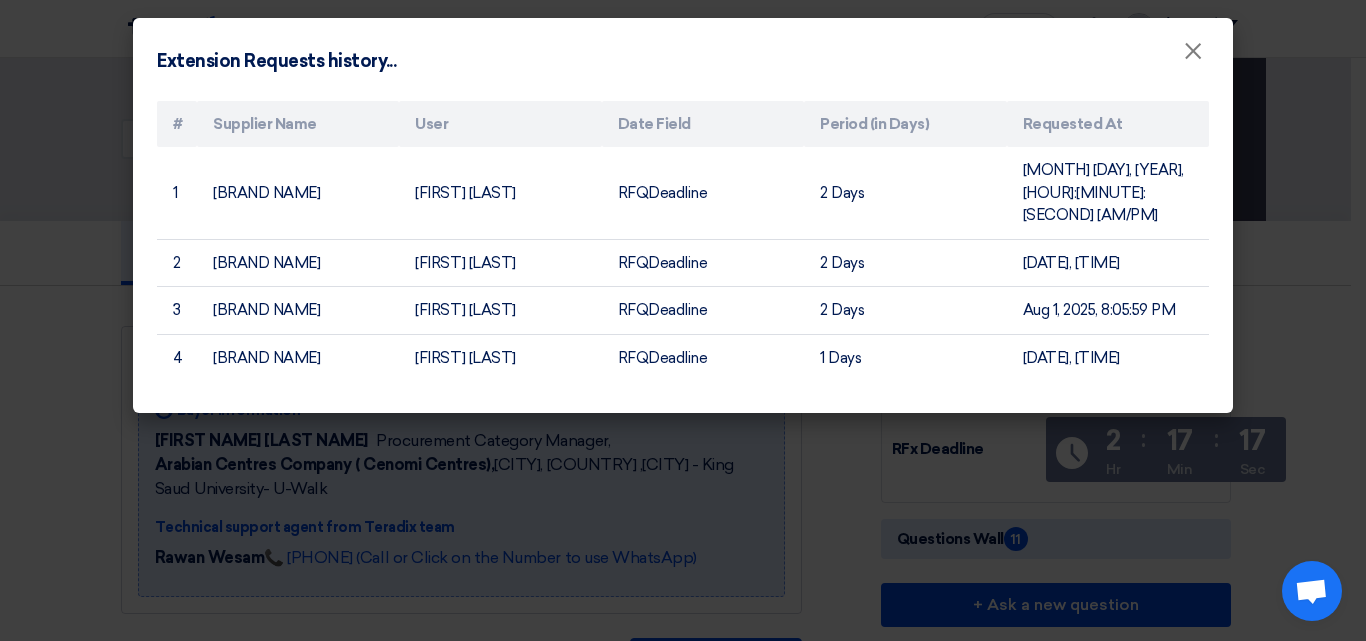 click on "Extension Requests history...
×
#
Supplier Name
User
Date Field
Period (in Days)
Requested At
1
AWstreams
Marc Azer
RFQDeadline
2
Days
Jul 30, 2025, 11:08:14 AM
2
AWstreams
Marc Azer
RFQDeadline
2
Days
Aug 1, 2025, 8:05:58 PM
3
AWstreams
Marc Azer
RFQDeadline
2
Days
Aug 1, 2025, 8:05:59 PM
4
AWstreams
Marc Azer
RFQDeadline
1
Days" 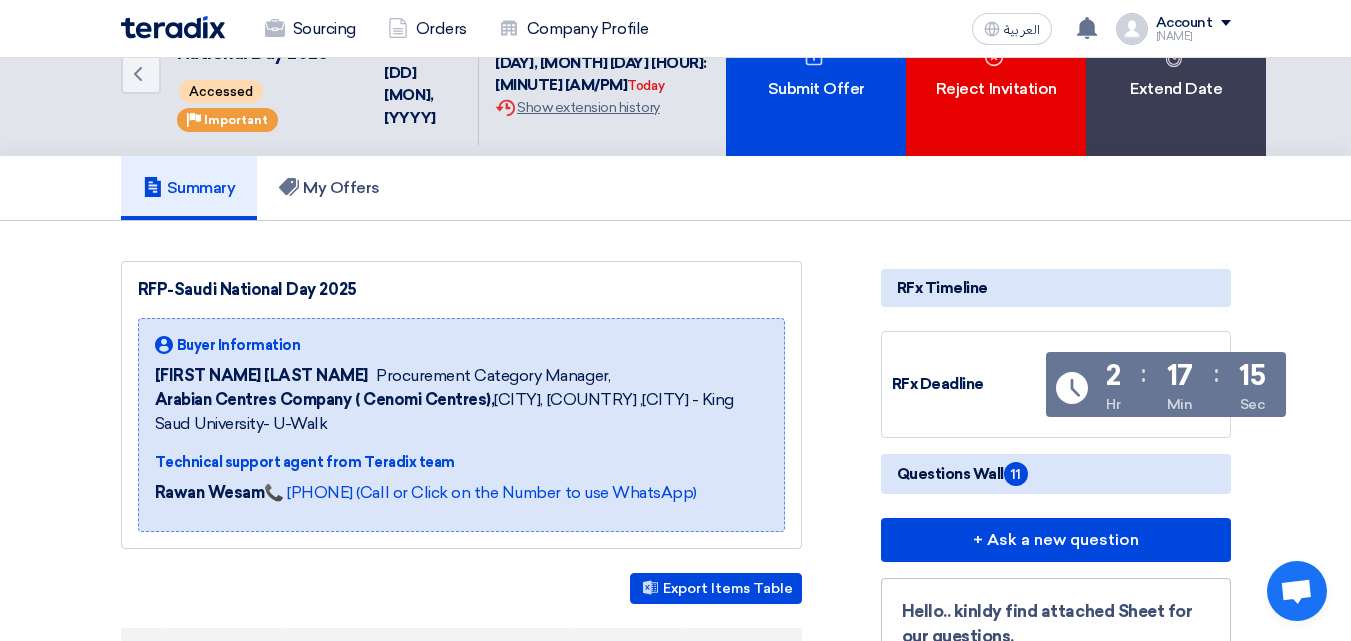 scroll, scrollTop: 200, scrollLeft: 0, axis: vertical 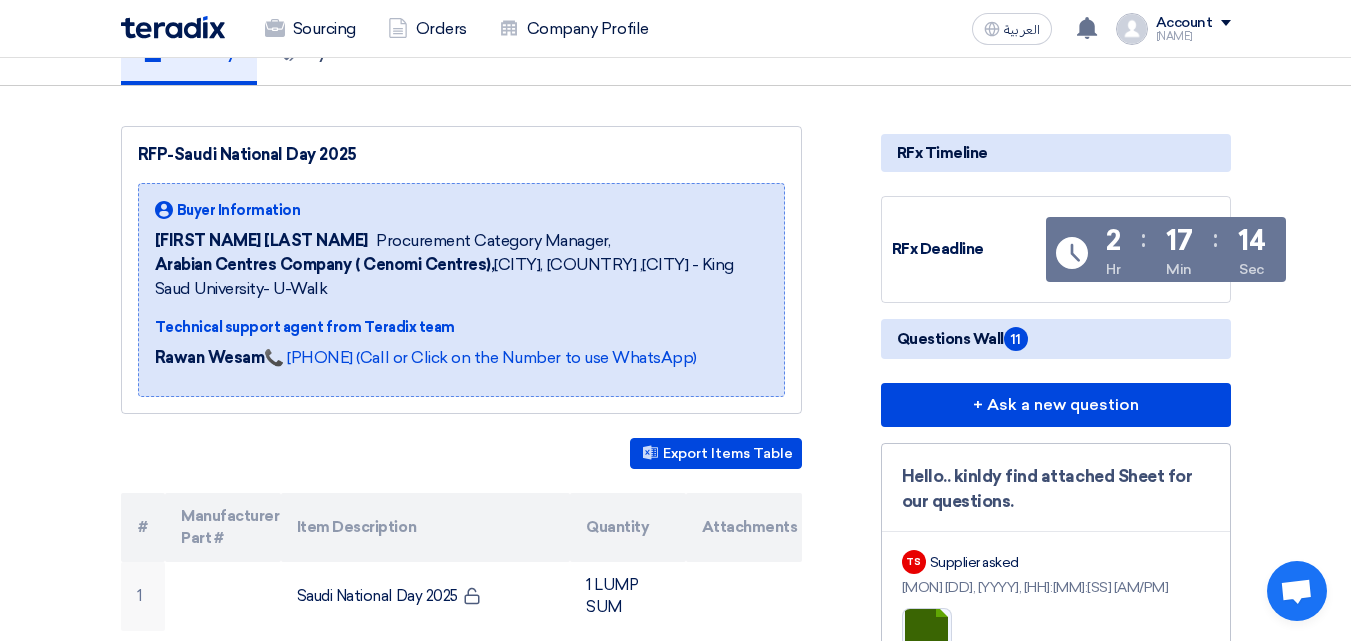 click on "Buyer Information" 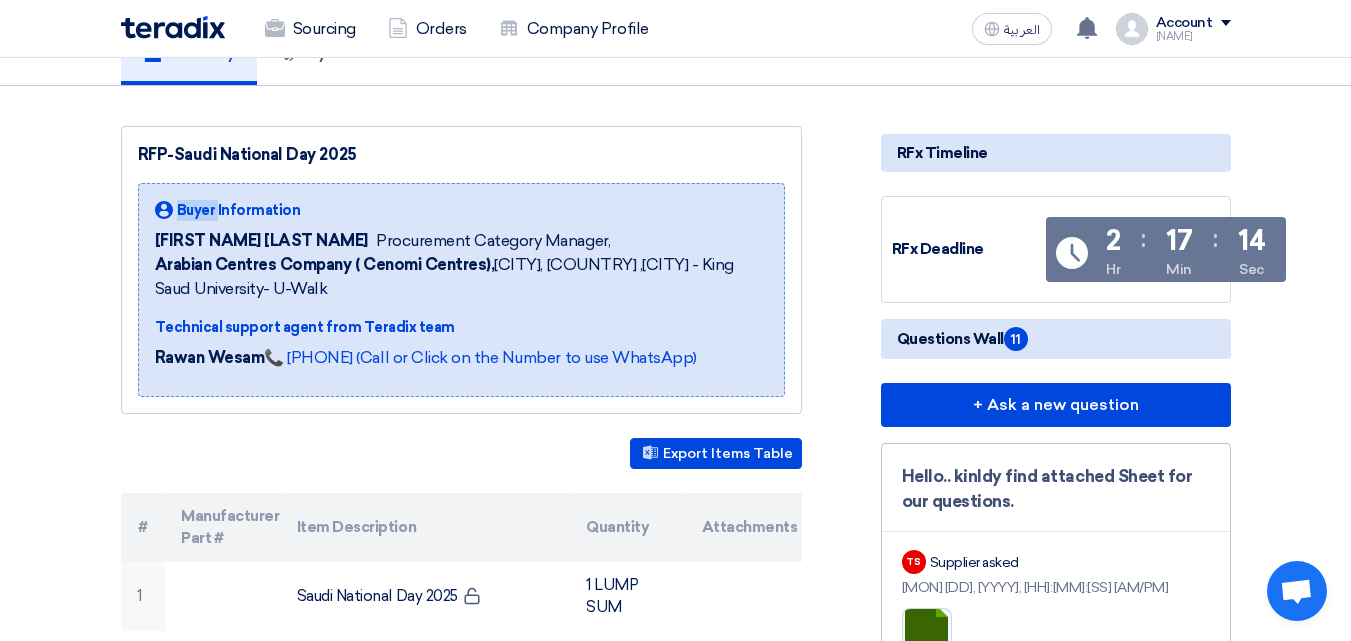 click on "Buyer Information" 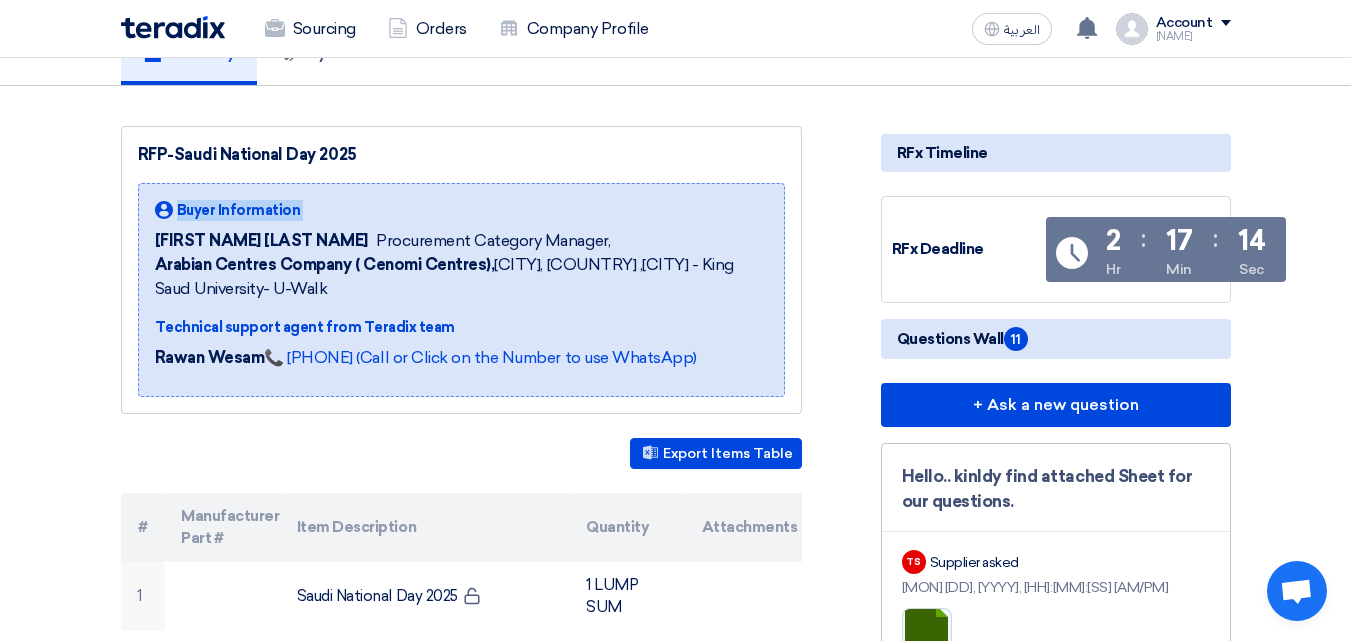 click on "Buyer Information" 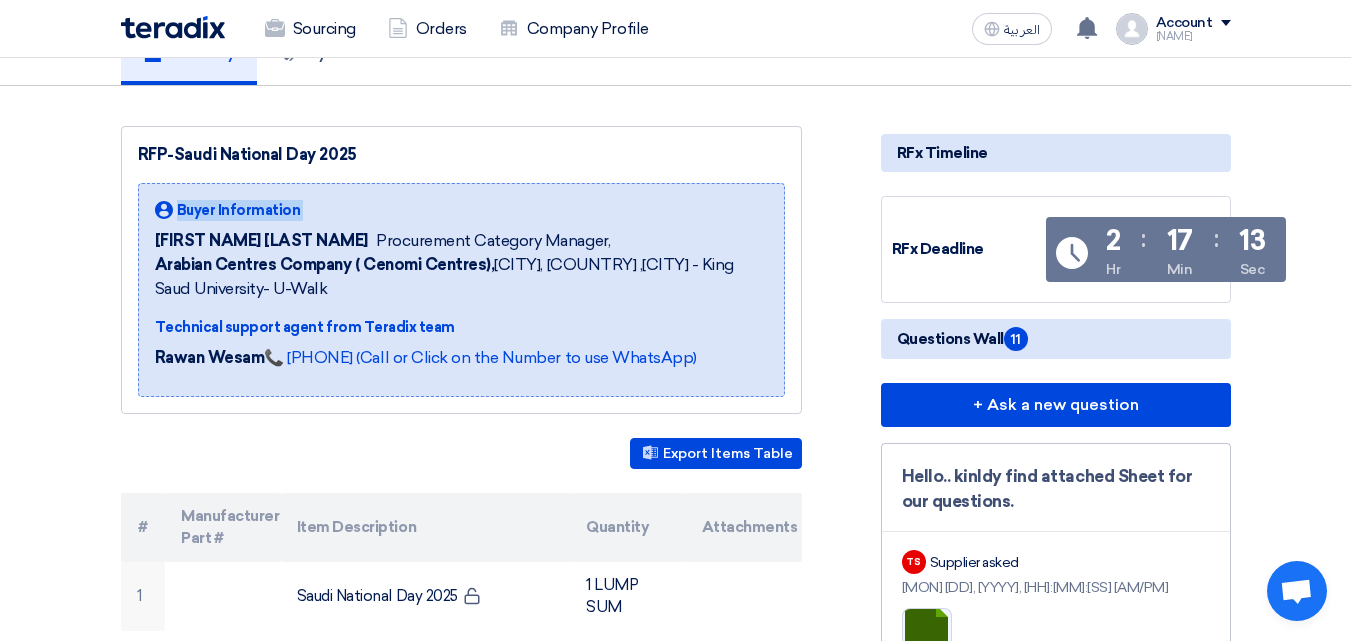 click on "RFP-Saudi National Day 2025
Buyer Information
[FIRST] [LAST]
Procurement Category Manager,
Arabian Centres Company ( Cenomi Centres),  [CITY], [COUNTRY]
,[CITY] - King Saud University- U-Walk
Technical support agent from Teradix team
[FIRST] [LAST] 📞 +[COUNTRY_CODE][PHONE] (Call or Click on the Number to use WhatsApp)
Export Items Table
#" 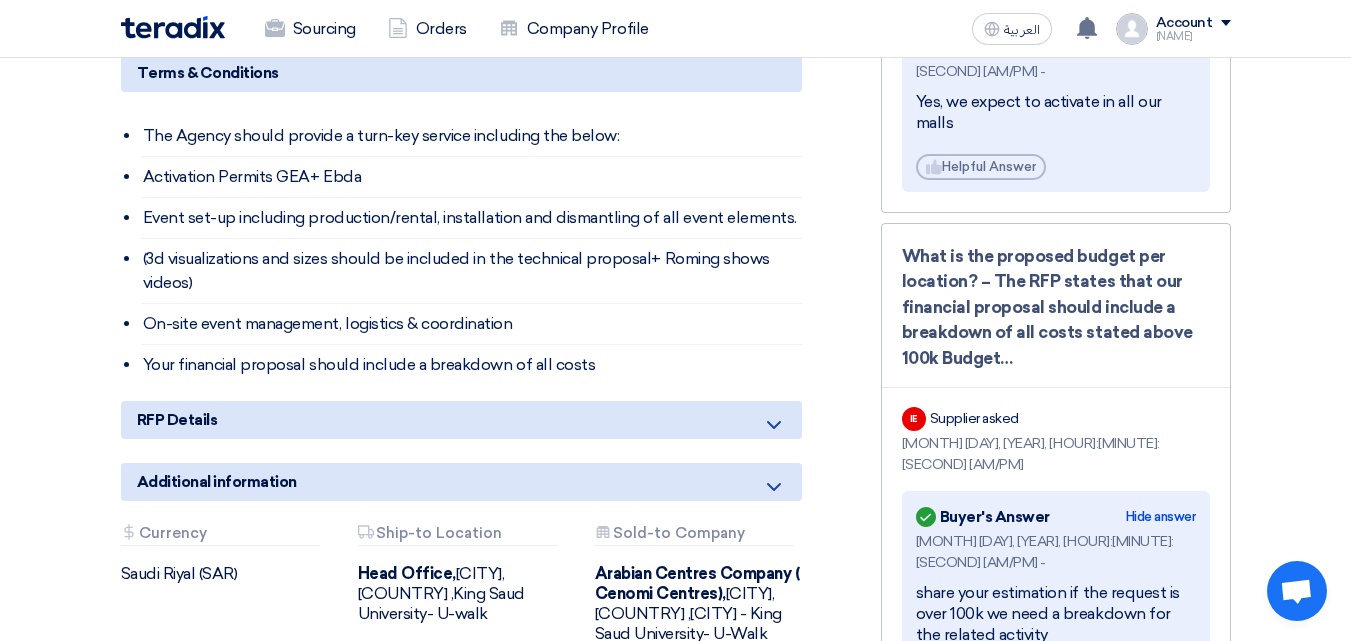 scroll, scrollTop: 1500, scrollLeft: 0, axis: vertical 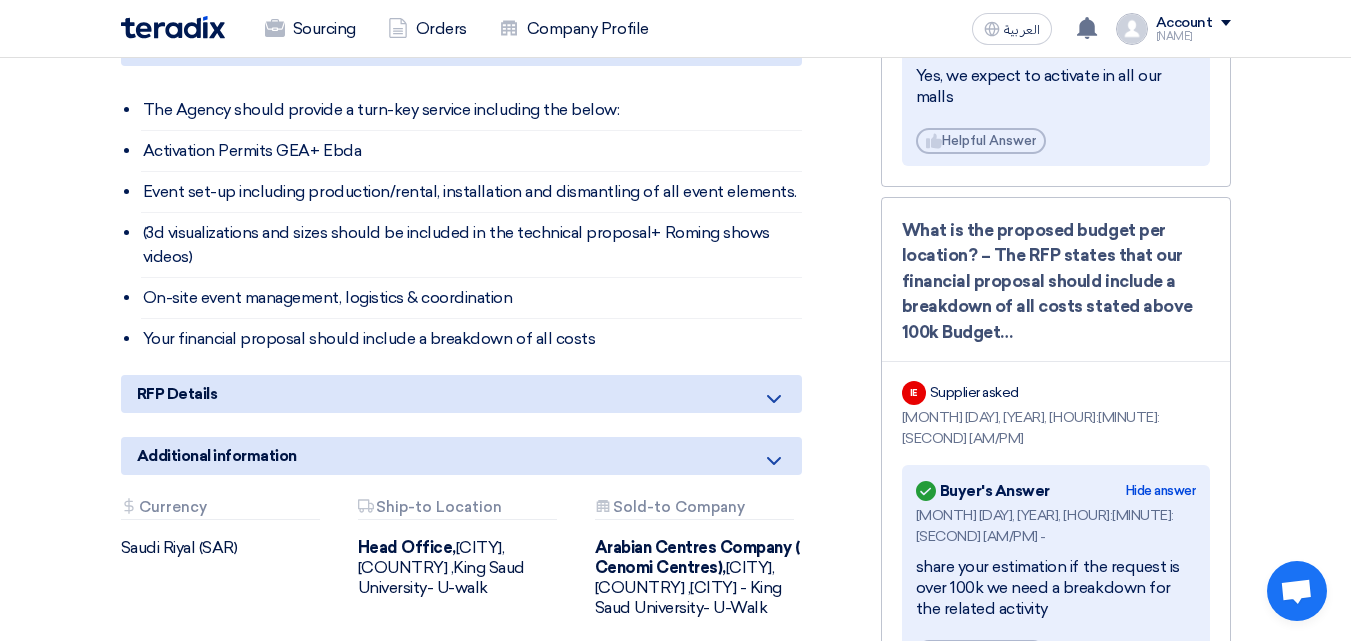 click at bounding box center [1297, 591] 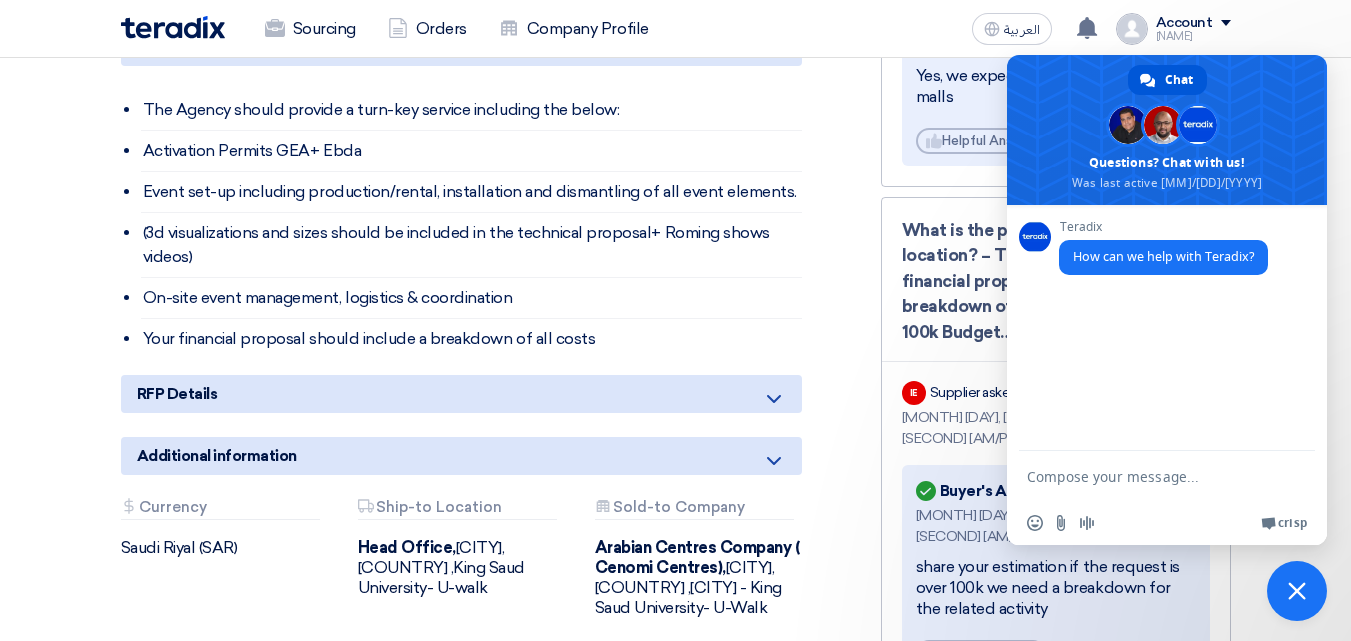 scroll, scrollTop: 0, scrollLeft: 0, axis: both 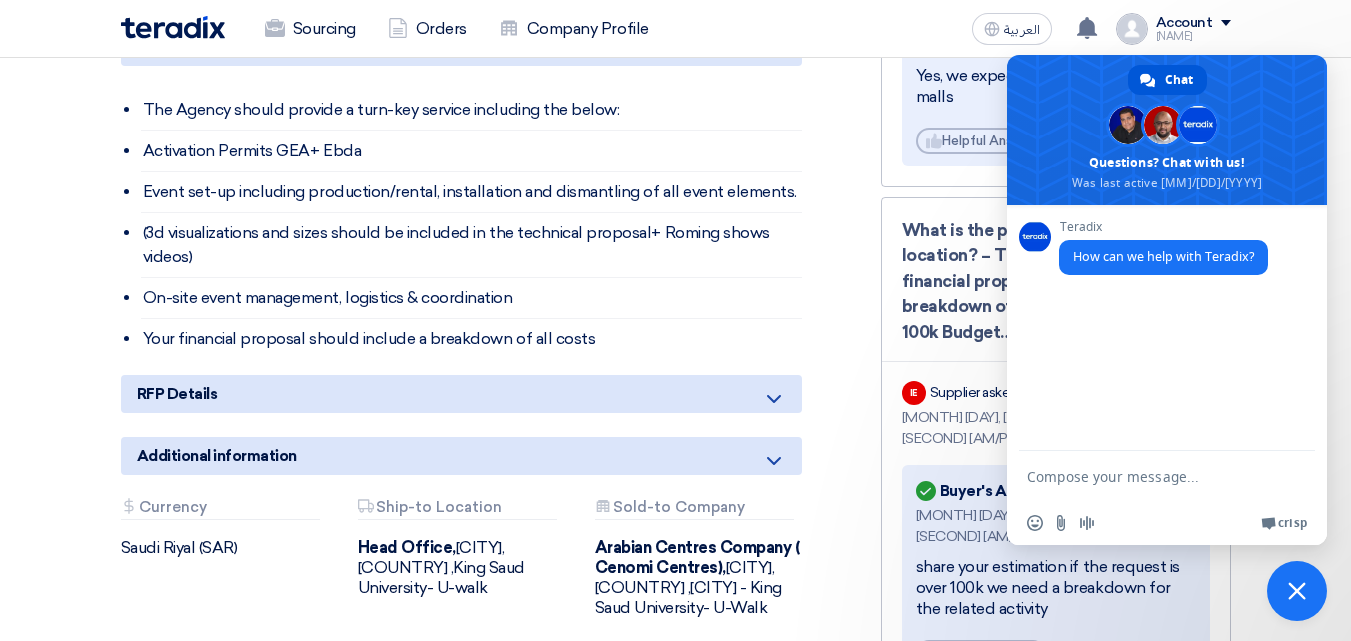 click at bounding box center (1147, 476) 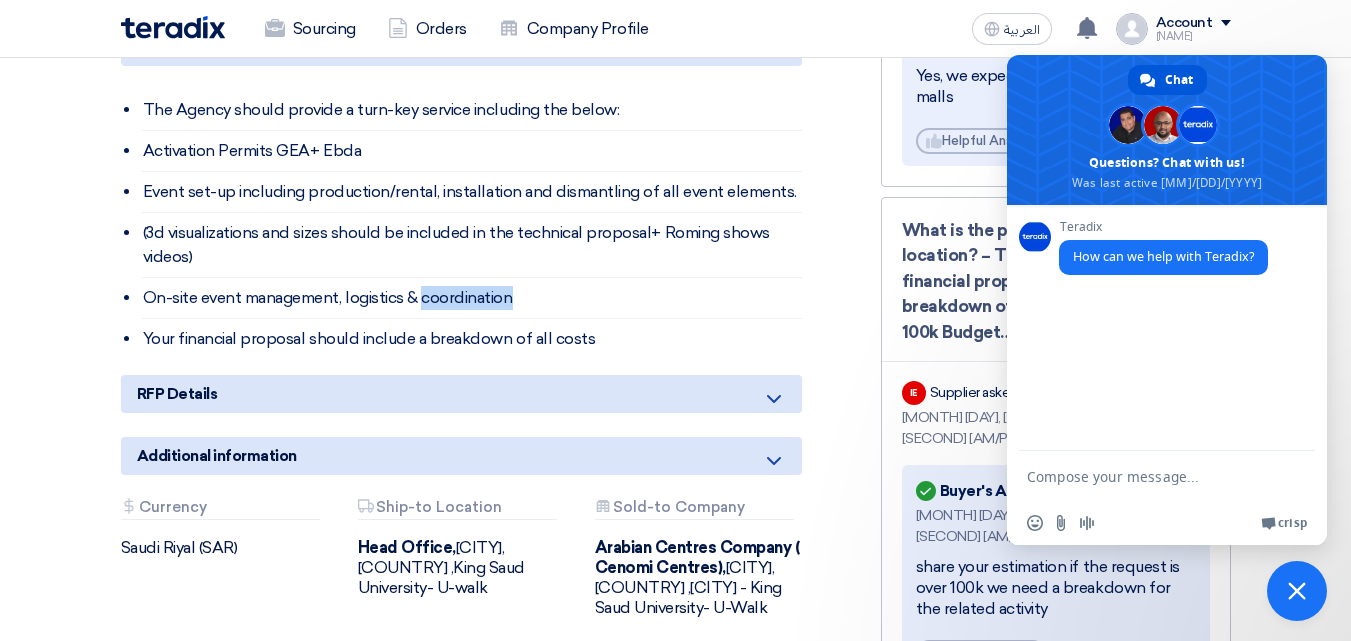 click on "On-site event management, logistics & coordination" 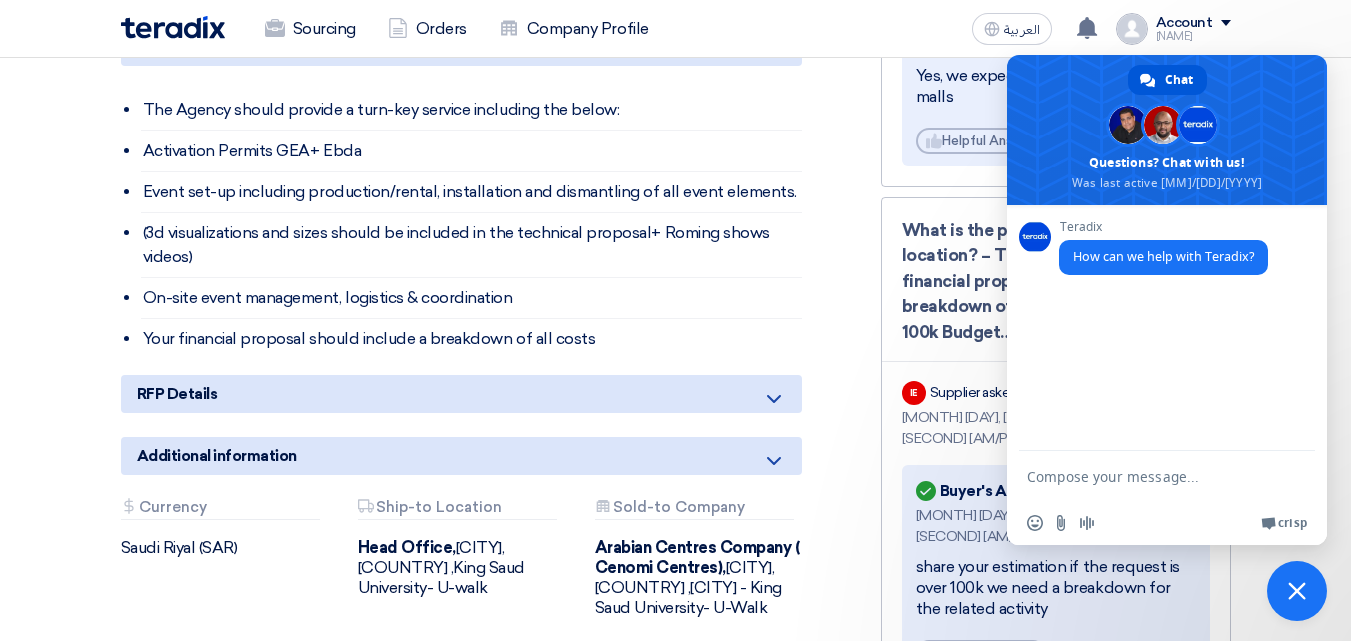 click on "RFP Details" 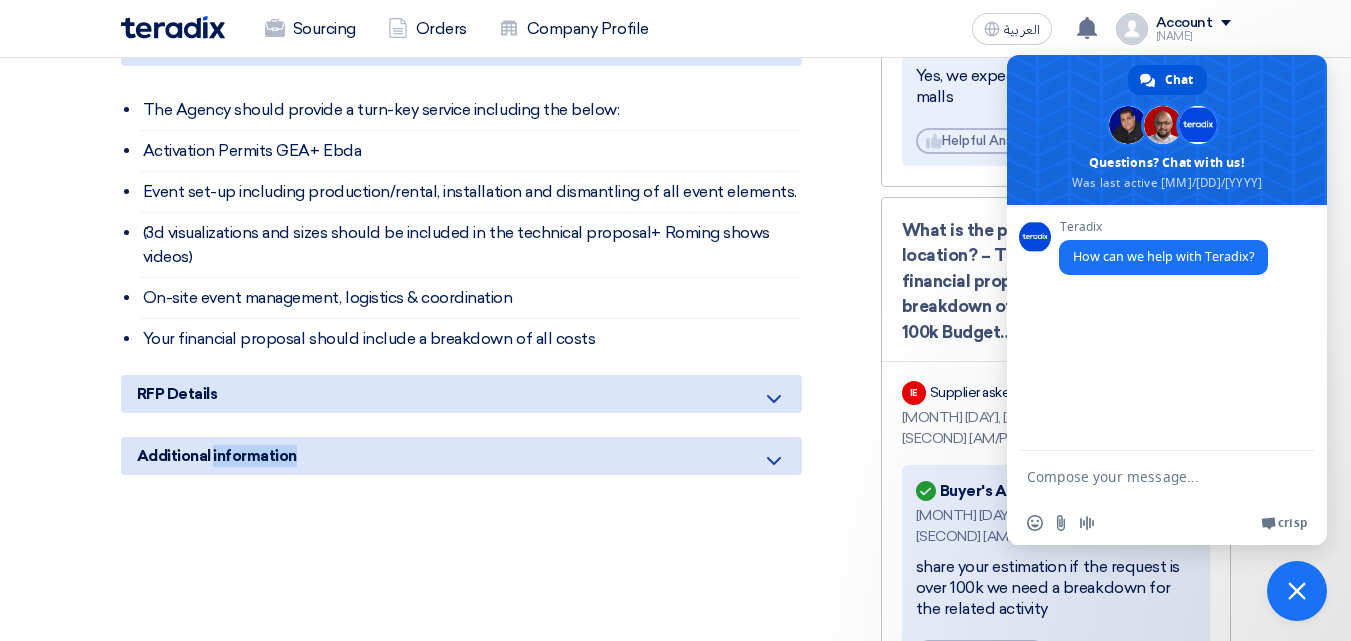 click on "Additional information" 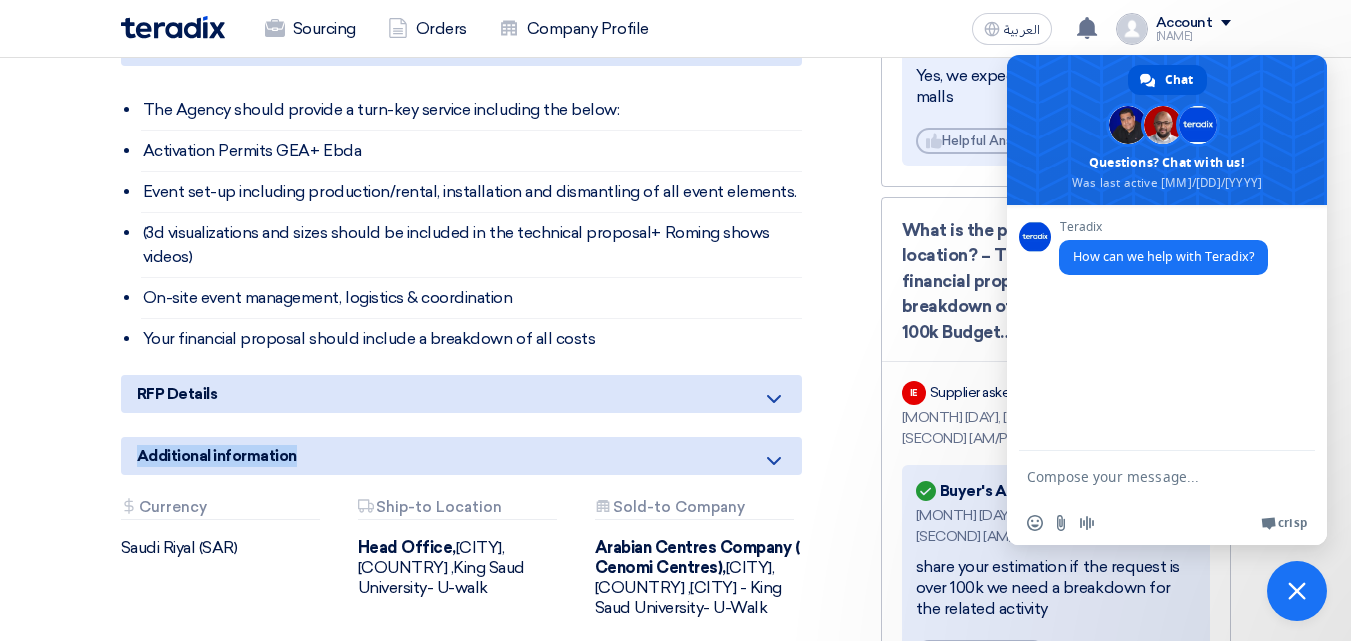 click on "Additional information" 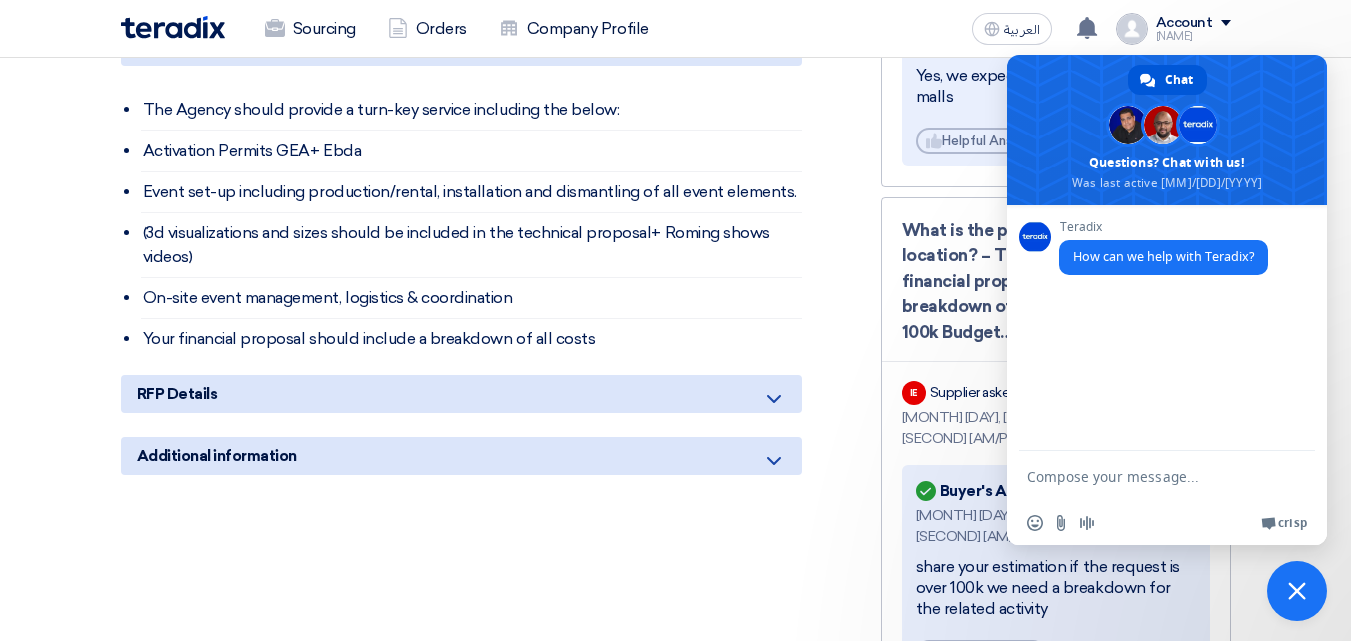 click on "RFP-Saudi National Day 2025
Buyer Information
[FIRST] [LAST]
Procurement Category Manager,
Arabian Centres Company ( Cenomi Centres),  [CITY], [COUNTRY]
,[CITY] - King Saud University- U-Walk
Technical support agent from Teradix team
[FIRST] [LAST] 📞 +[COUNTRY_CODE][PHONE] (Call or Click on the Number to use WhatsApp)
Export Items Table
#" 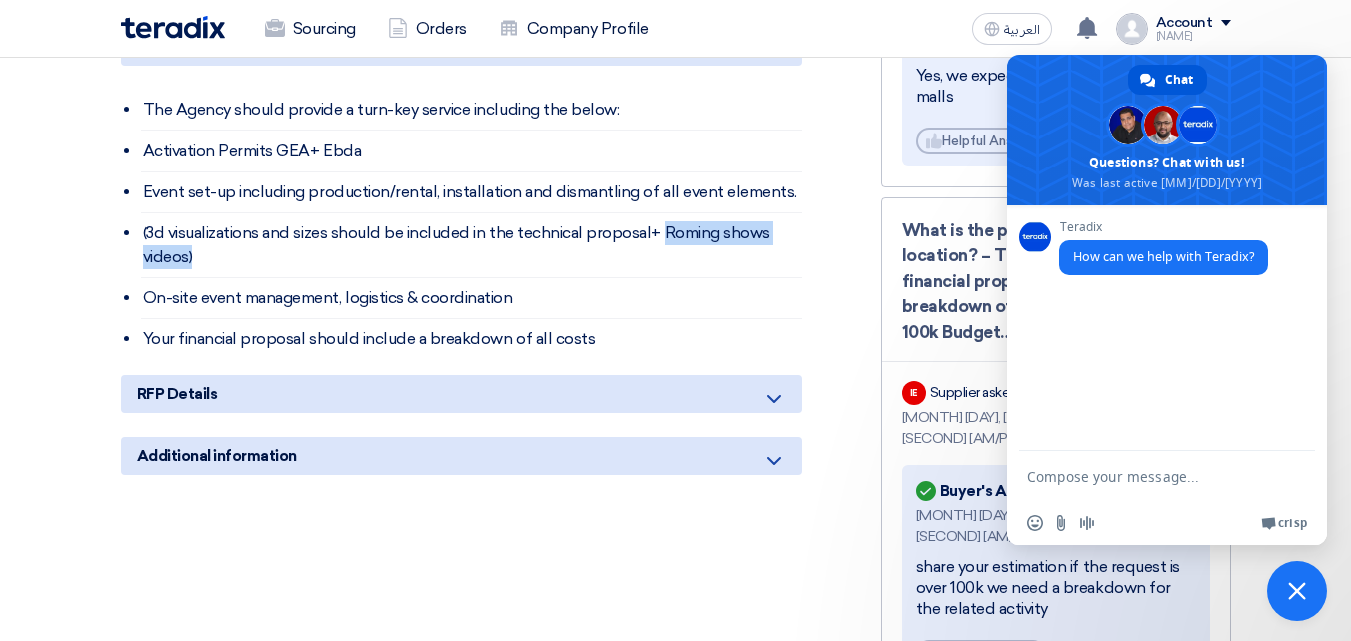 drag, startPoint x: 664, startPoint y: 254, endPoint x: 323, endPoint y: 282, distance: 342.14764 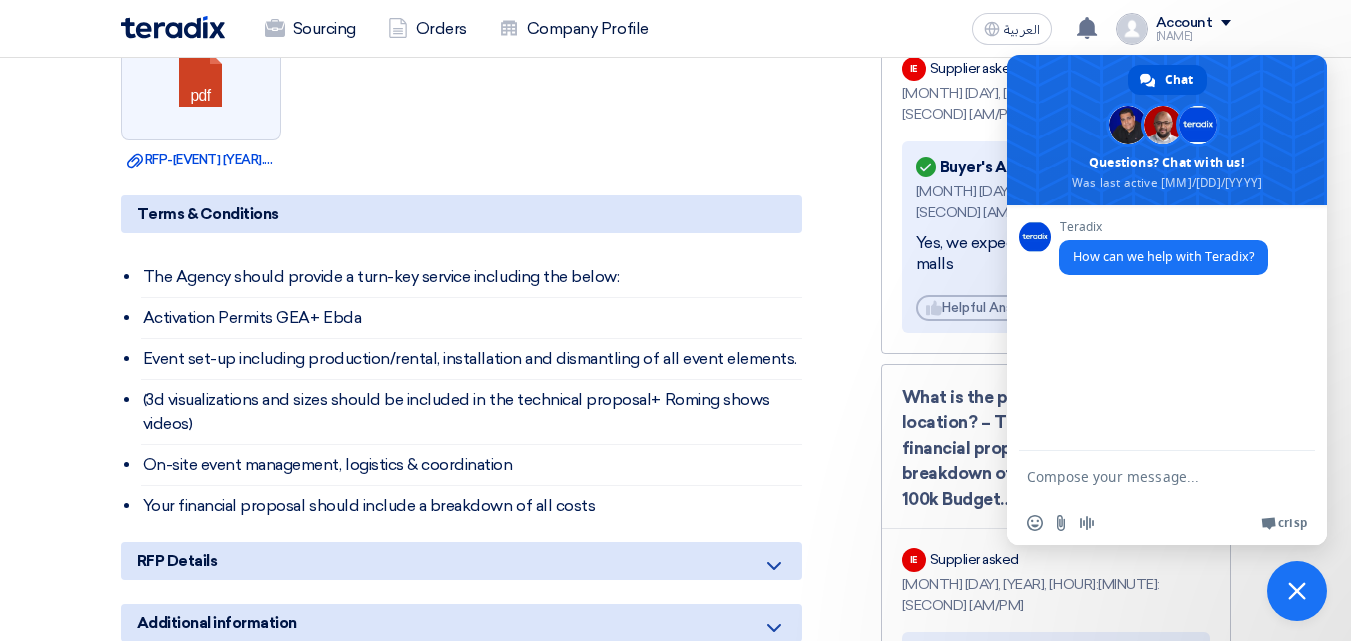 scroll, scrollTop: 1300, scrollLeft: 0, axis: vertical 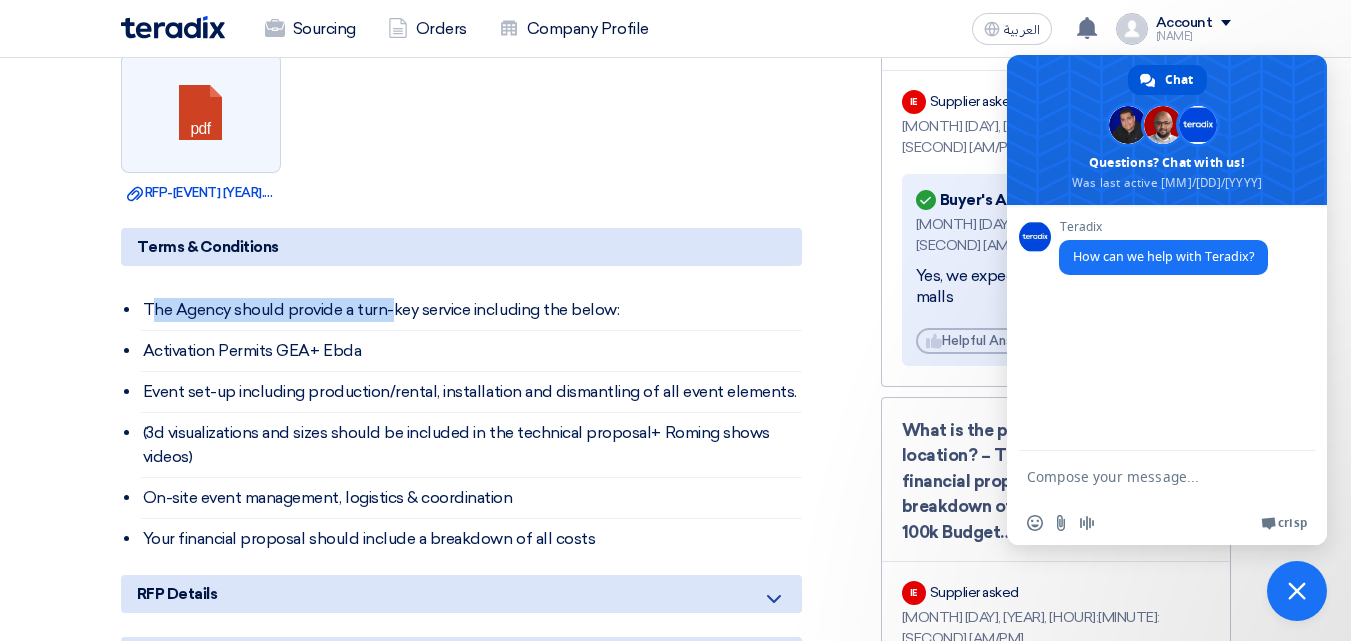 drag, startPoint x: 149, startPoint y: 332, endPoint x: 392, endPoint y: 328, distance: 243.03291 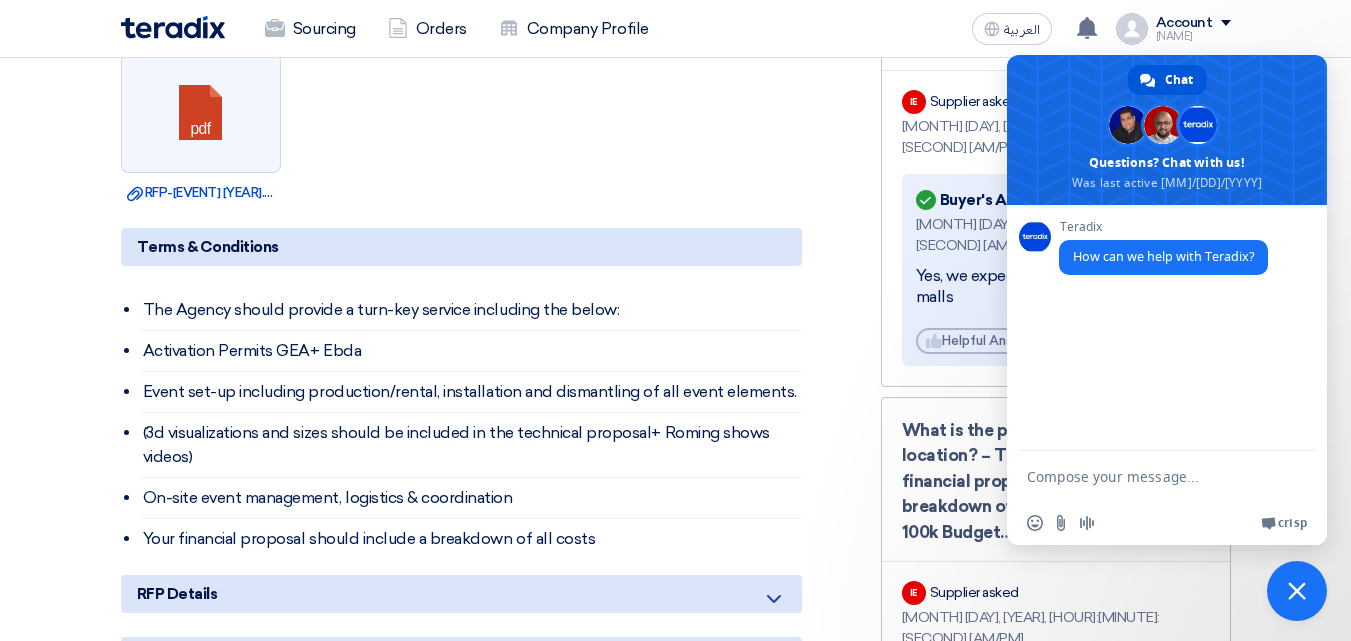 click on "Activation Permits GEA+ Ebda" 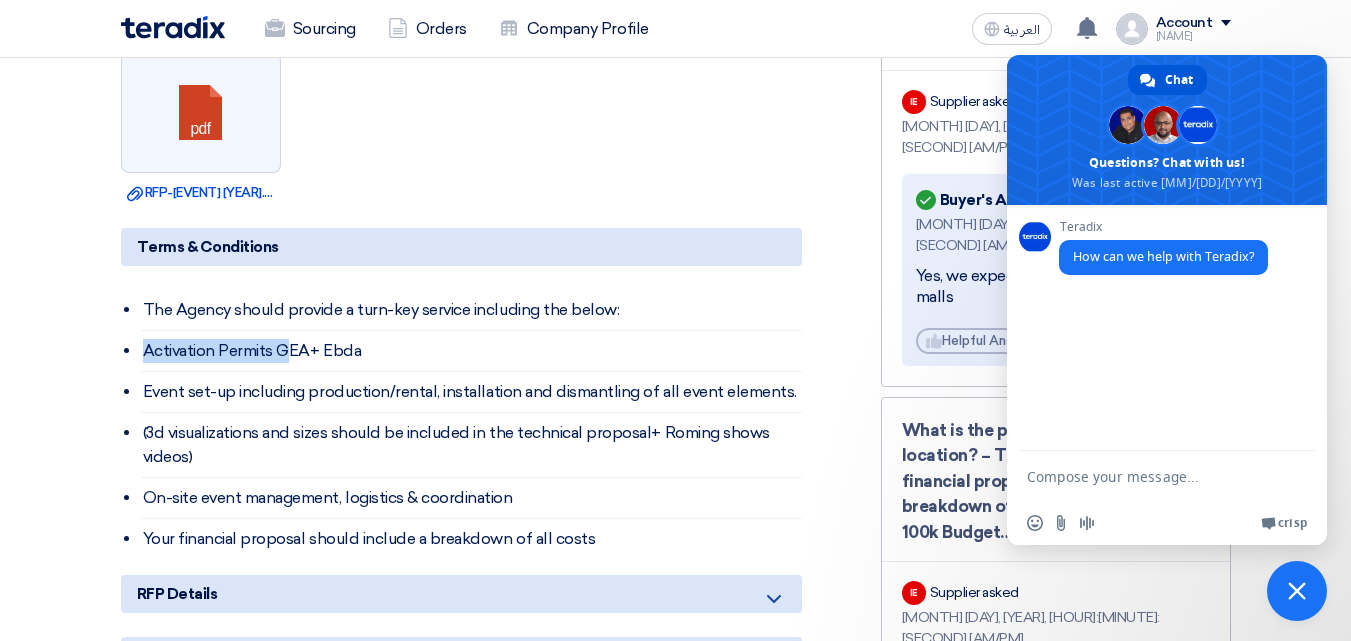drag, startPoint x: 132, startPoint y: 374, endPoint x: 293, endPoint y: 389, distance: 161.69725 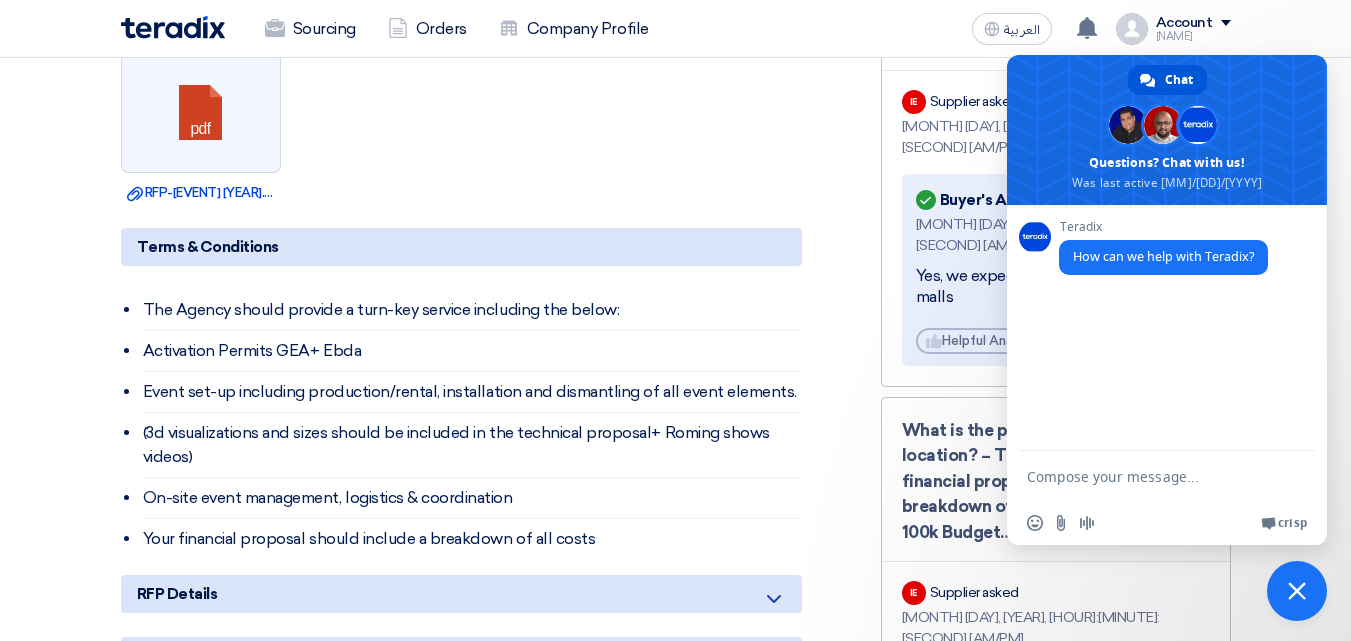 click on "Activation Permits GEA+ Ebda" 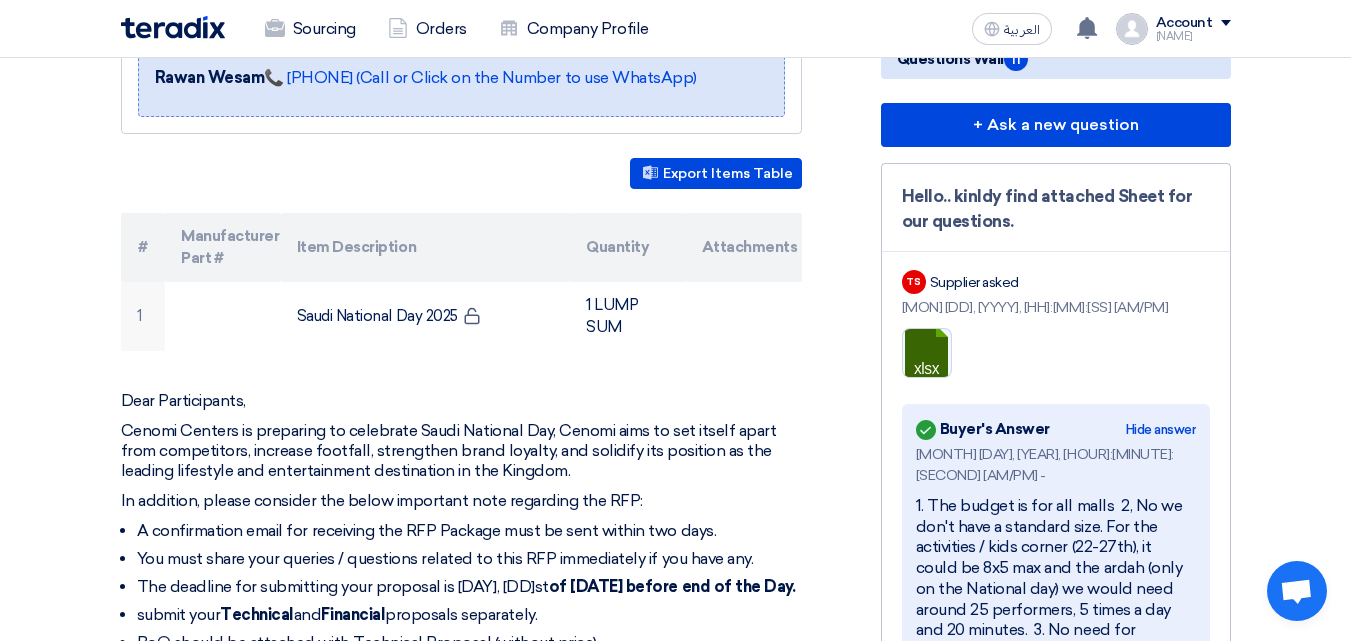 scroll, scrollTop: 0, scrollLeft: 0, axis: both 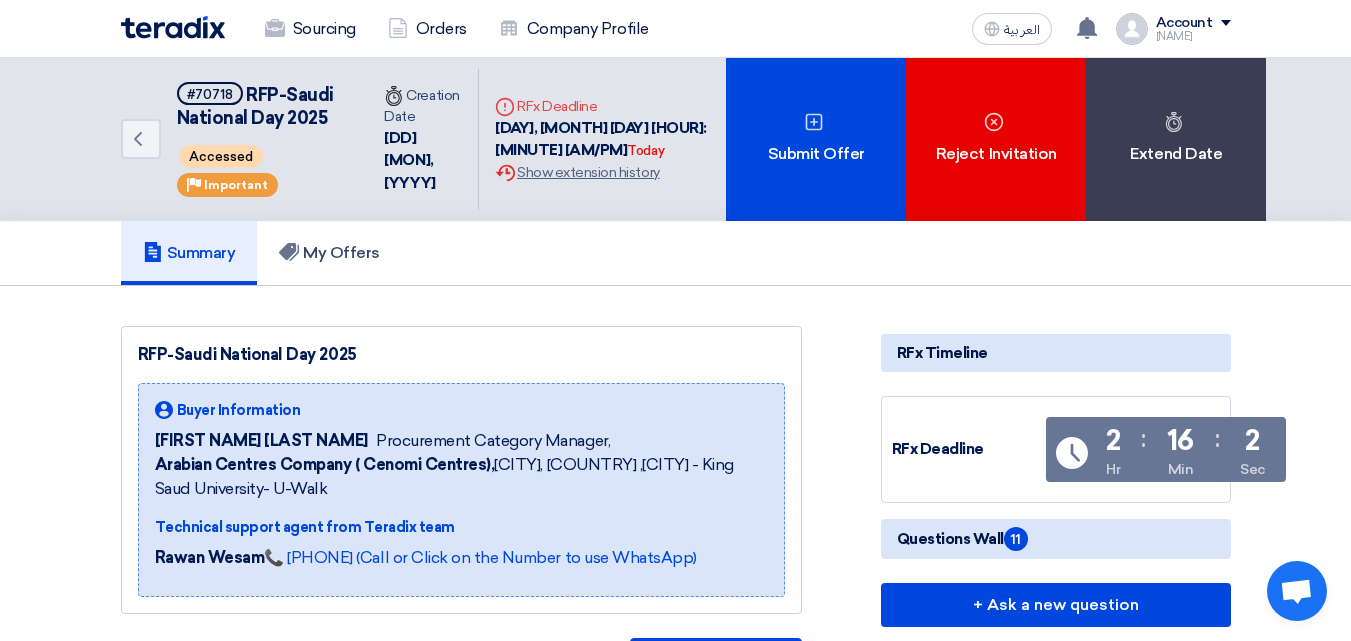 drag, startPoint x: 193, startPoint y: 175, endPoint x: 290, endPoint y: 195, distance: 99.0404 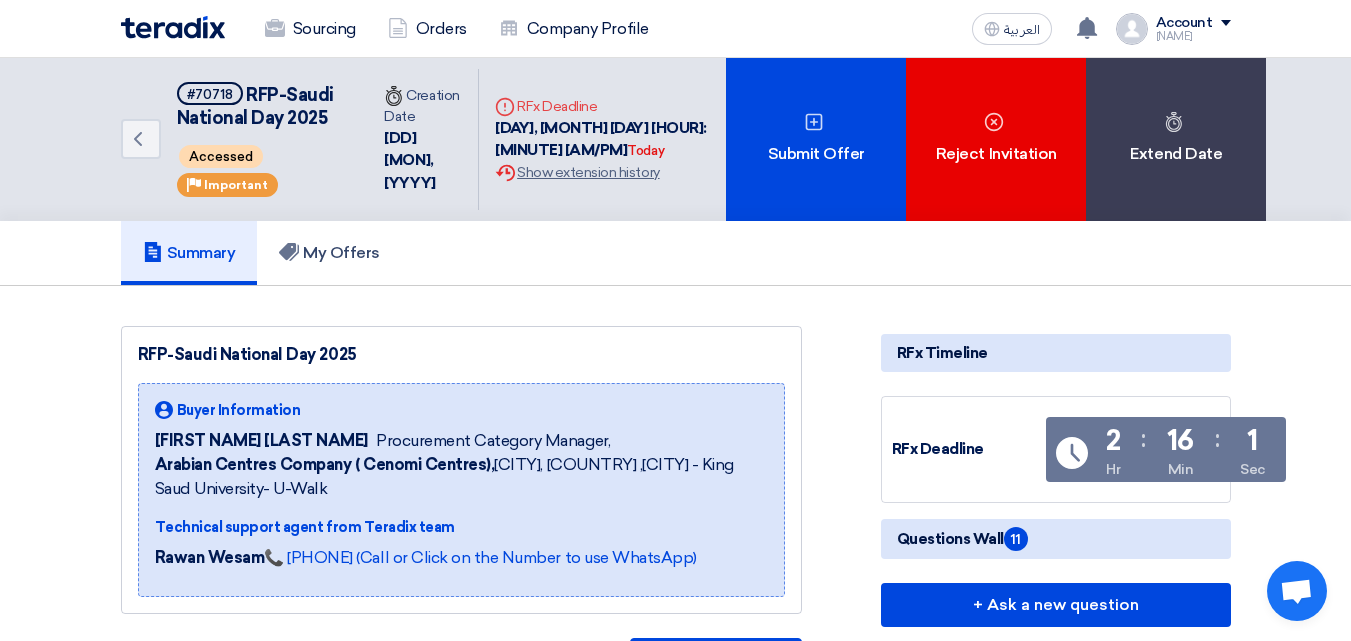 click on "Summary
My Offers" 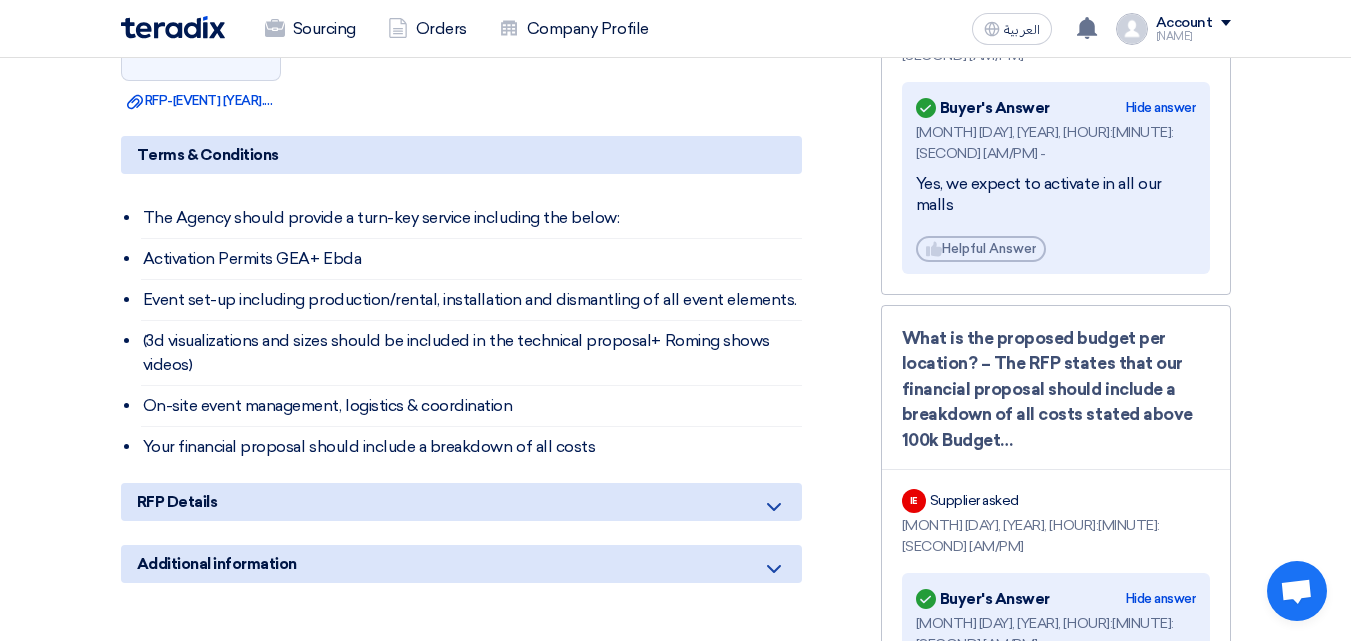 scroll, scrollTop: 1400, scrollLeft: 0, axis: vertical 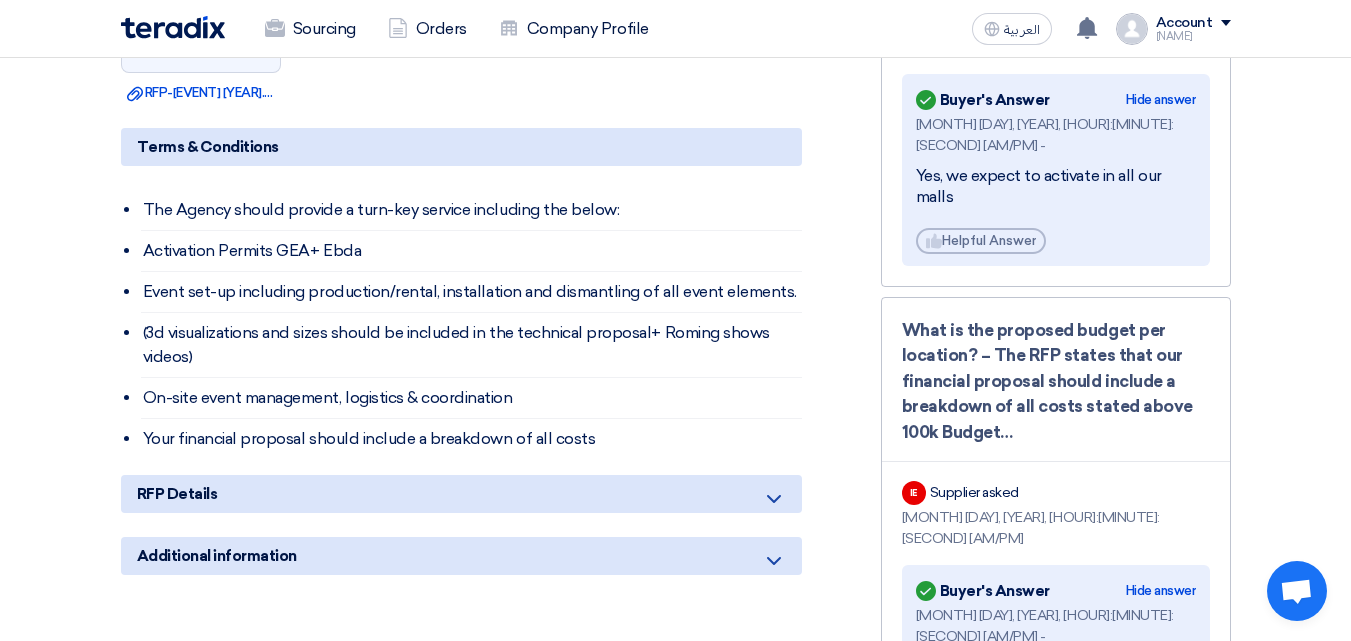 click on "RFP Details" 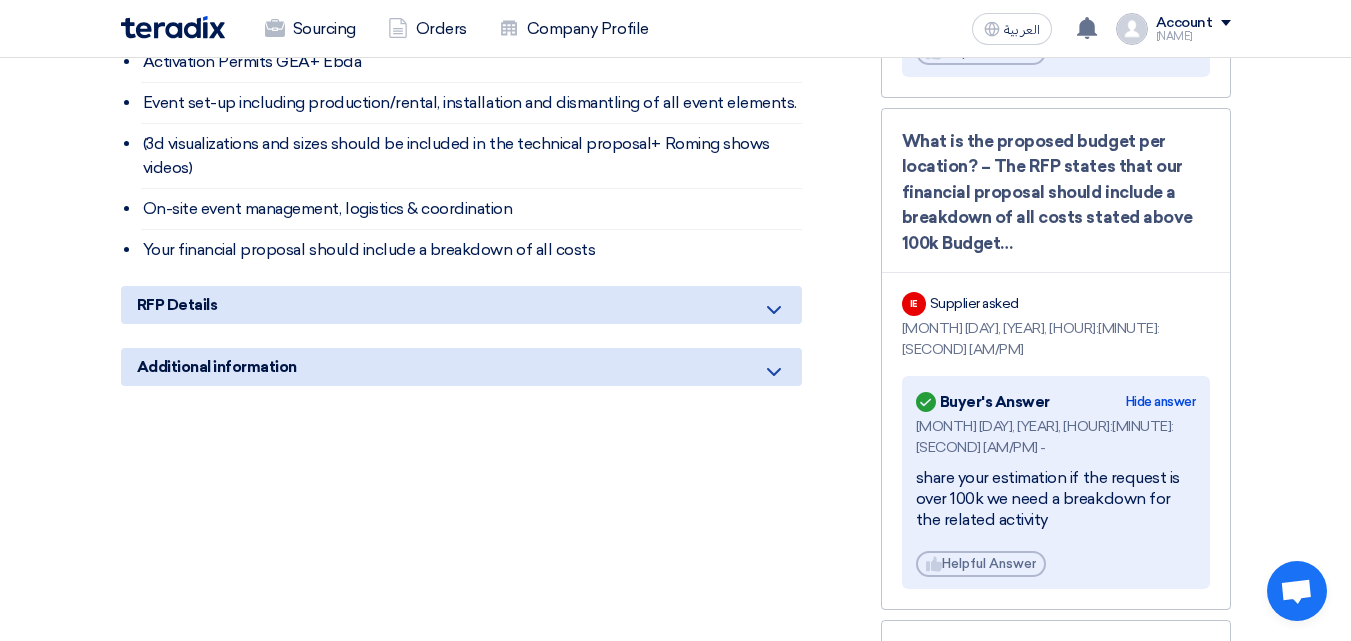 scroll, scrollTop: 1600, scrollLeft: 0, axis: vertical 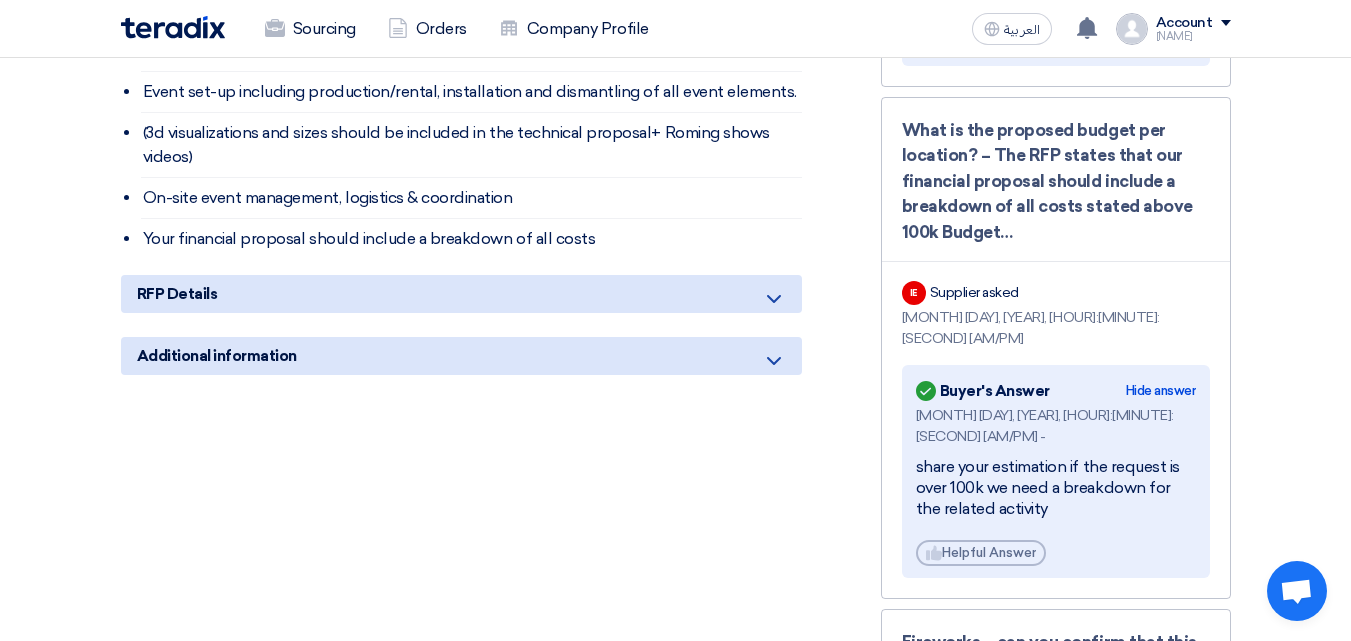 click on "Additional information" 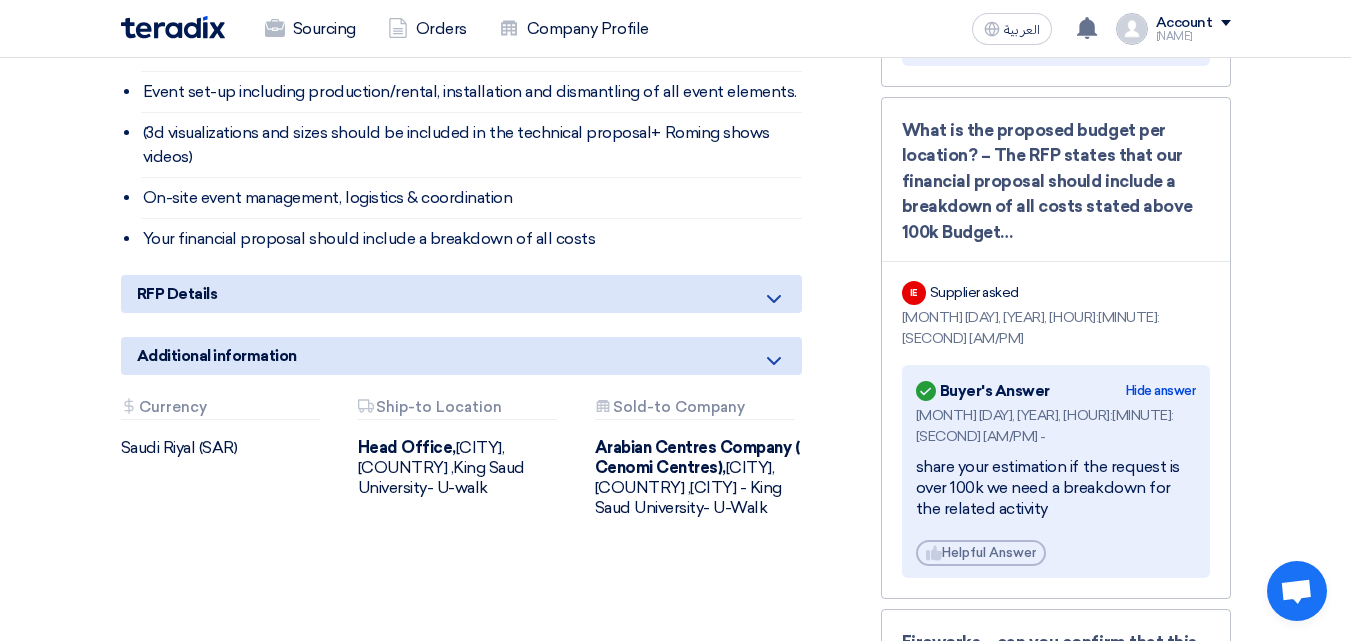 click on "Additional information" 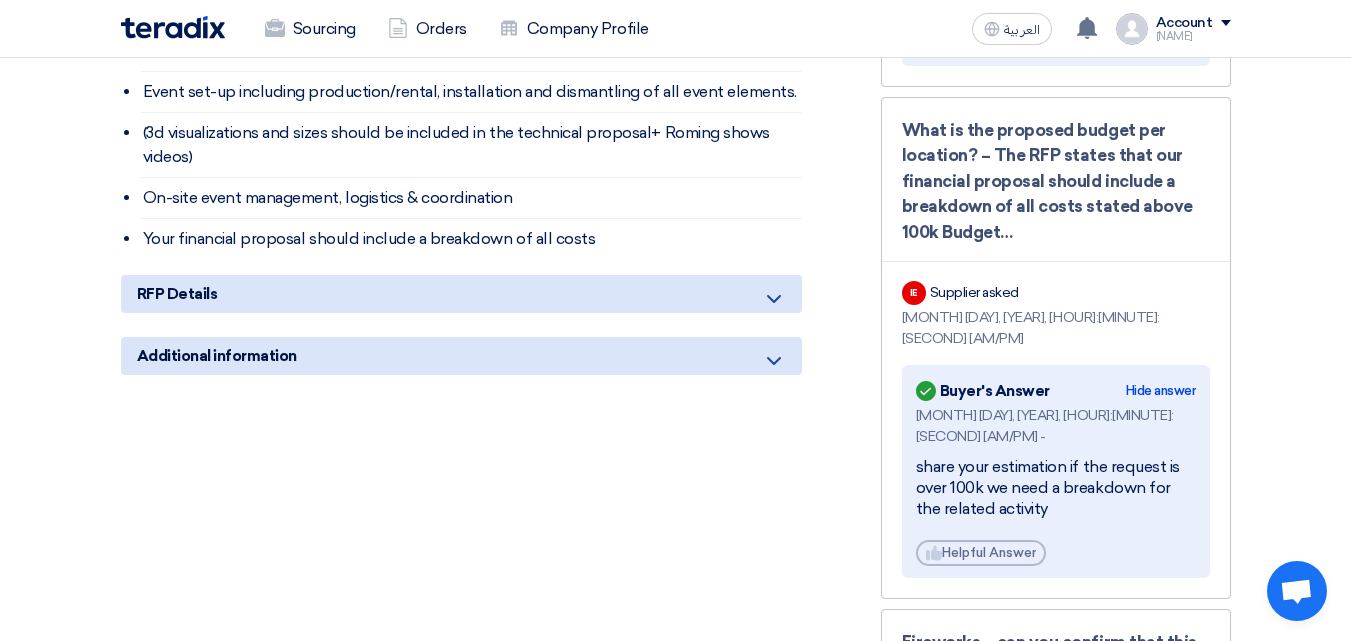 click on "Additional information" 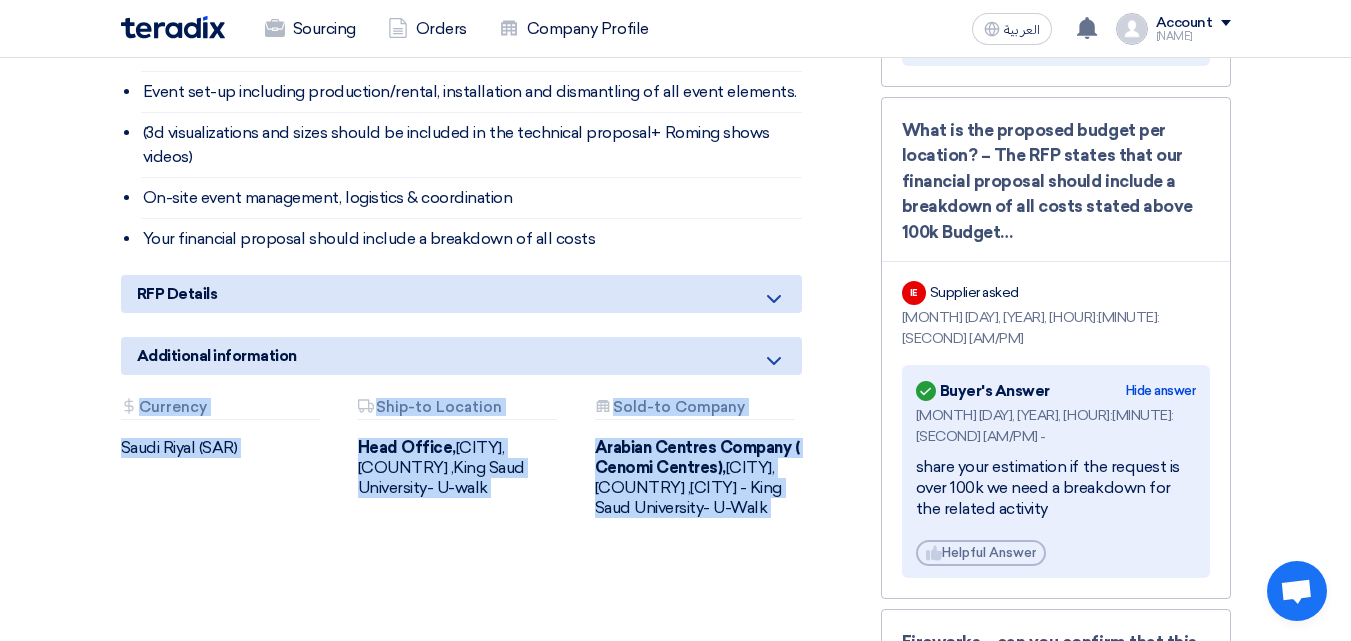 click on "RFP-Saudi National Day 2025
Buyer Information
[FIRST] [LAST]
Procurement Category Manager,
Arabian Centres Company ( Cenomi Centres),  [CITY], [COUNTRY]
,[CITY] - King Saud University- U-Walk
Technical support agent from Teradix team
[FIRST] [LAST] 📞 +[COUNTRY_CODE][PHONE] (Call or Click on the Number to use WhatsApp)
Export Items Table
#" 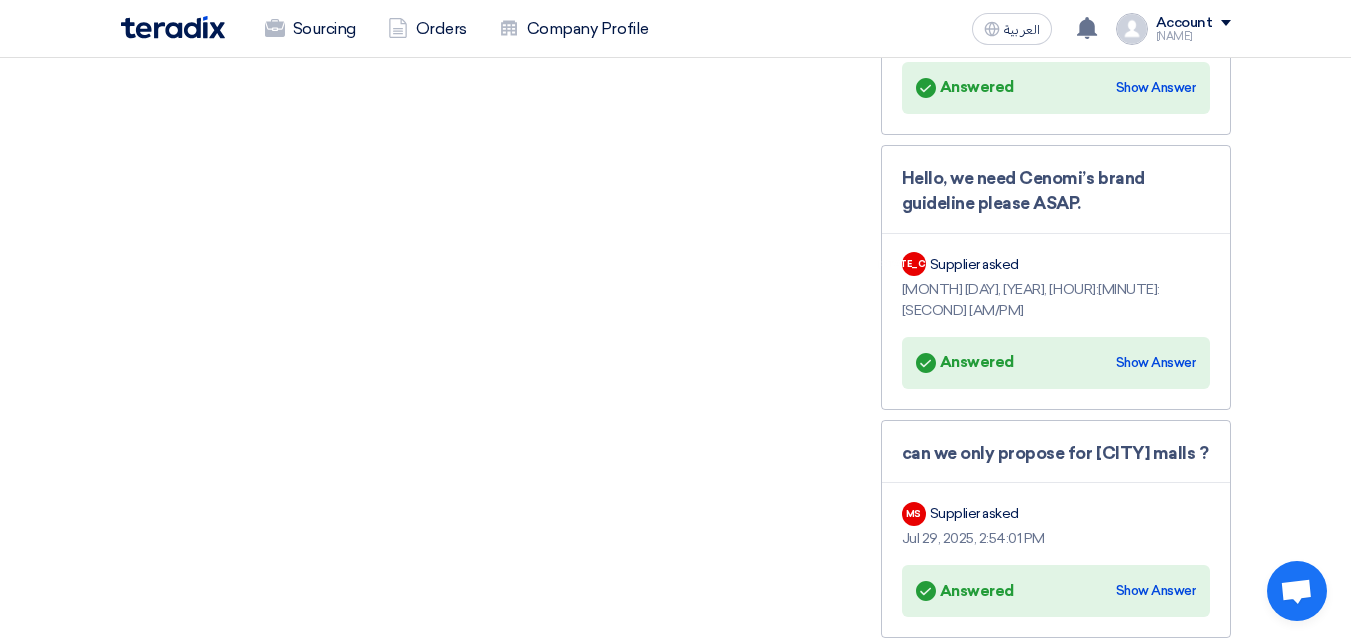 scroll, scrollTop: 2800, scrollLeft: 0, axis: vertical 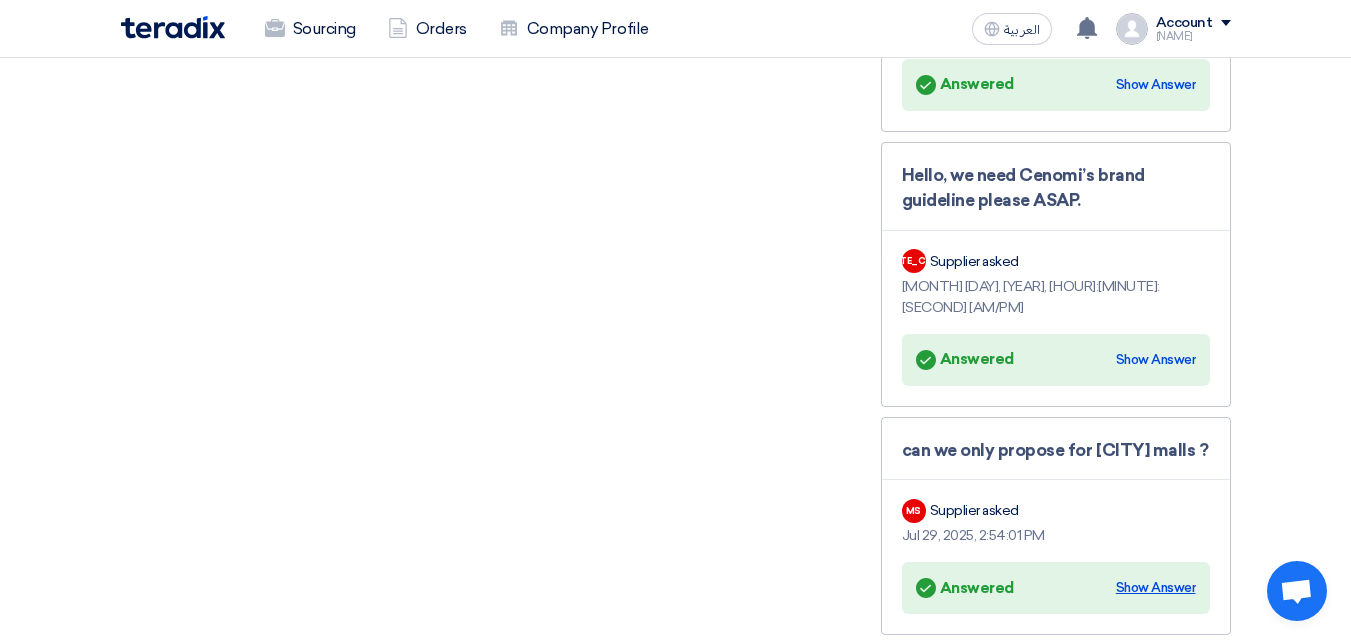 click on "Show Answer" 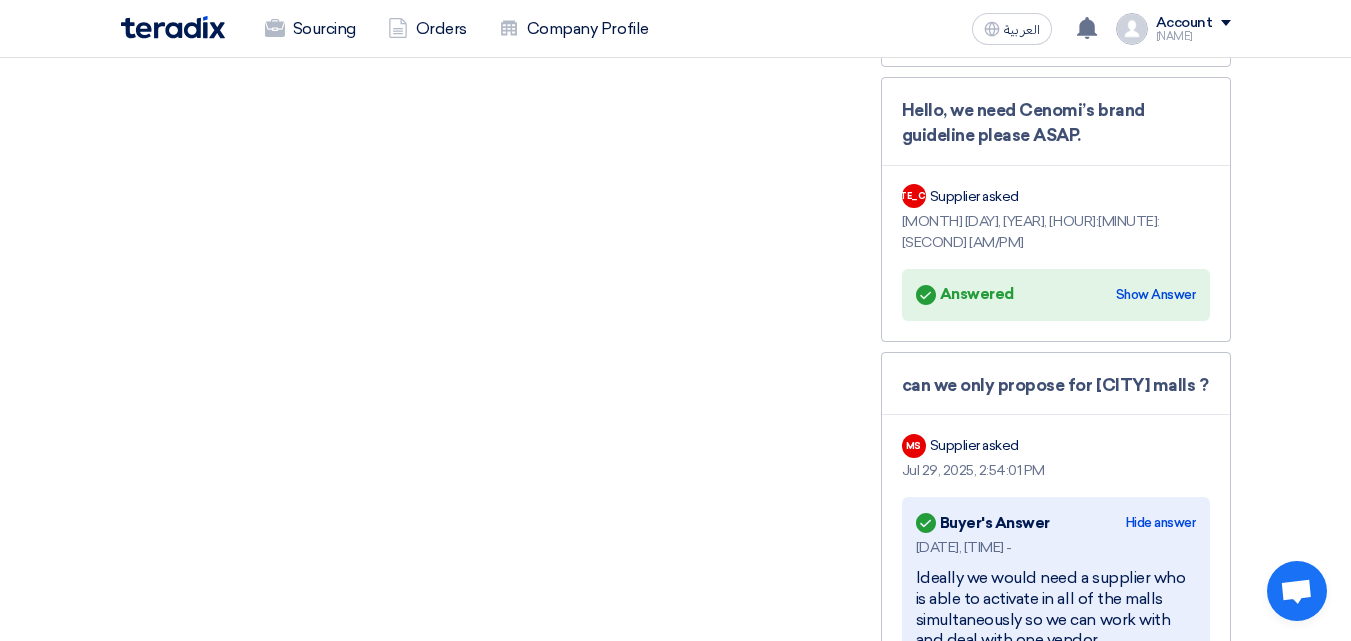 scroll, scrollTop: 2900, scrollLeft: 0, axis: vertical 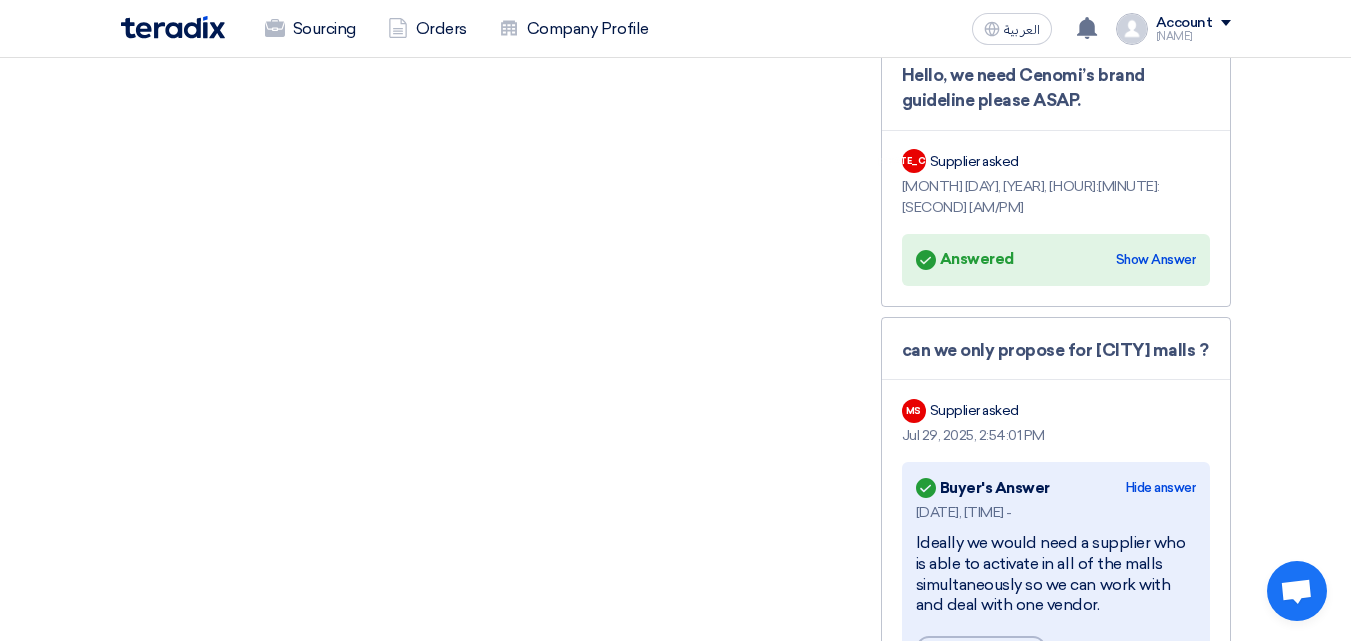 drag, startPoint x: 1136, startPoint y: 381, endPoint x: 1153, endPoint y: 440, distance: 61.400326 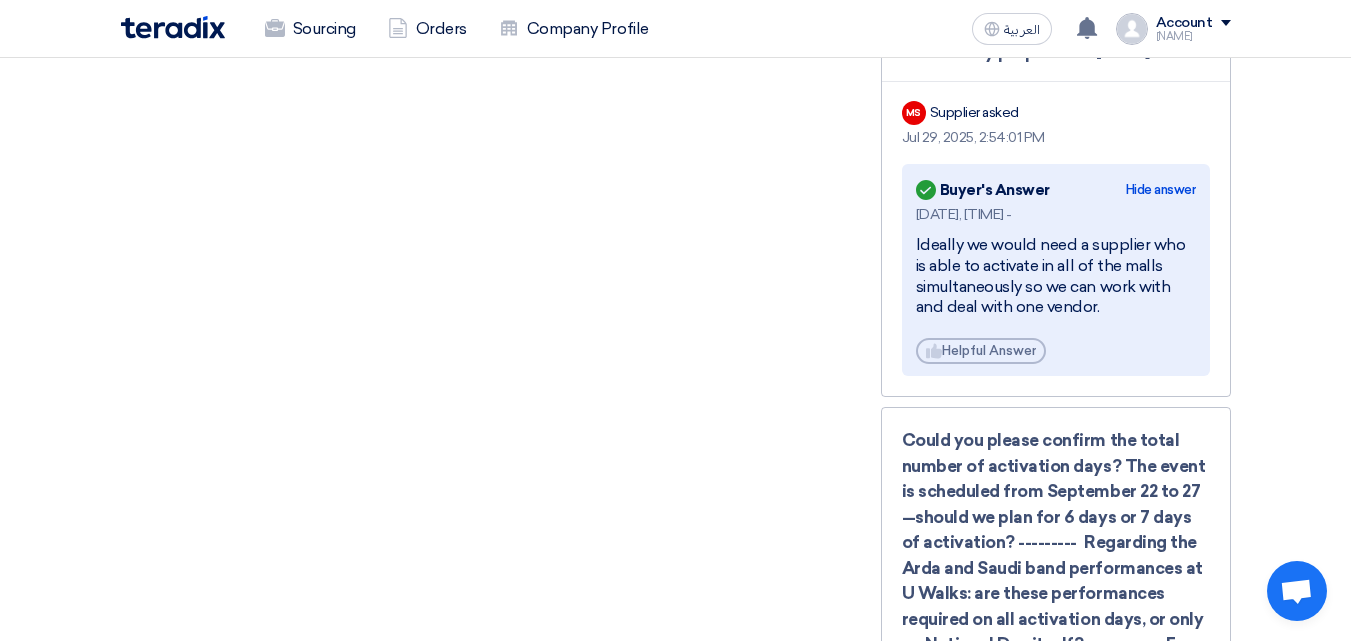 scroll, scrollTop: 3200, scrollLeft: 0, axis: vertical 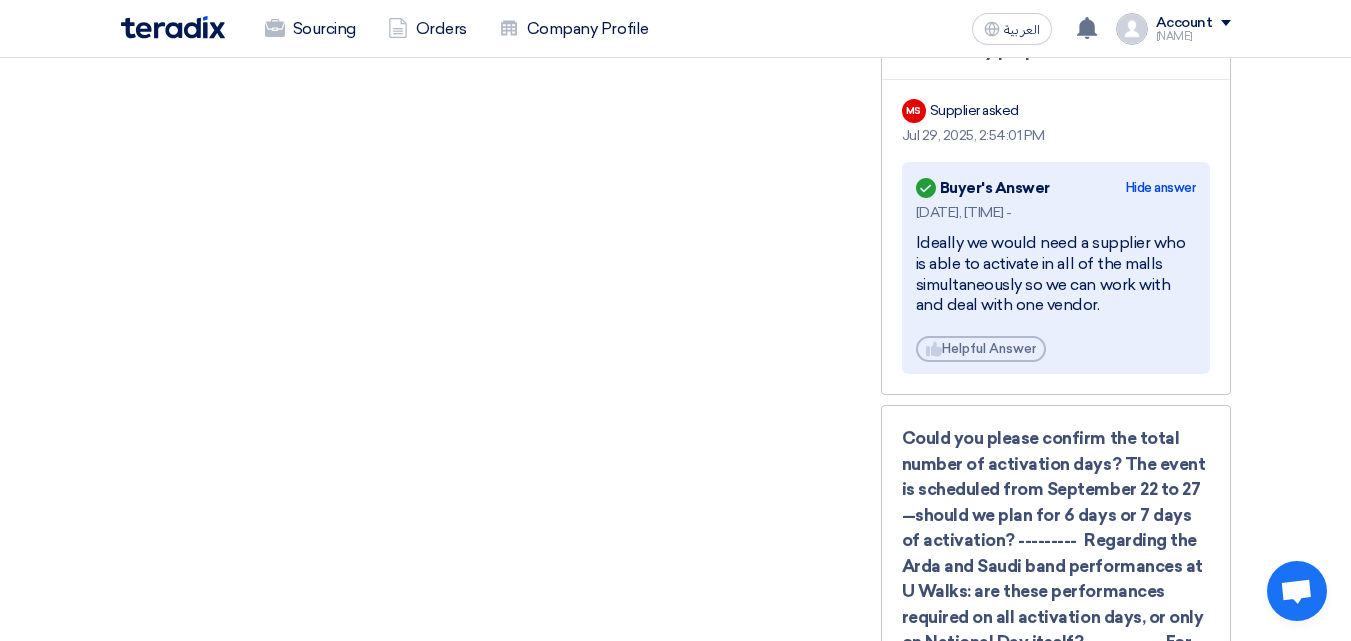 drag, startPoint x: 854, startPoint y: 267, endPoint x: 1102, endPoint y: 283, distance: 248.5156 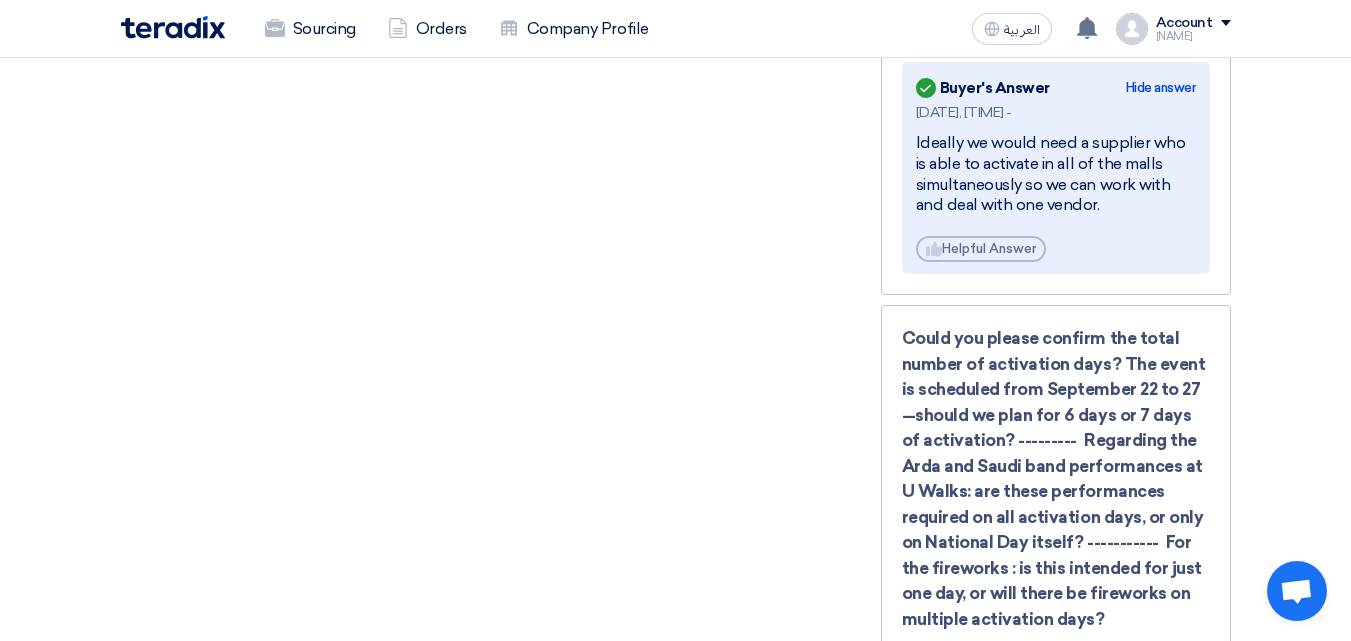 scroll, scrollTop: 3400, scrollLeft: 0, axis: vertical 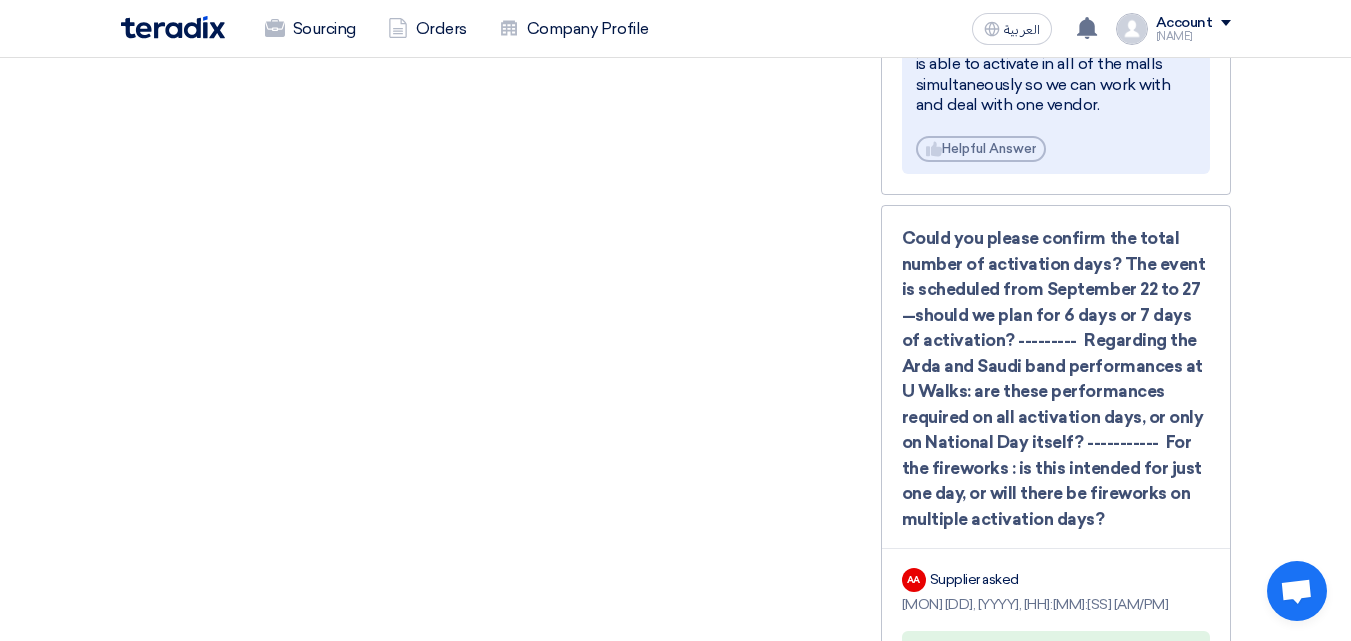 click on "Show Answer" 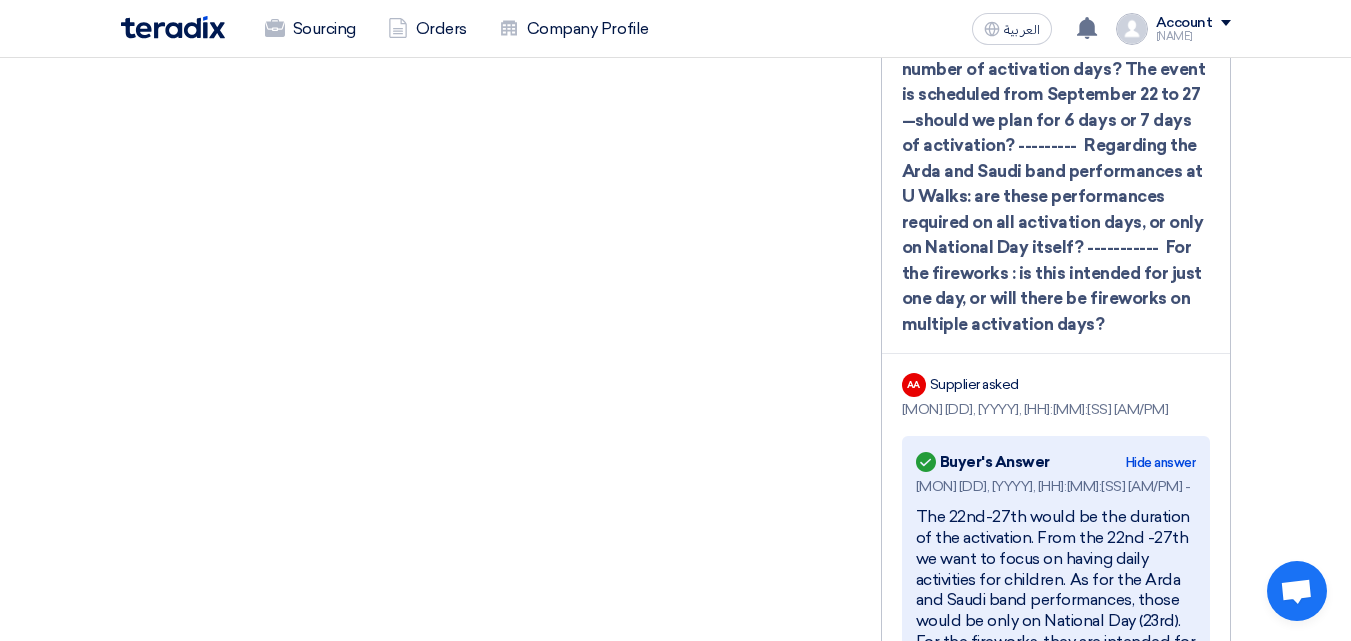scroll, scrollTop: 3600, scrollLeft: 0, axis: vertical 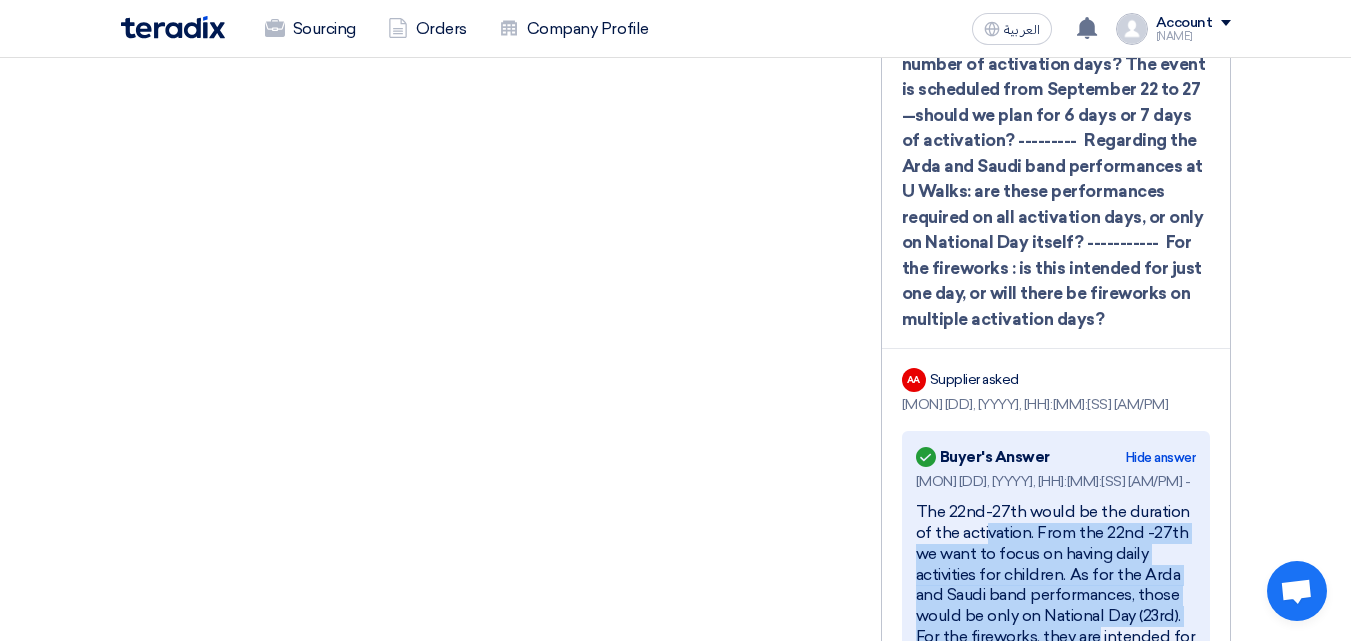drag, startPoint x: 931, startPoint y: 368, endPoint x: 1035, endPoint y: 460, distance: 138.85243 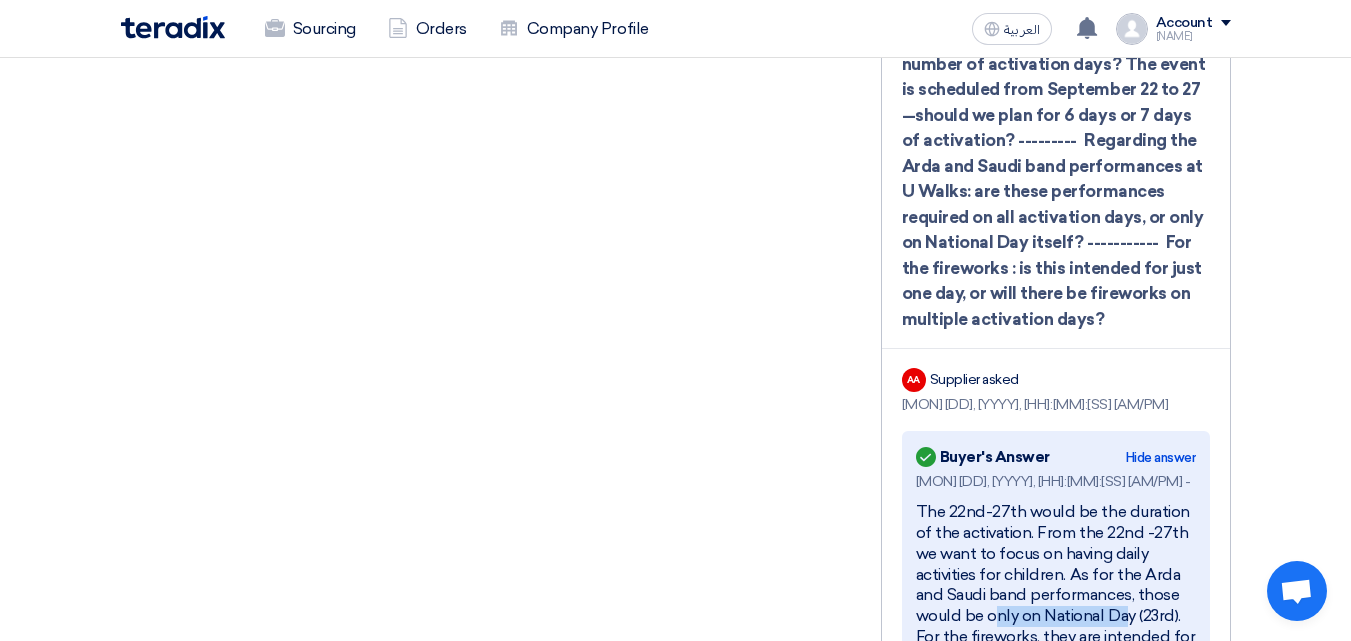 drag, startPoint x: 931, startPoint y: 448, endPoint x: 1063, endPoint y: 448, distance: 132 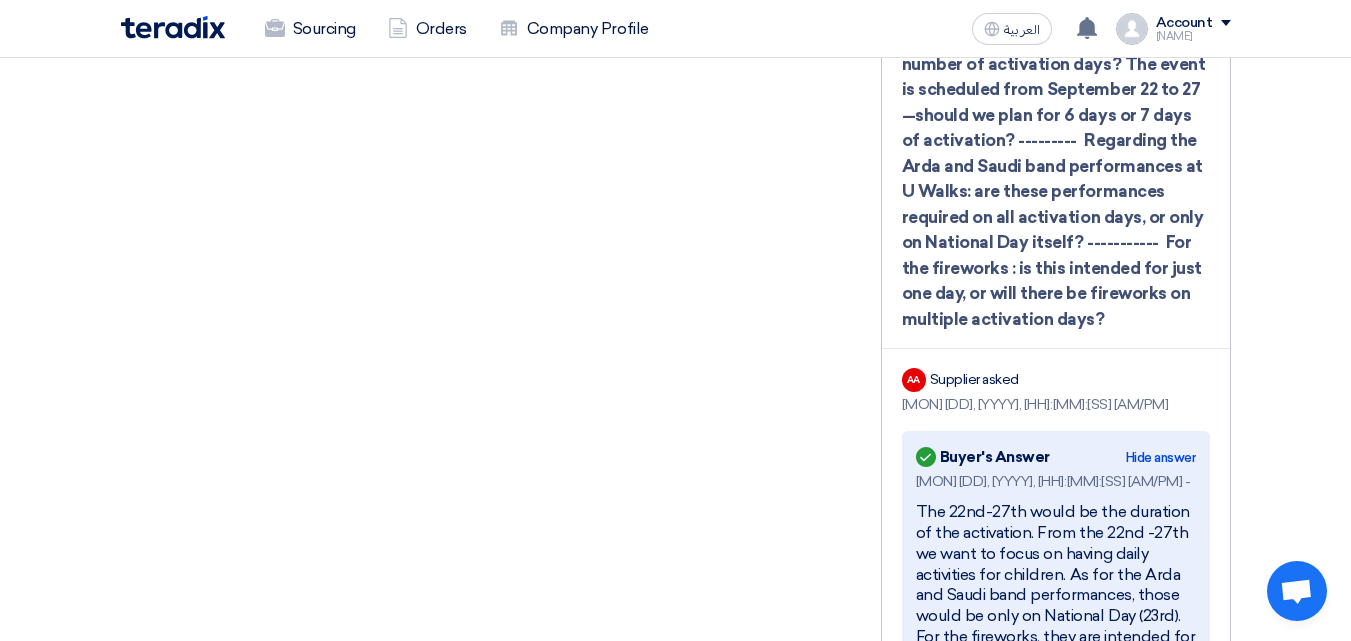 click on "The 22nd-27th would be the duration of the activation. From the 22nd -27th we want to focus on having daily activities for children. As for the Arda and Saudi band performances, those would be only on National Day (23rd). For the fireworks, they are intended for national day and only for U Walk [CITY] and U Walk [CITY]." 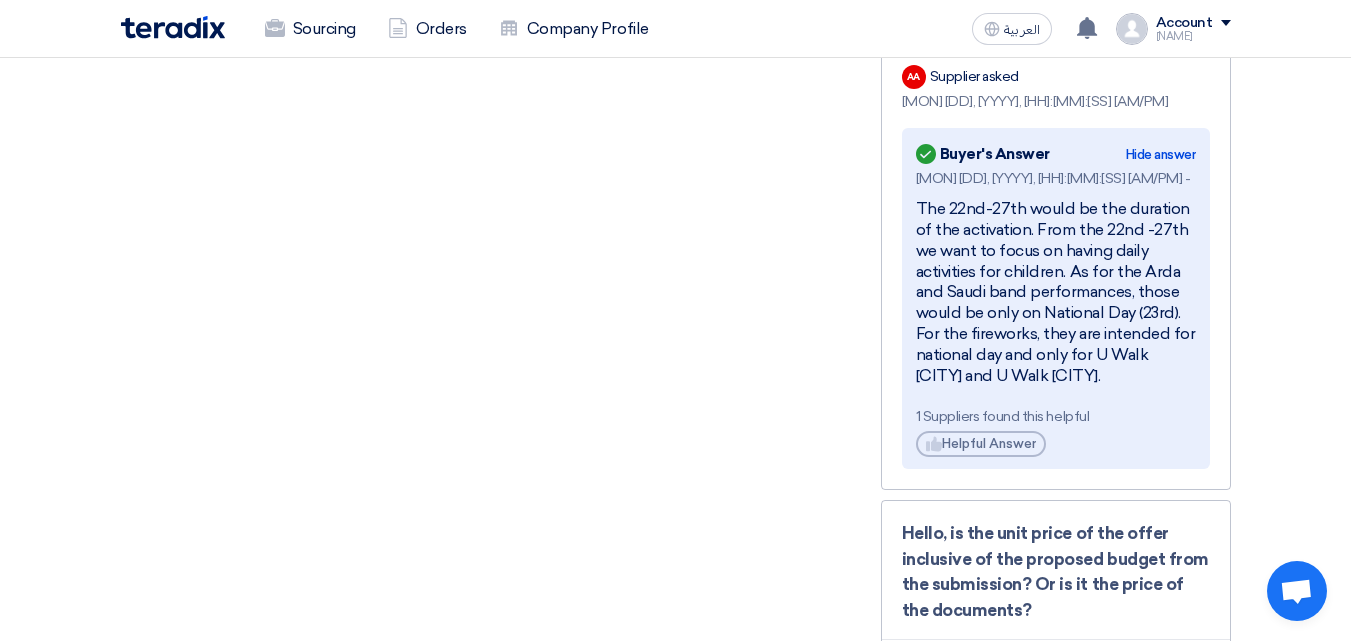 scroll, scrollTop: 4000, scrollLeft: 0, axis: vertical 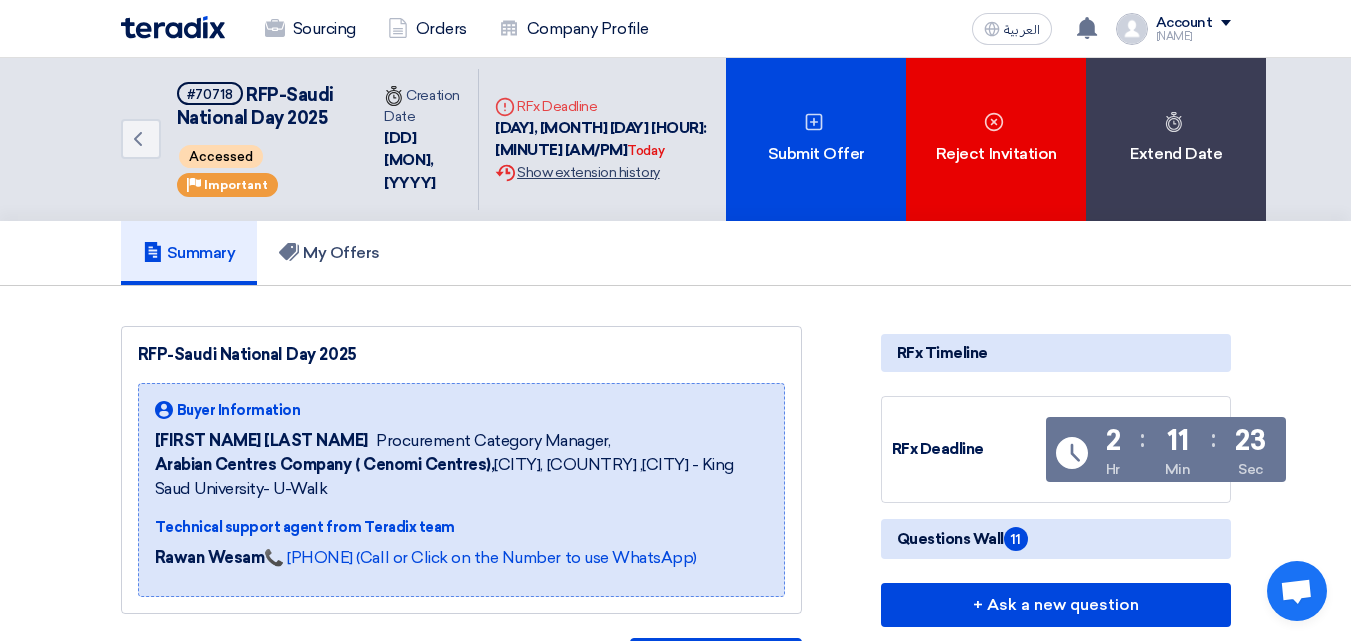 click on "Extension History
Show extension history" 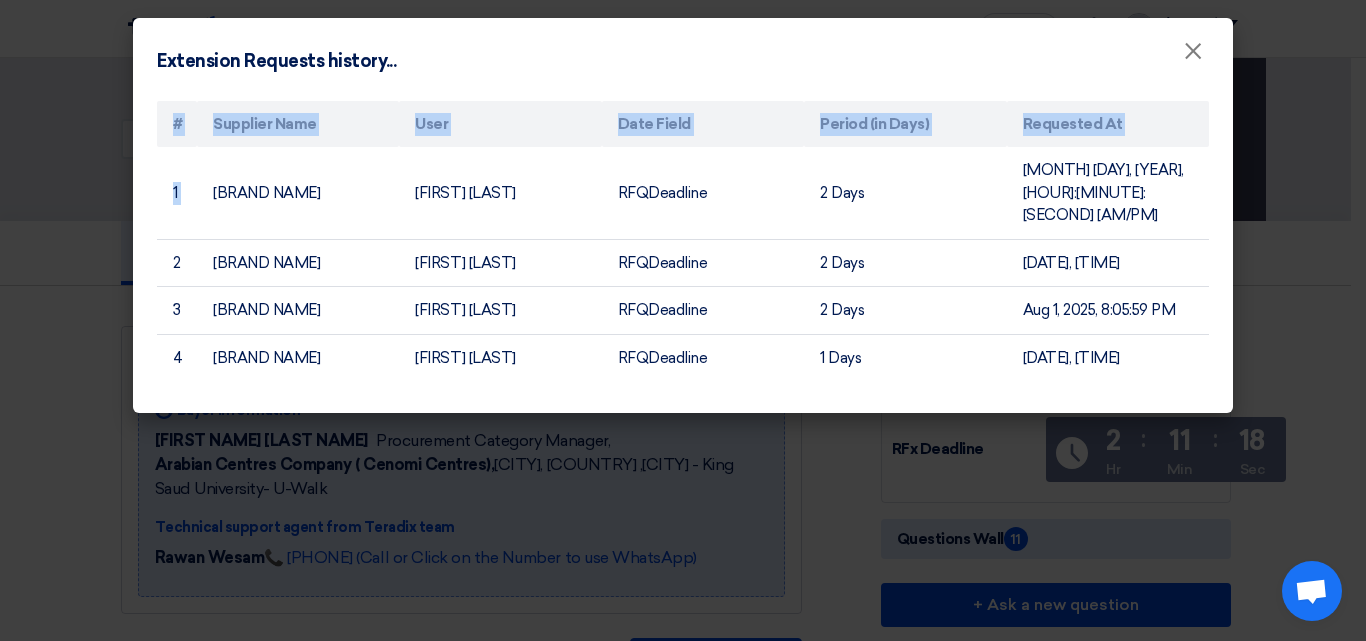 drag, startPoint x: 209, startPoint y: 165, endPoint x: 1161, endPoint y: 344, distance: 968.68207 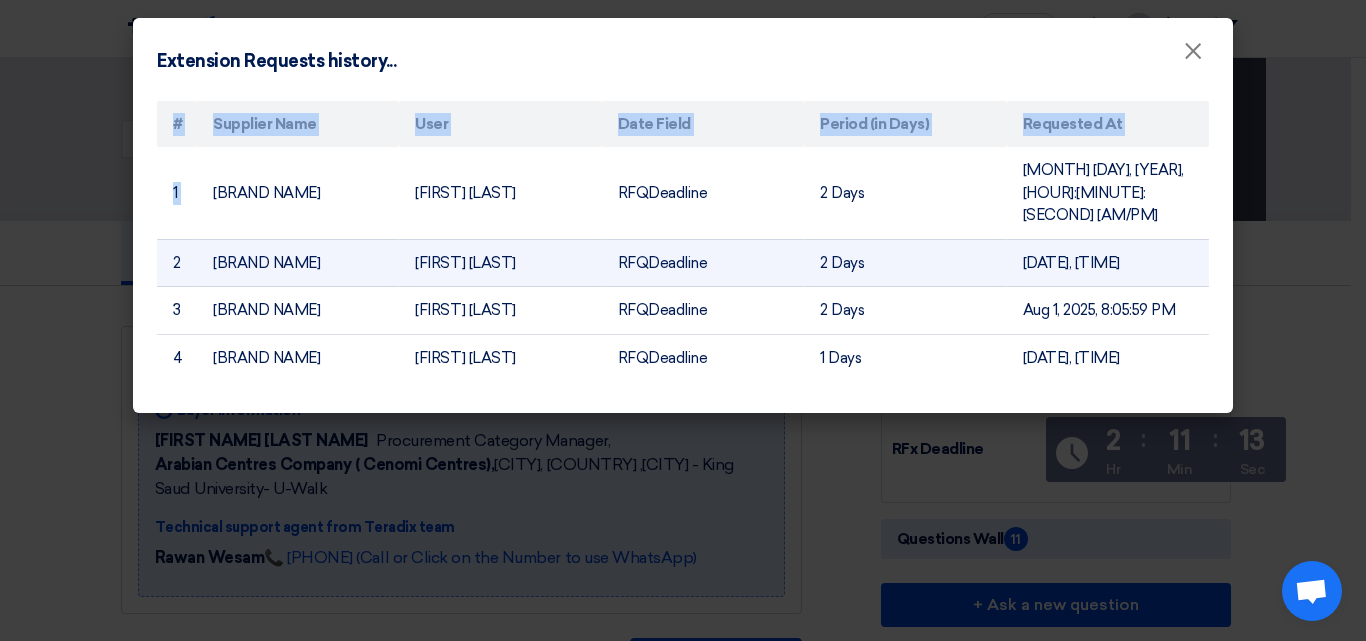 click on "[BRAND NAME]" 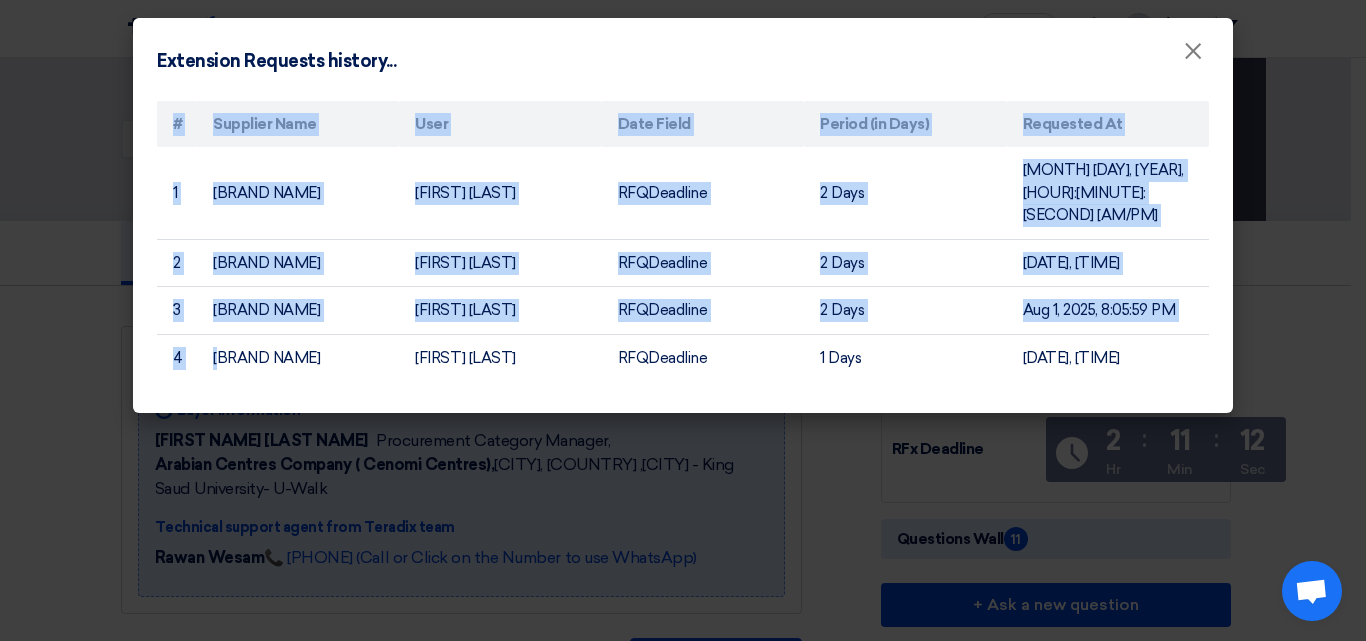 drag, startPoint x: 232, startPoint y: 301, endPoint x: 1018, endPoint y: 386, distance: 790.5827 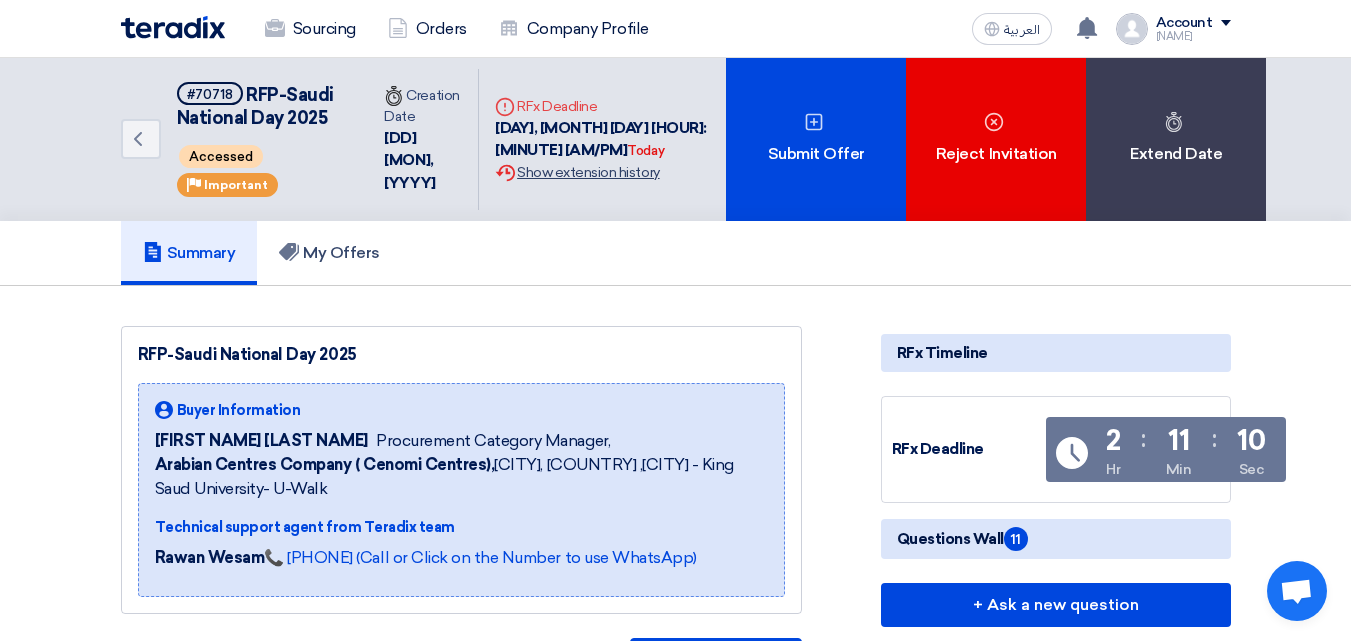 click on "Extension History
Show extension history" 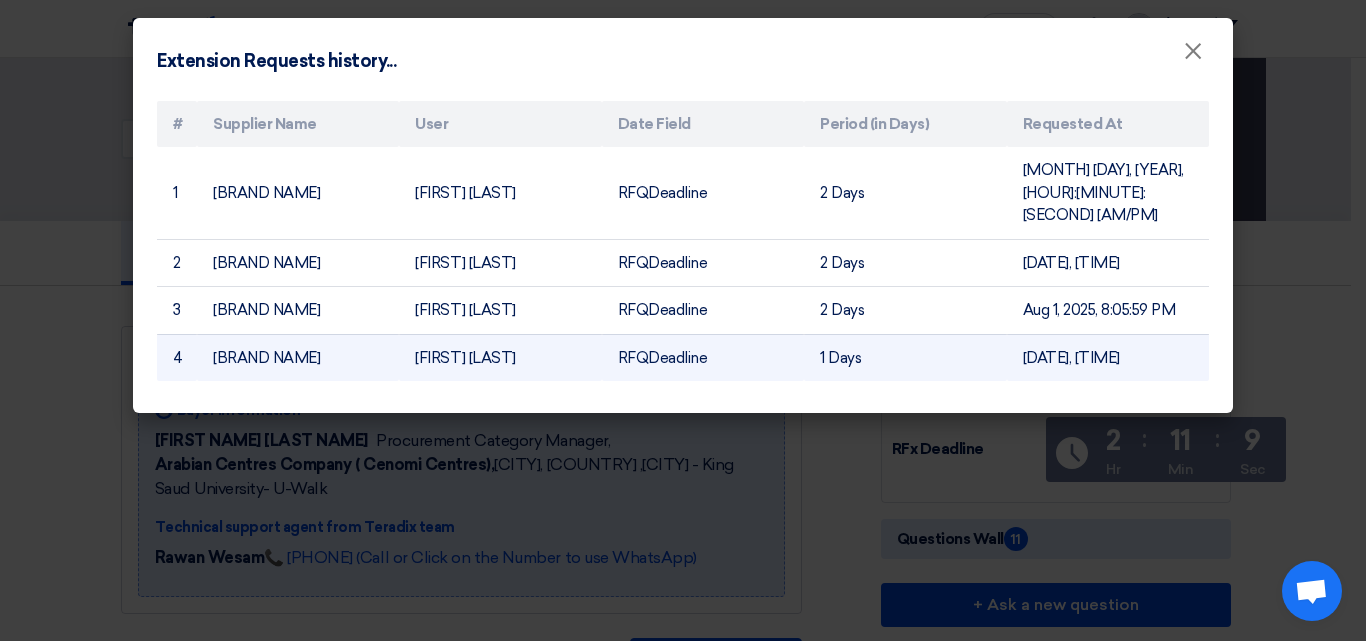 click on "RFQDeadline" 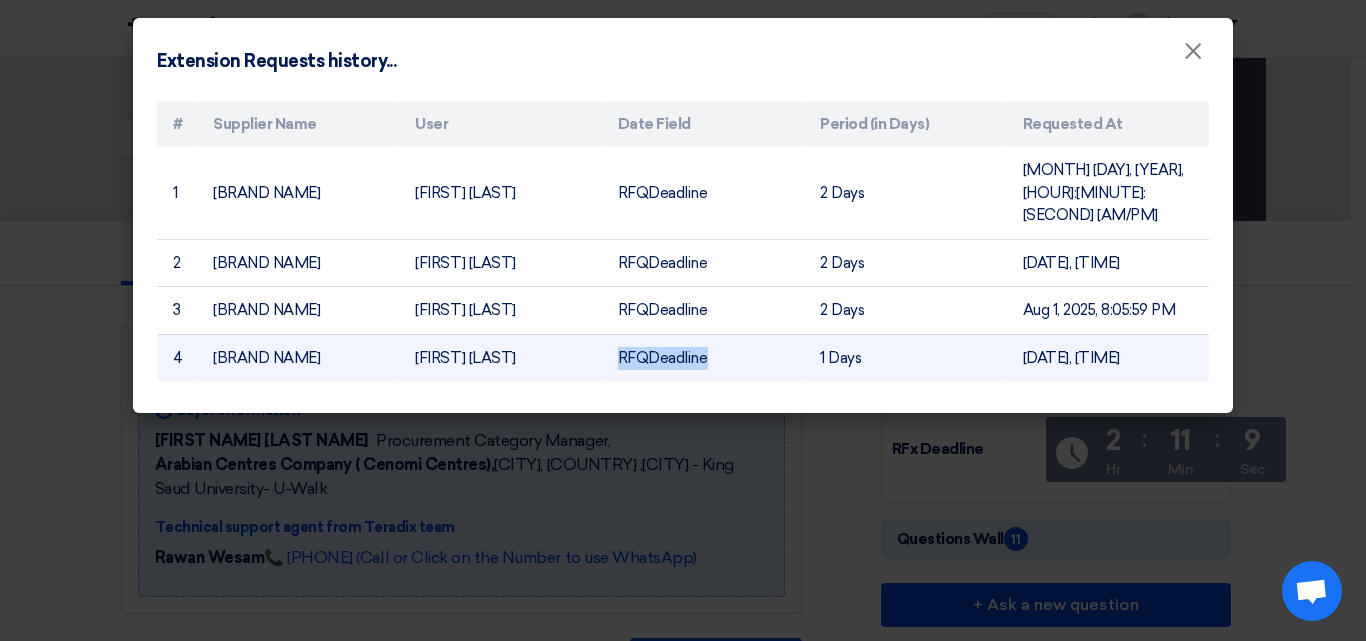 click on "RFQDeadline" 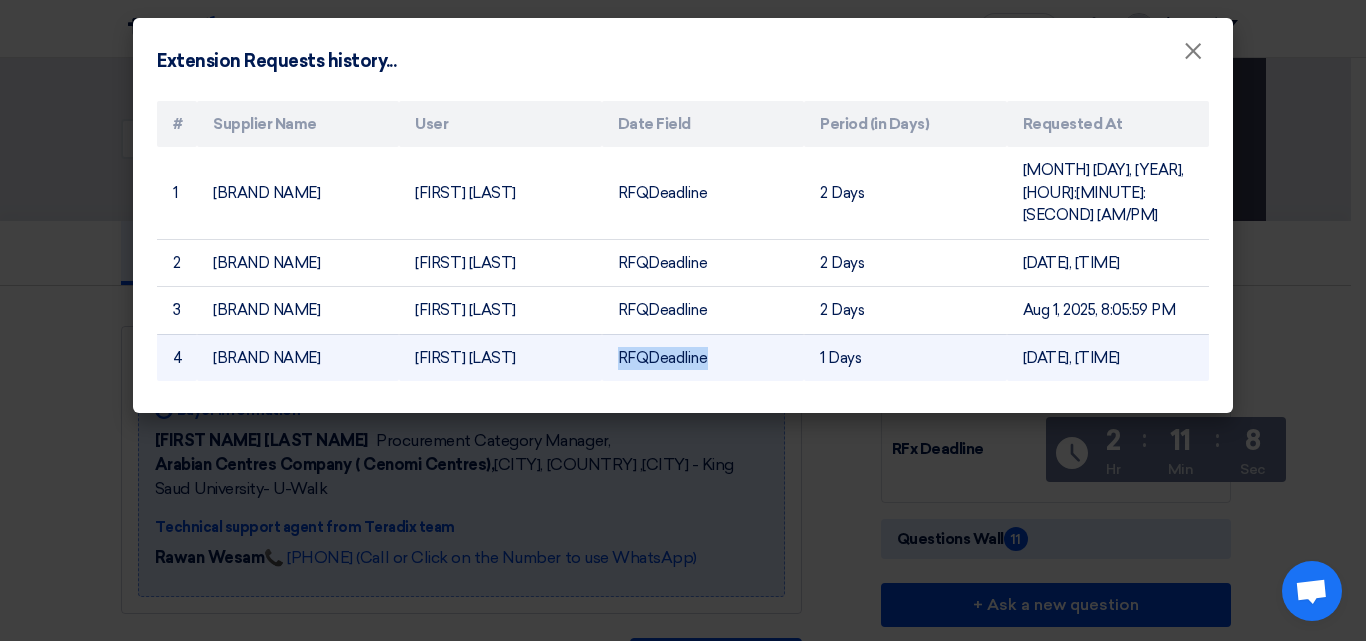 click on "RFQDeadline" 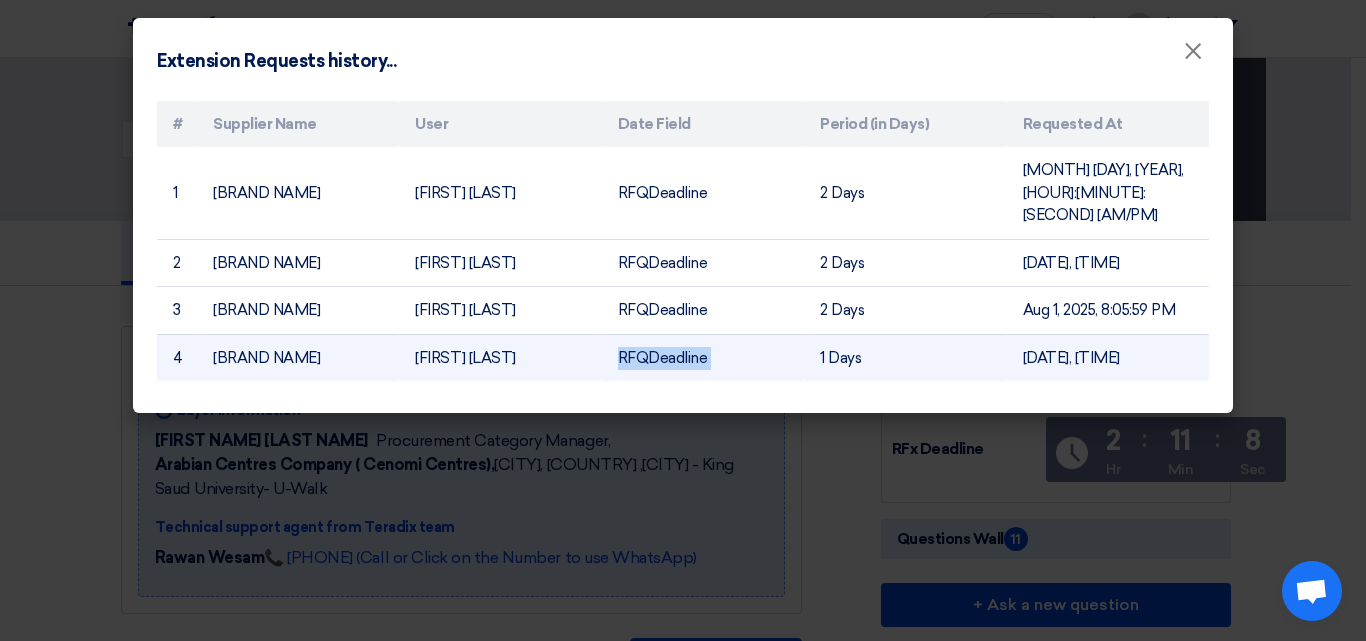 click on "RFQDeadline" 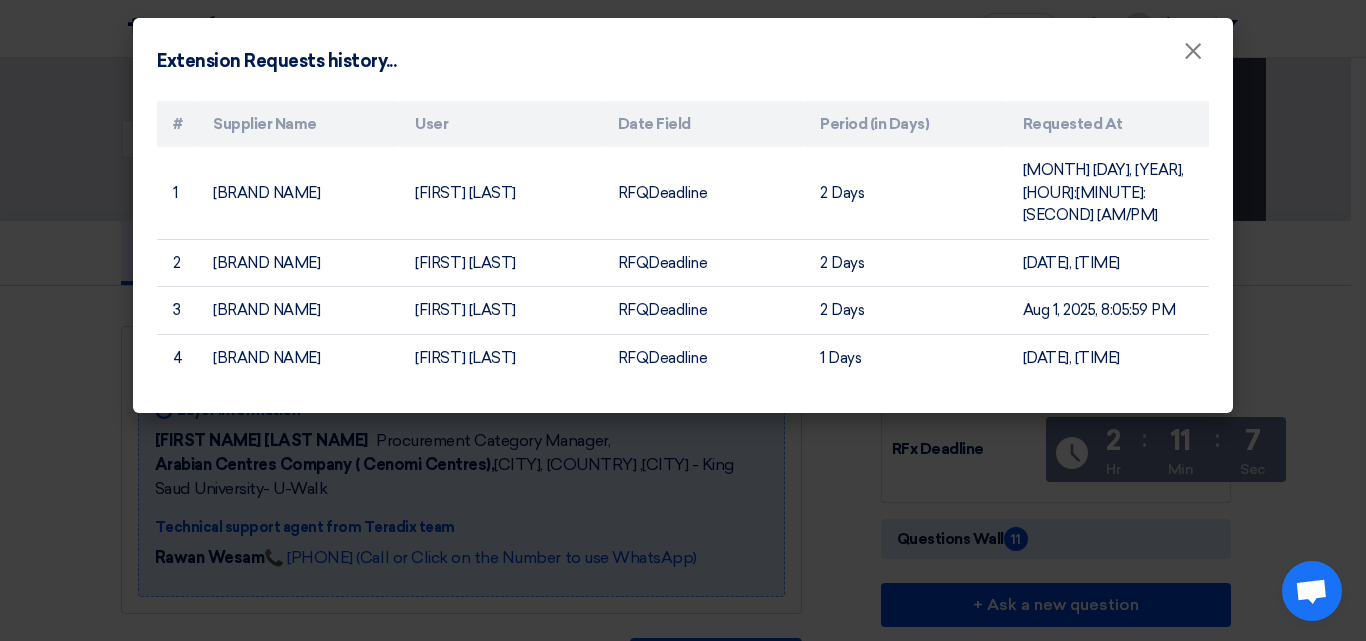 click on "Extension Requests history...
×
#
Supplier Name
User
Date Field
Period (in Days)
Requested At
1
AWstreams
Marc Azer
RFQDeadline
2
Days
Jul 30, 2025, 11:08:14 AM
2
AWstreams
Marc Azer
RFQDeadline
2
Days
Aug 1, 2025, 8:05:58 PM
3
AWstreams
Marc Azer
RFQDeadline
2
Days
Aug 1, 2025, 8:05:59 PM
4
AWstreams
Marc Azer
RFQDeadline
1
Days" 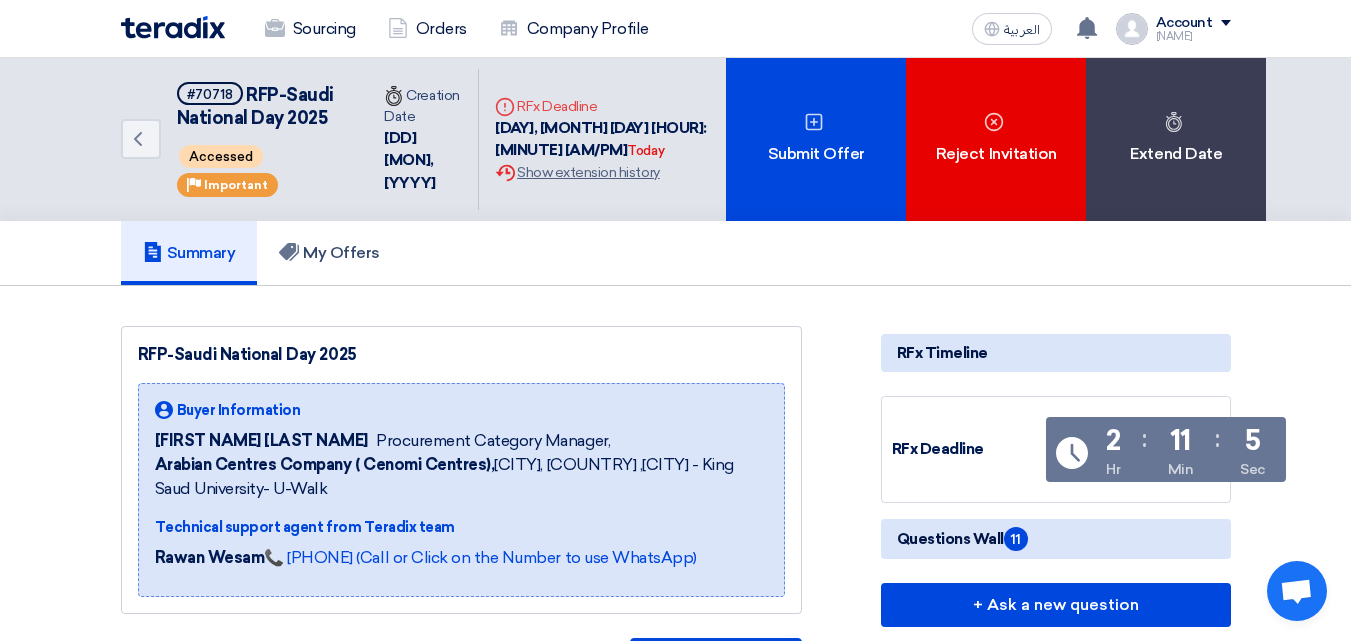 click on "Important" 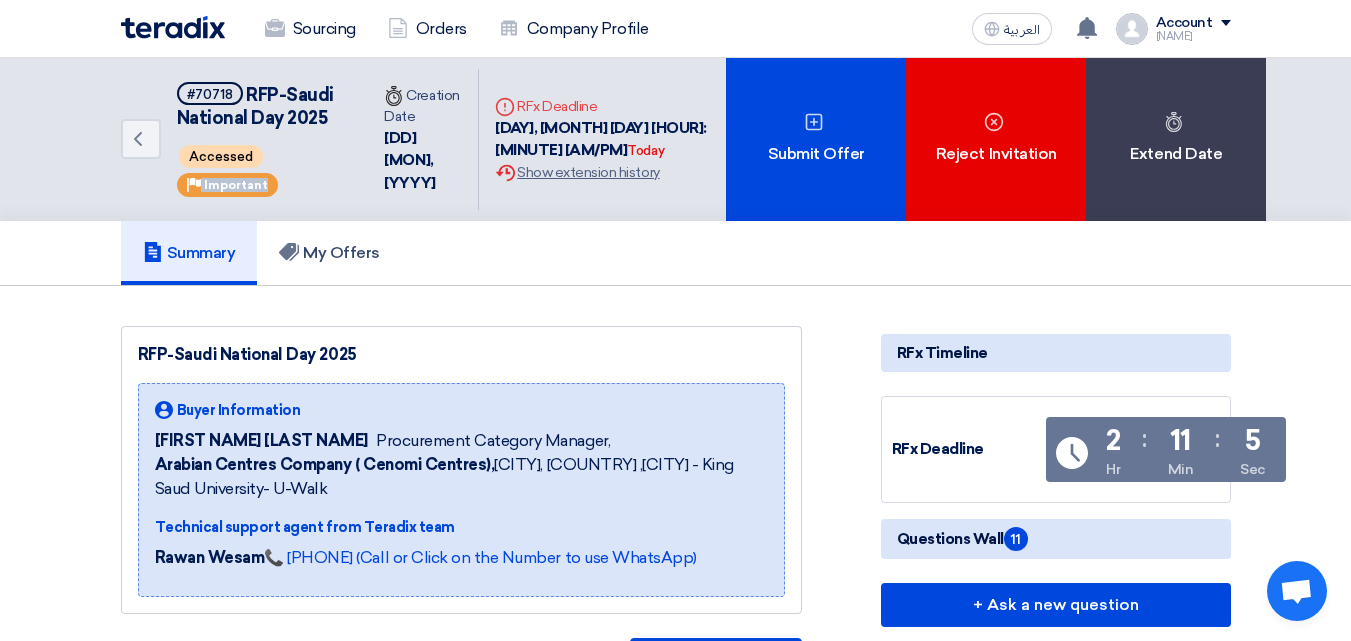 click on "Important" 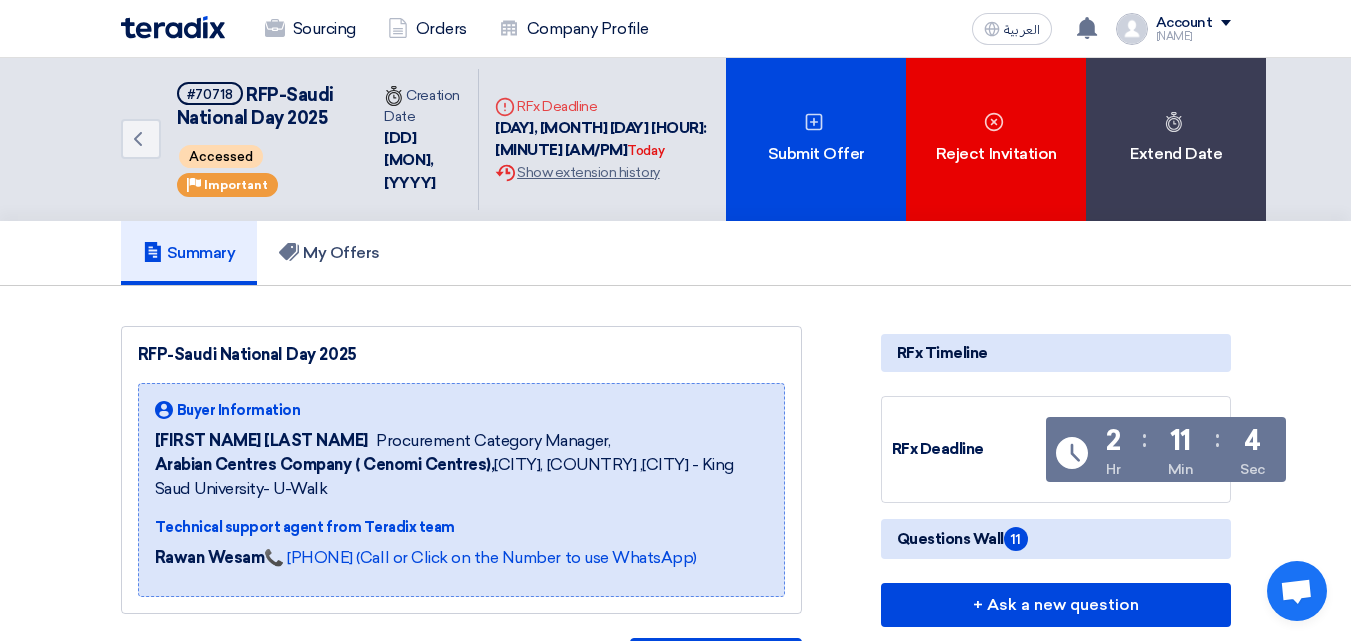 click on "Accessed" 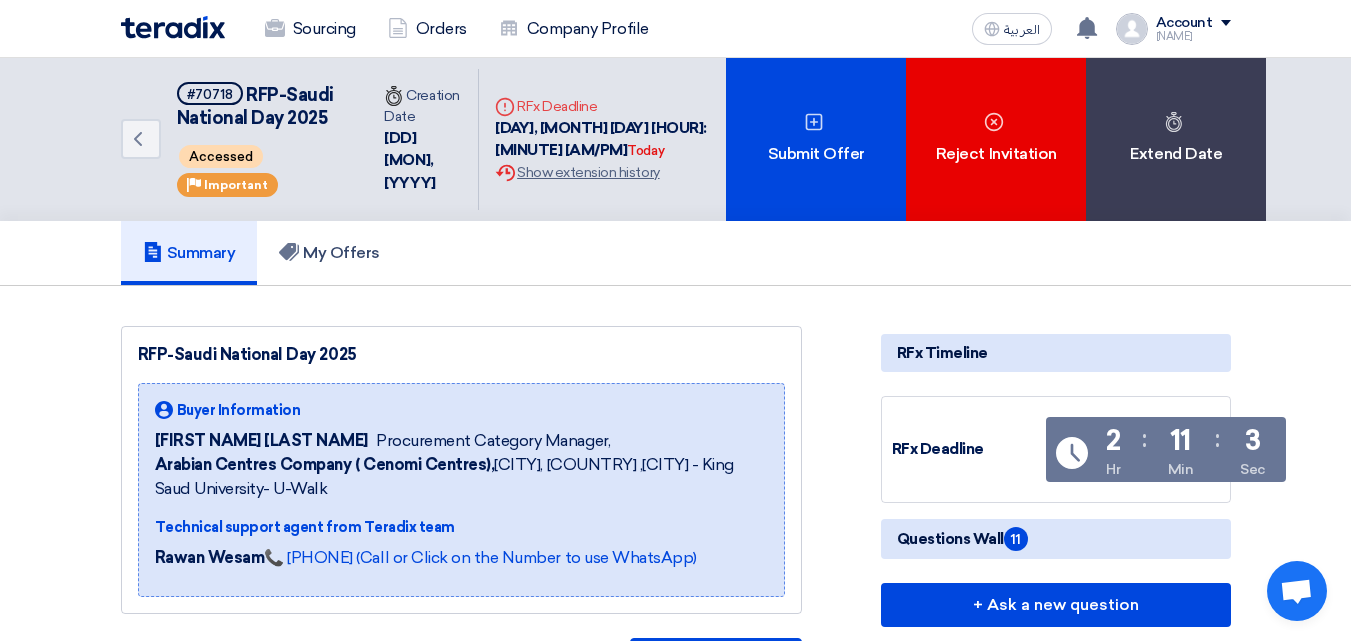click on "Summary
My Offers" 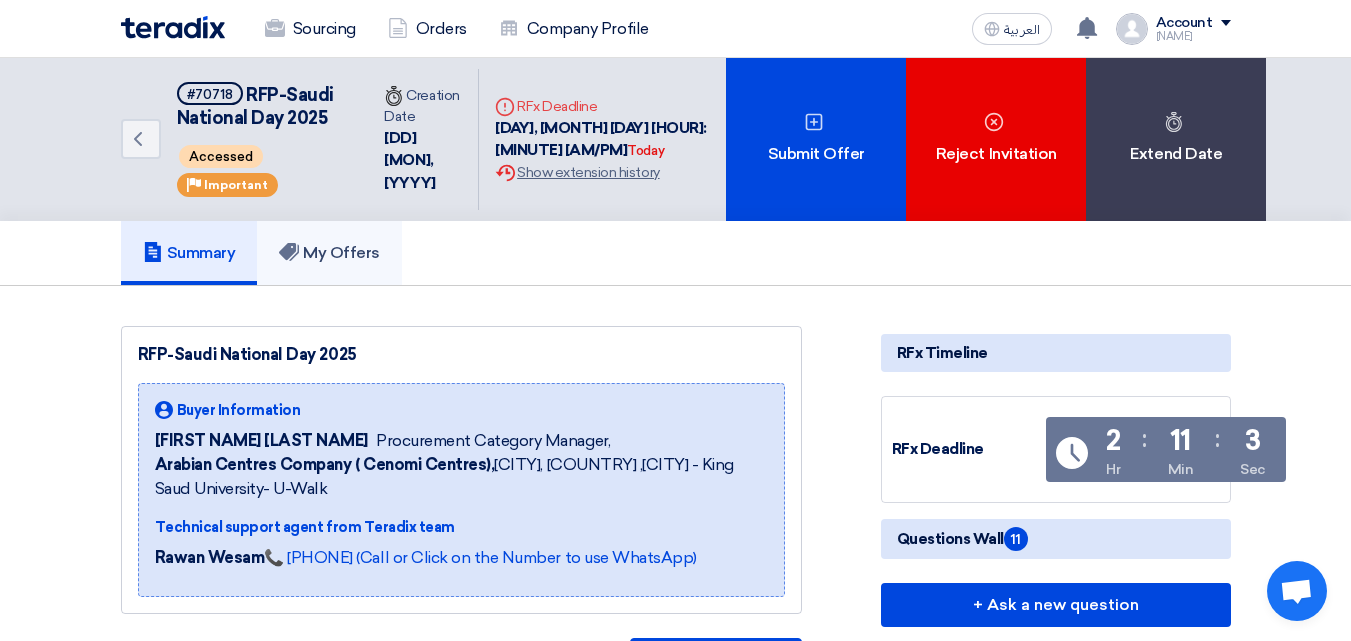 click on "My Offers" 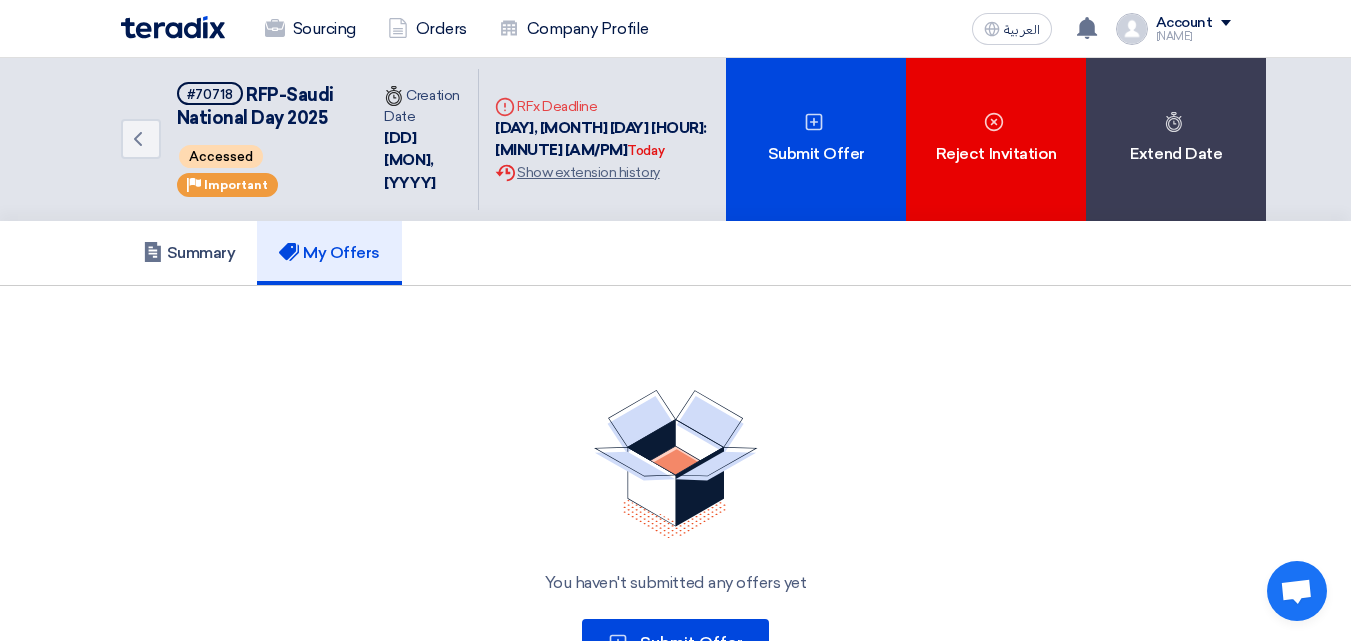 click on "You haven't submitted any offers yet
Submit Offer" 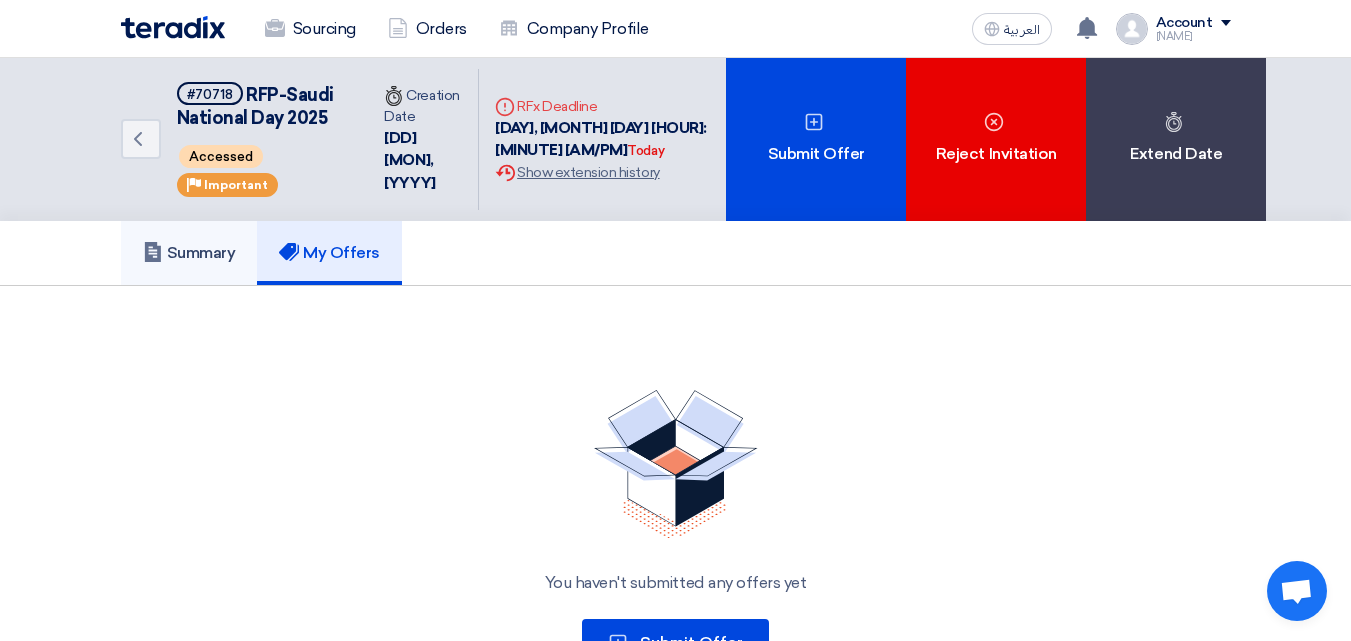 click on "Summary" 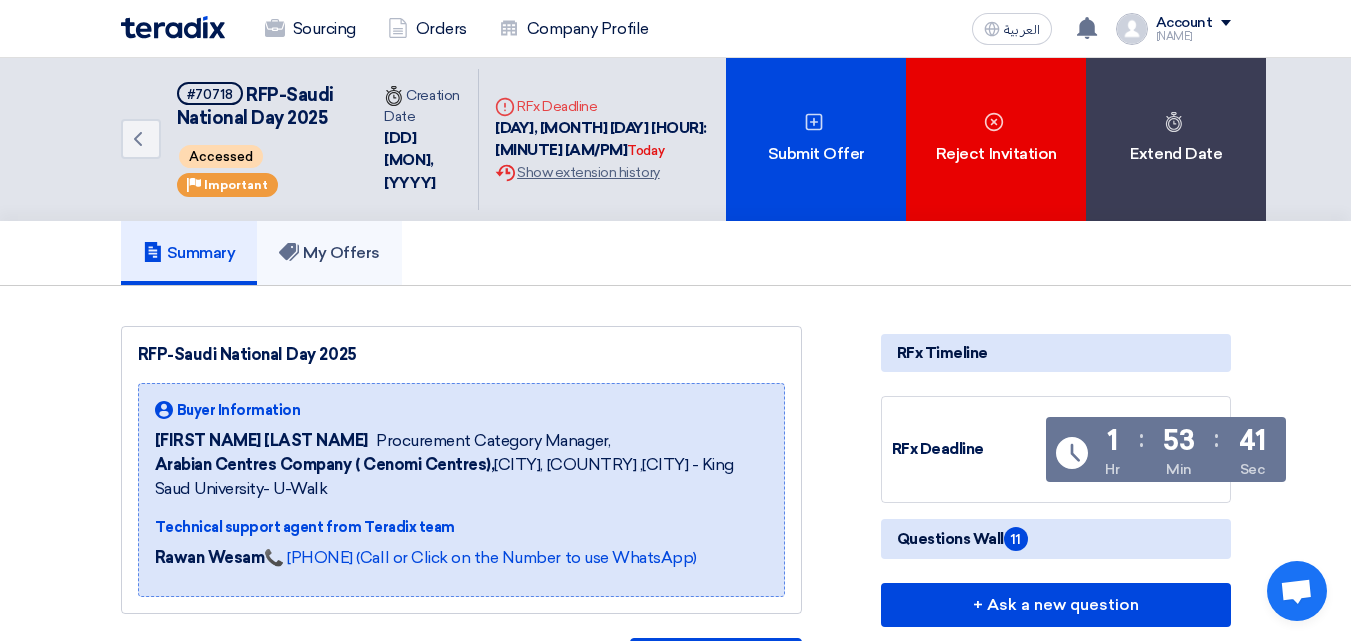 click on "My Offers" 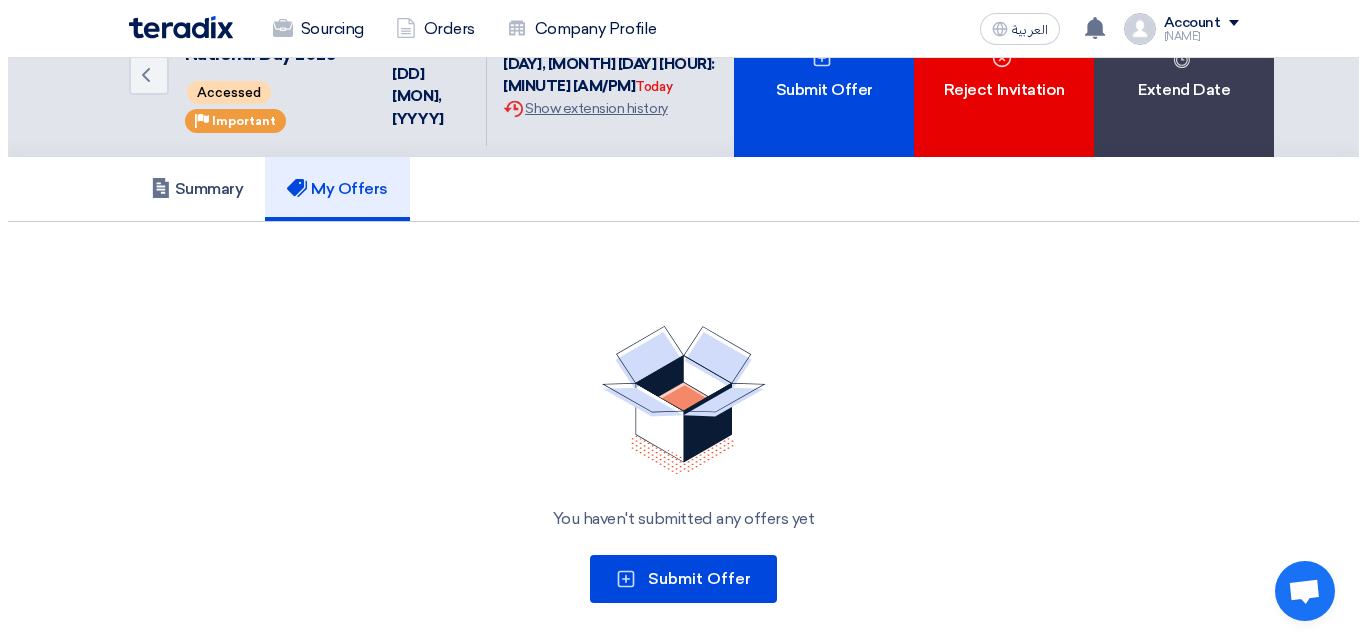 scroll, scrollTop: 100, scrollLeft: 0, axis: vertical 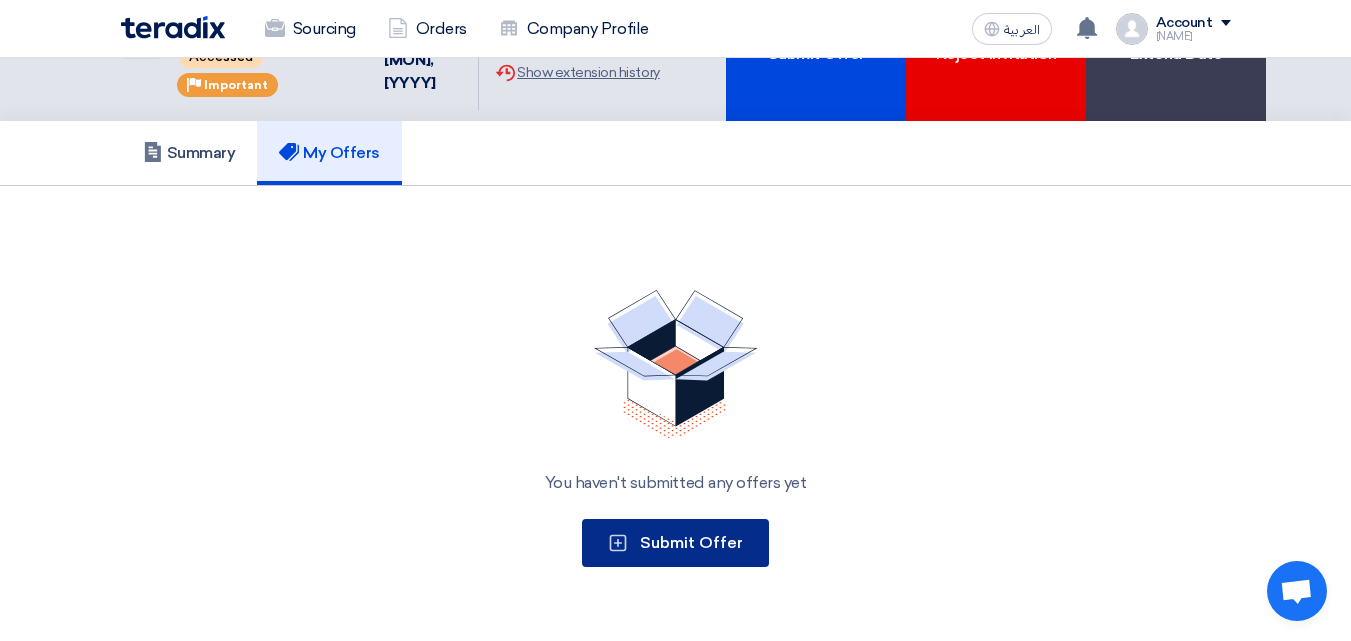 click on "Submit Offer" 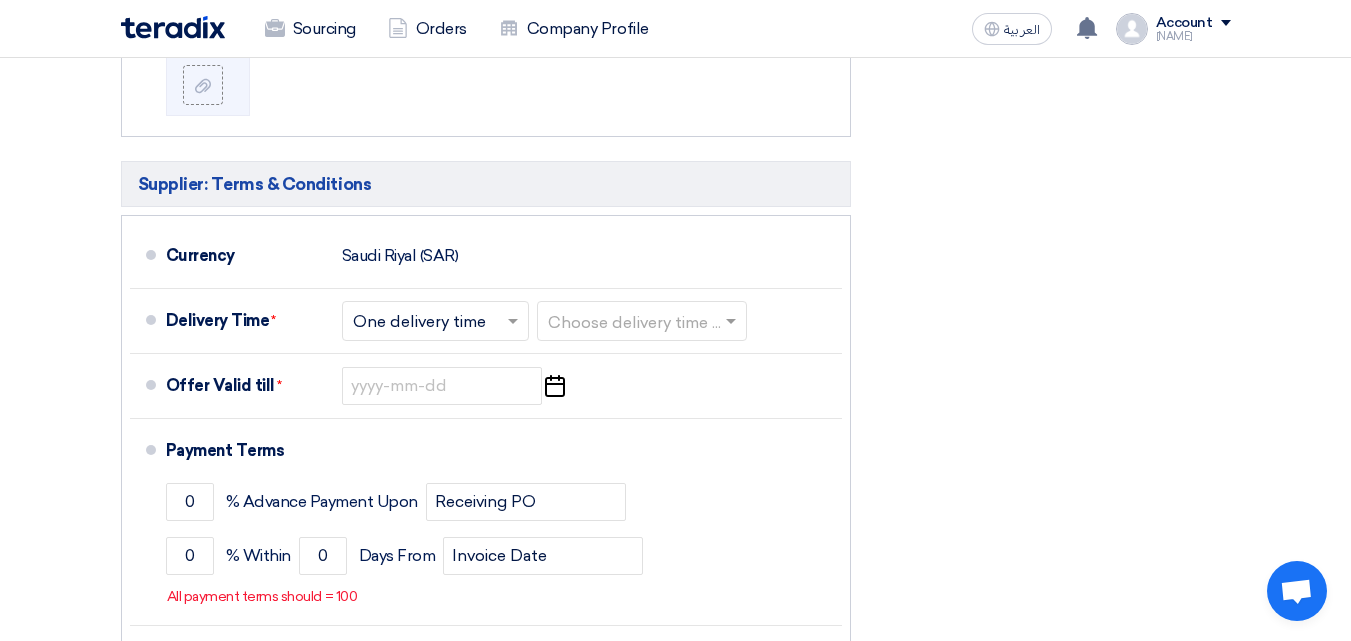 scroll, scrollTop: 1300, scrollLeft: 0, axis: vertical 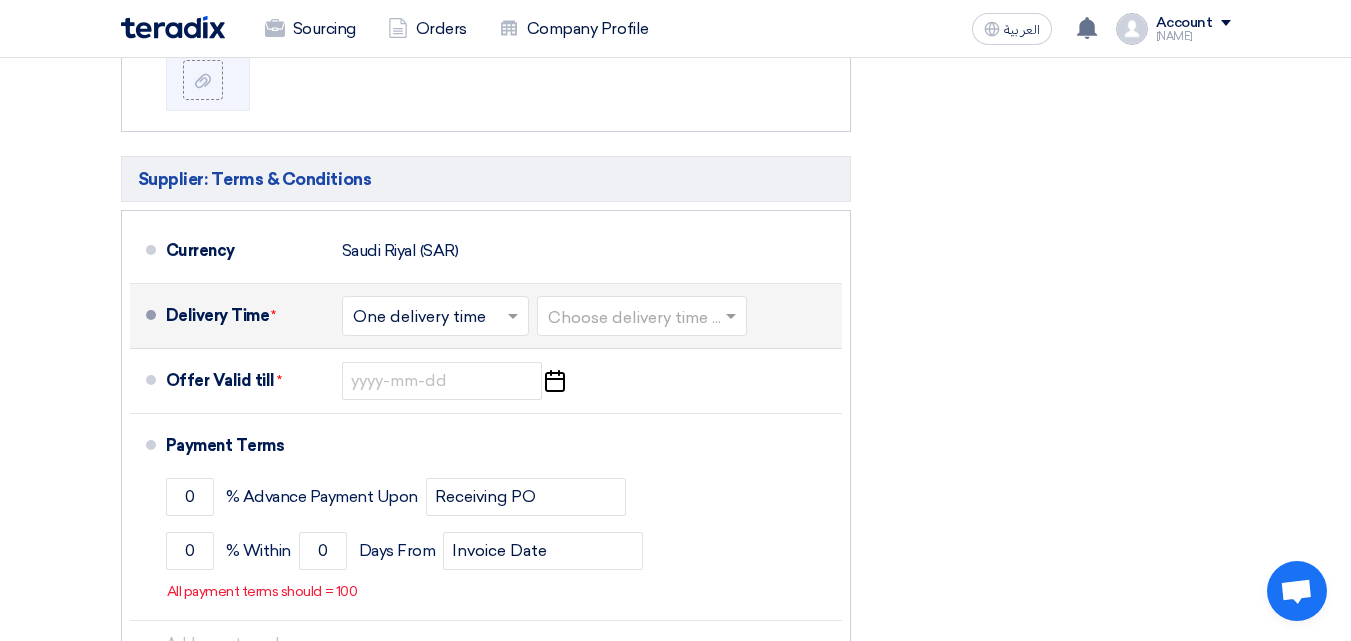click 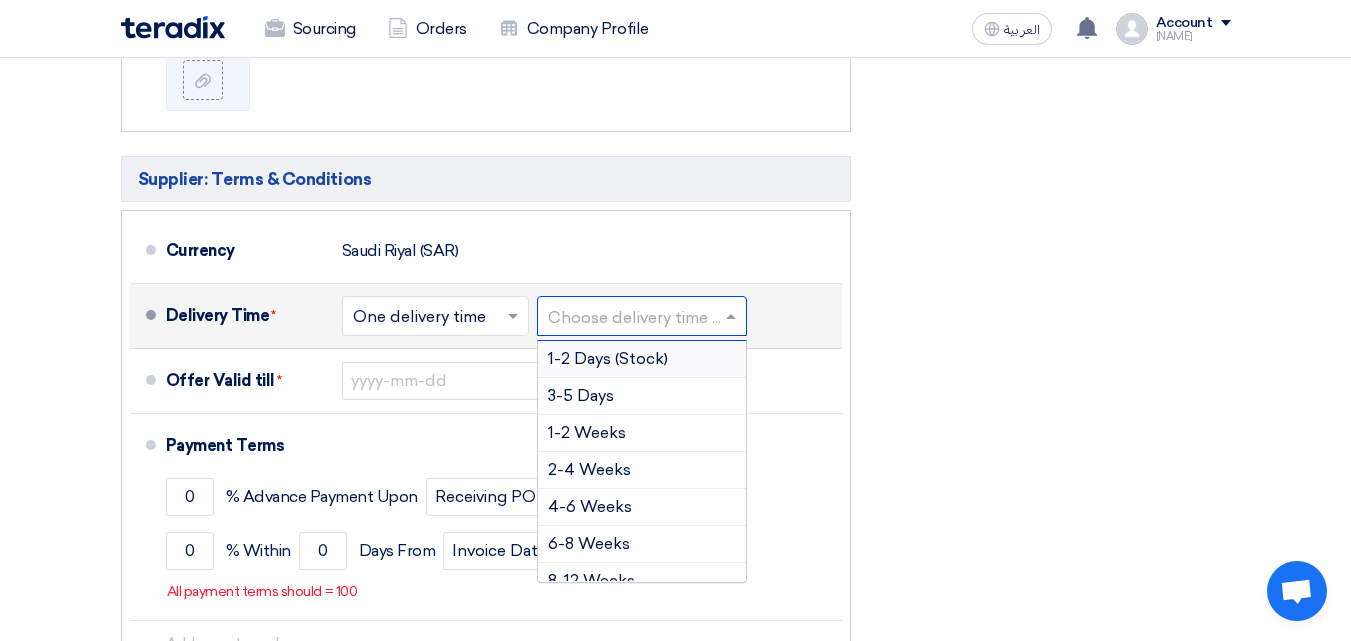 click 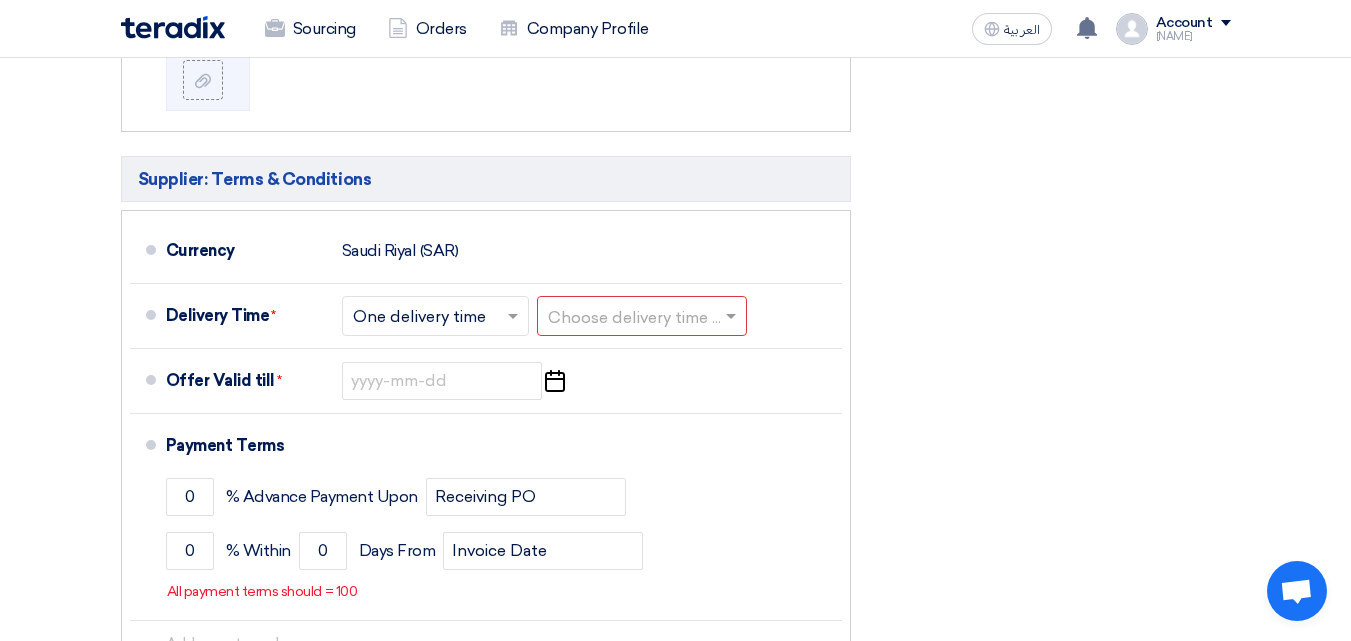 click on "Financial Offer Summary
Subtotal
Saudi Riyal (SAR)
0
Taxes
Saudi Riyal (SAR)" 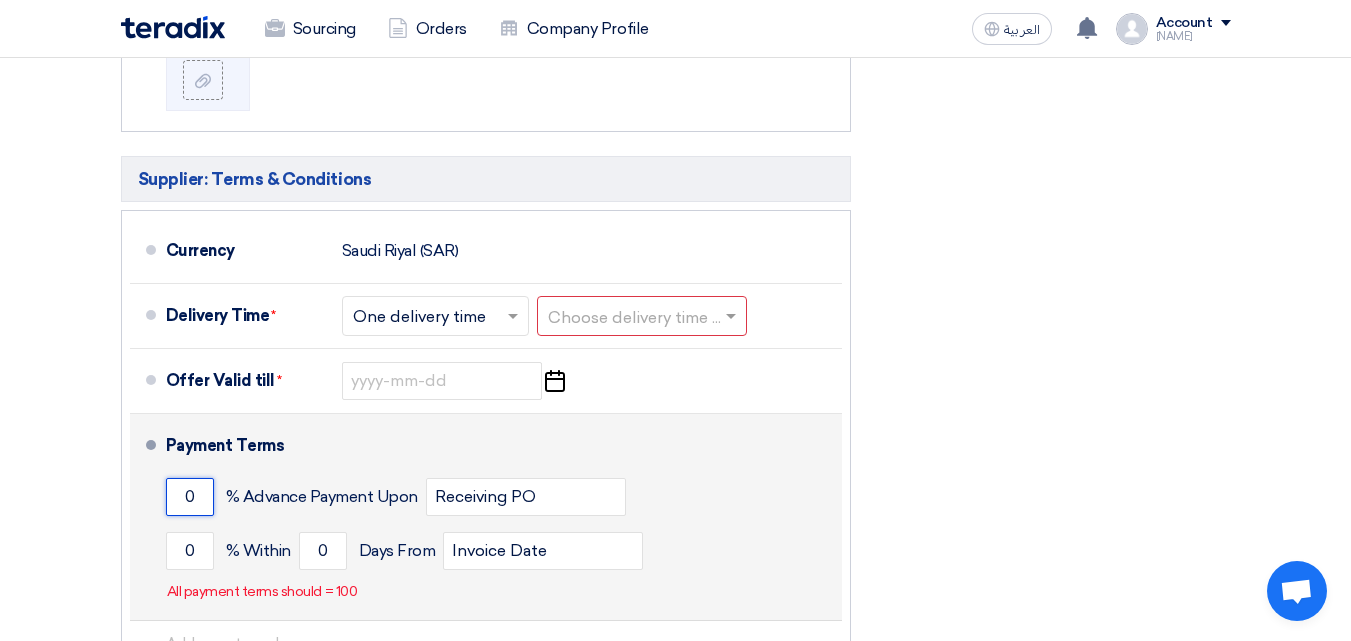 click on "0" 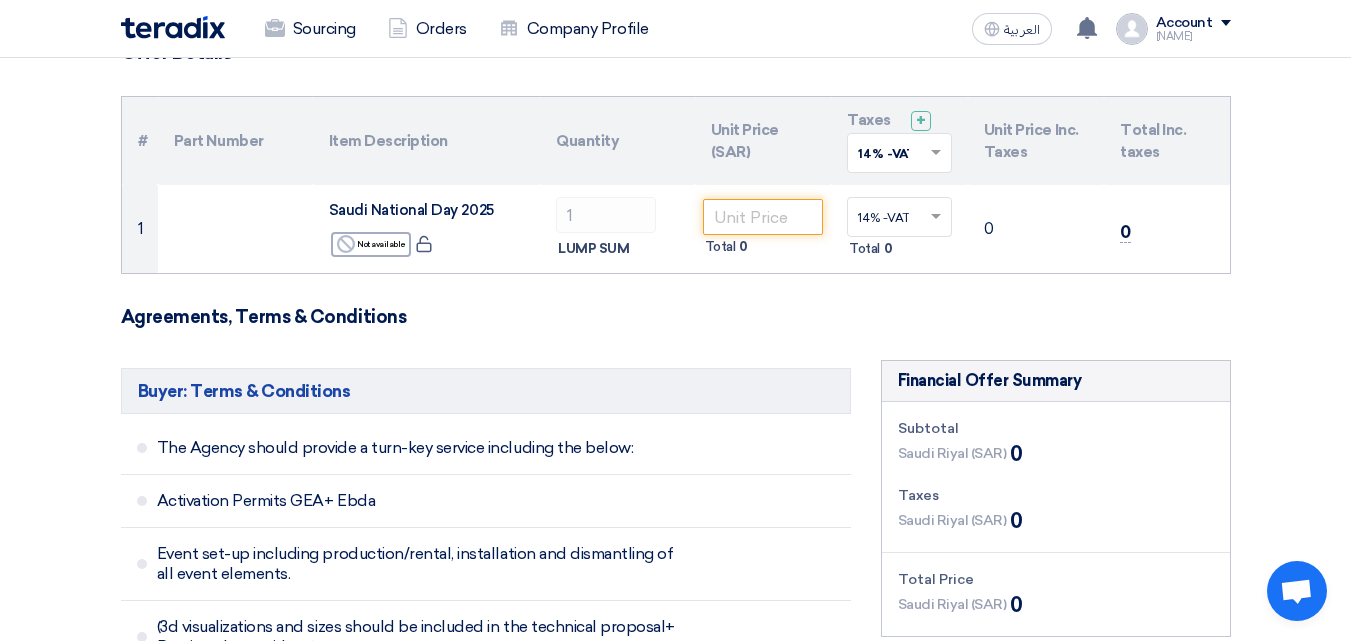 scroll, scrollTop: 100, scrollLeft: 0, axis: vertical 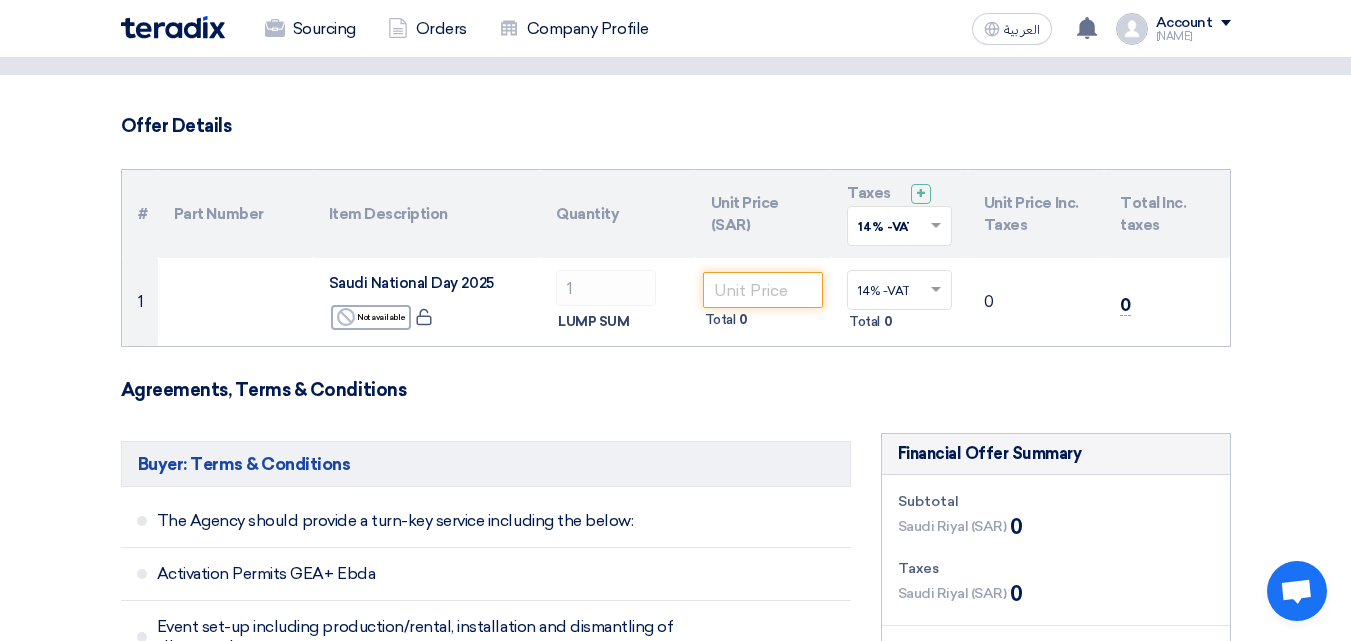 click on "#
Part Number
Item Description
Quantity
Unit Price (SAR)
Taxes
+
'Select taxes...
14% -VAT" 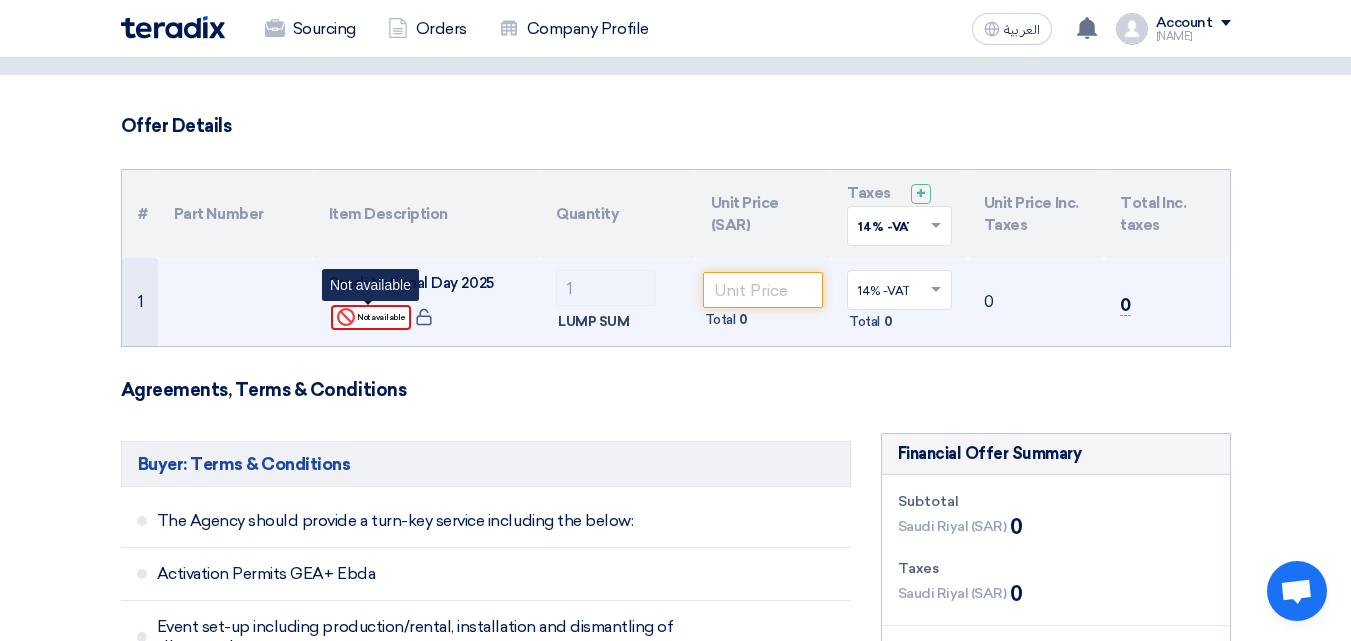 click on "Reject
Not available" 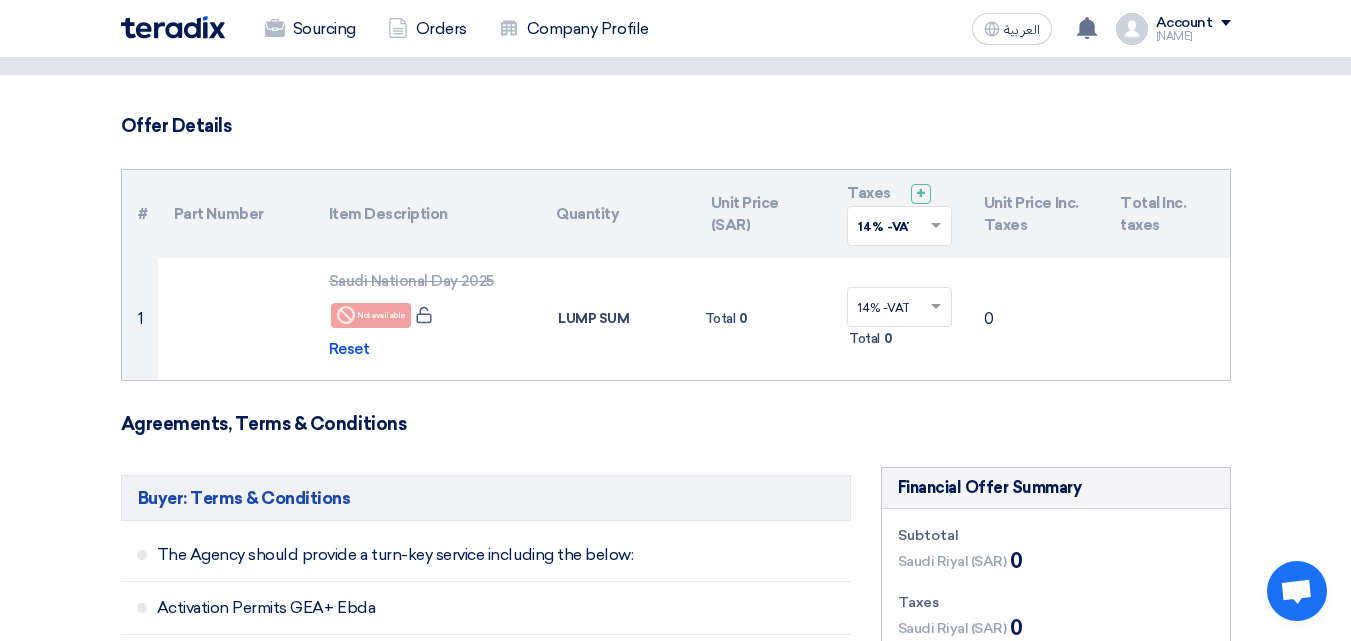 click on "Agreements, Terms & Conditions" 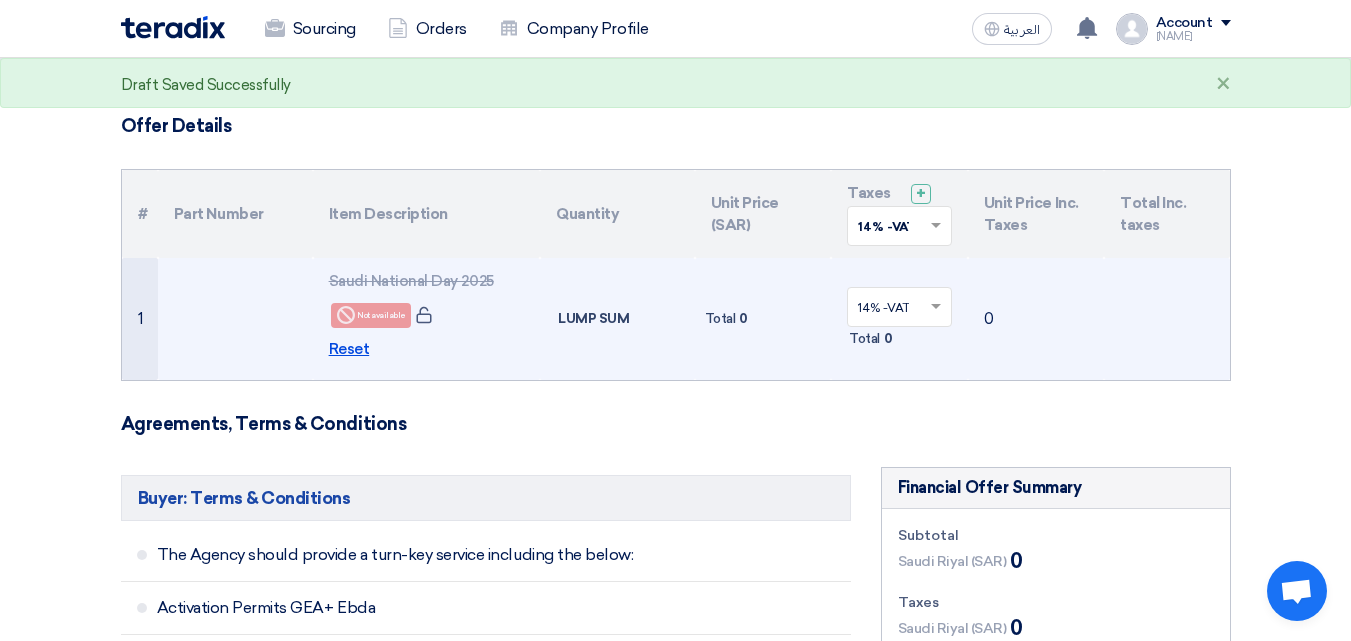 click on "Reset" 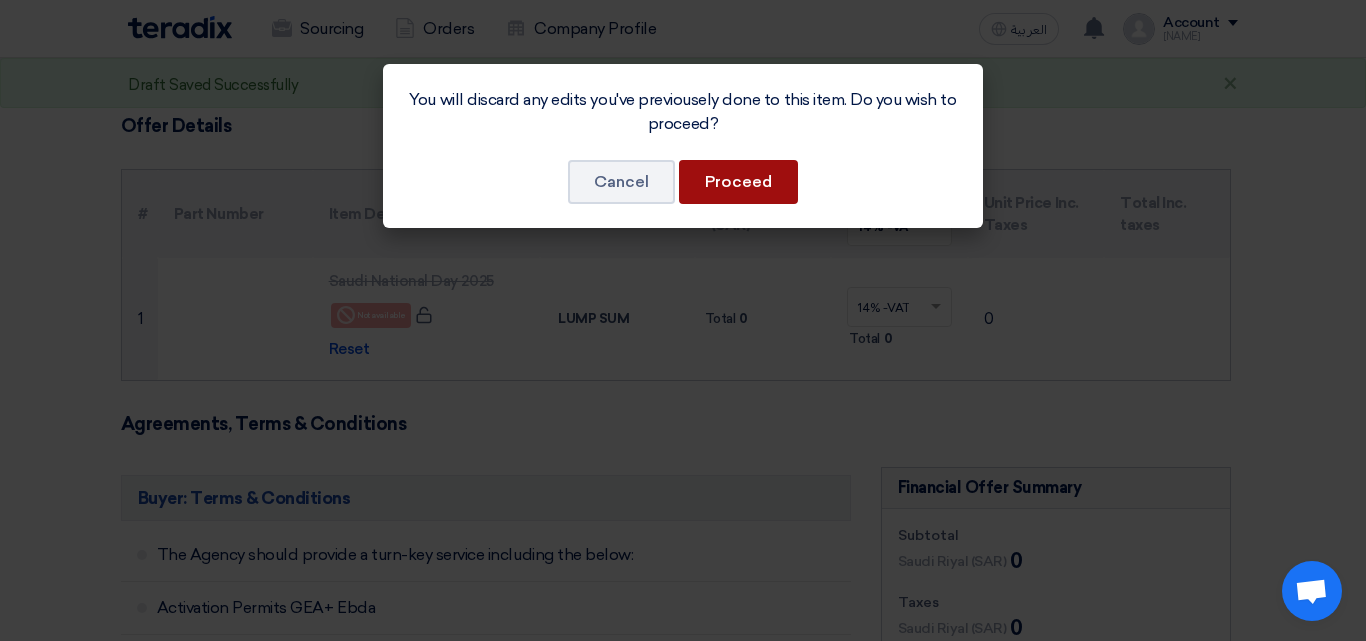 click on "Proceed" 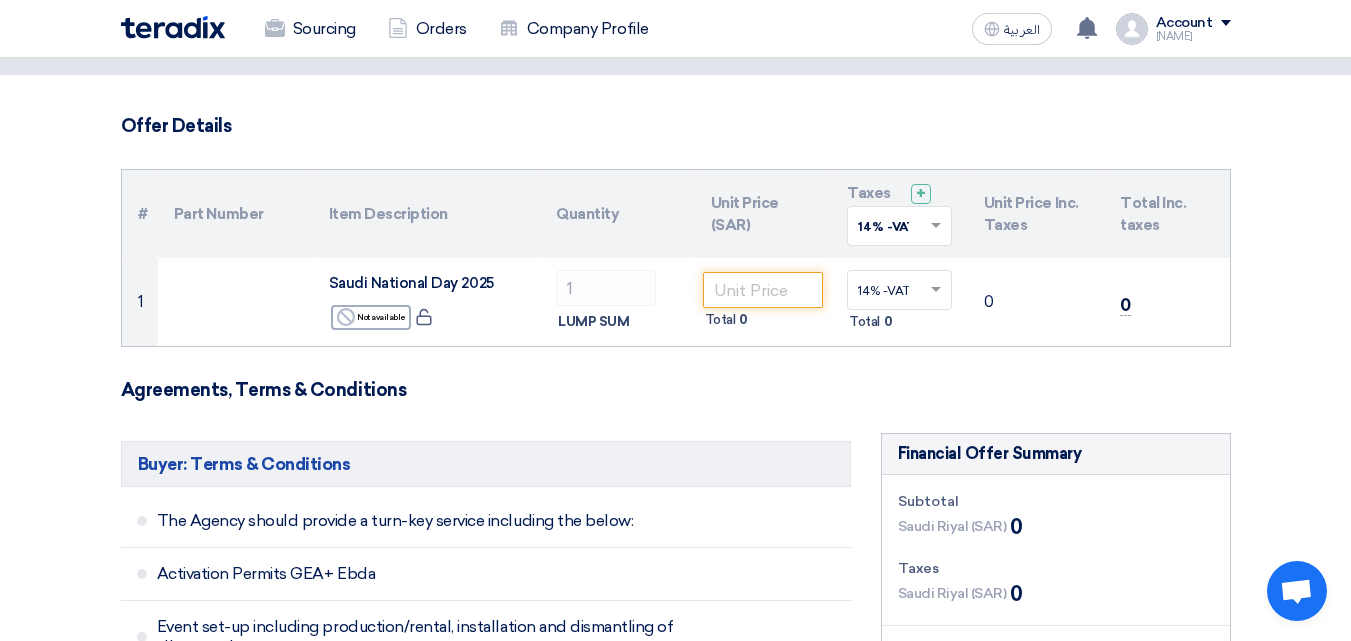 click on "Offer Details
#
Part Number
Item Description
Quantity
Unit Price (SAR)
Taxes
+
'Select taxes...
14% -VAT
×" 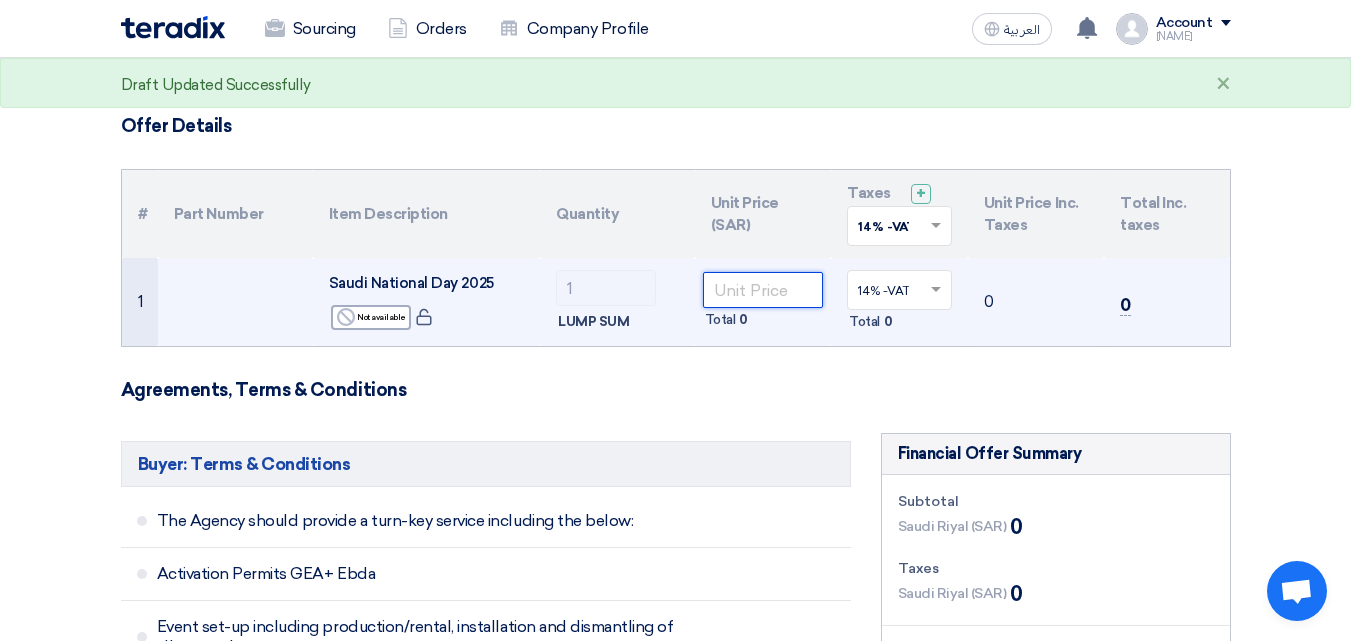 click 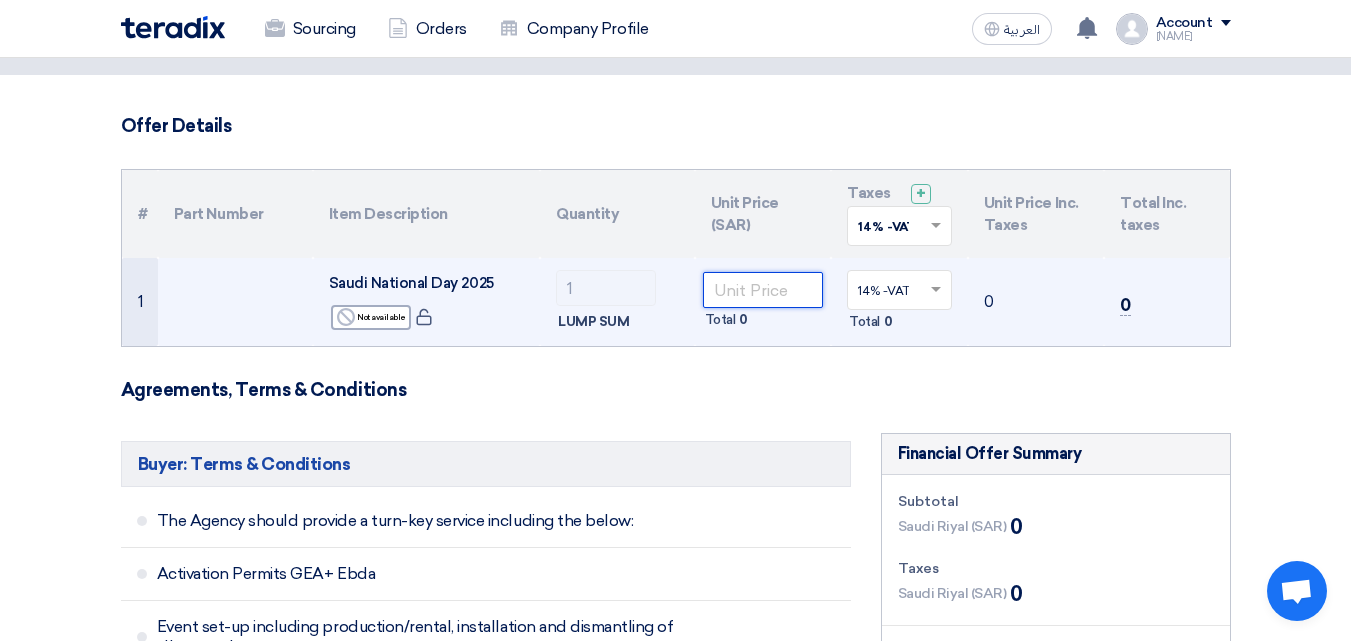 type on "1" 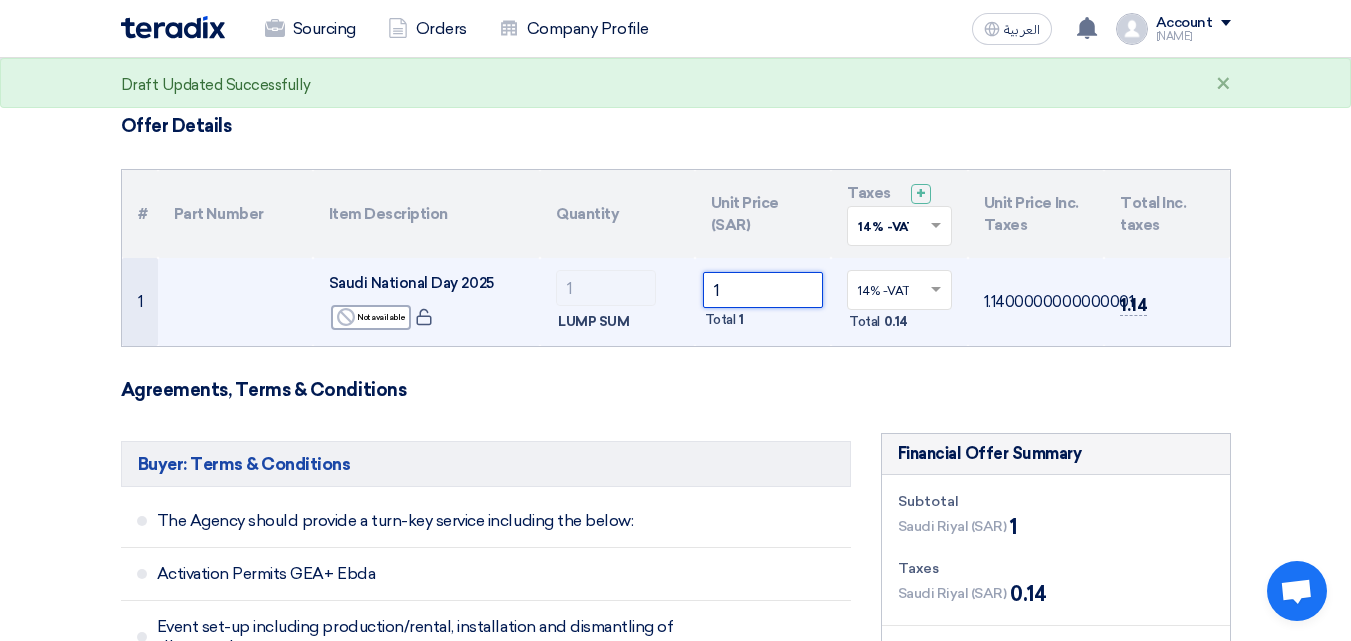 type 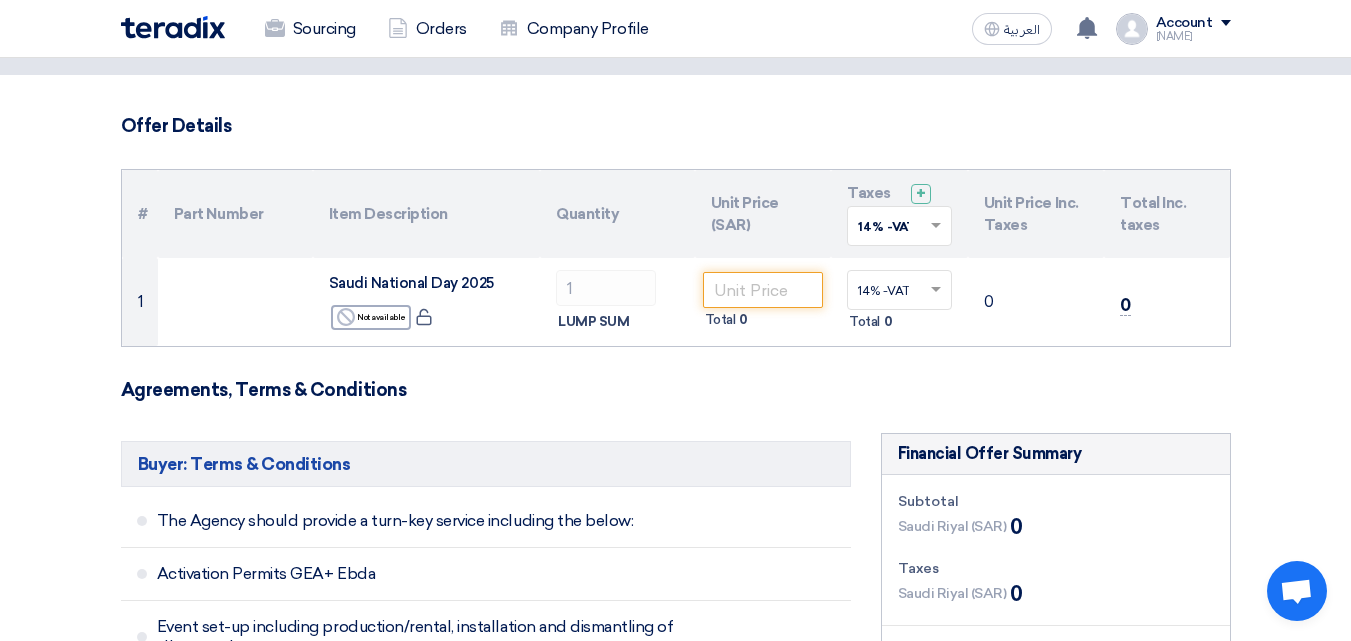 click on "Offer Details
#
Part Number
Item Description
Quantity
Unit Price (SAR)
Taxes
+
'Select taxes...
14% -VAT
×" 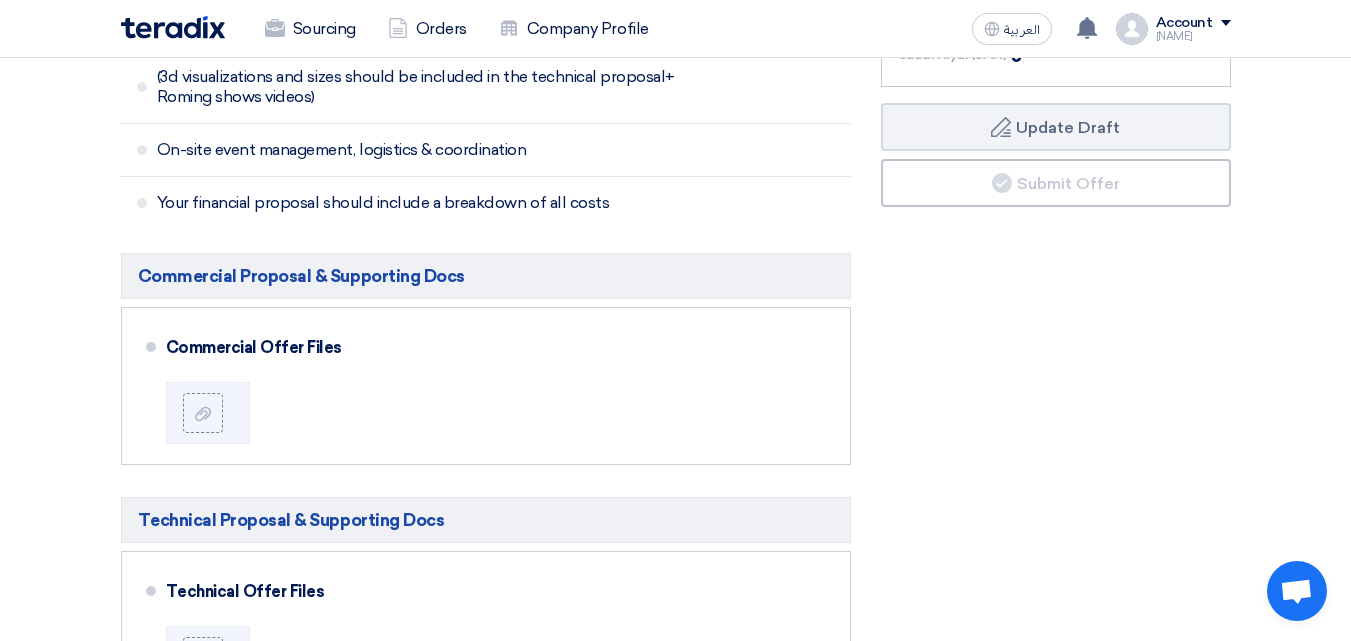 scroll, scrollTop: 300, scrollLeft: 0, axis: vertical 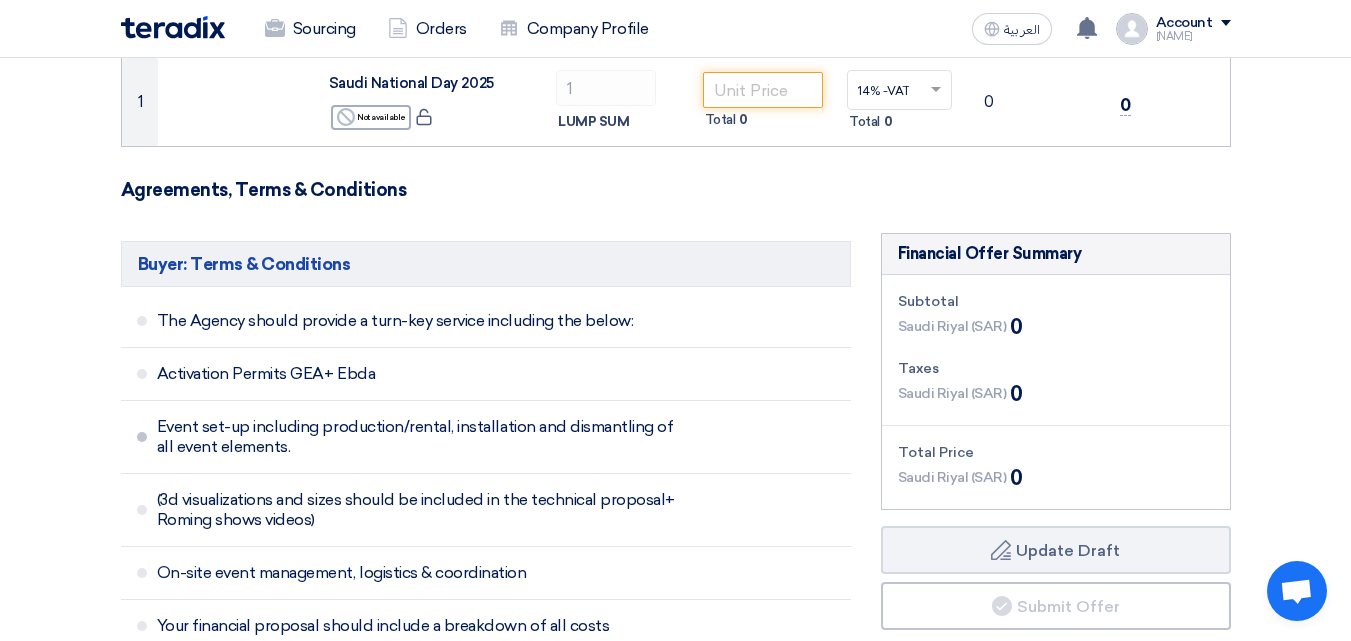 click on "Event set-up including production/rental, installation and dismantling of all event elements." 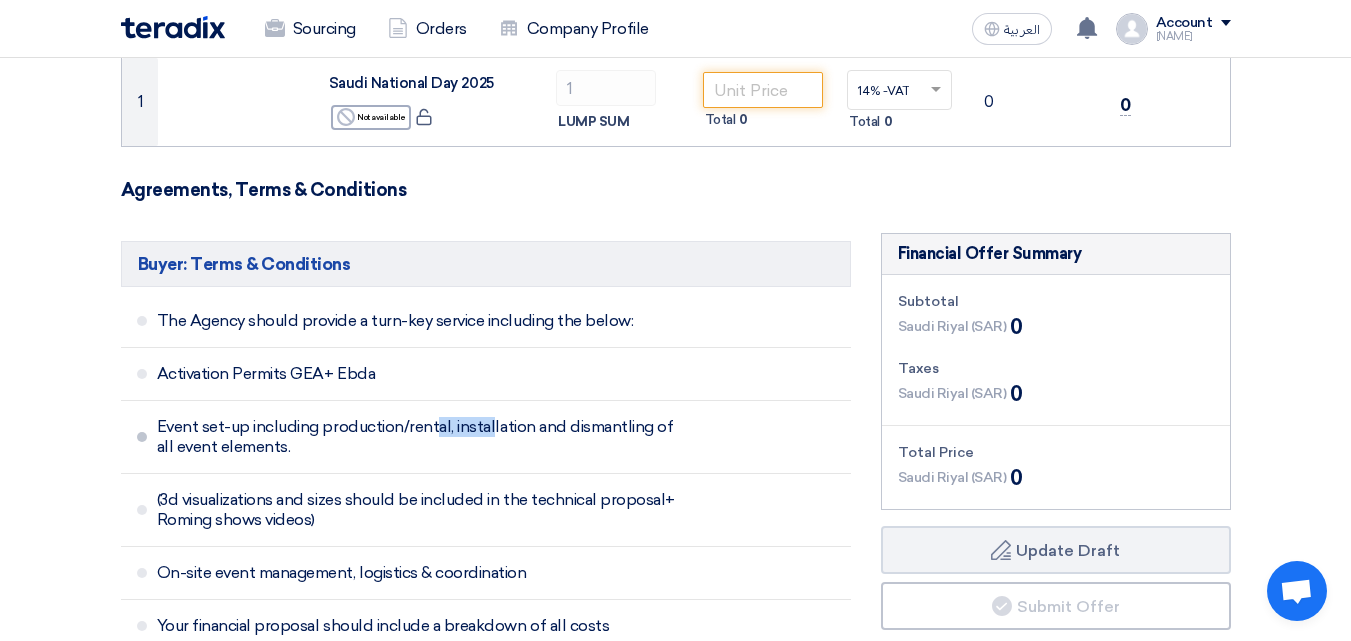 click on "Event set-up including production/rental, installation and dismantling of all event elements." 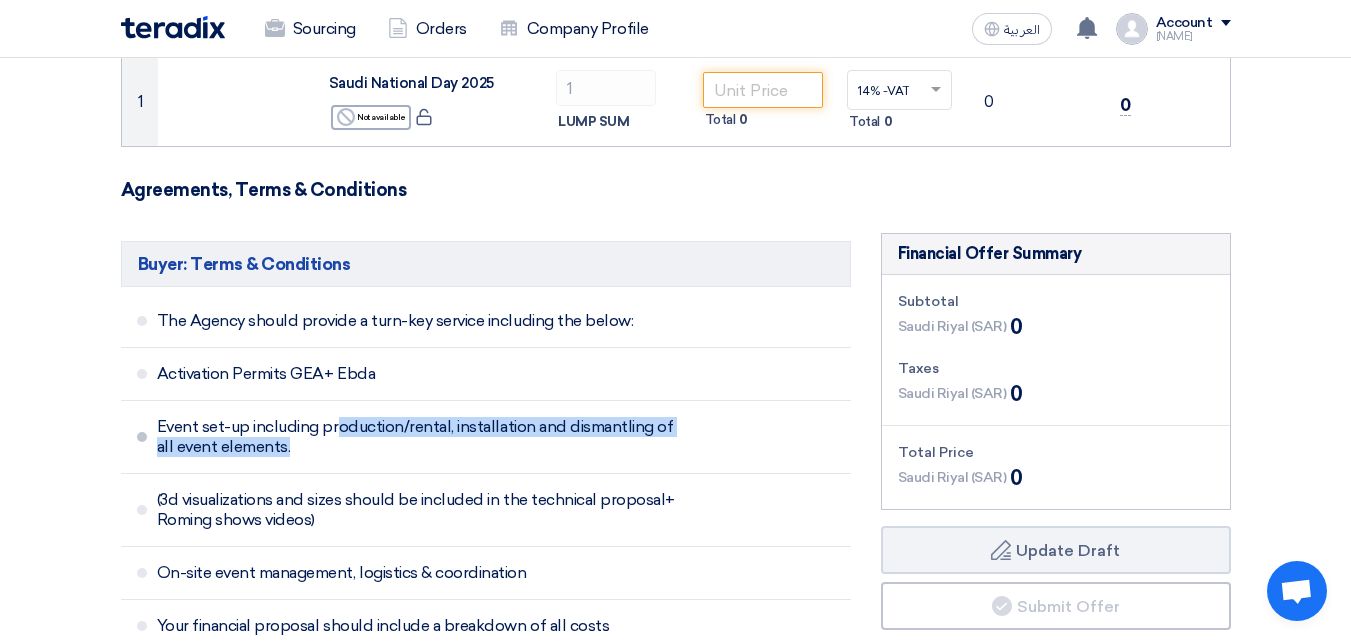 click on "Event set-up including production/rental, installation and dismantling of all event elements." 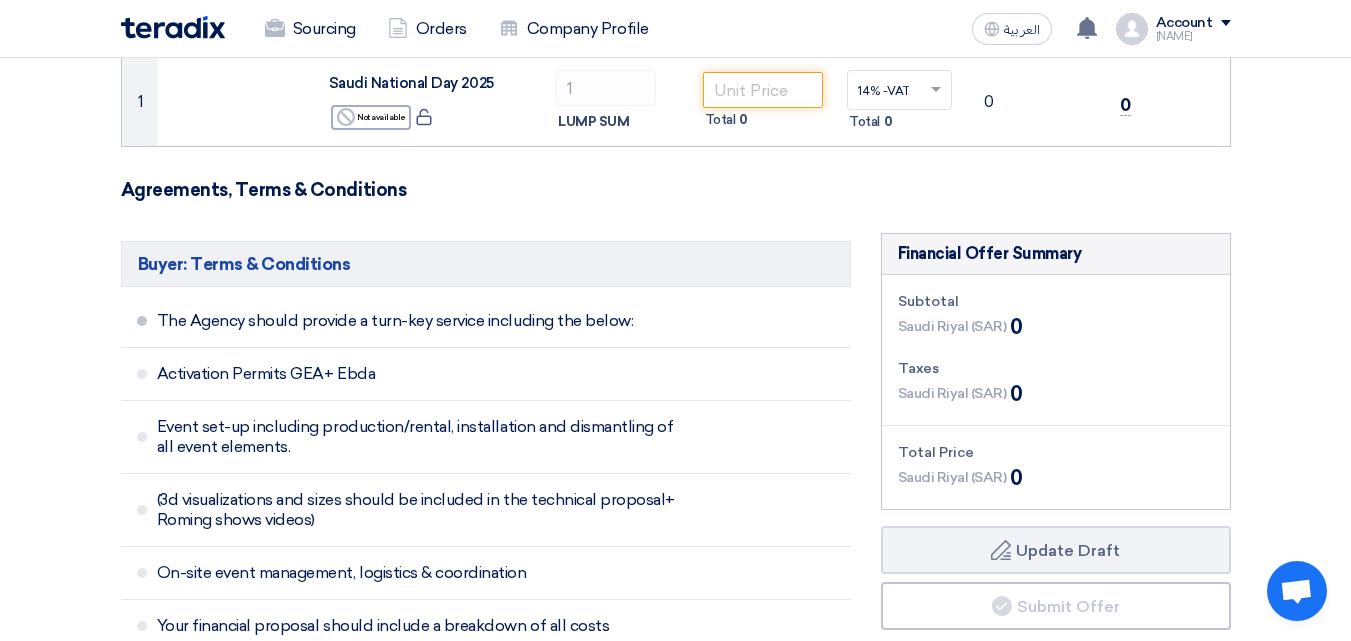click 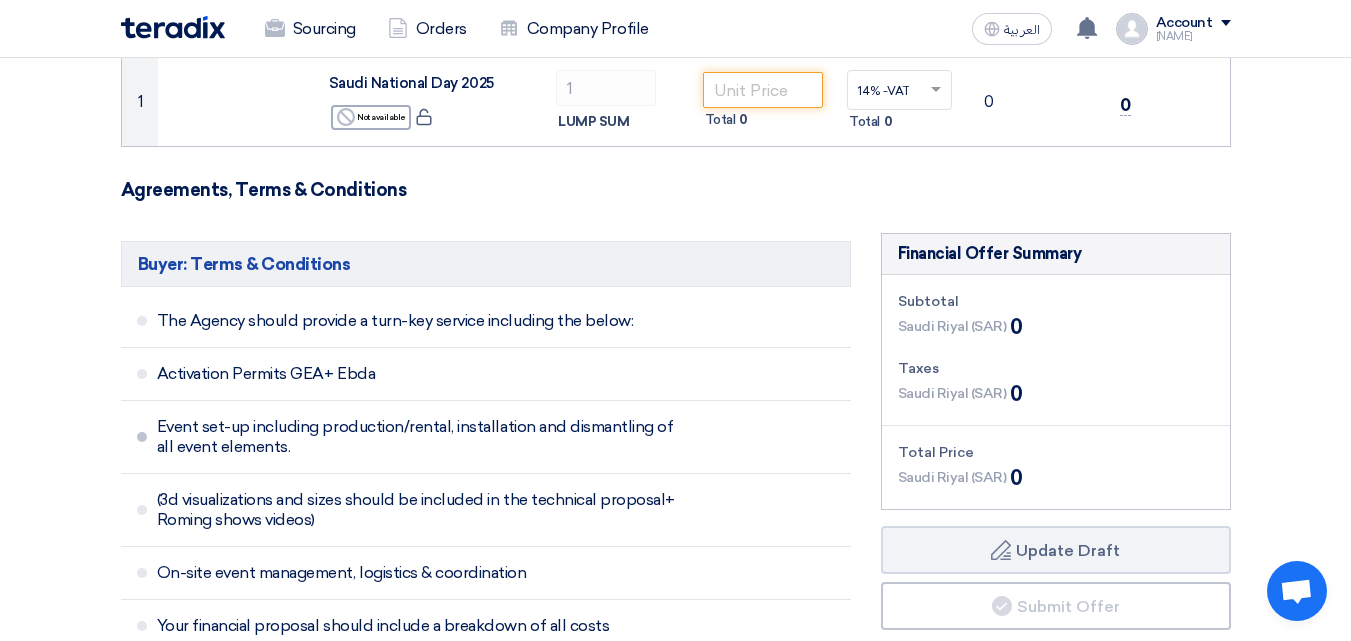 click on "Event set-up including production/rental, installation and dismantling of all event elements." 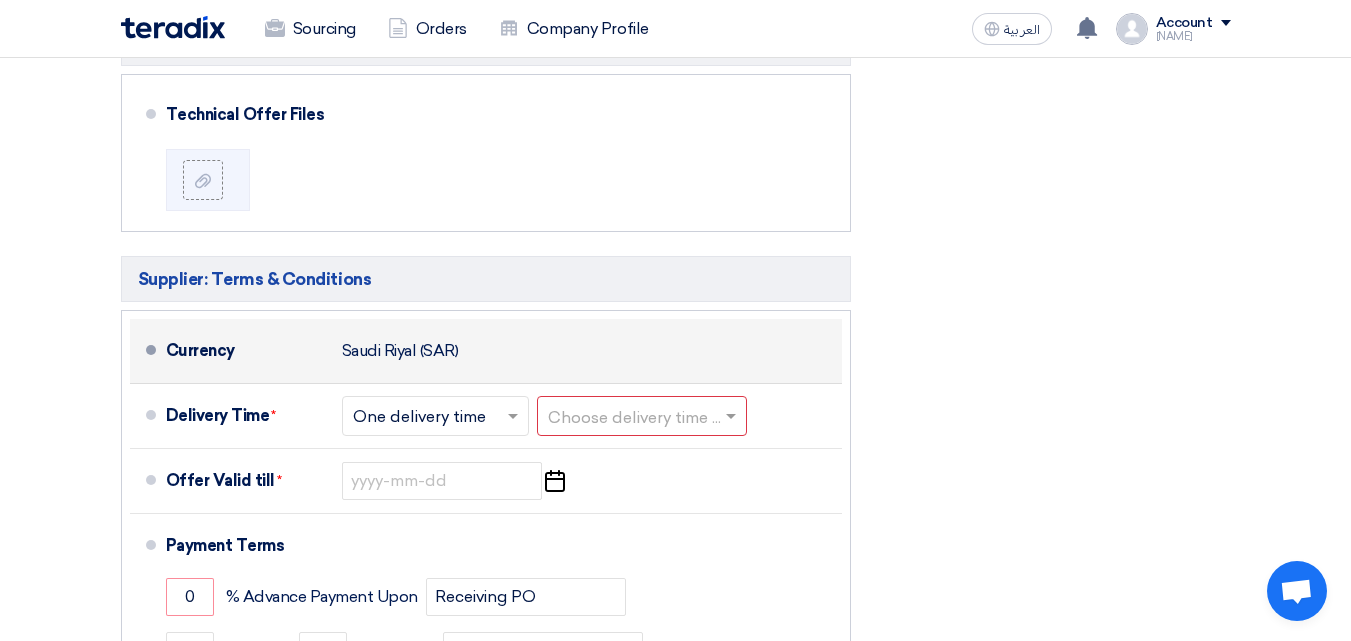 scroll, scrollTop: 1300, scrollLeft: 0, axis: vertical 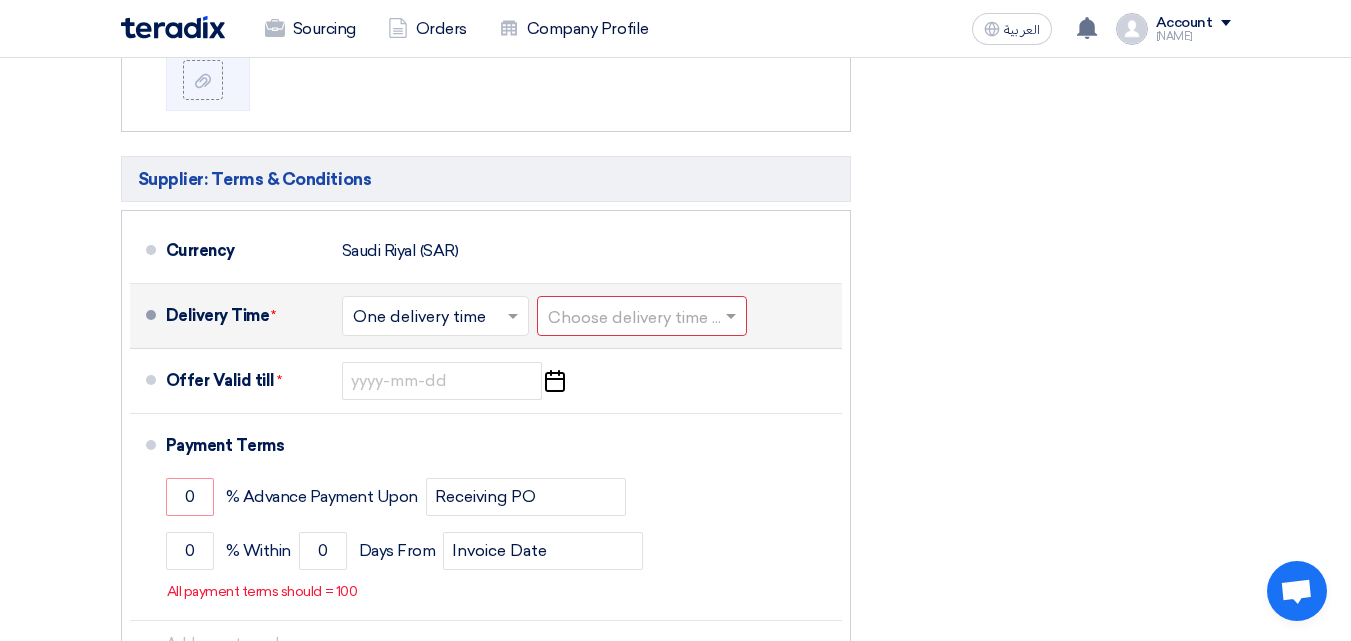click 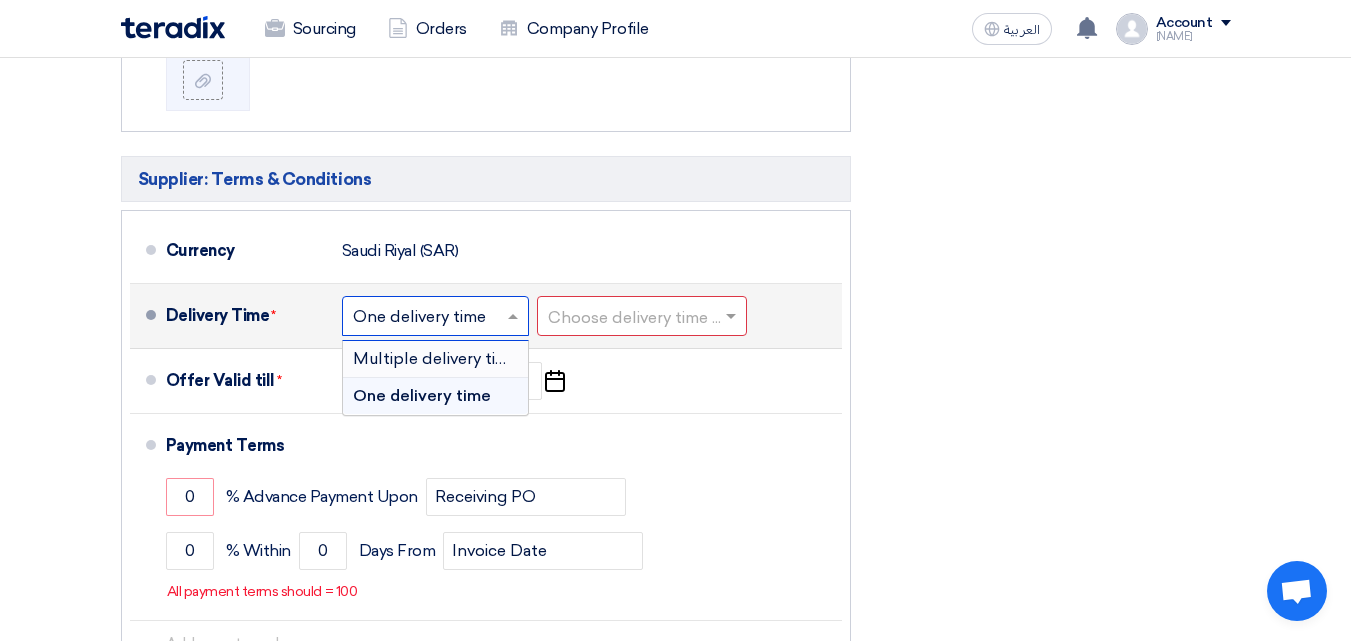 click on "Multiple delivery times" at bounding box center [439, 358] 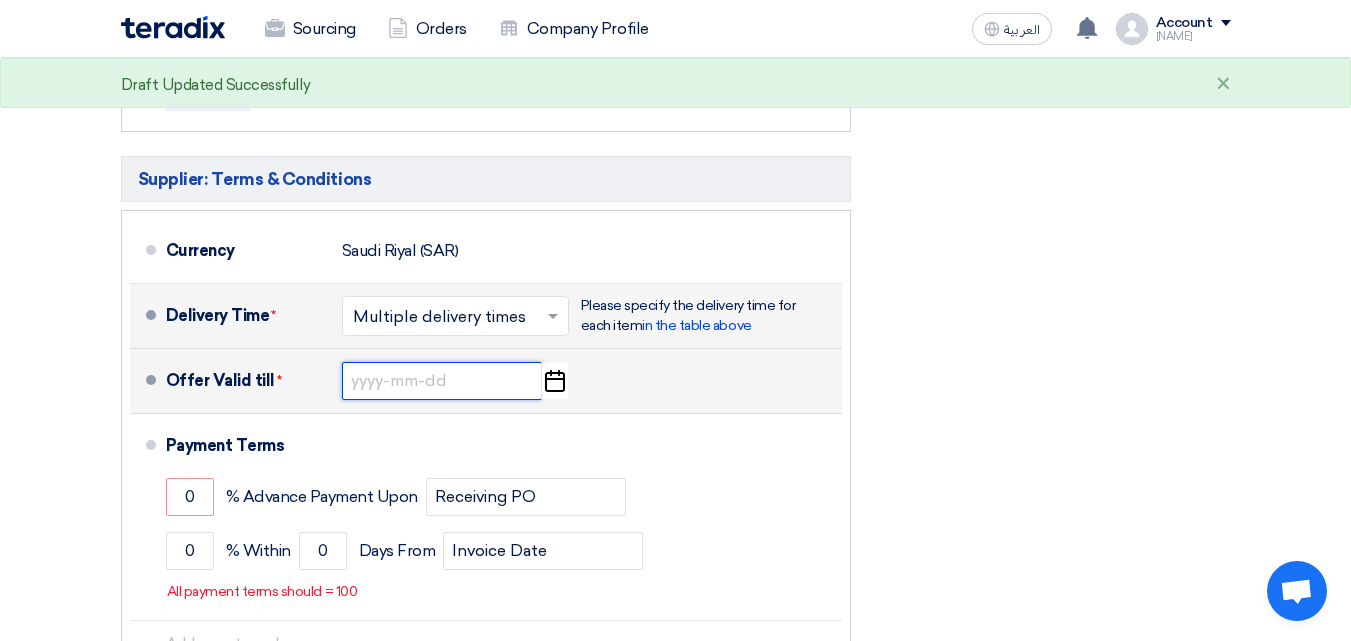click 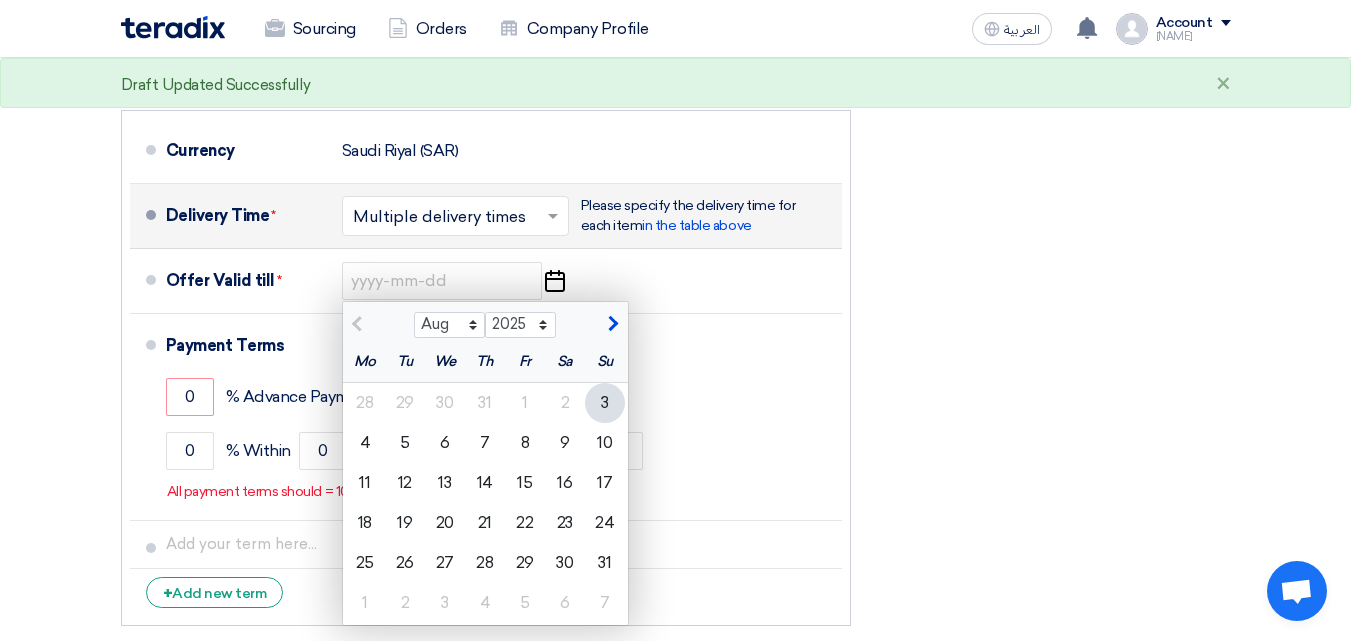 scroll, scrollTop: 1500, scrollLeft: 0, axis: vertical 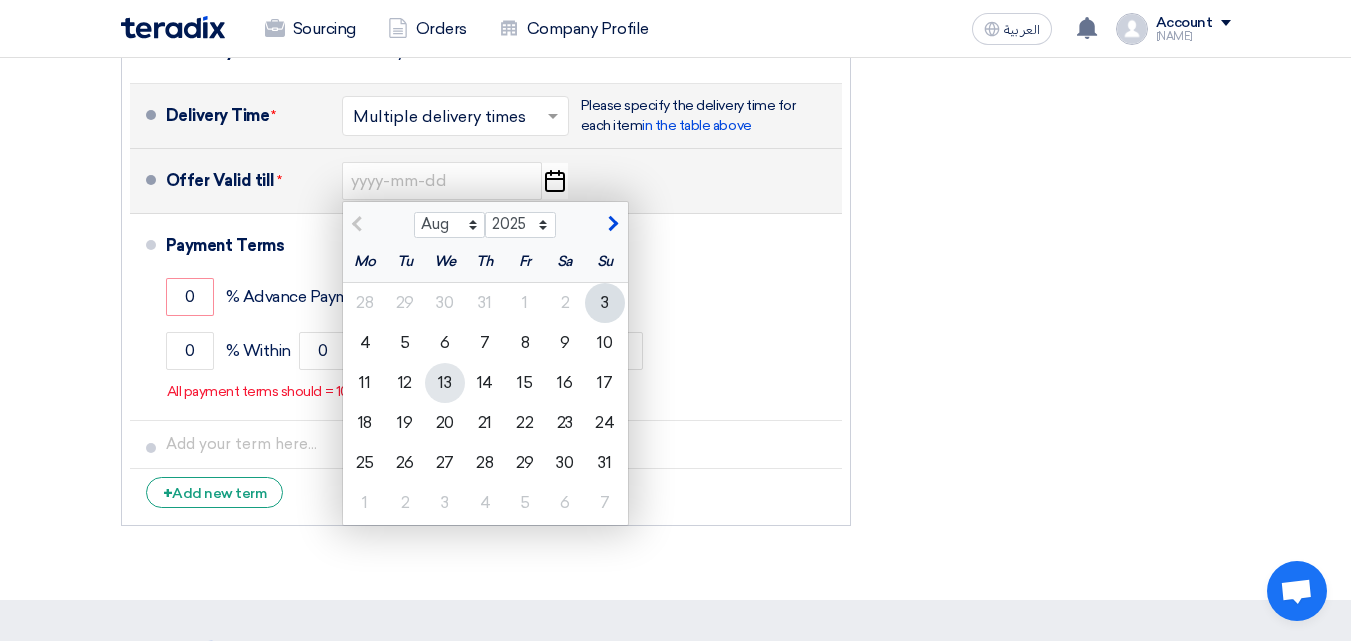 click on "13" 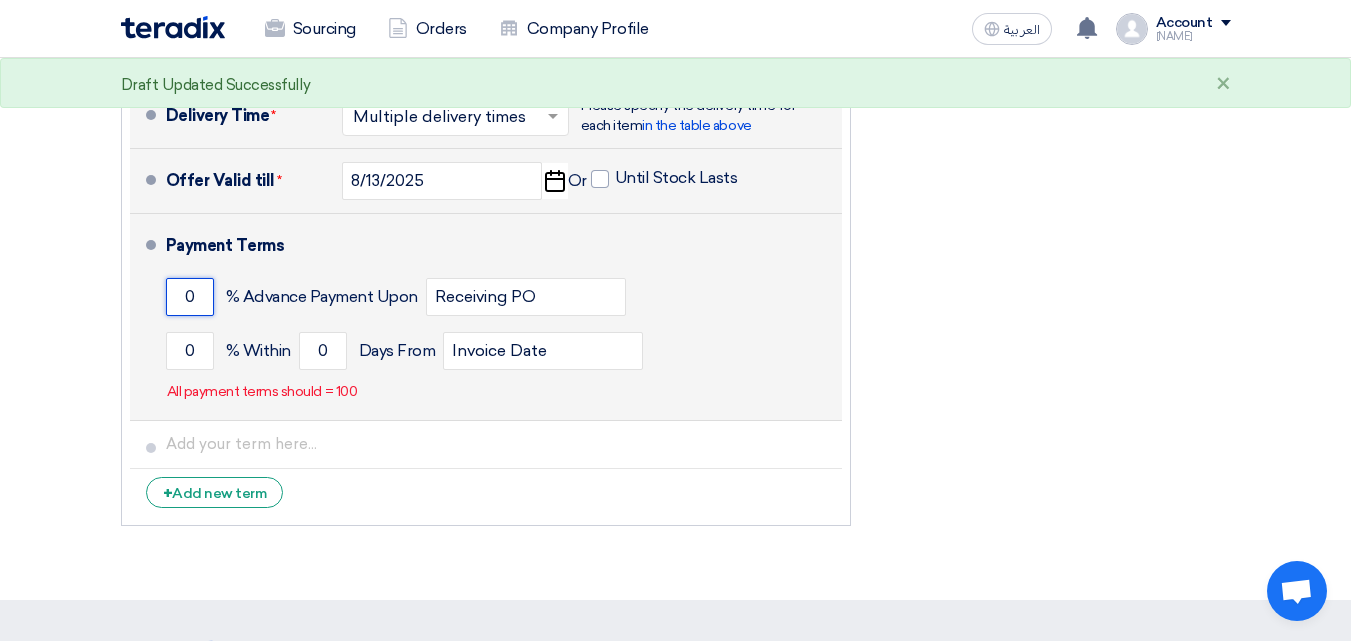 click on "0" 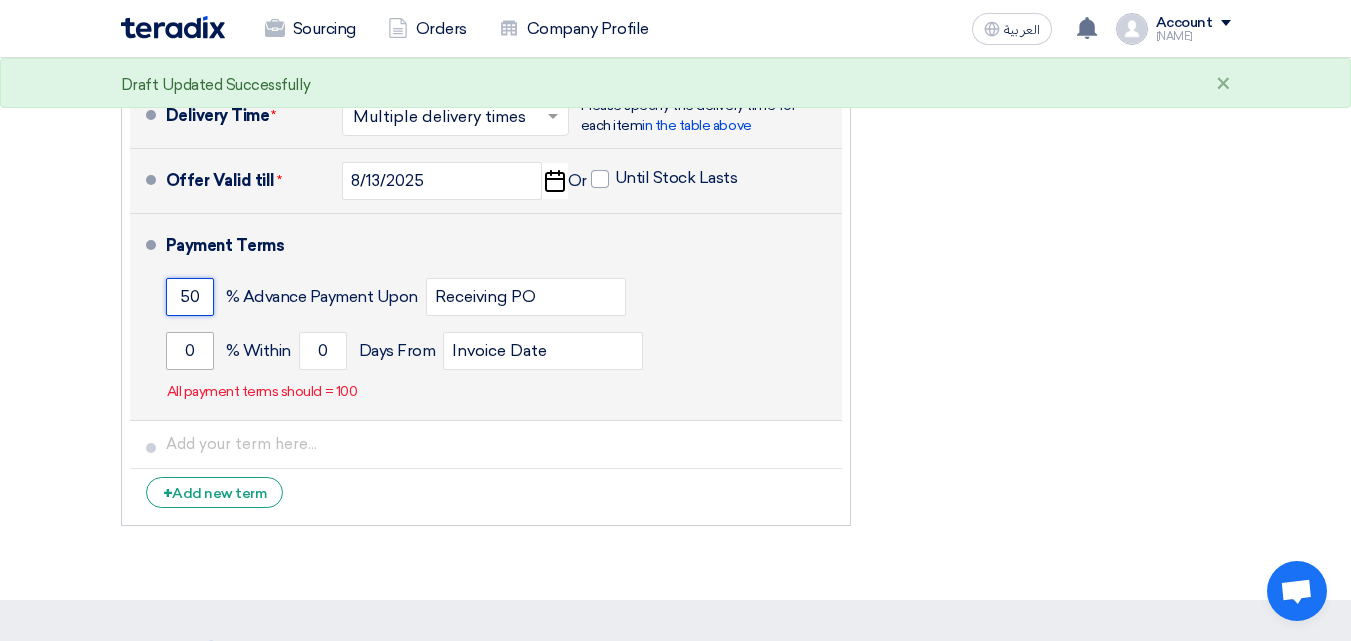 type on "50" 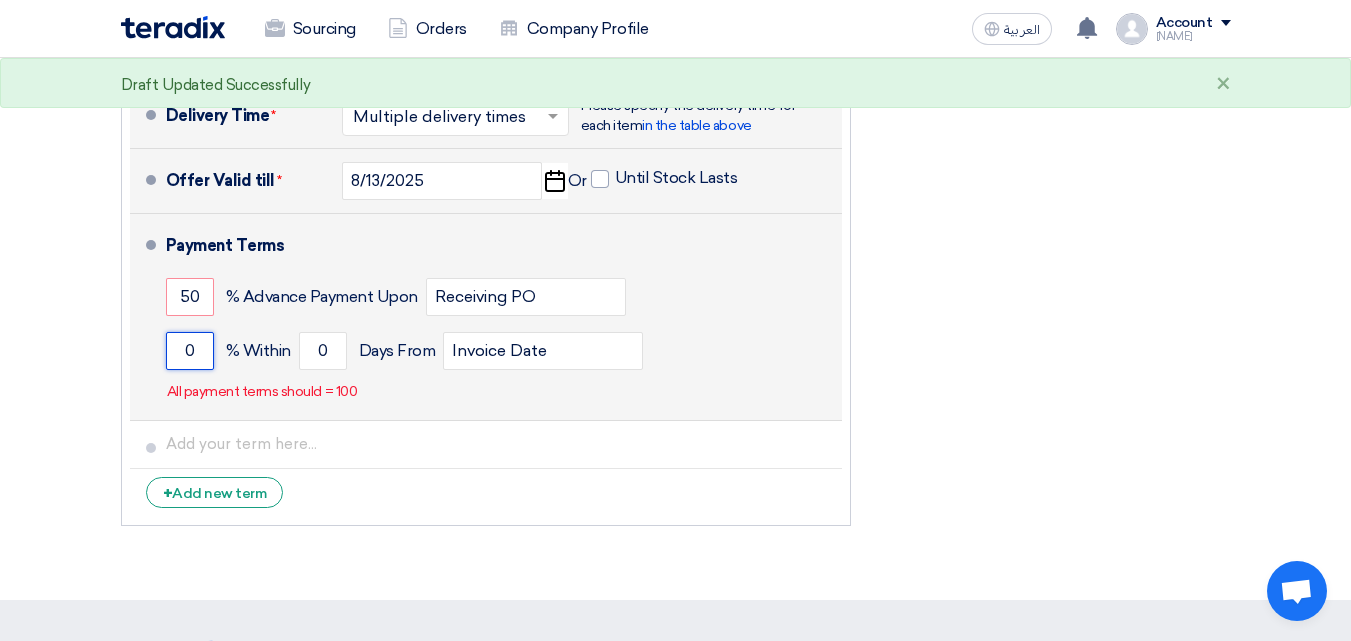 click on "0" 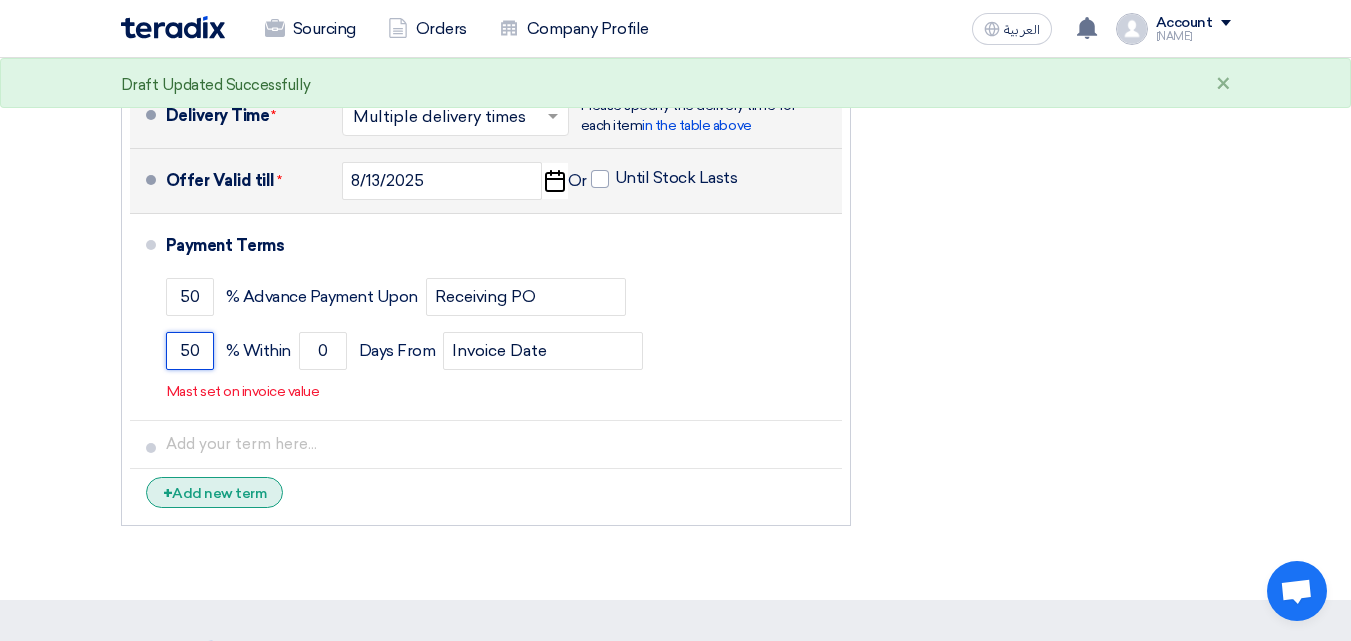 type on "50" 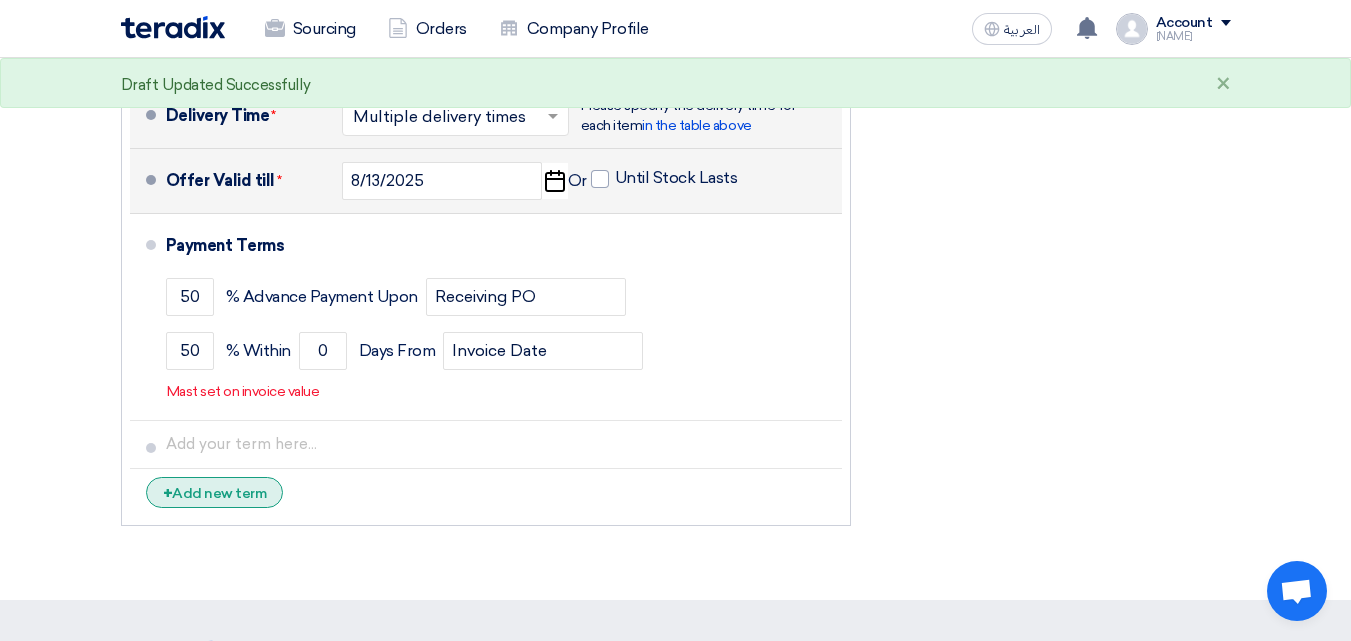 click on "+
Add new term" 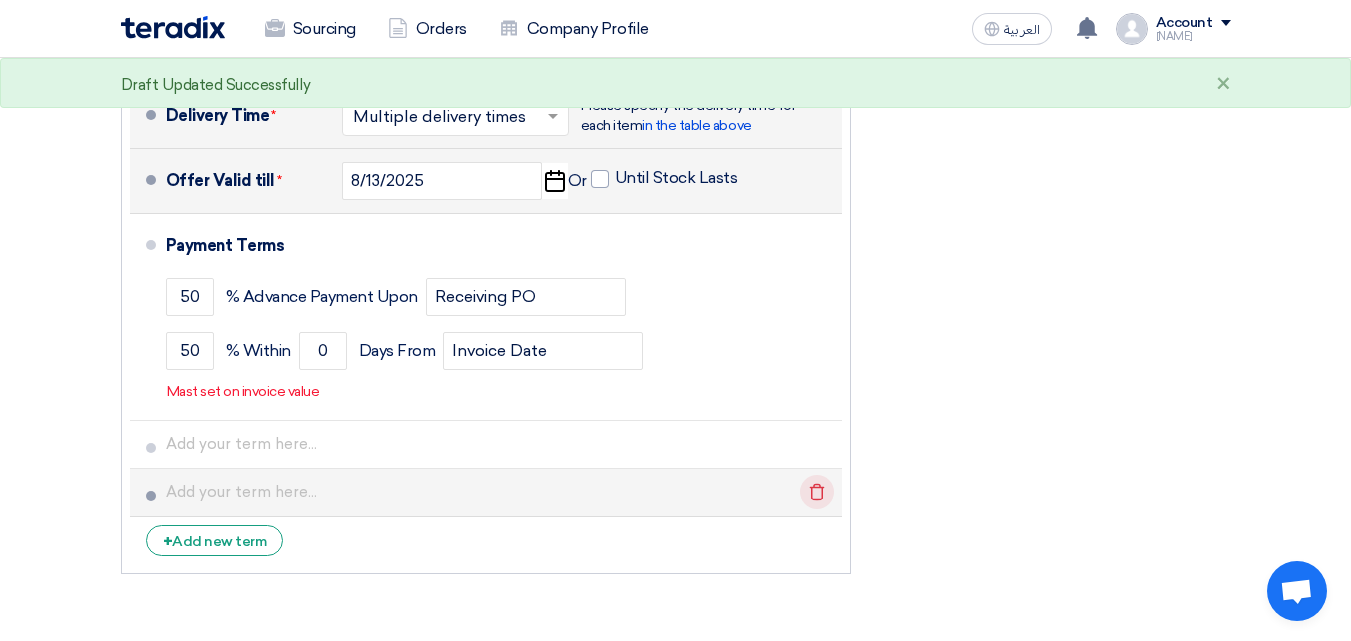 click on "Delete" 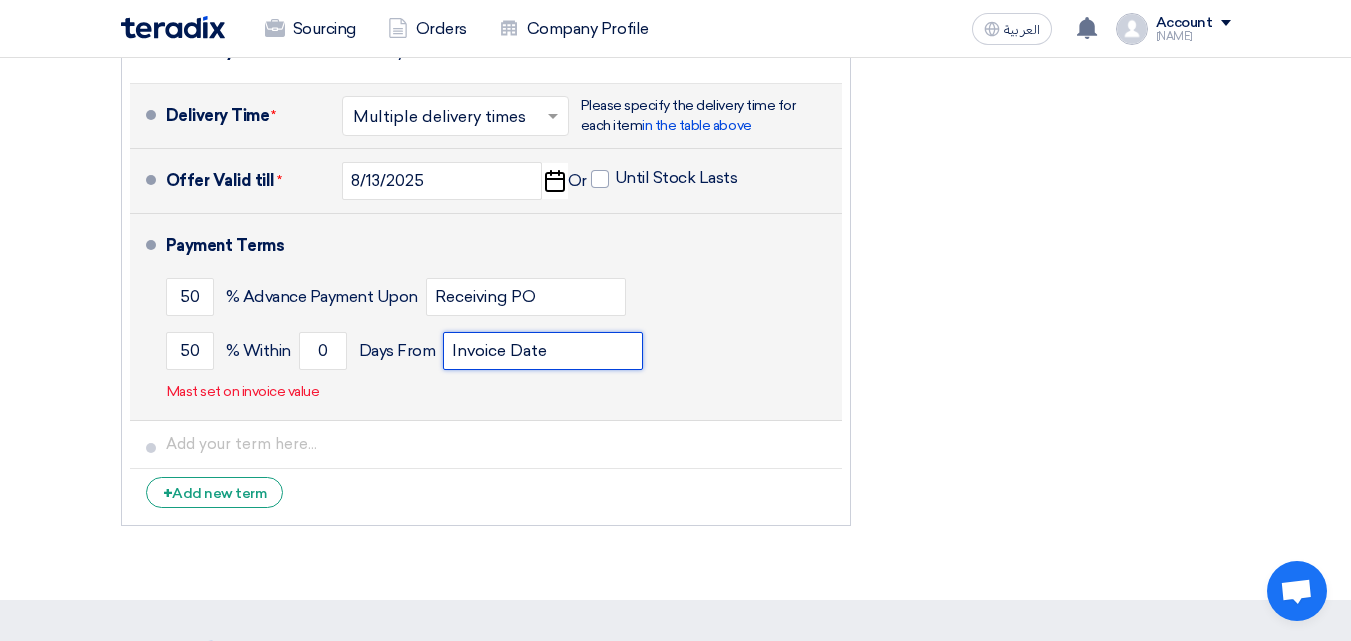 click on "Invoice Date" 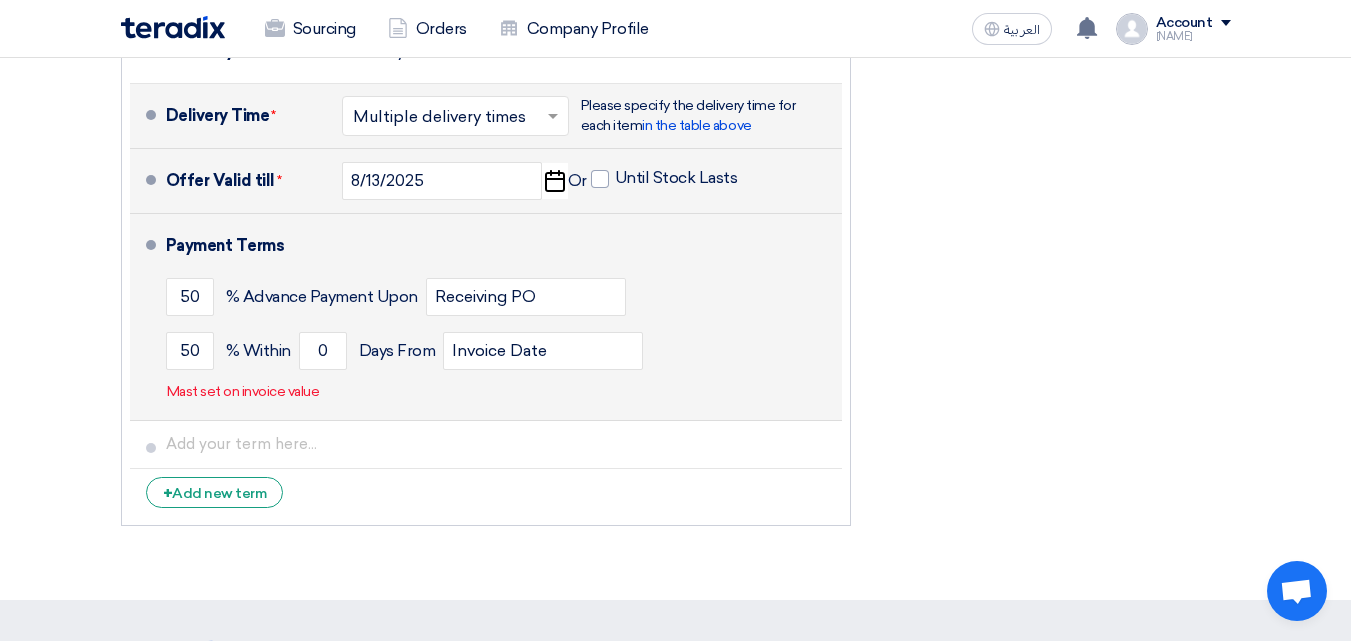 click on "50
% Within
0
Days From
Invoice Date" 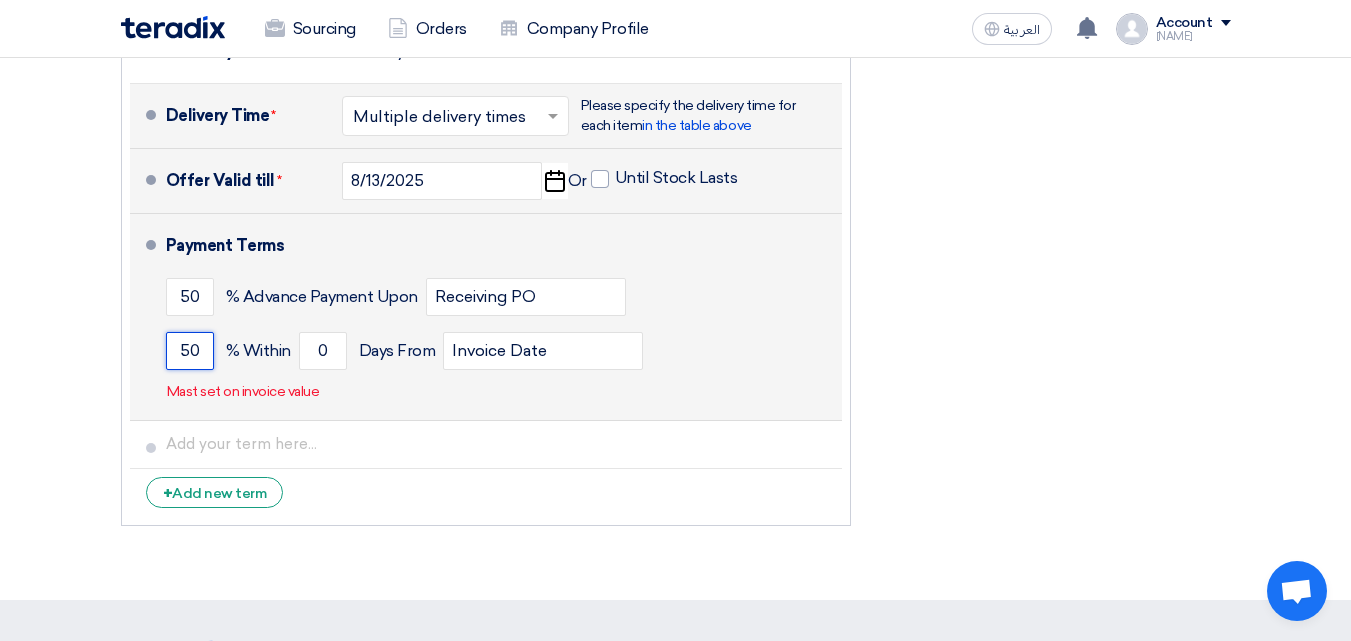 click on "50" 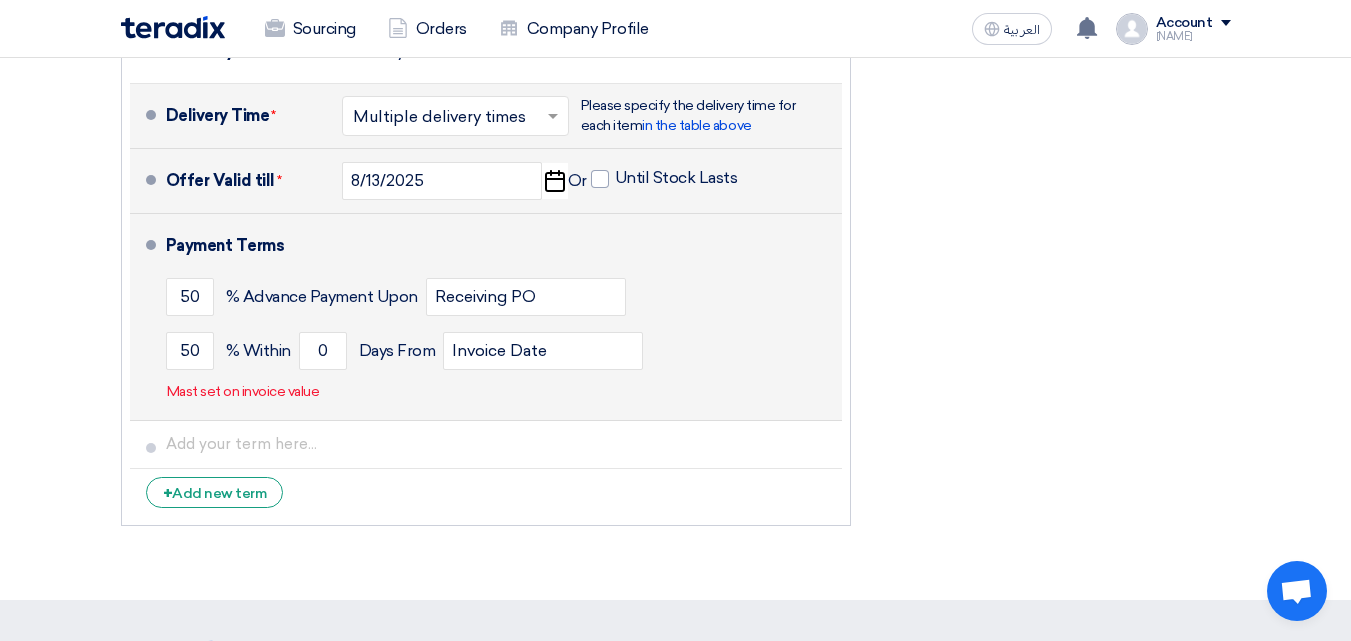 click on "50
% Within
0
Days From
Invoice Date" 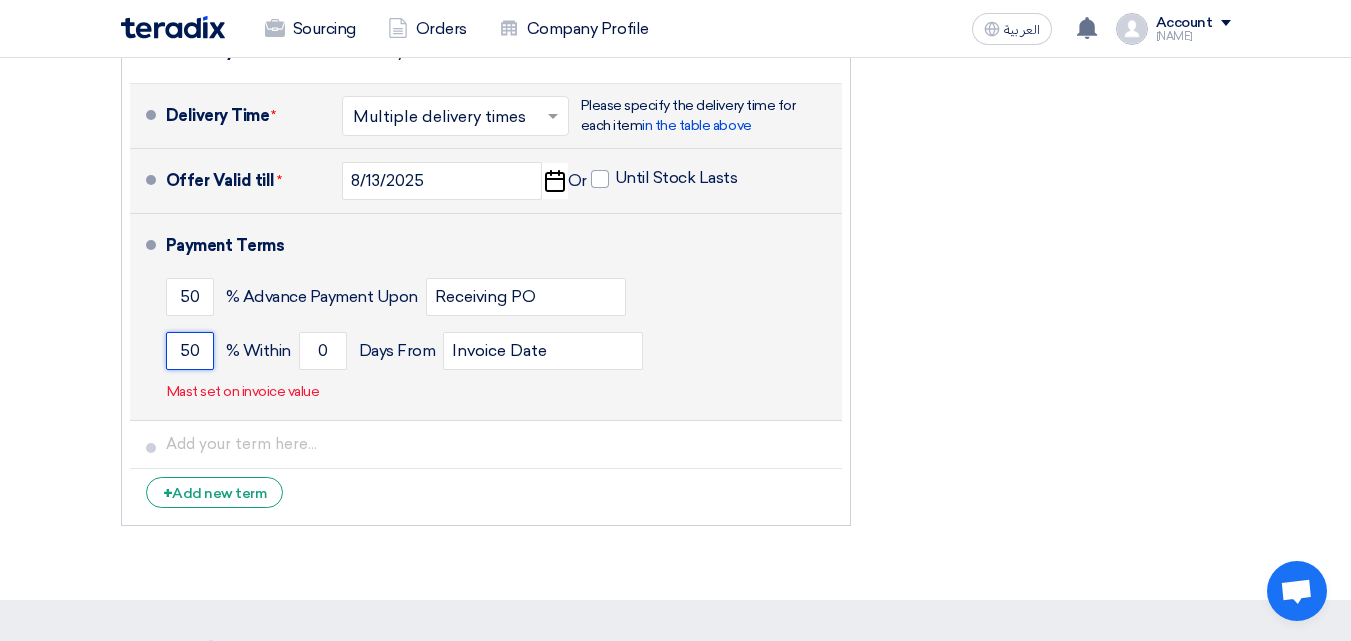 click on "50" 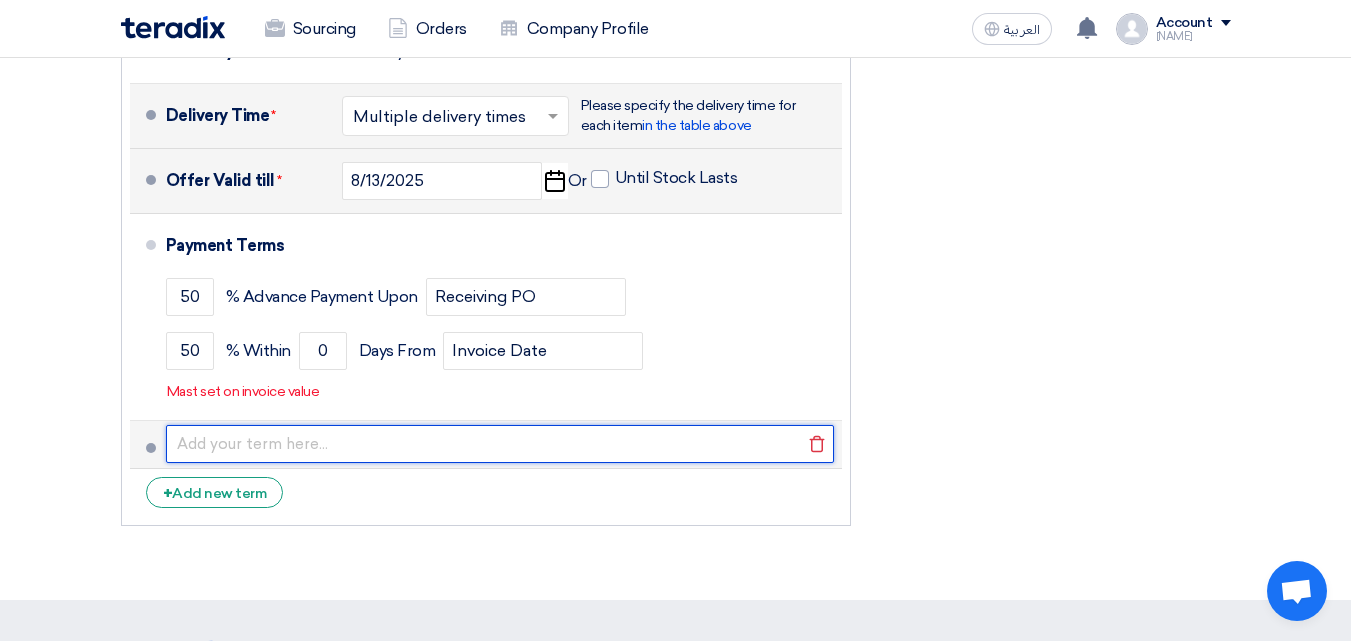 click 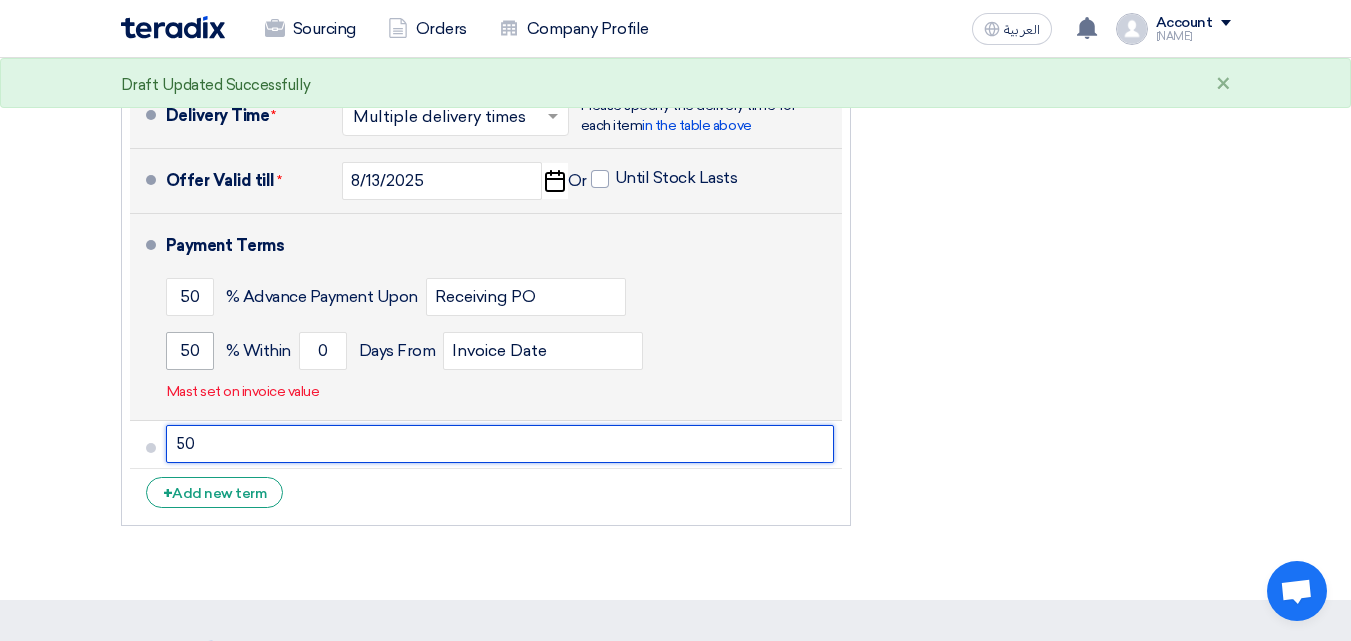 type on "50" 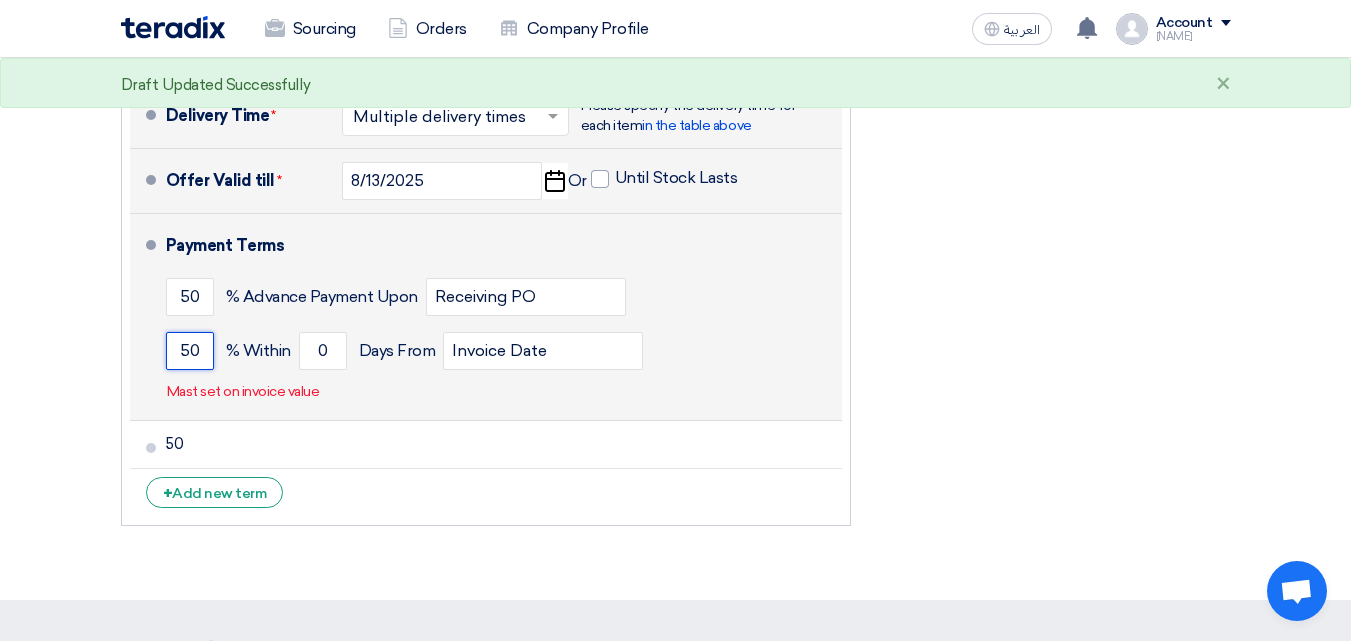 click on "50" 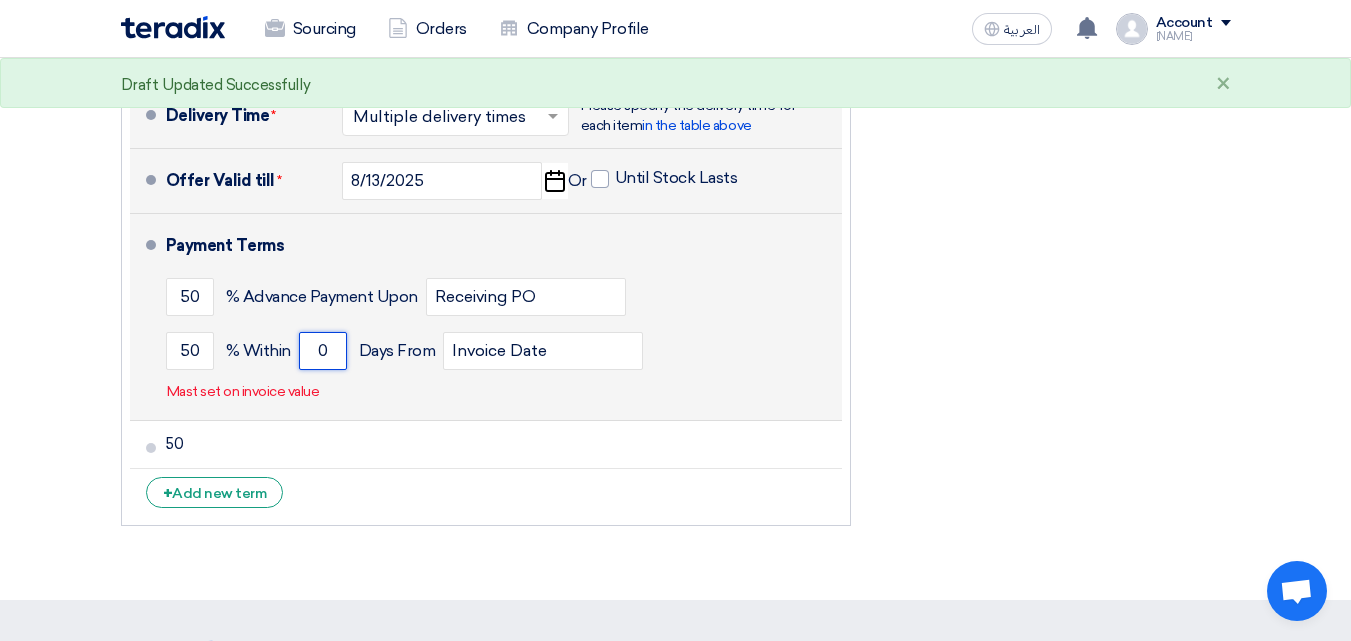 click on "0" 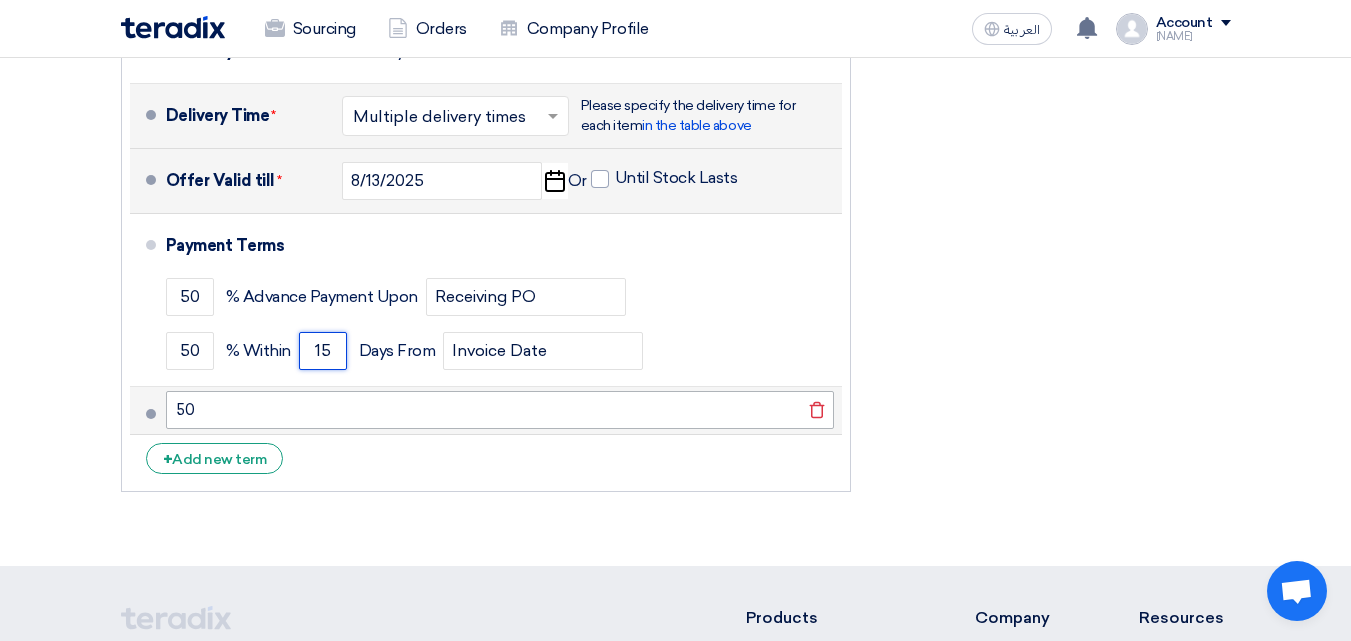 type on "15" 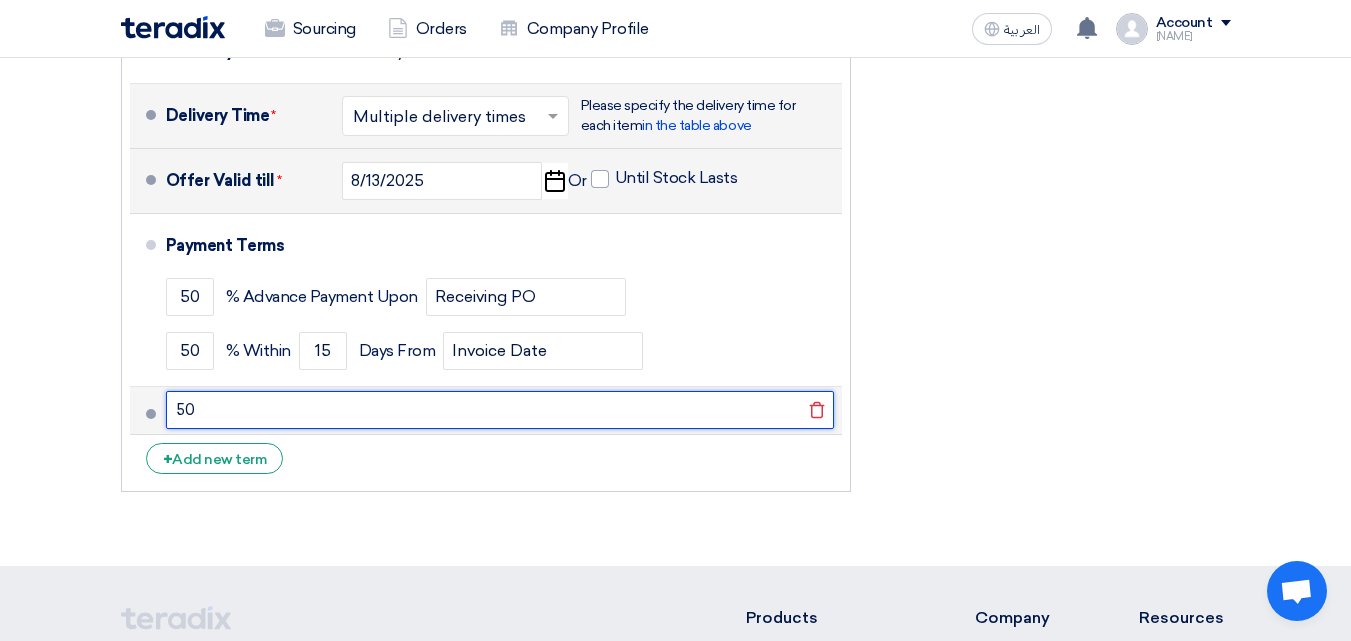 click on "50" 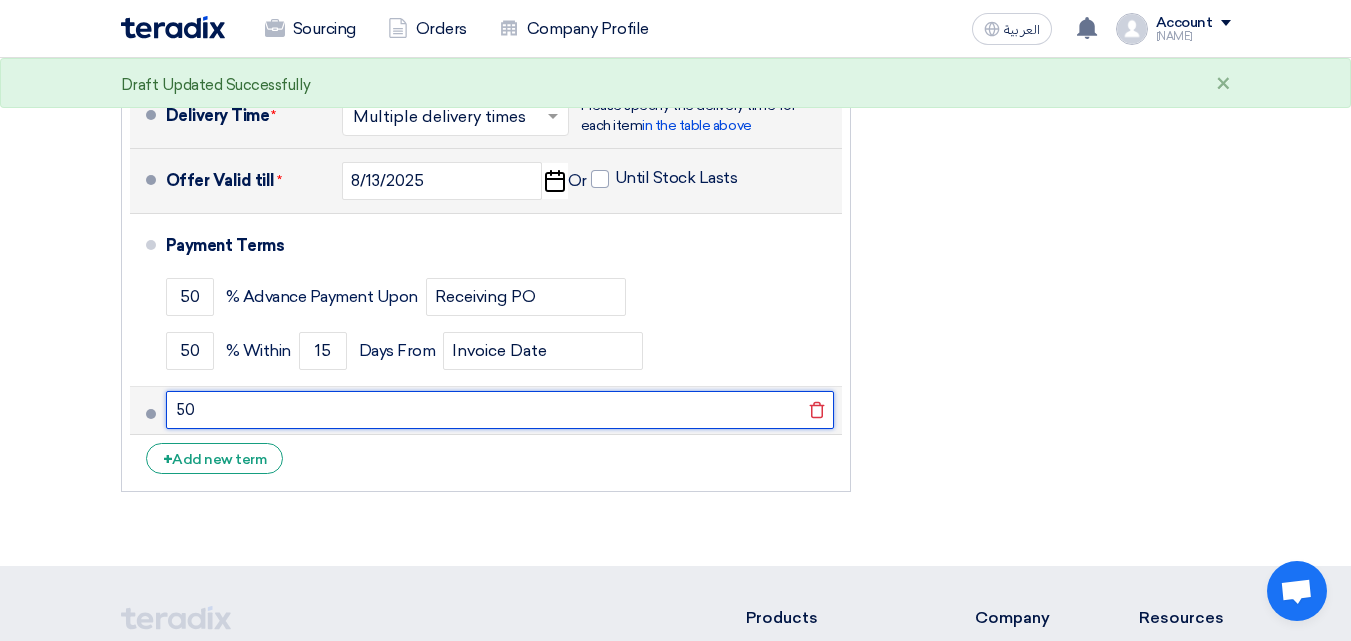 type on "5" 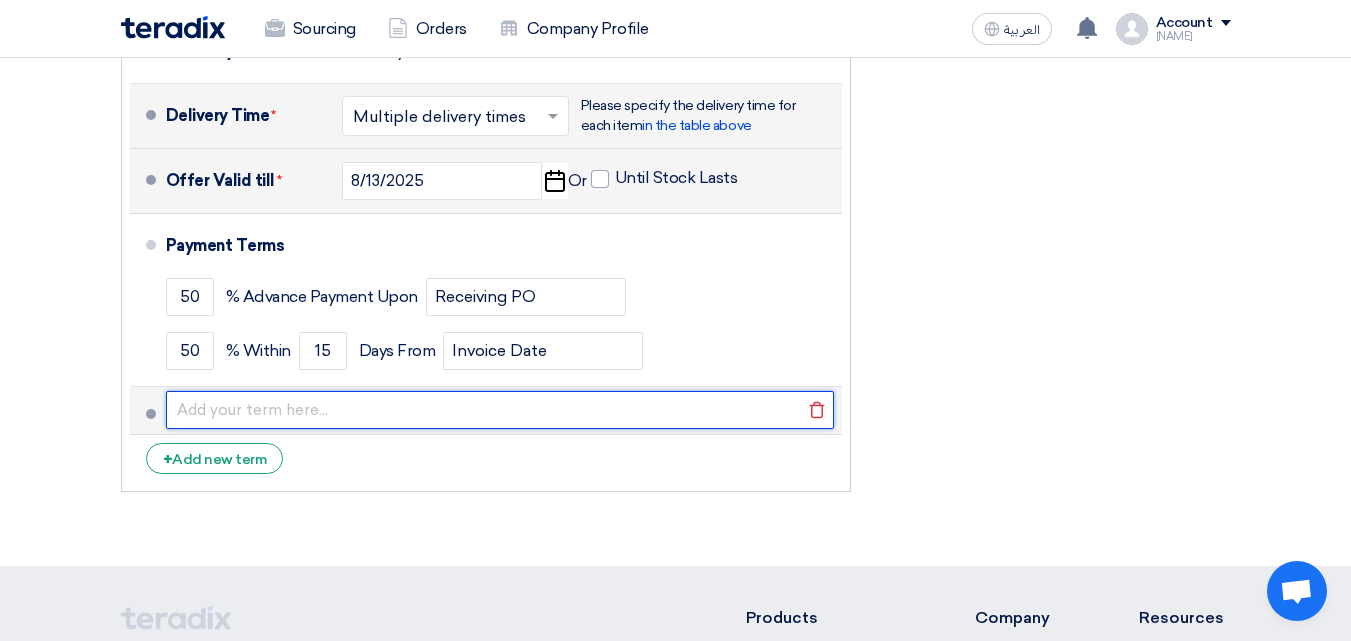 click 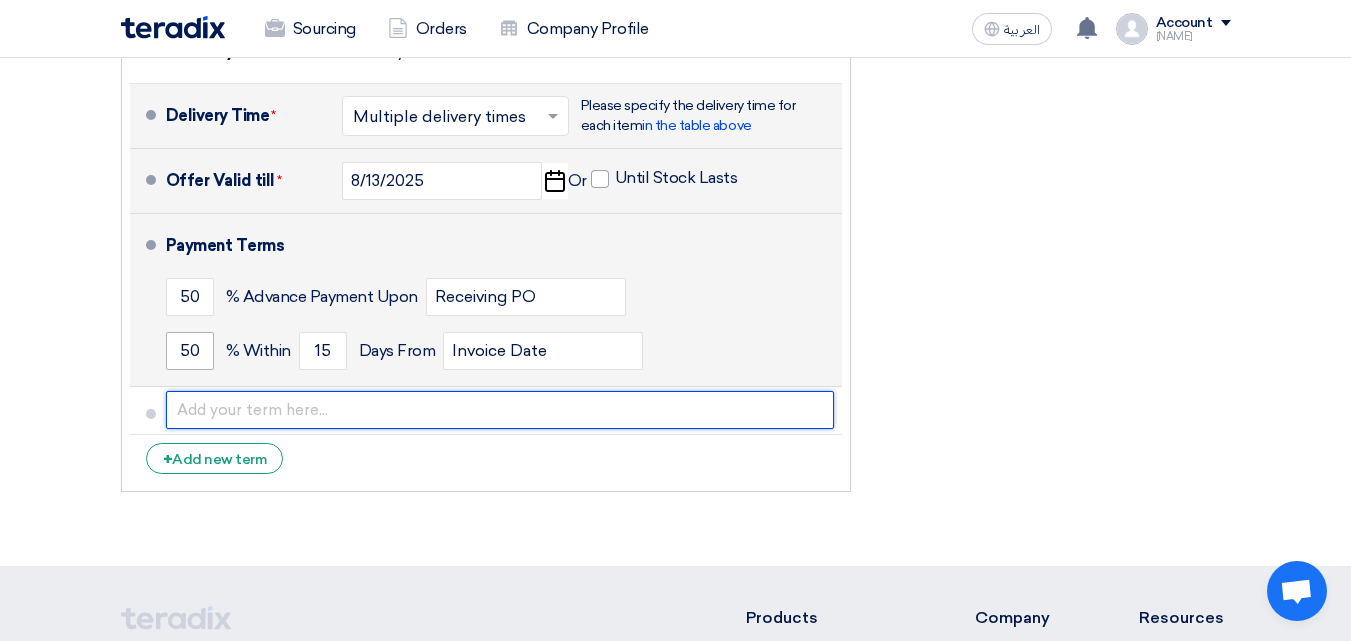 type 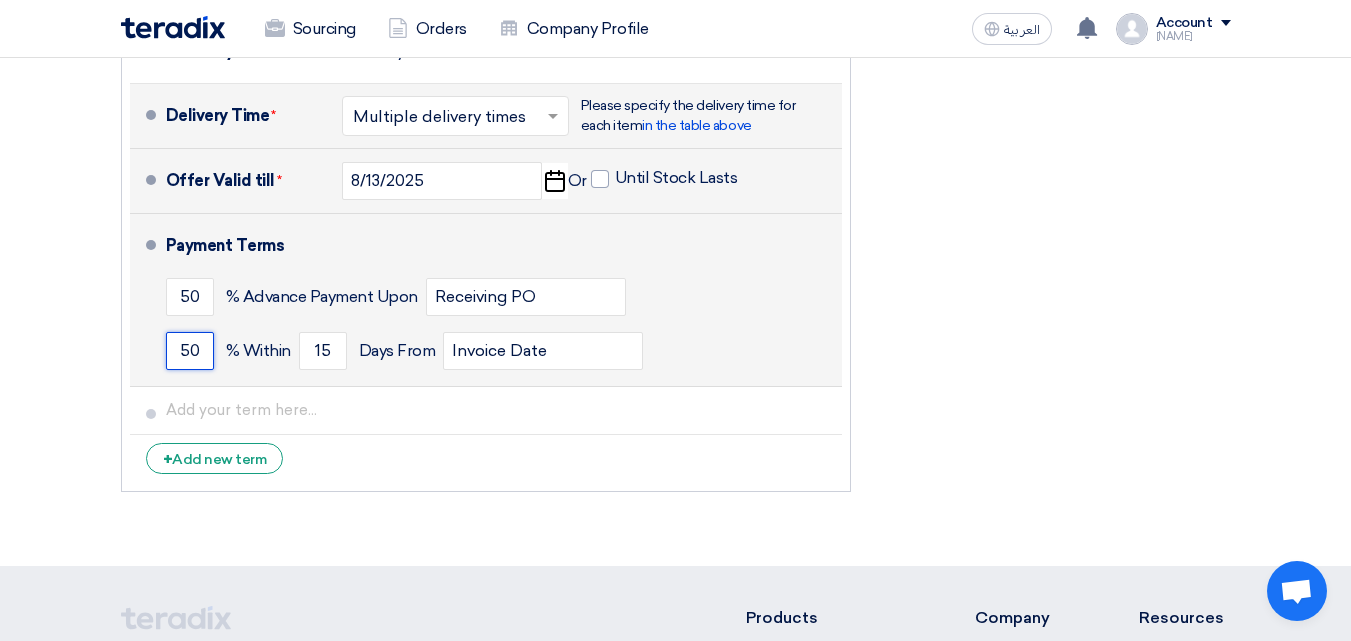 click on "50" 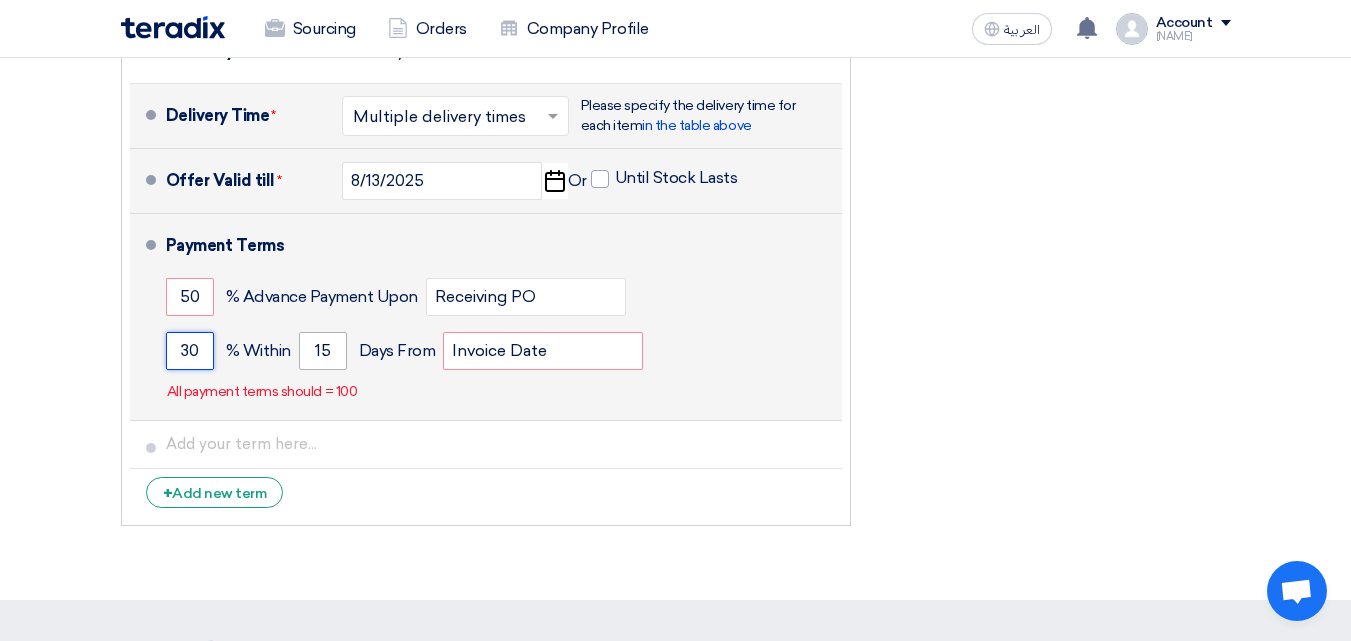 type on "30" 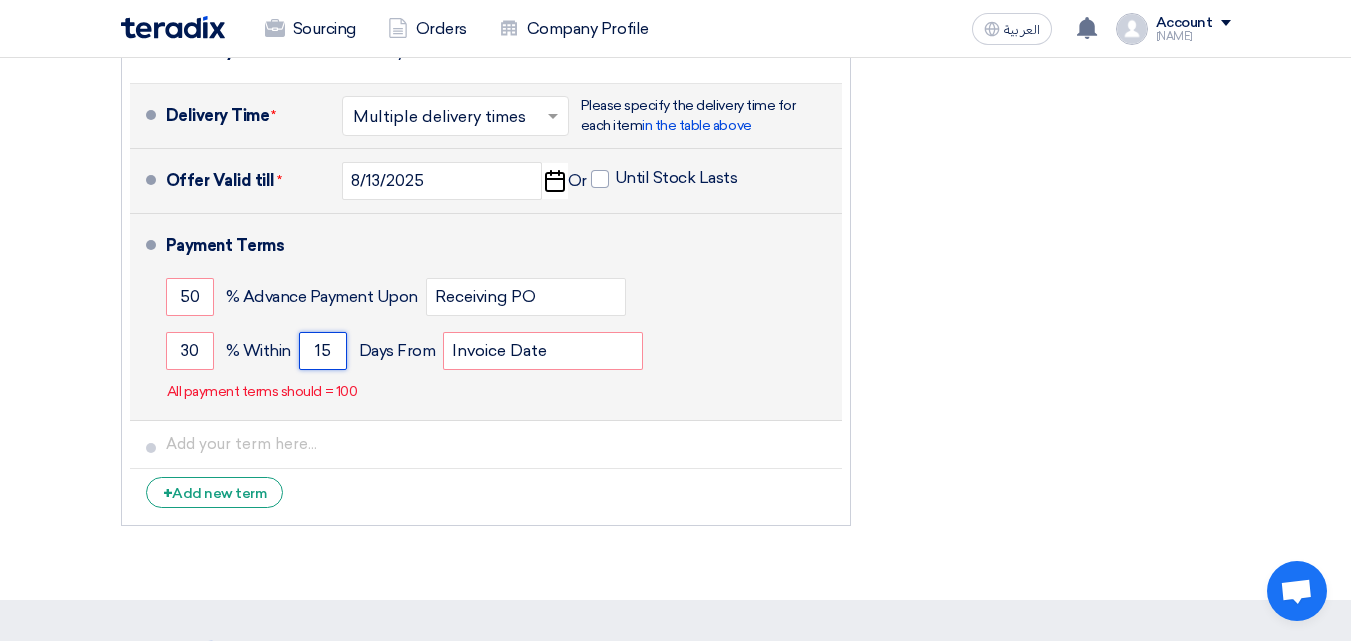 click on "15" 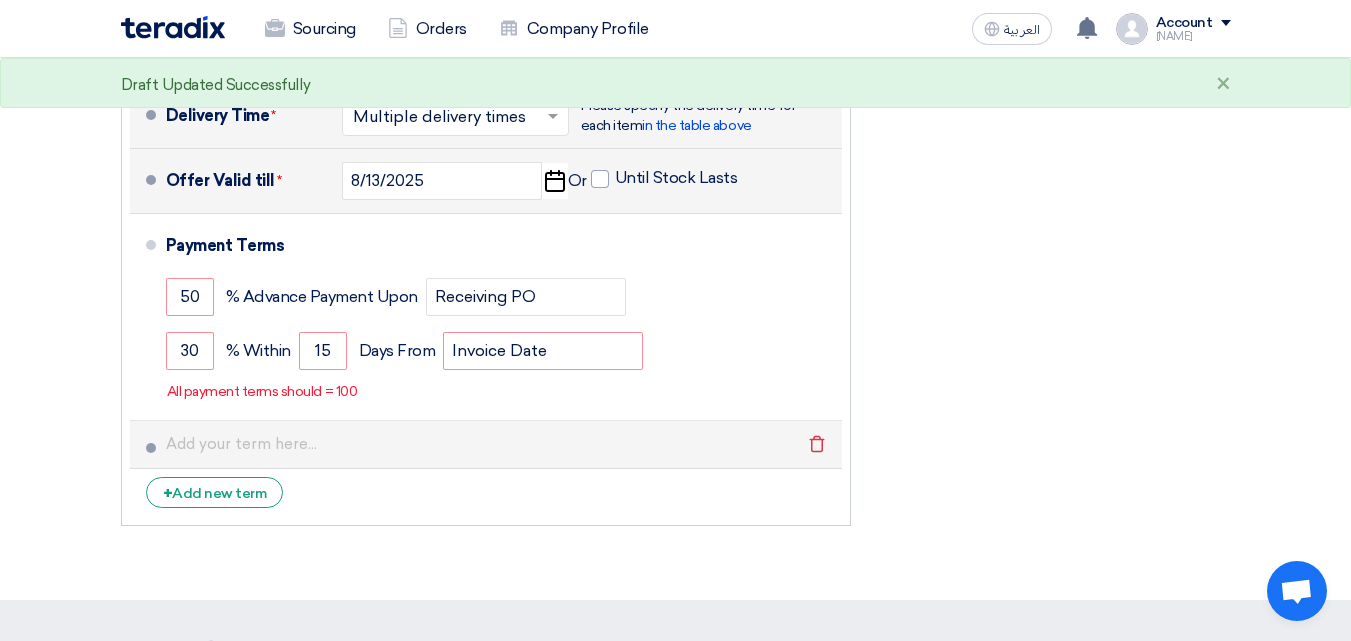 click on "Delete" 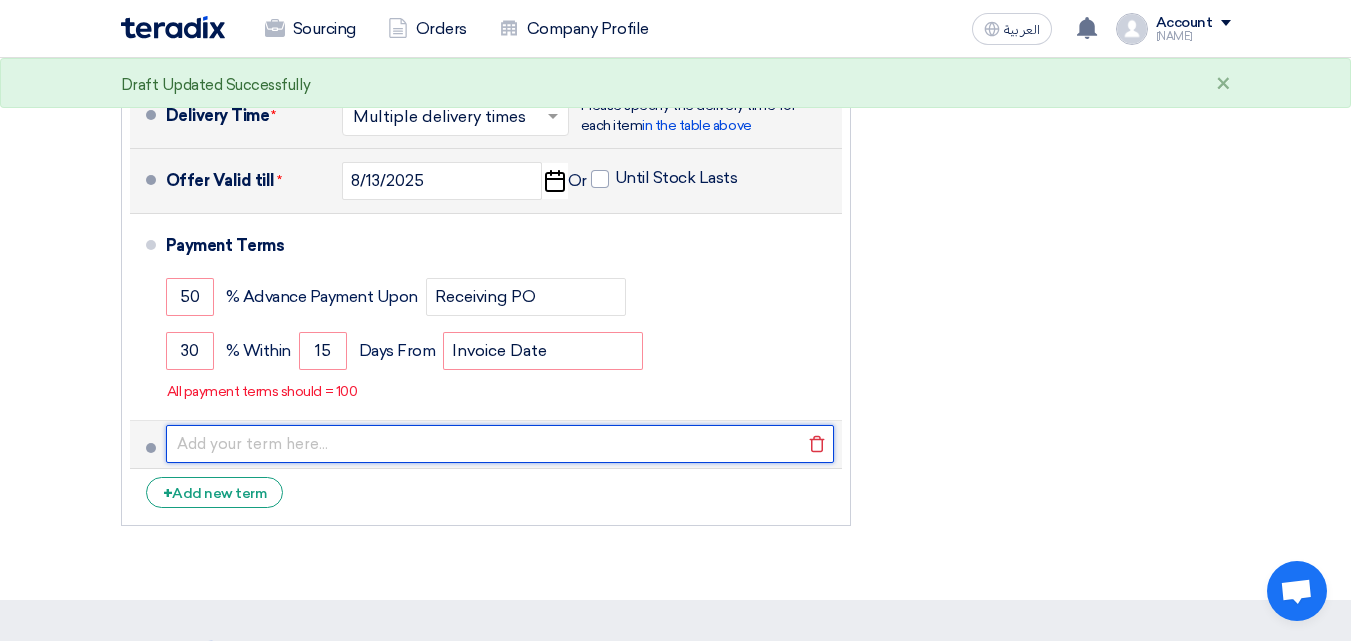click 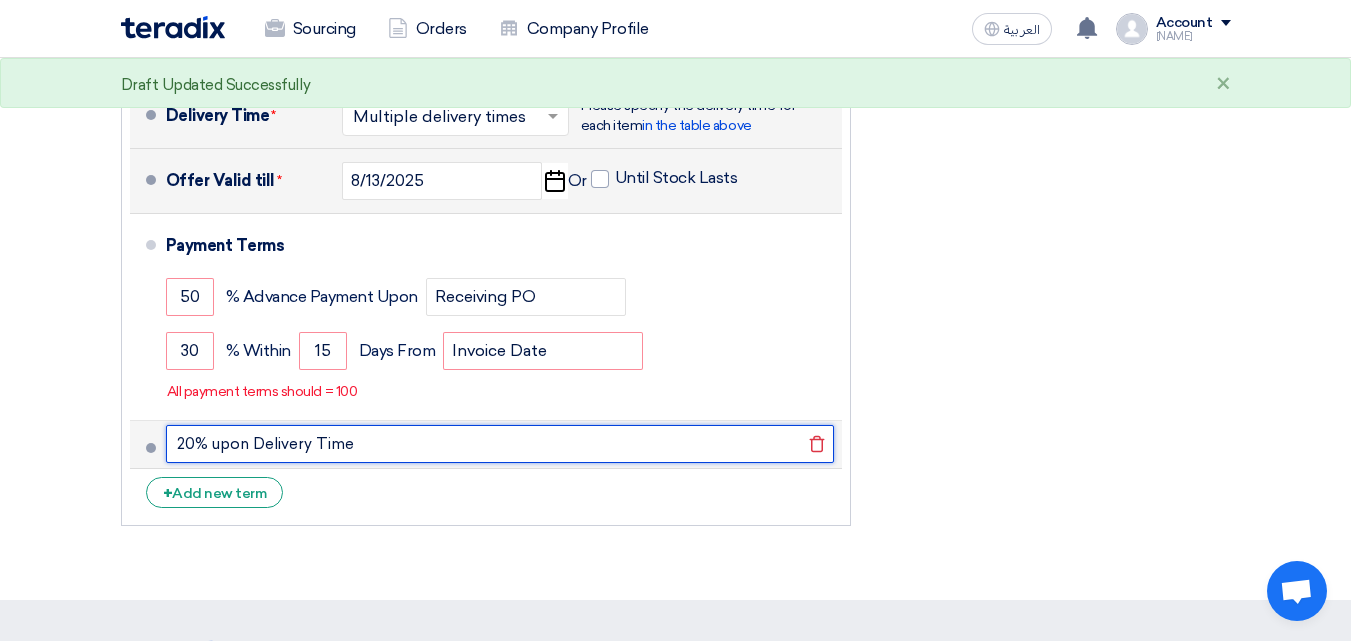 click on "20% upon Delivery Time" 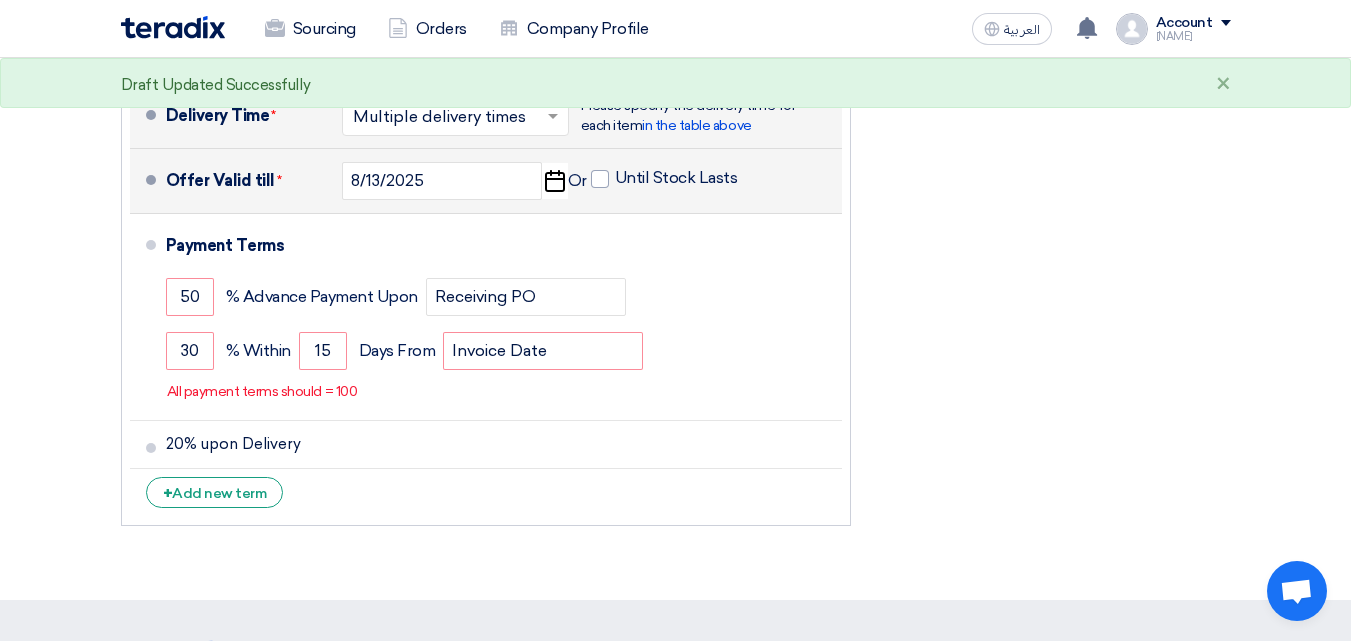 click on "#
Part Number
Item Description
Quantity
Unit Price (SAR)
Taxes
+
'Select taxes...
14% -VAT" 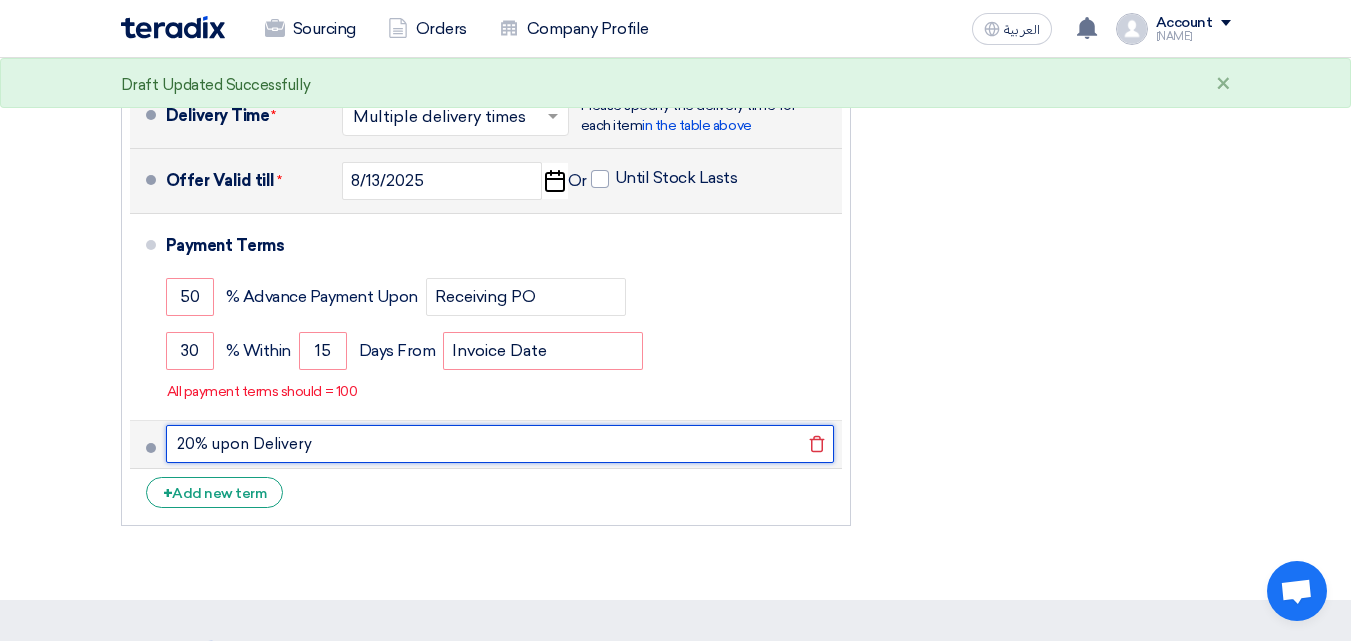 click on "20% upon Delivery" 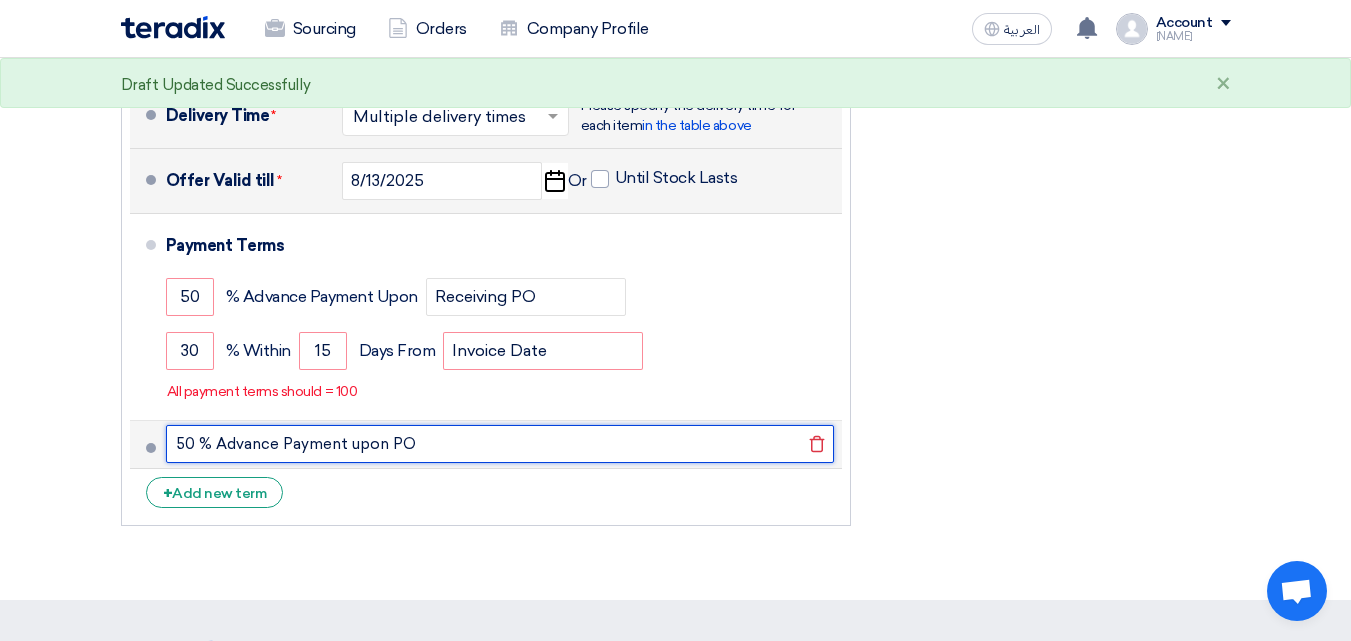 click on "Draft
Update Draft" 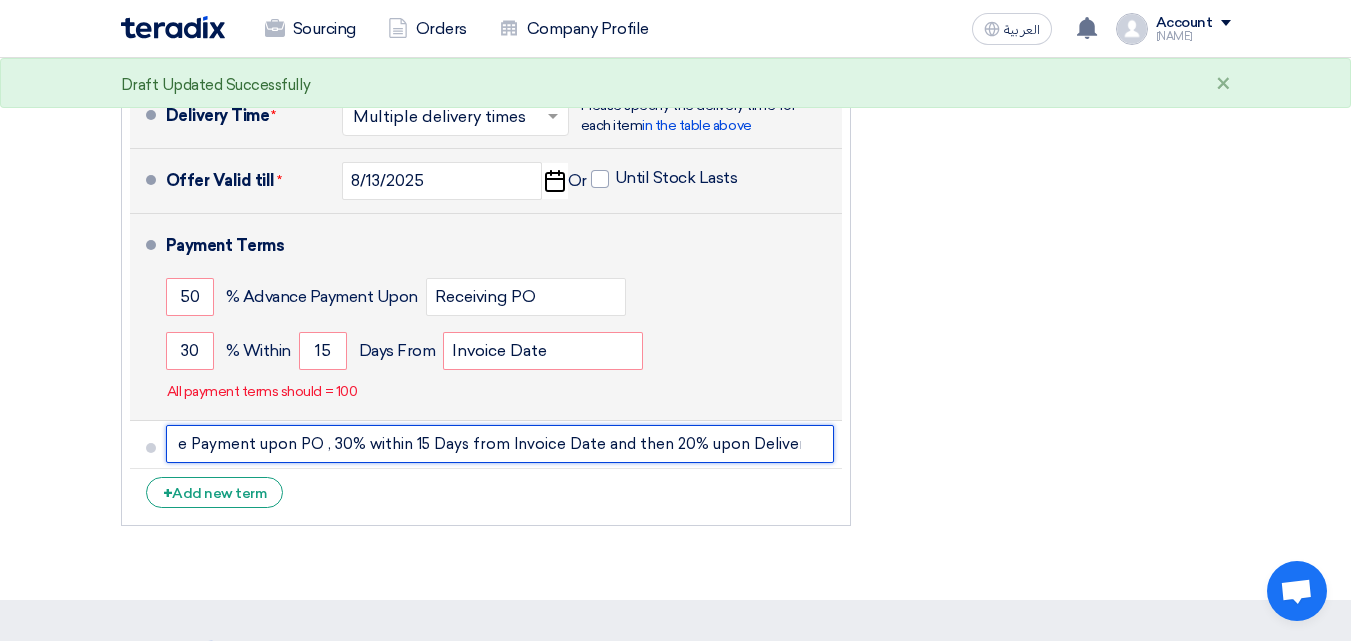 scroll, scrollTop: 0, scrollLeft: 89, axis: horizontal 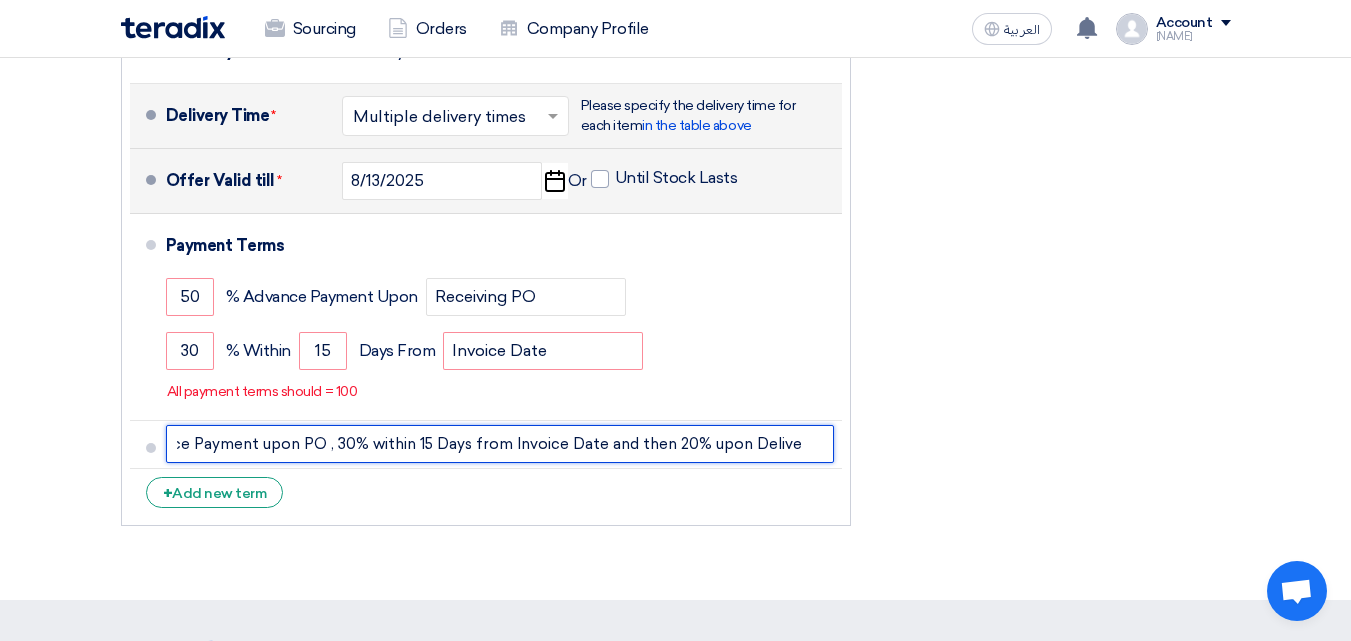 type on "50 % Advance Payment upon PO , 30% within 15 Days from Invoice Date and then 20% upon Delivery" 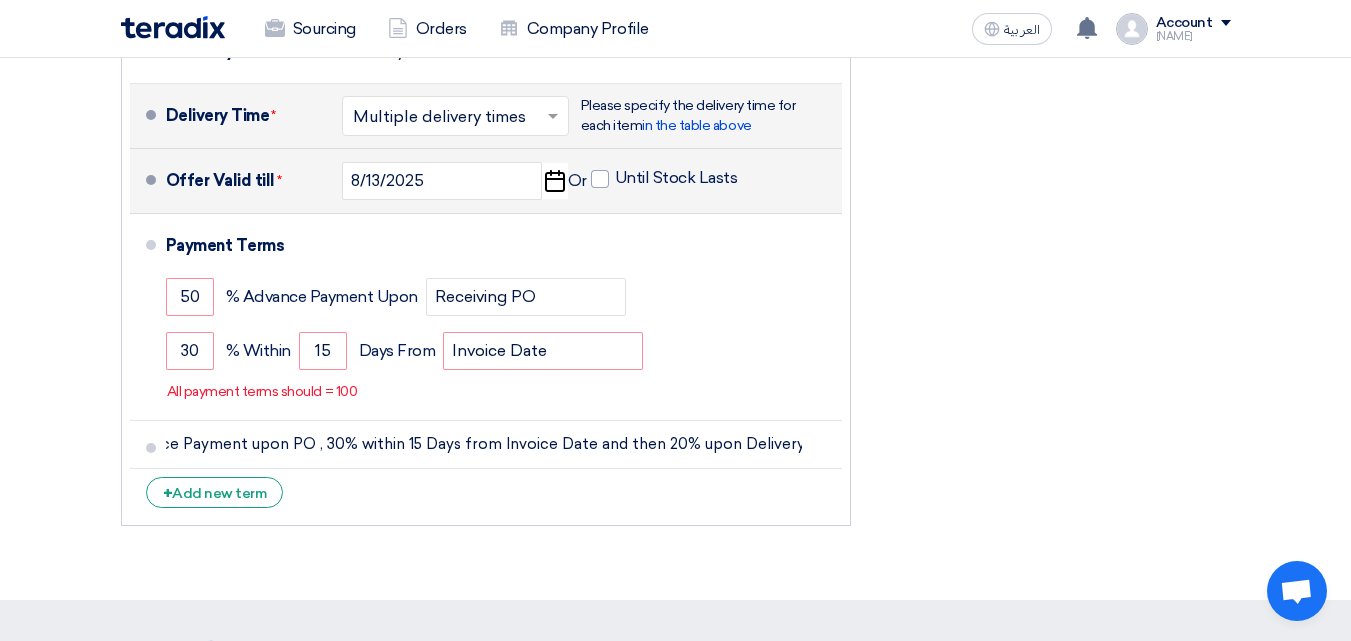 click on "#
Part Number
Item Description
Quantity
Unit Price (SAR)
Taxes
+
'Select taxes...
14% -VAT" 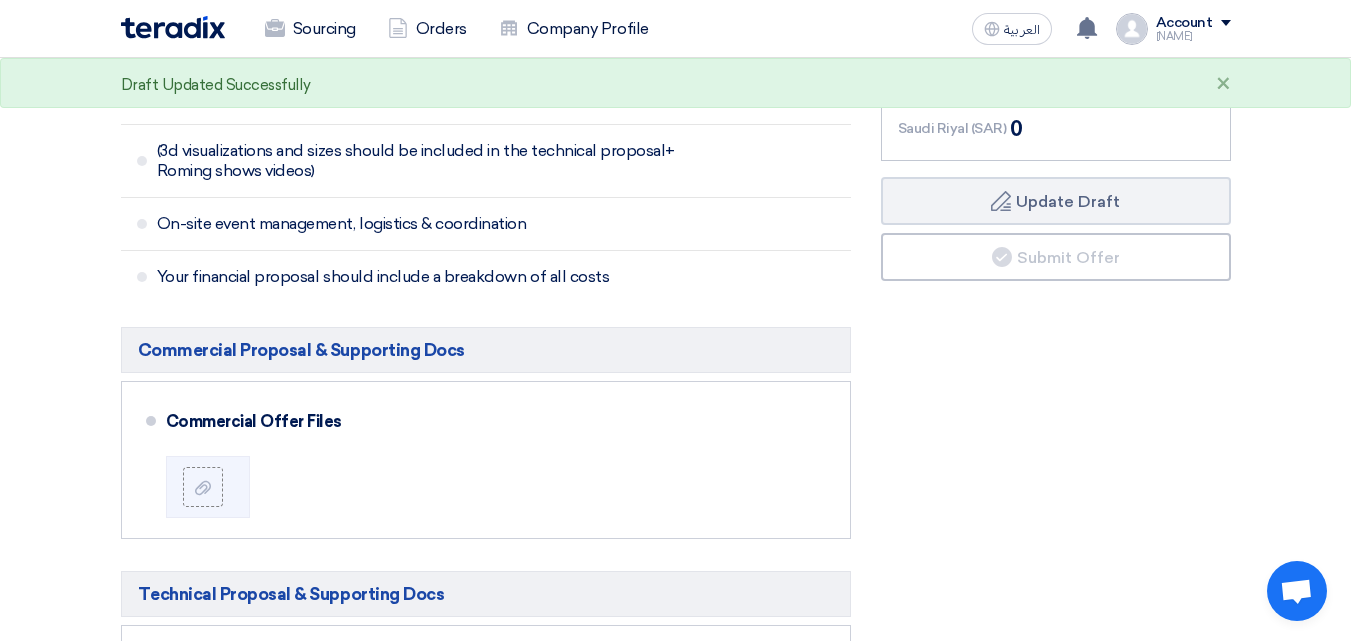 scroll, scrollTop: 600, scrollLeft: 0, axis: vertical 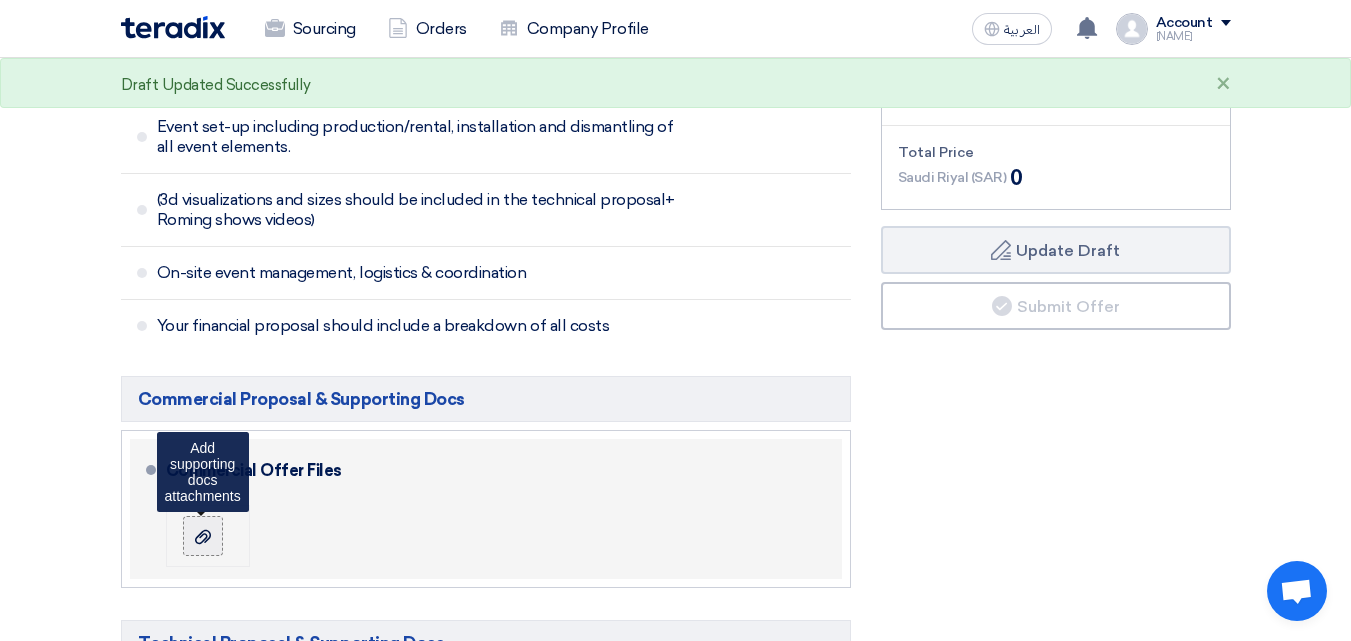 click 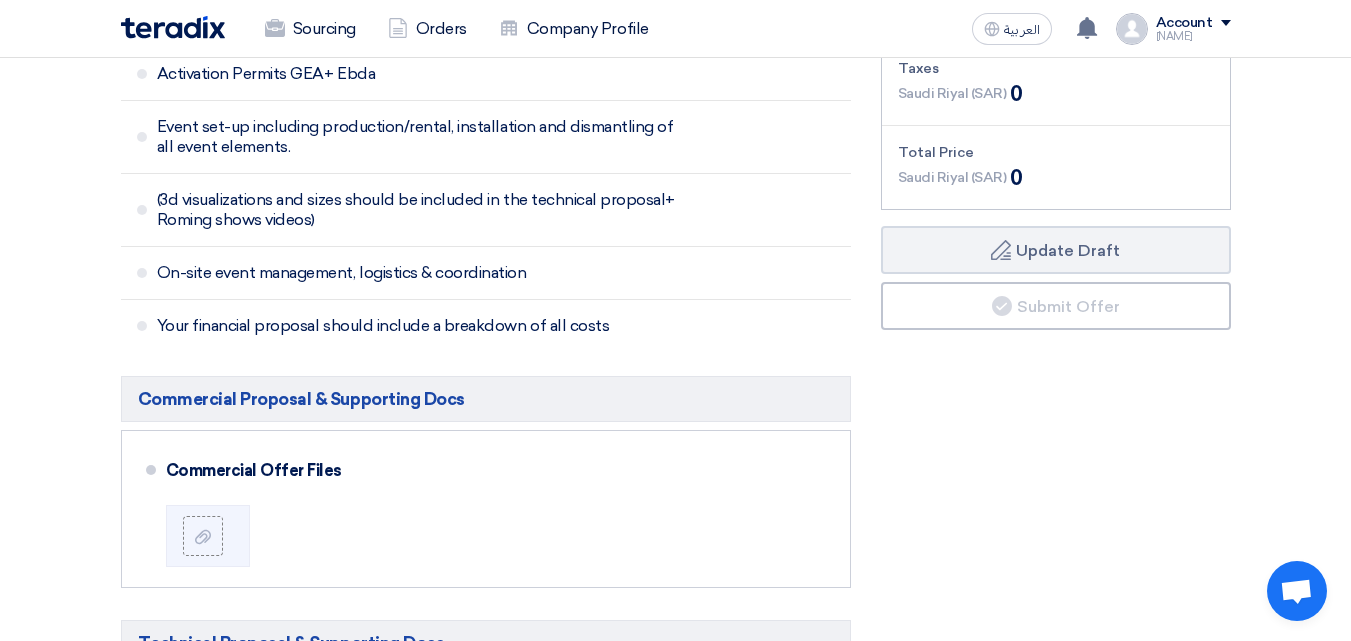 click on "#
Part Number
Item Description
Quantity
Unit Price (SAR)
Taxes
+
'Select taxes...
14% -VAT" 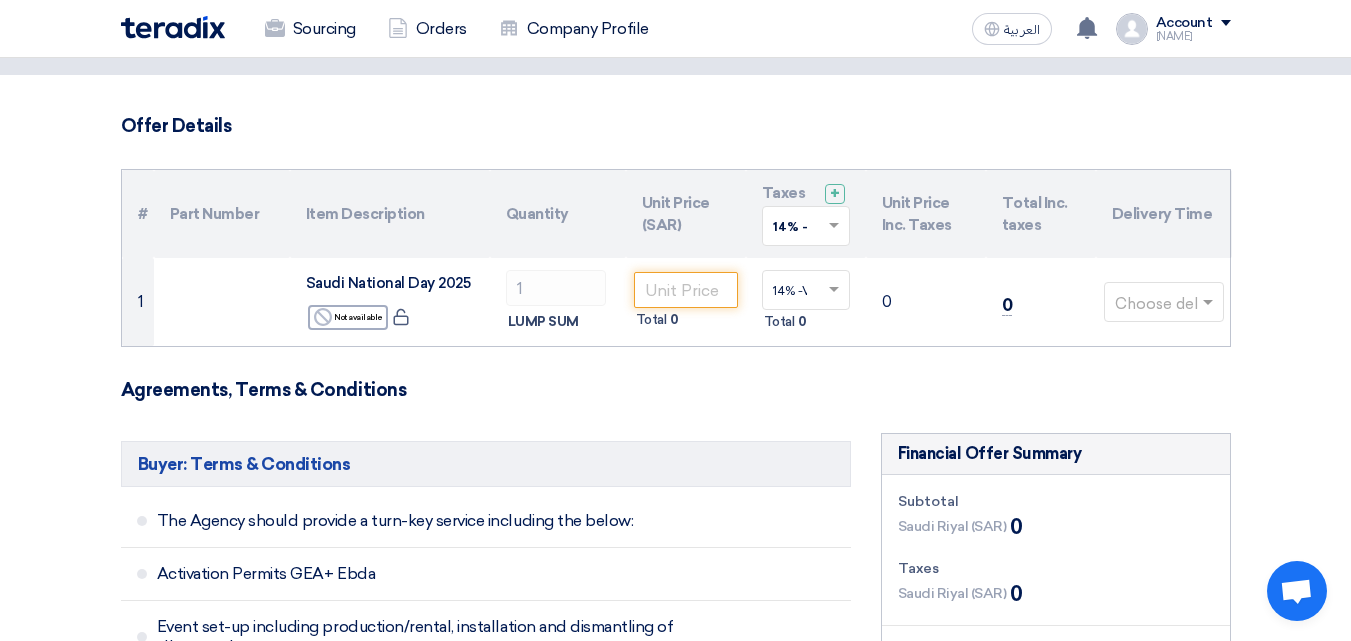 click on "Buyer: Terms & Conditions" 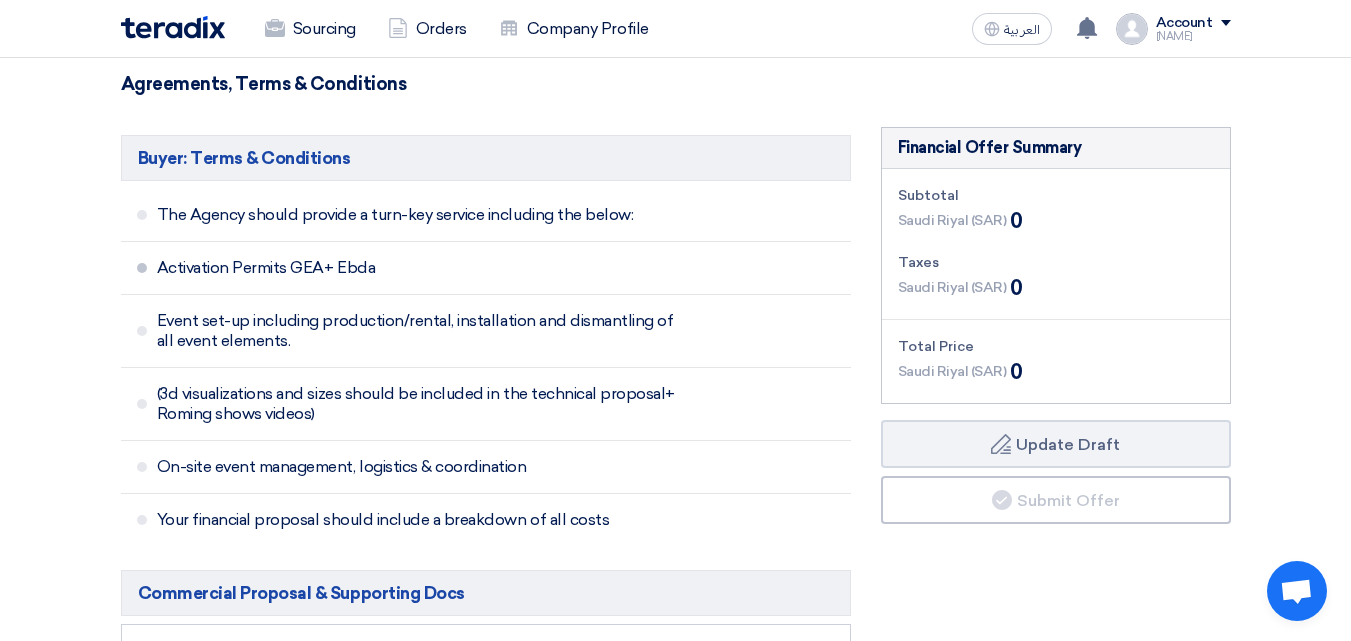 scroll, scrollTop: 700, scrollLeft: 0, axis: vertical 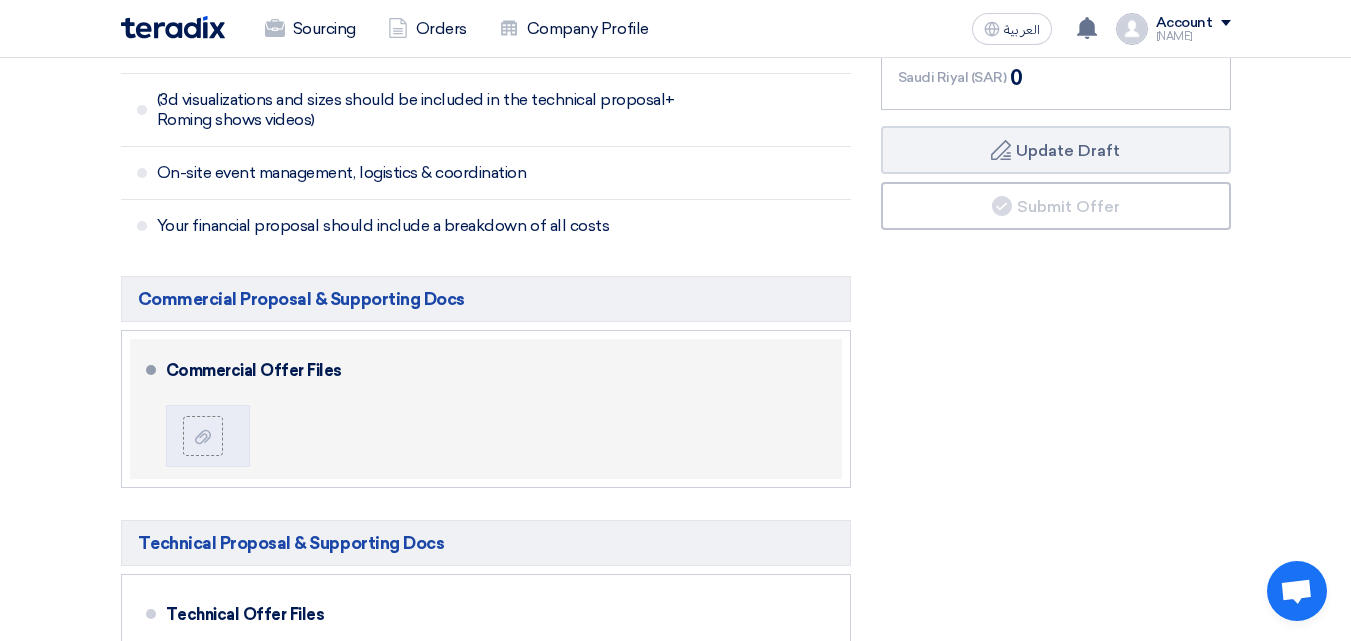 click on "Commercial Offer Files" 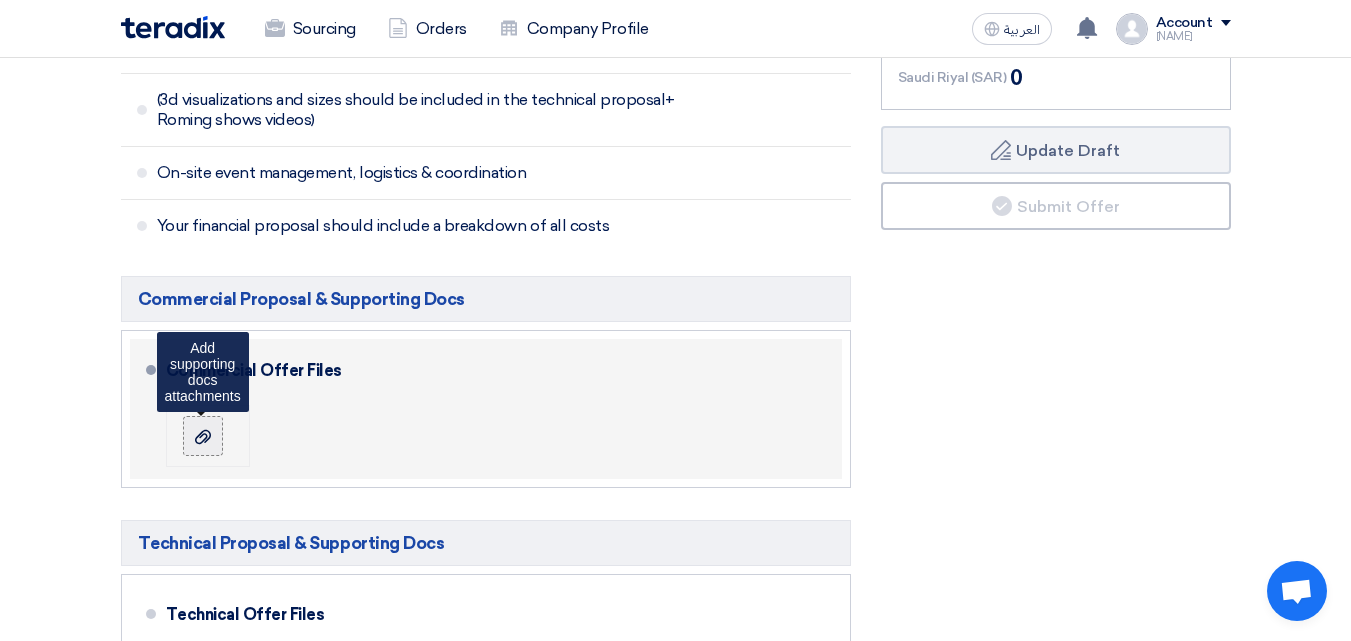 click 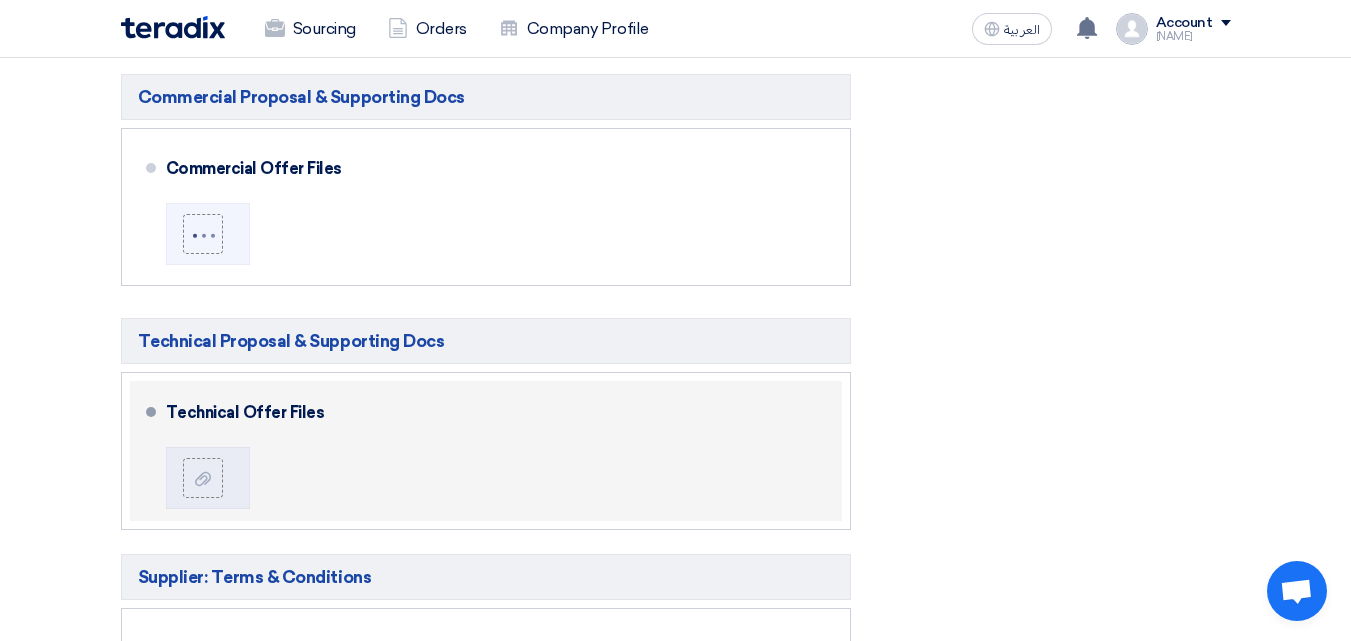 scroll, scrollTop: 900, scrollLeft: 0, axis: vertical 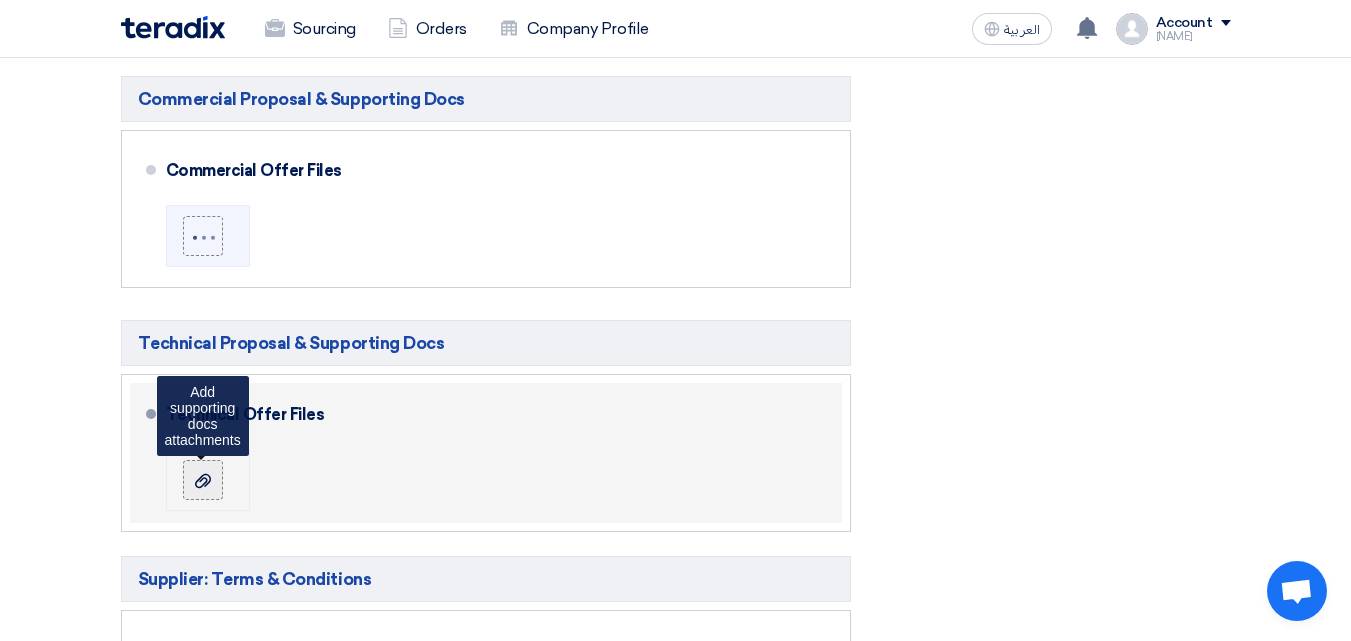 click 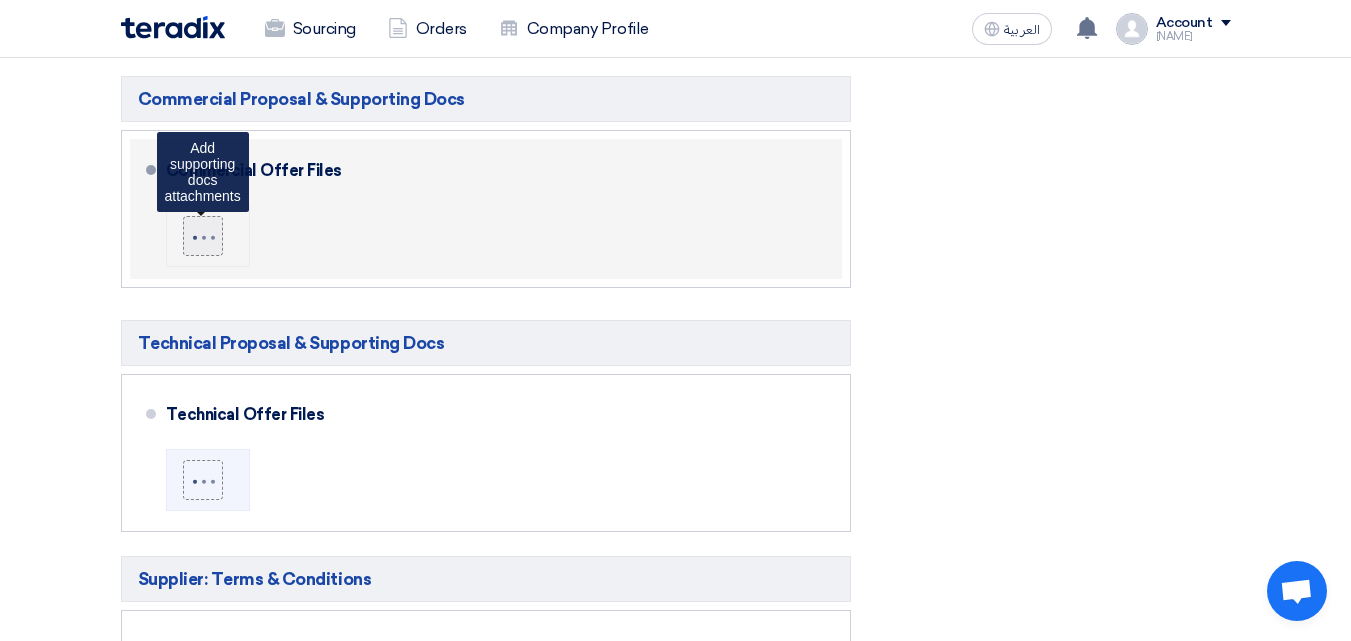 click 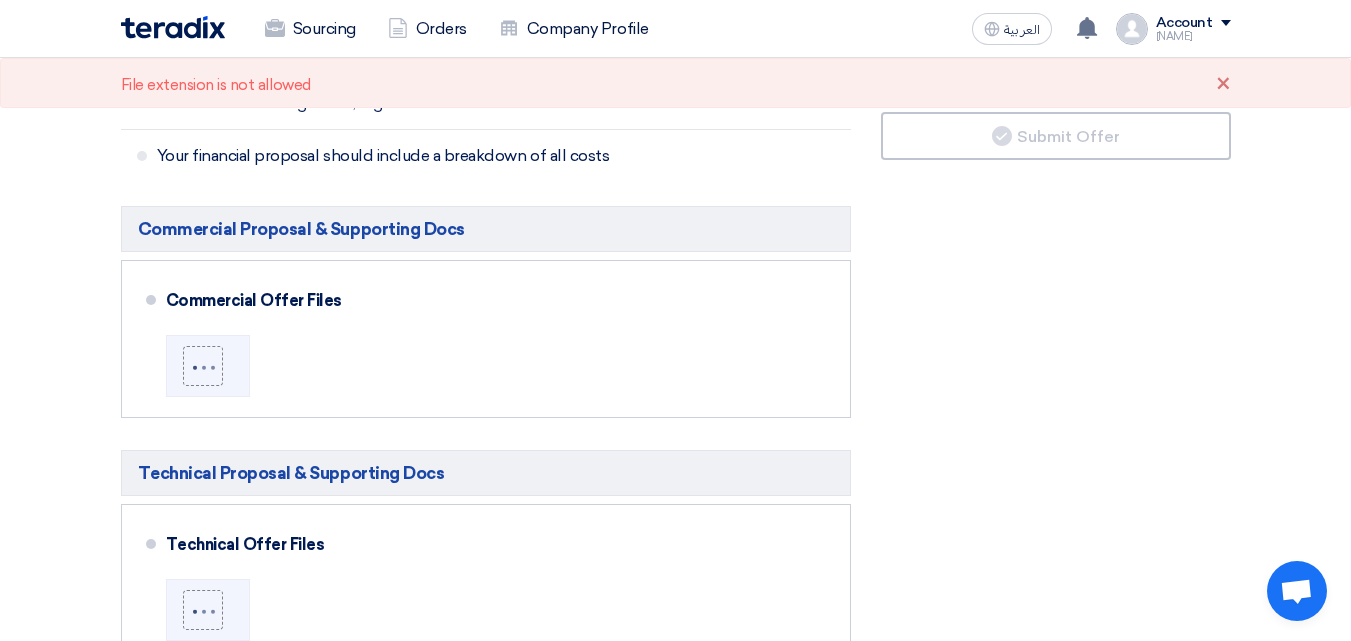 scroll, scrollTop: 800, scrollLeft: 0, axis: vertical 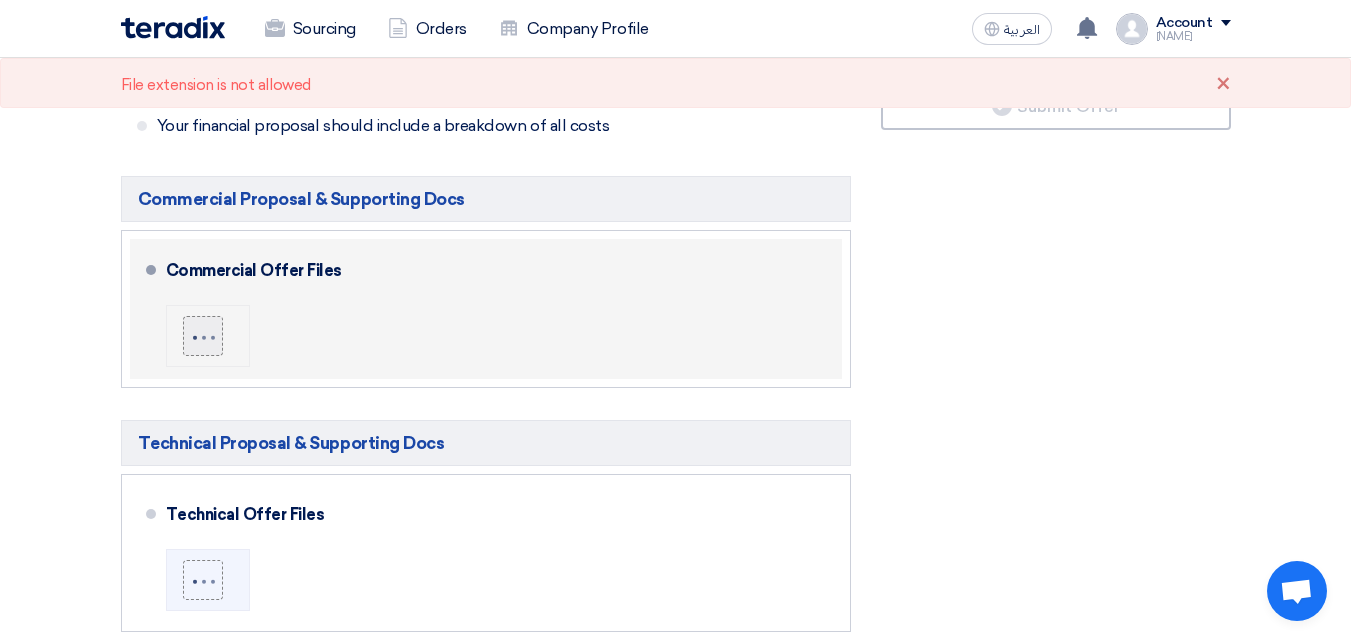 click 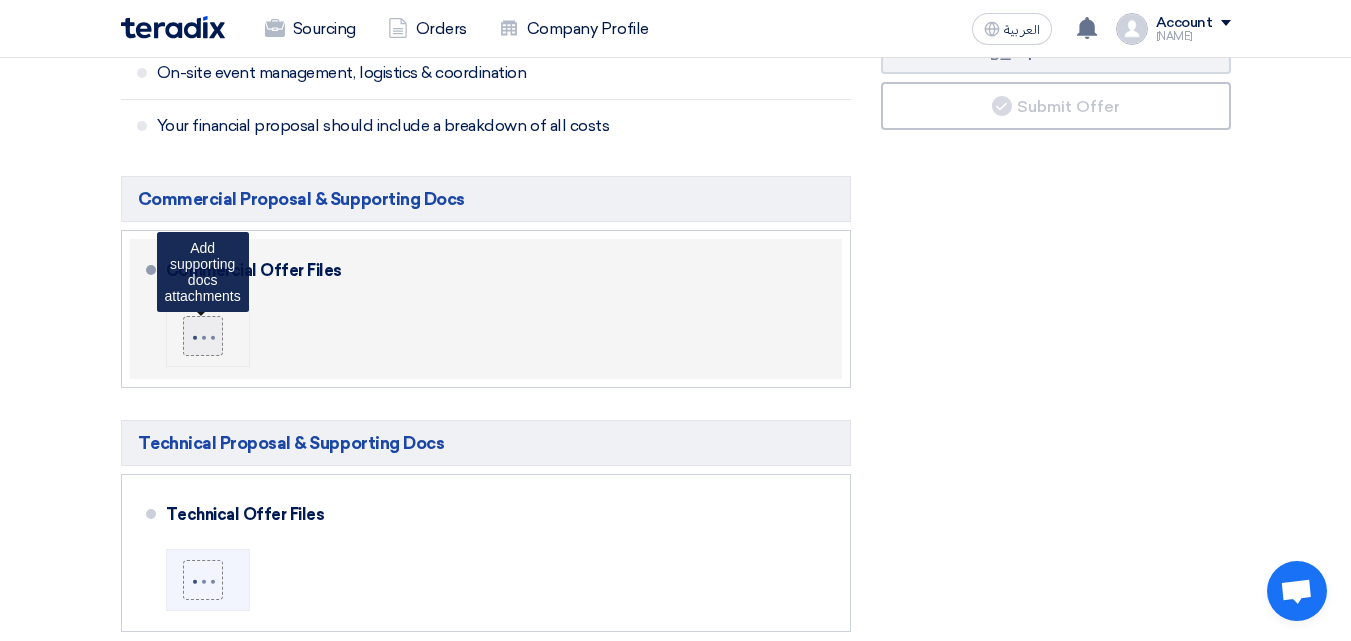 click 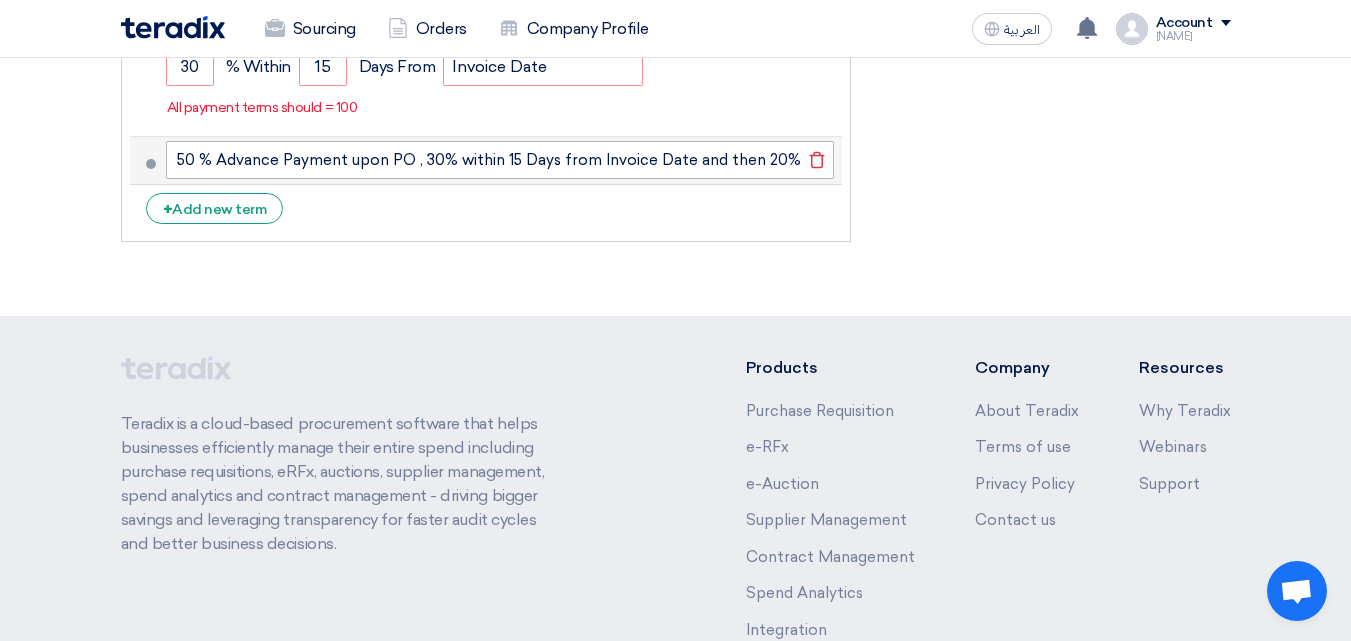 scroll, scrollTop: 1600, scrollLeft: 0, axis: vertical 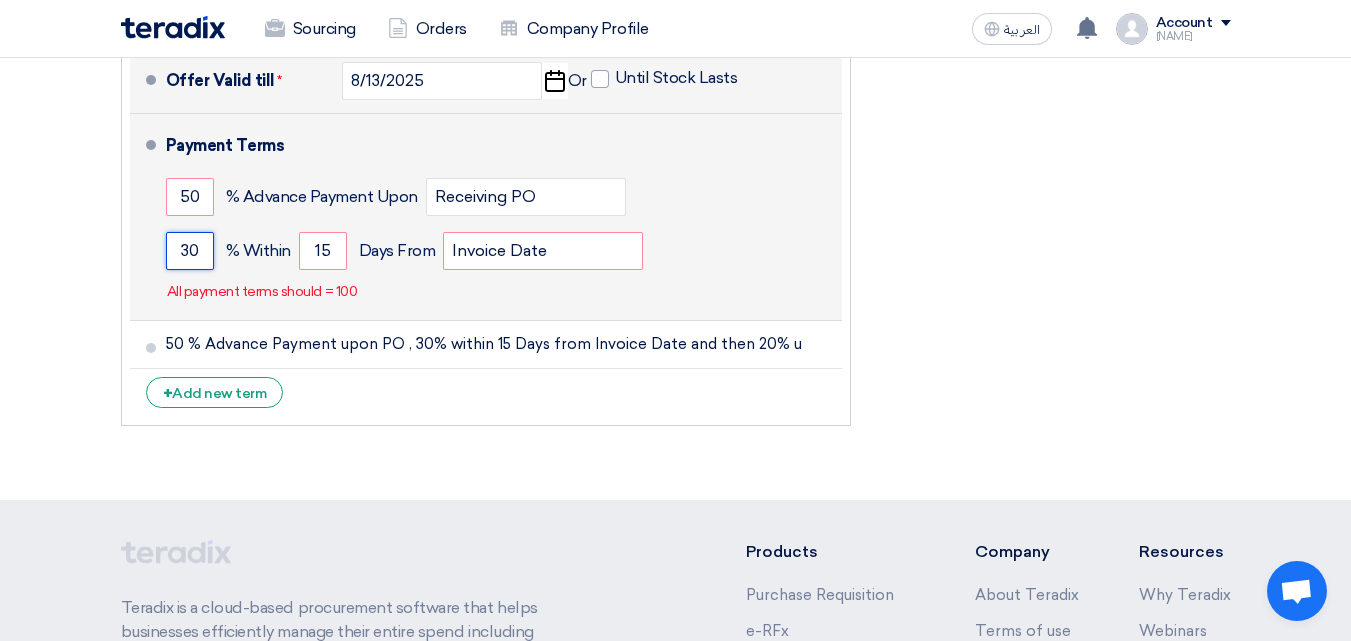click on "30" 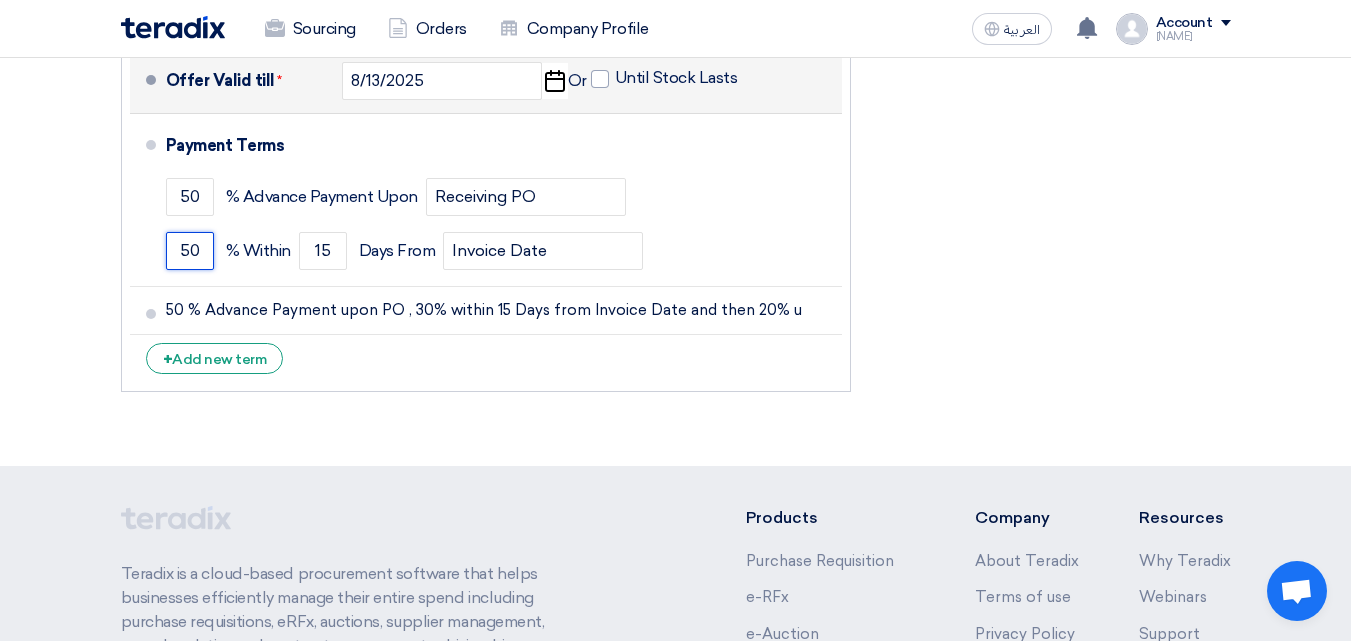 type on "50" 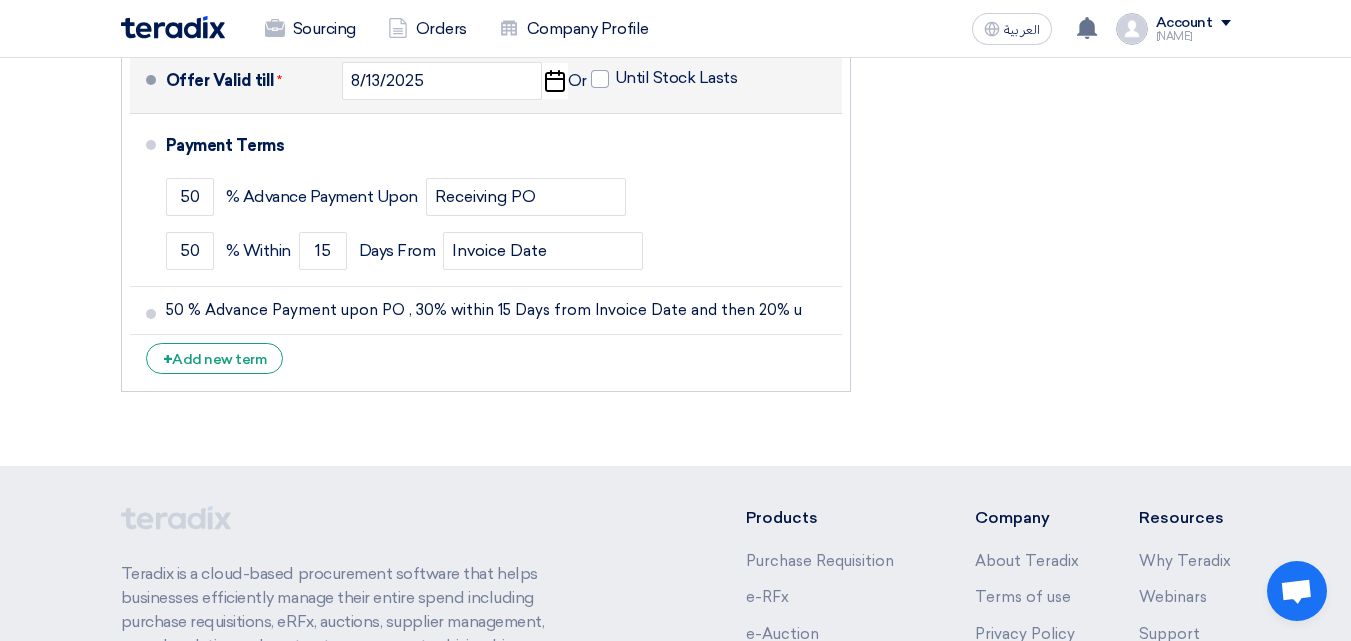click on "#
Part Number
Item Description
Quantity
Unit Price (SAR)
Taxes
+
'Select taxes...
14% -VAT" 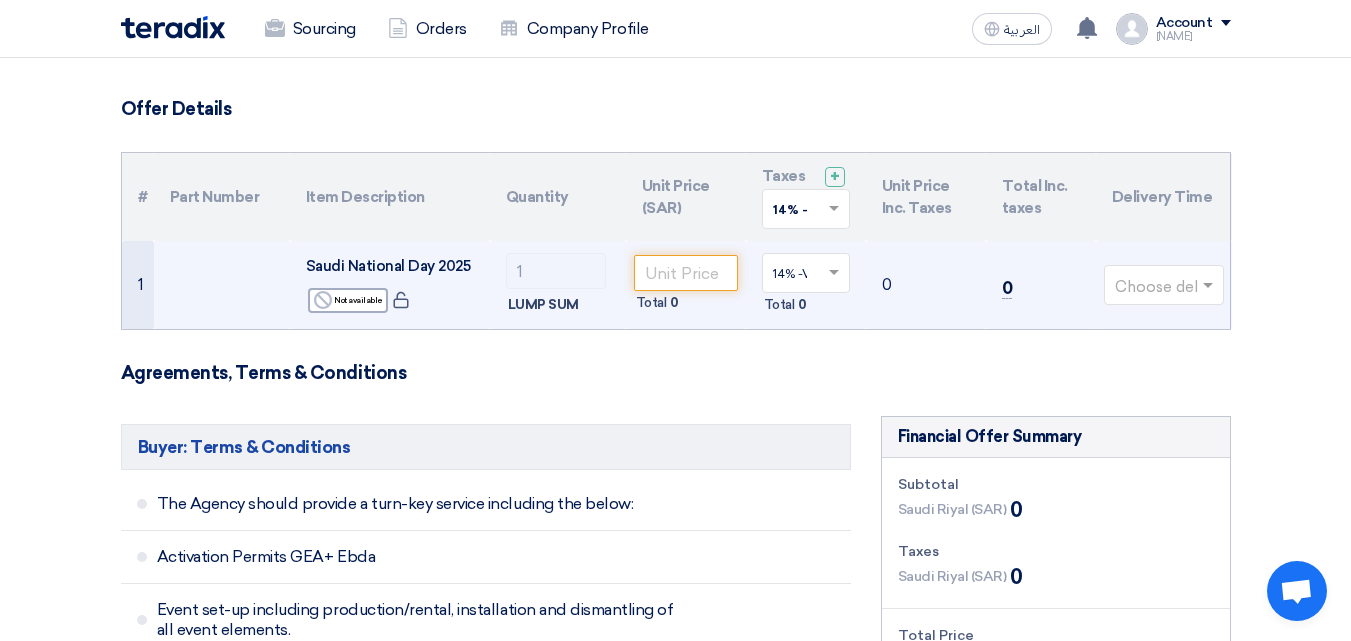 scroll, scrollTop: 100, scrollLeft: 0, axis: vertical 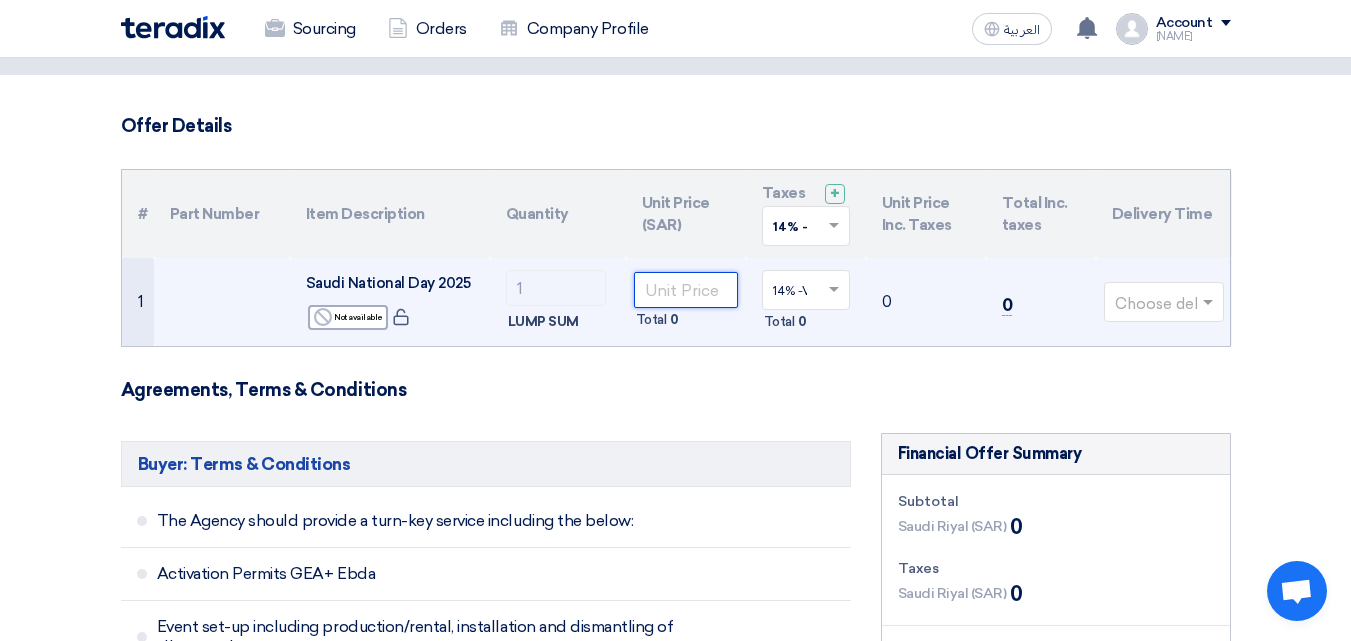 click 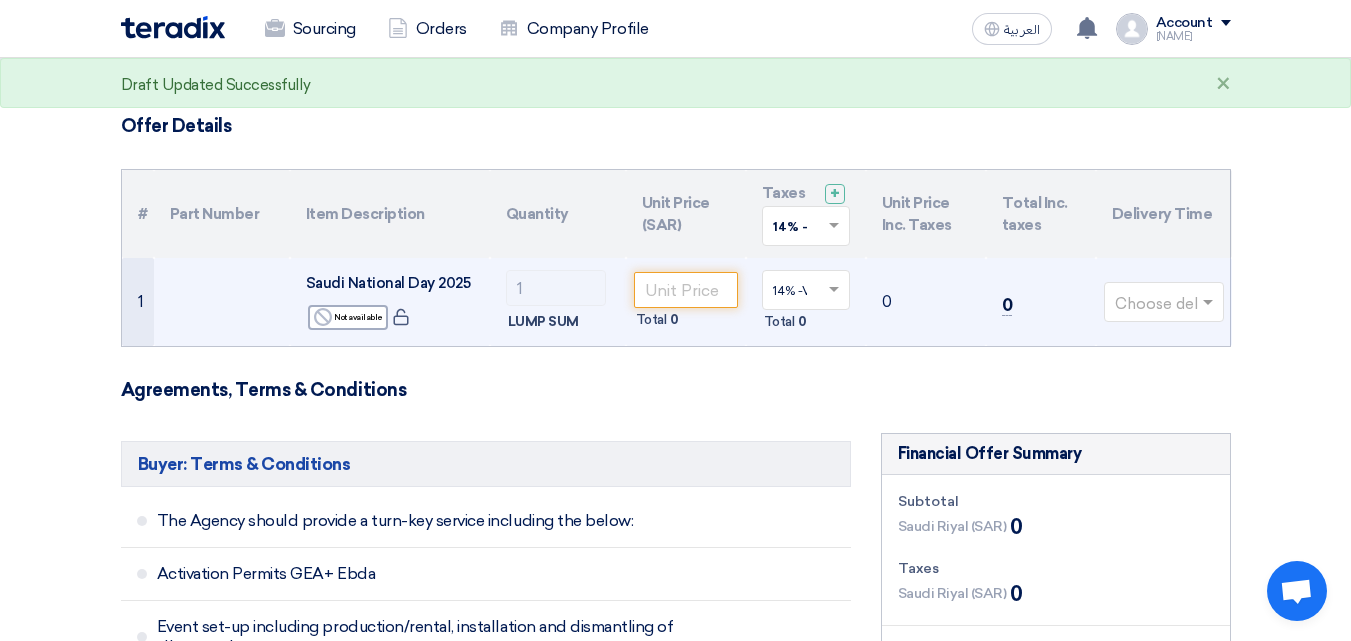 click 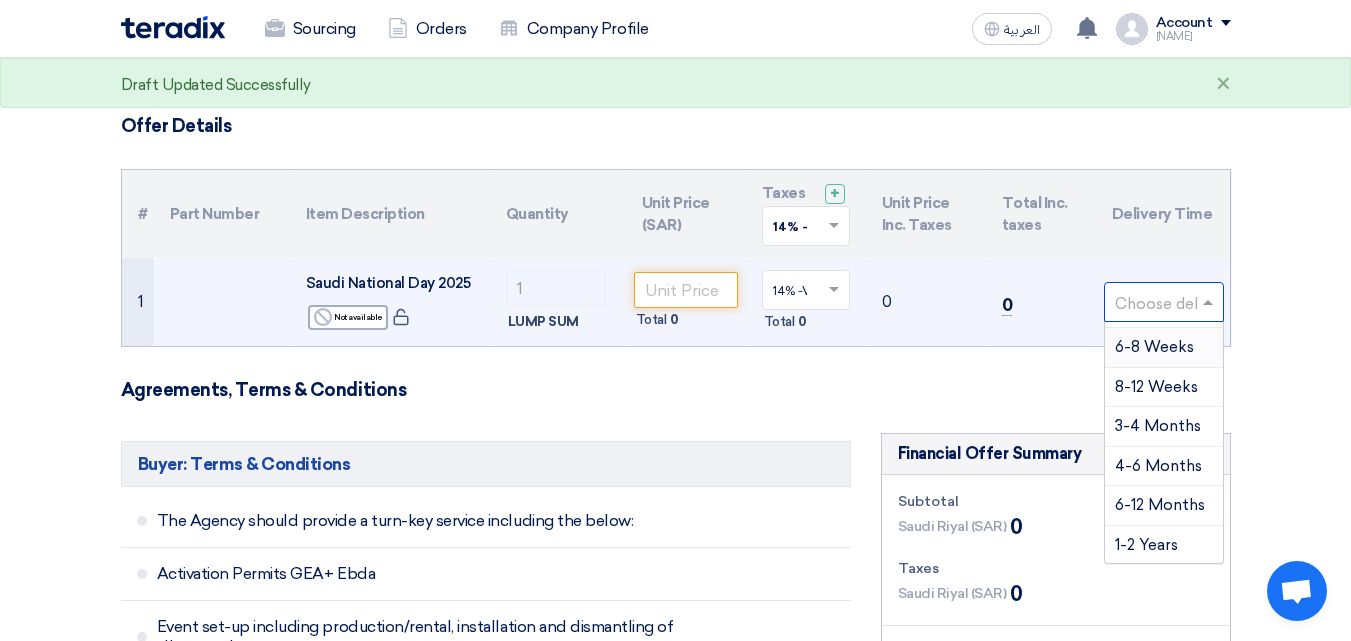 scroll, scrollTop: 193, scrollLeft: 0, axis: vertical 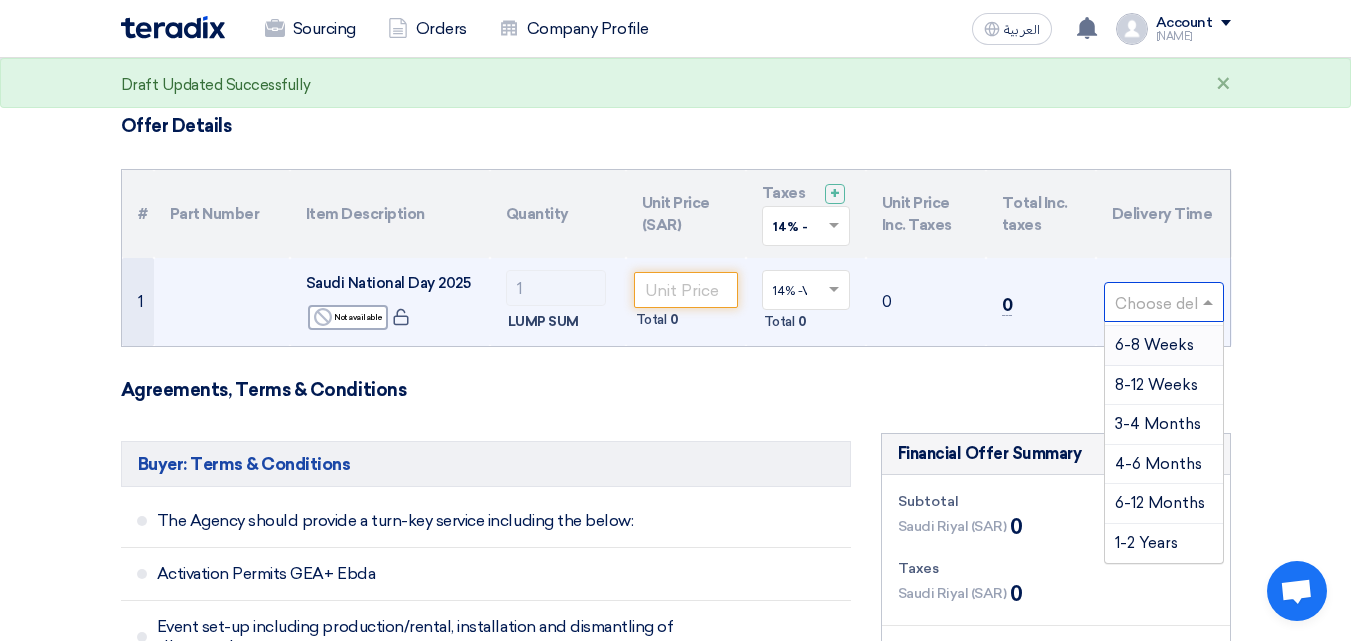 click on "6-8 Weeks" at bounding box center (1154, 345) 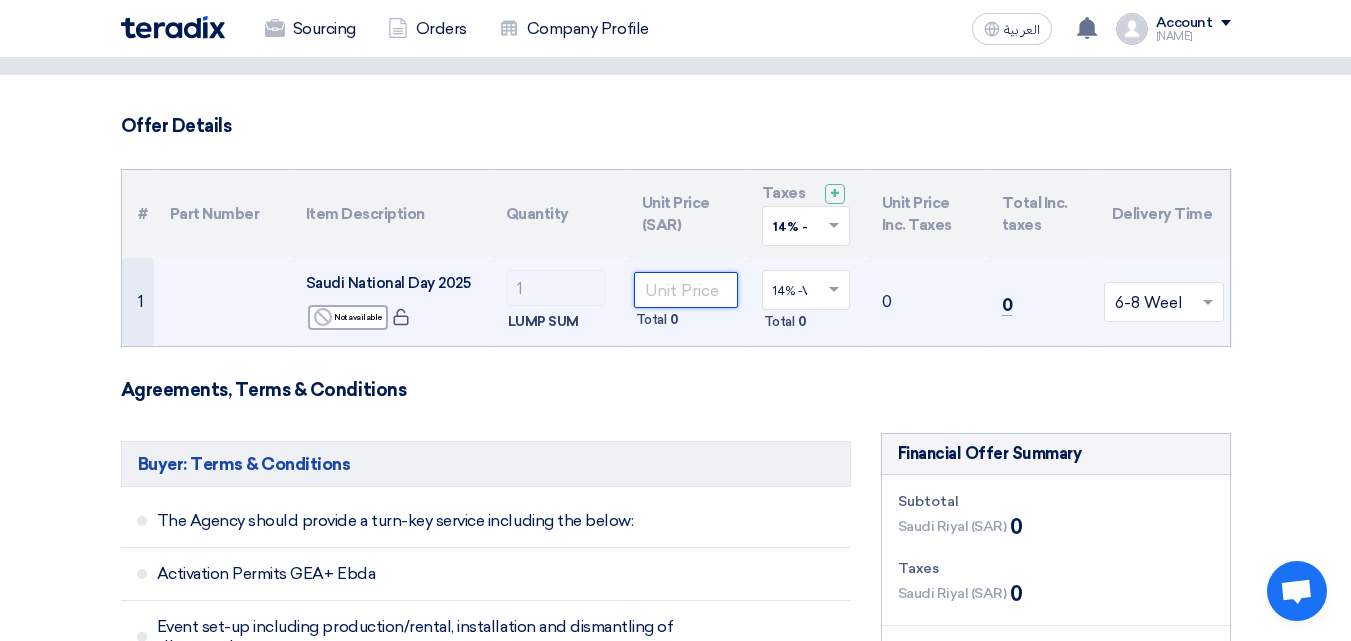 click 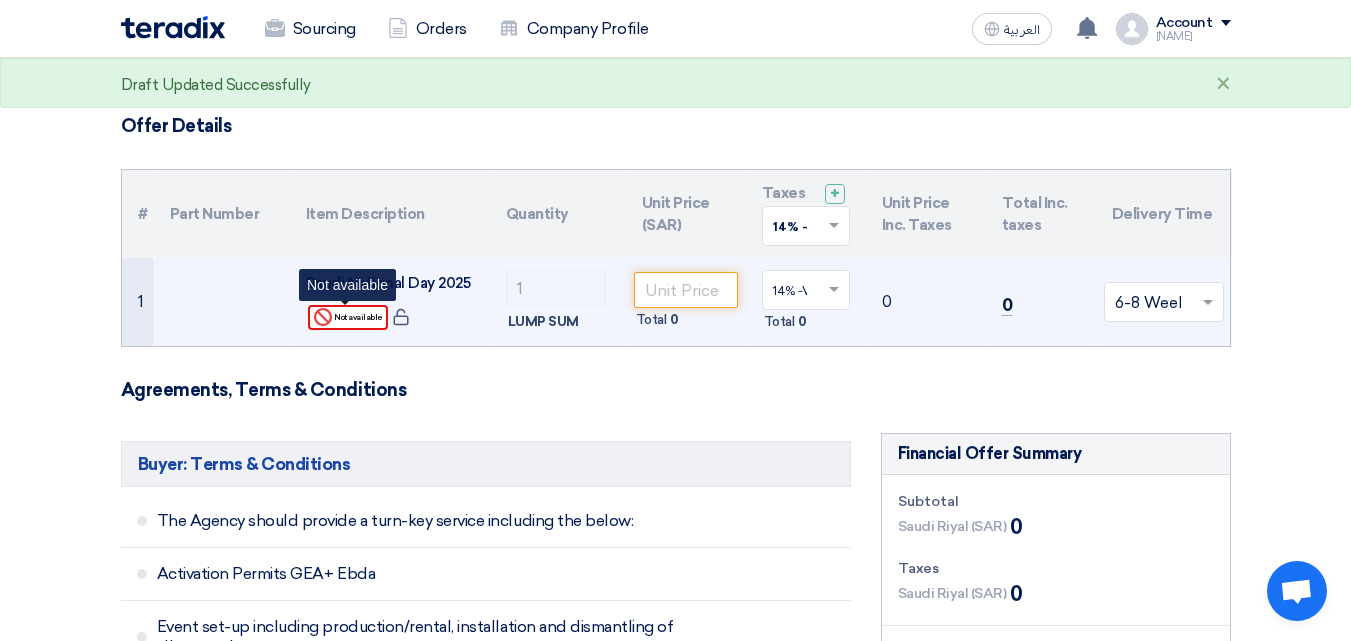 click on "Reject
Not available" 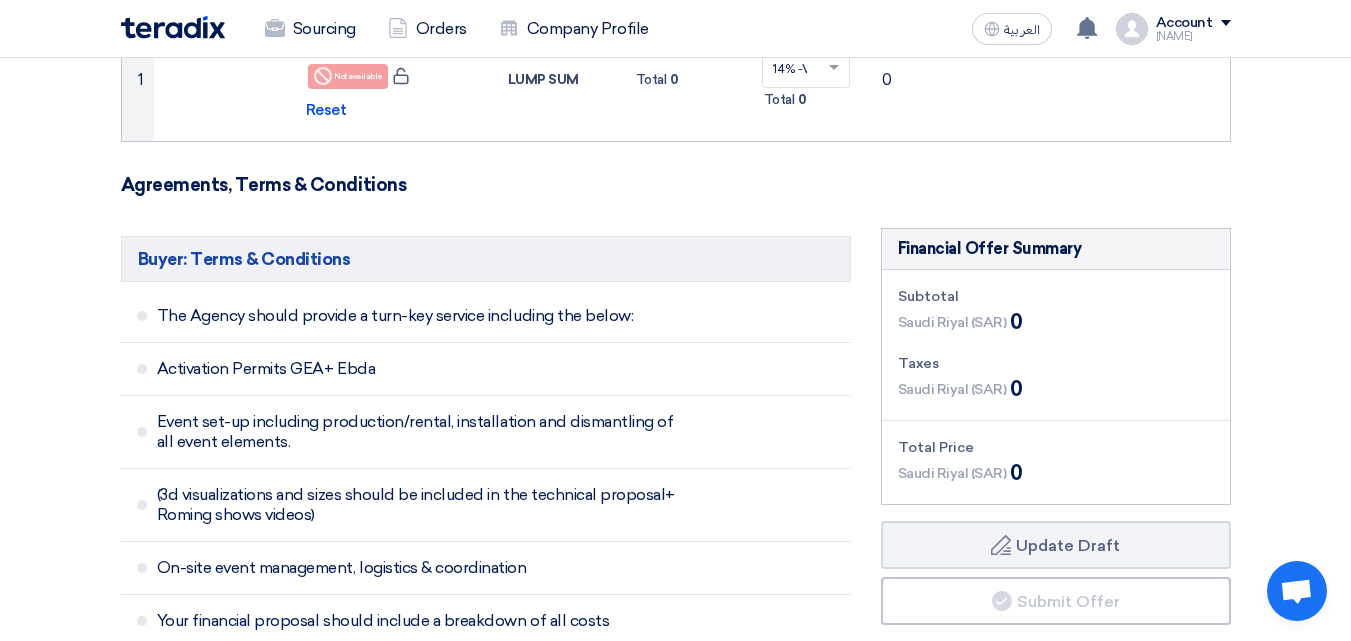 scroll, scrollTop: 0, scrollLeft: 0, axis: both 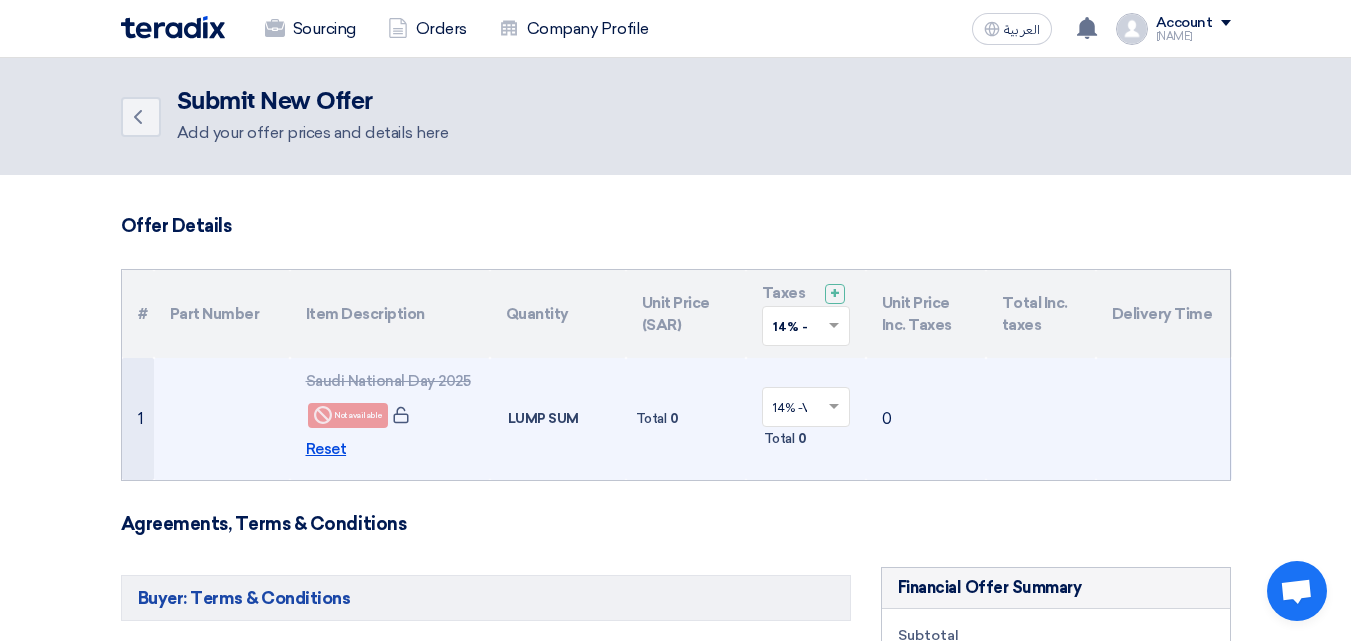 click on "Reset" 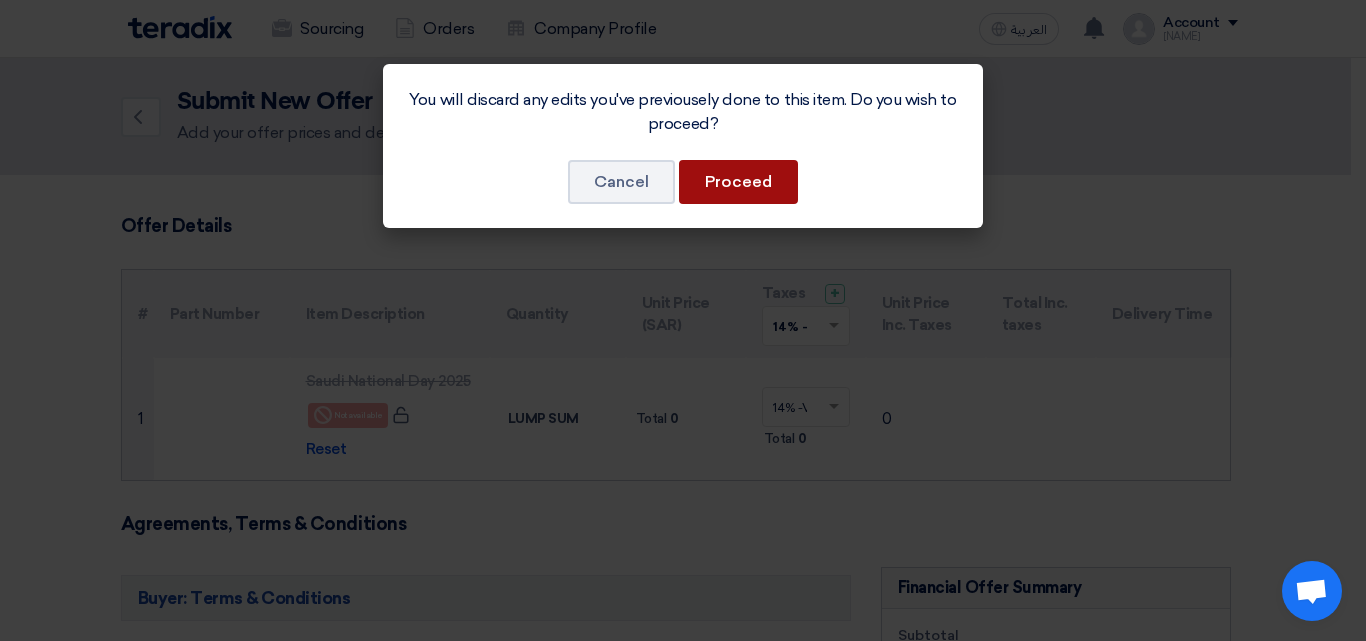 click on "Proceed" 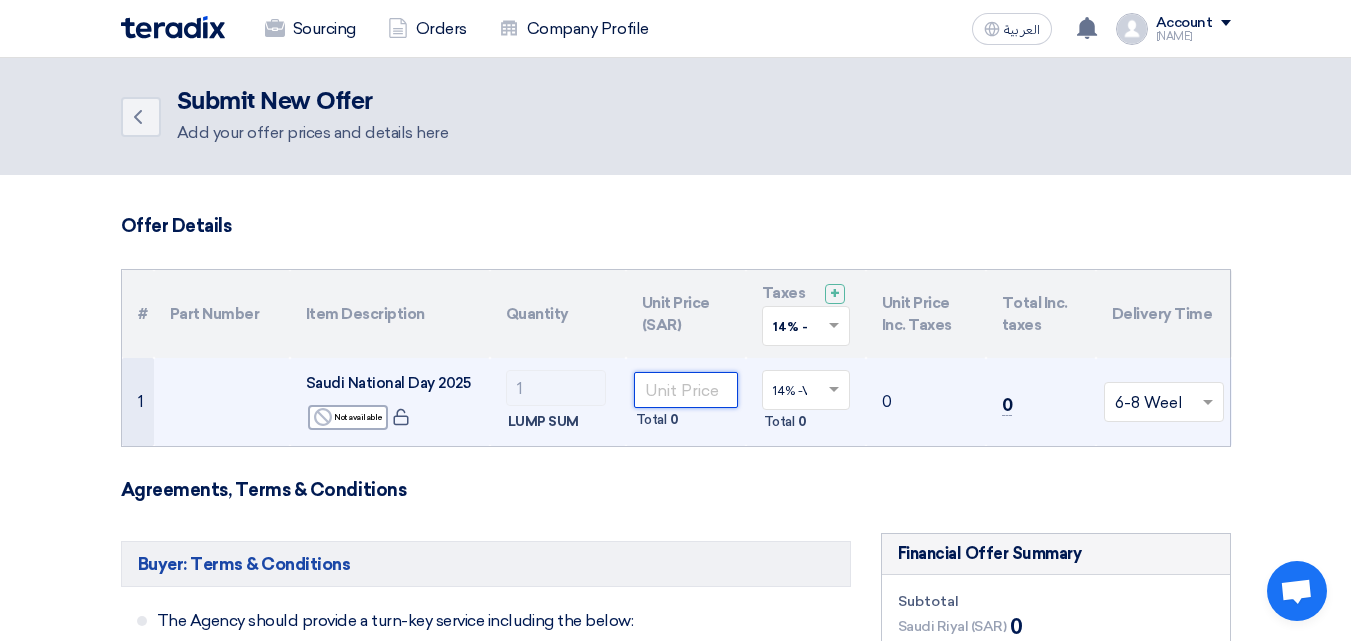 click 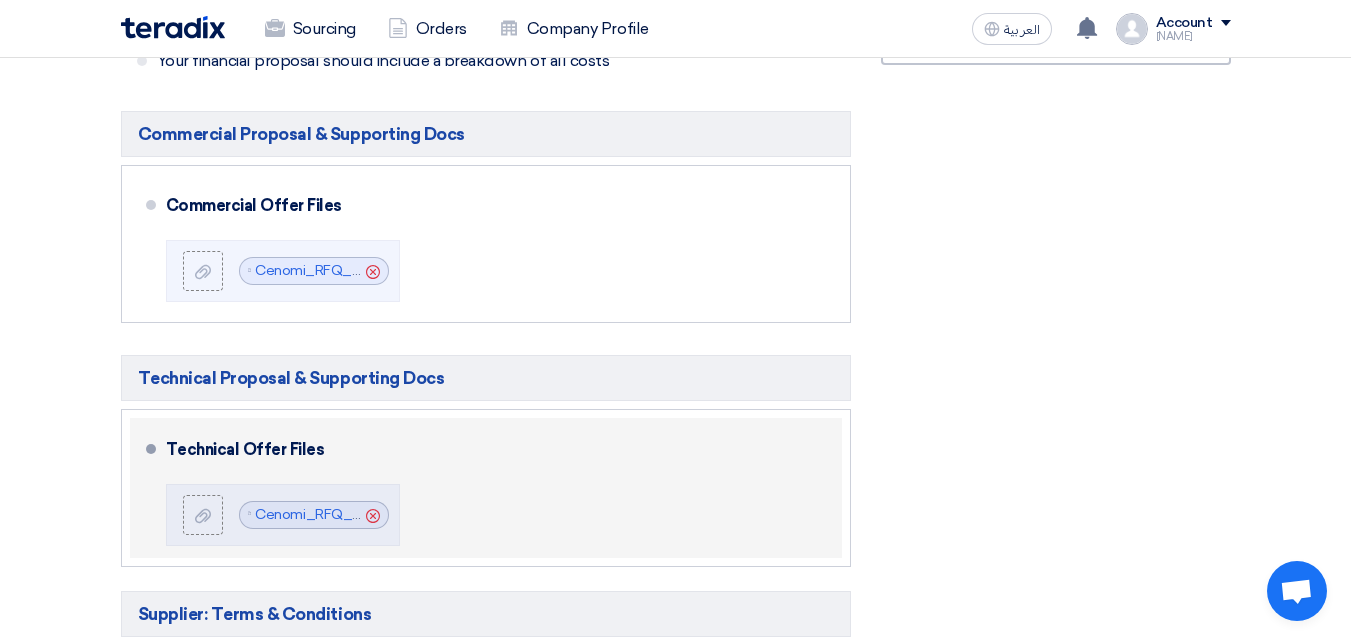 scroll, scrollTop: 900, scrollLeft: 0, axis: vertical 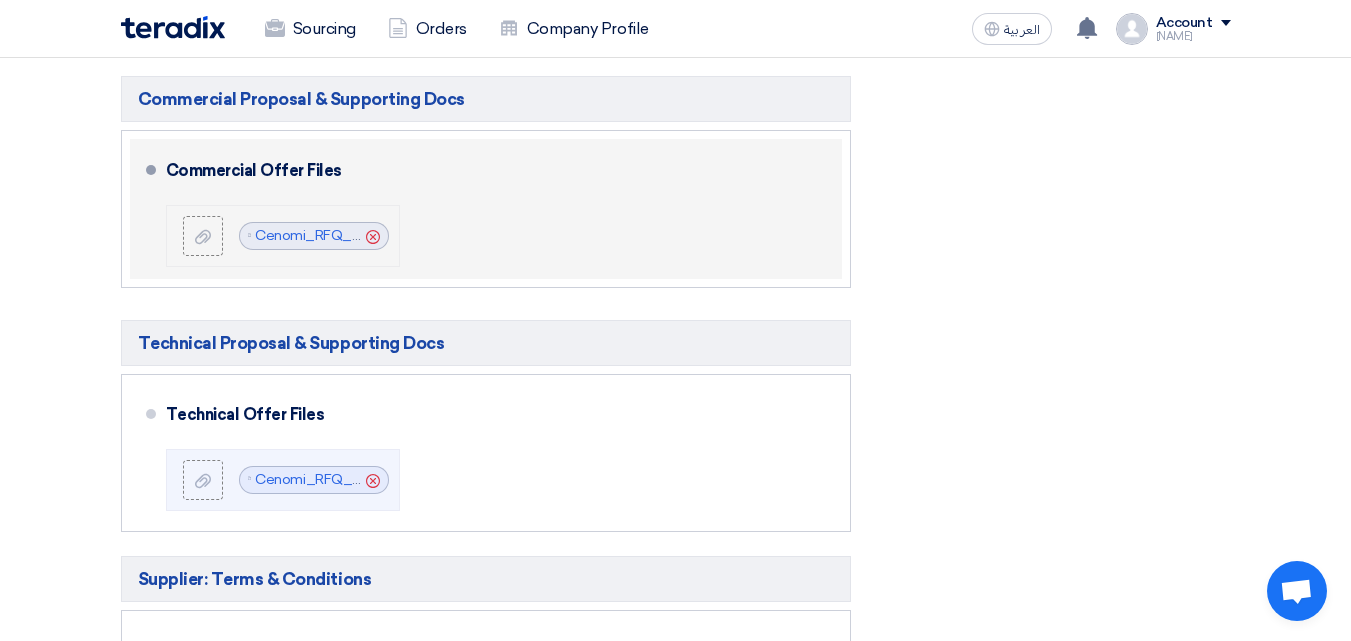 click on "Cancel" 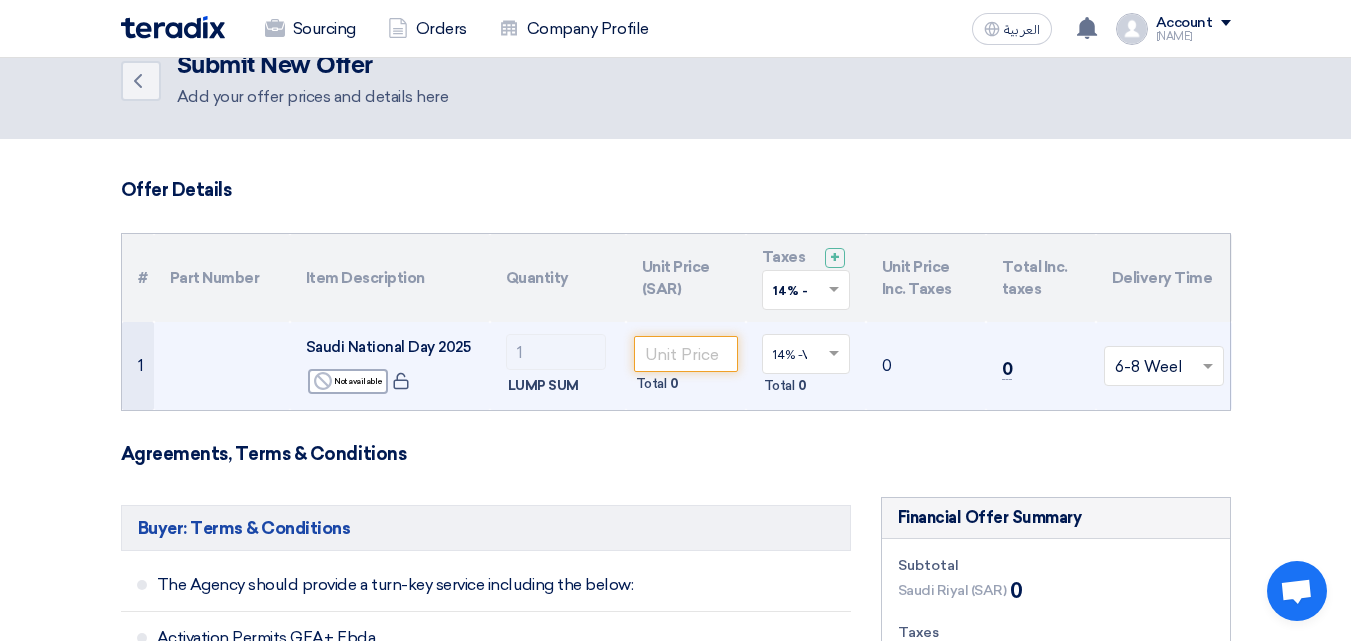 scroll, scrollTop: 0, scrollLeft: 0, axis: both 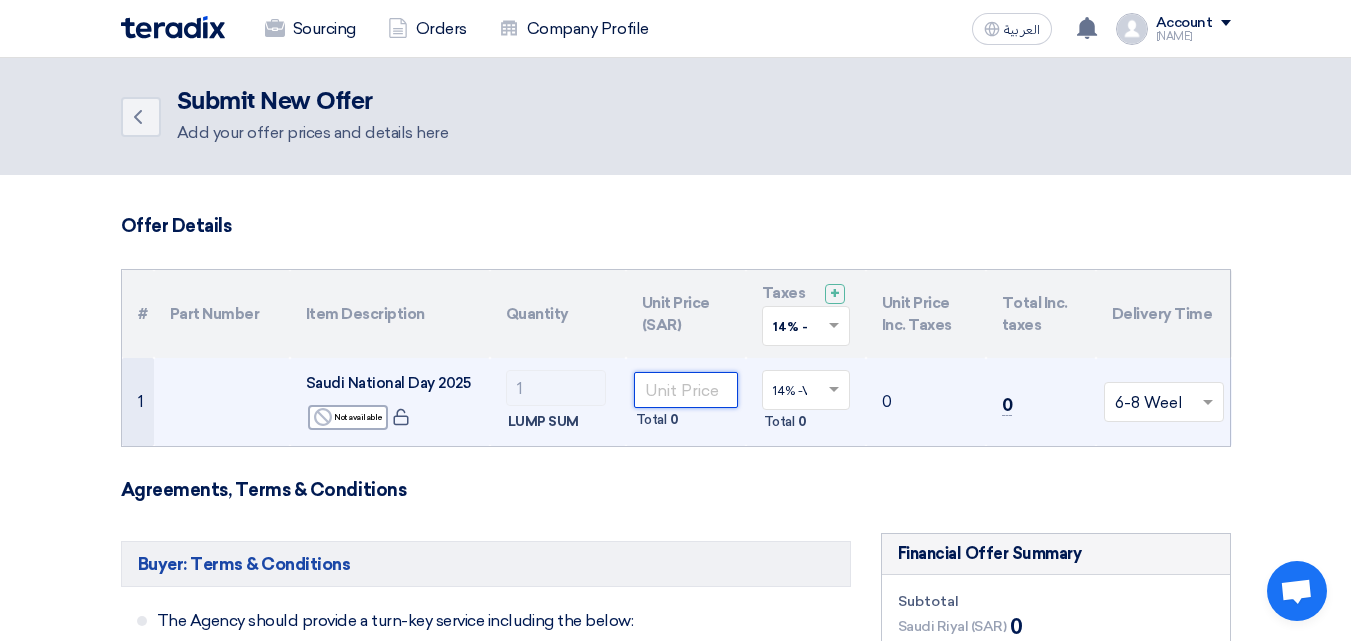 click 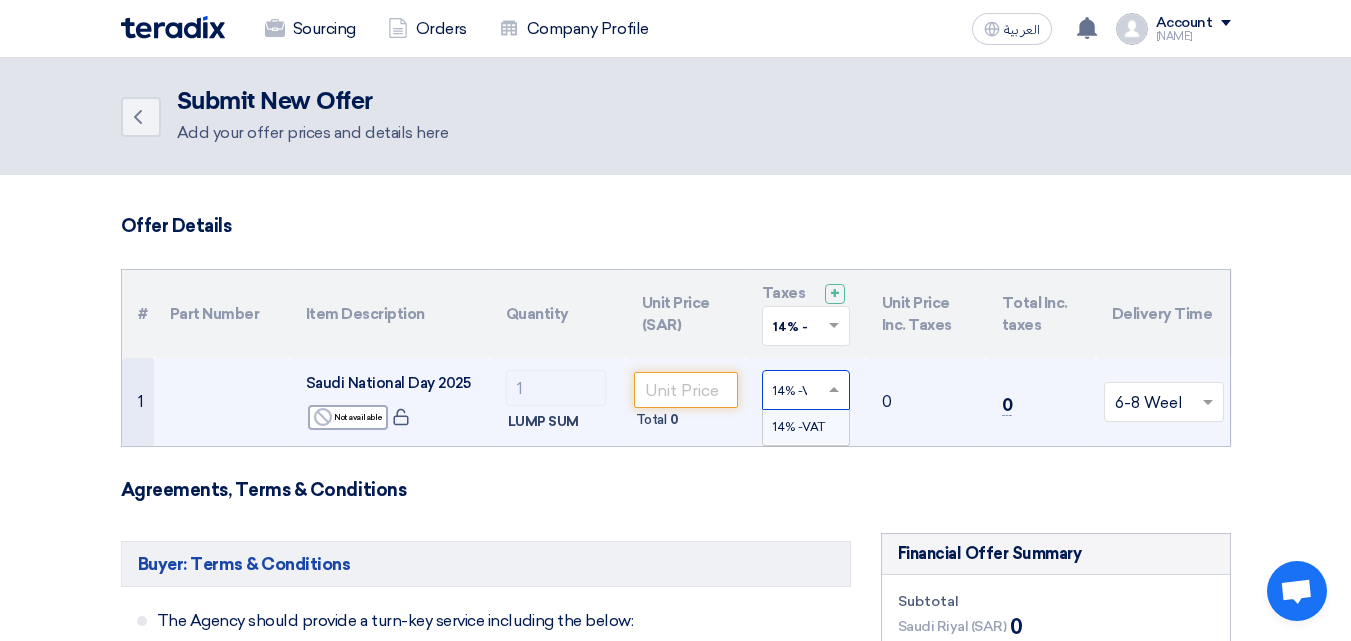 click 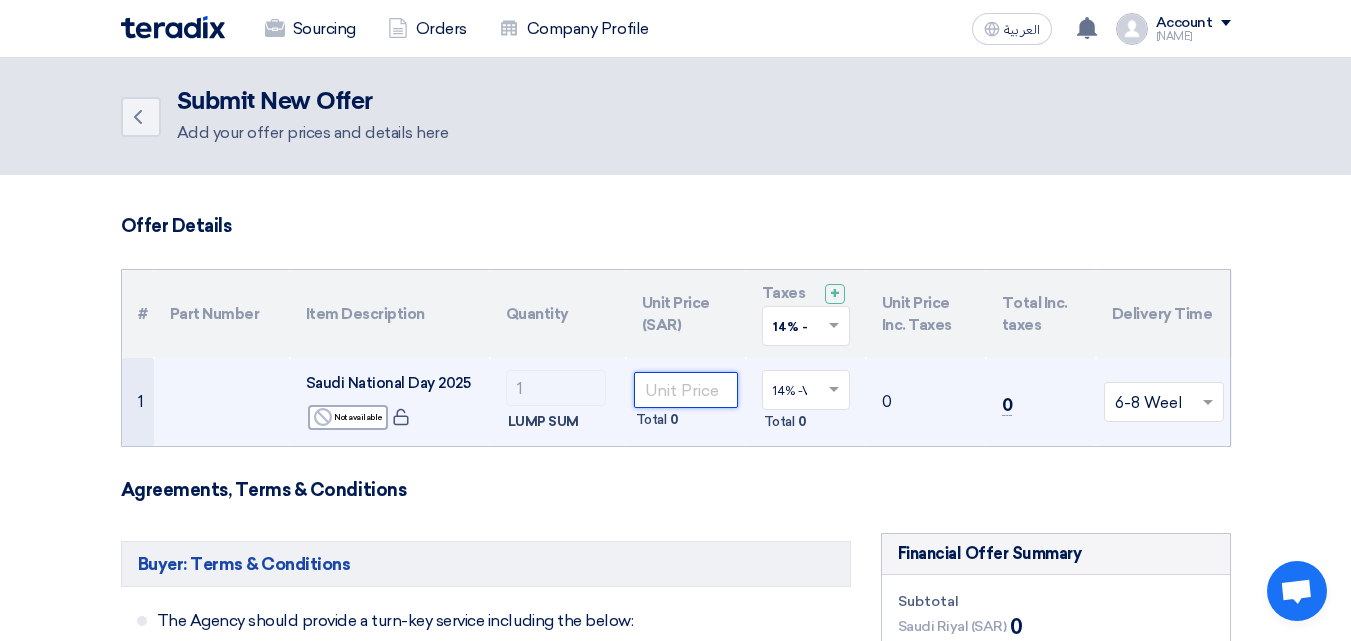 click 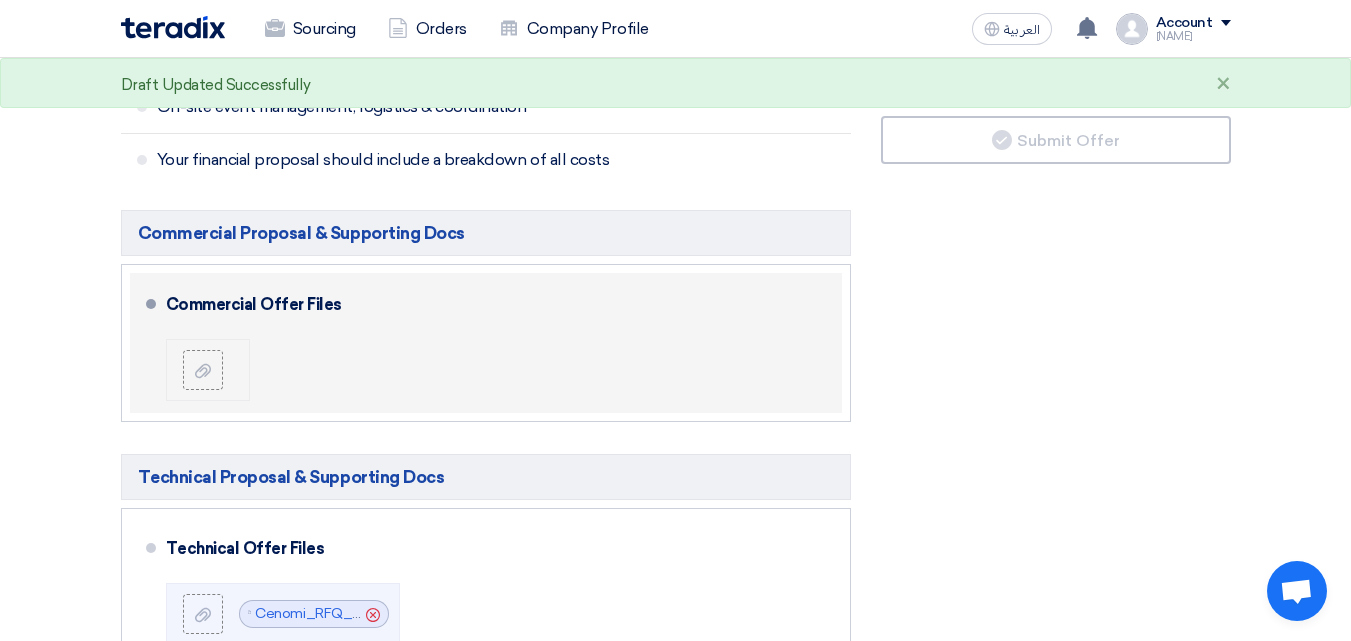 scroll, scrollTop: 800, scrollLeft: 0, axis: vertical 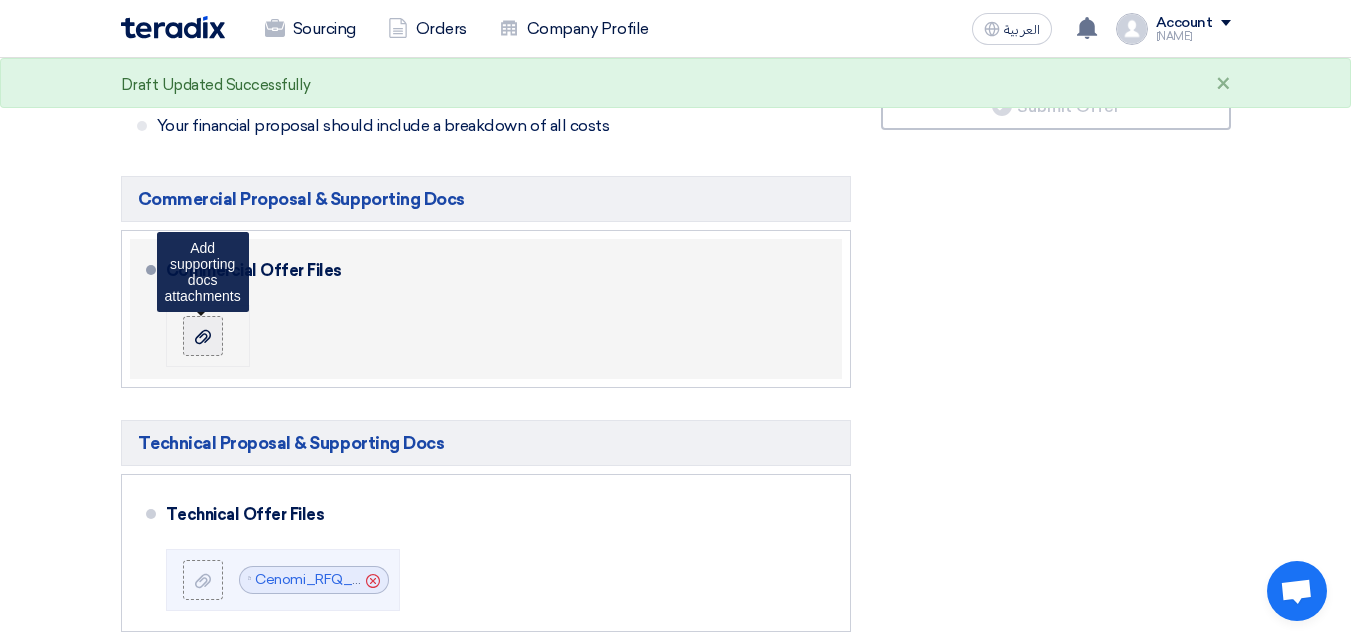 click 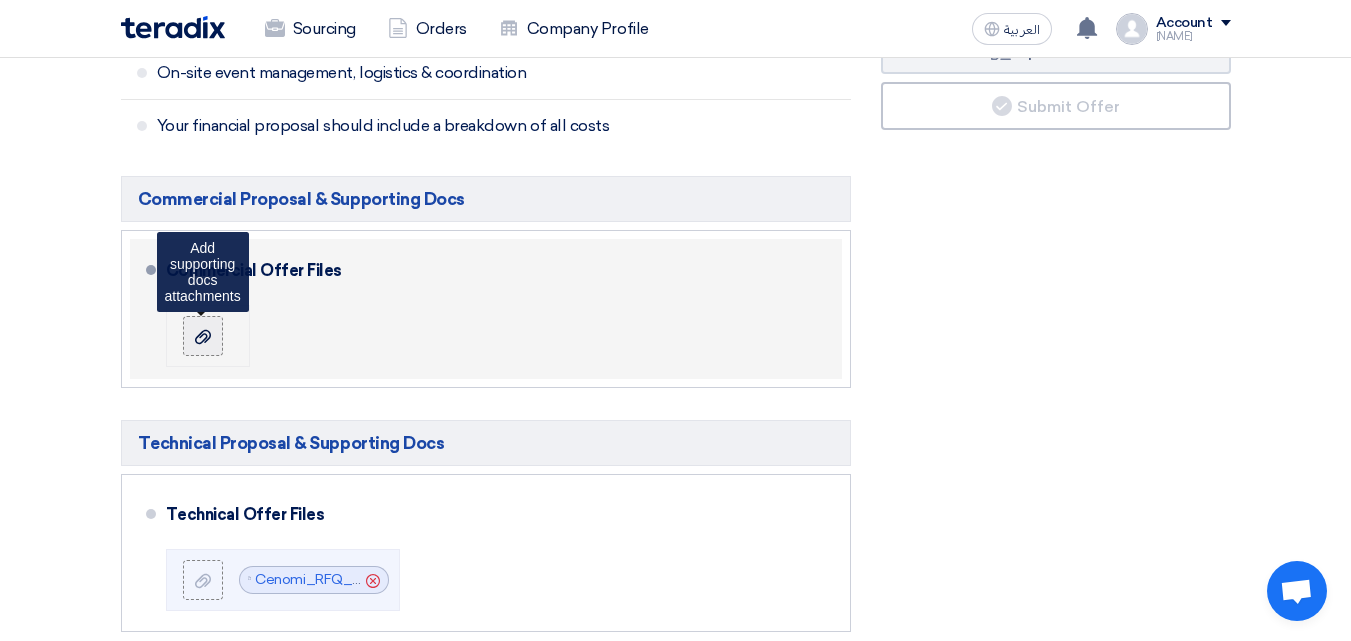 click 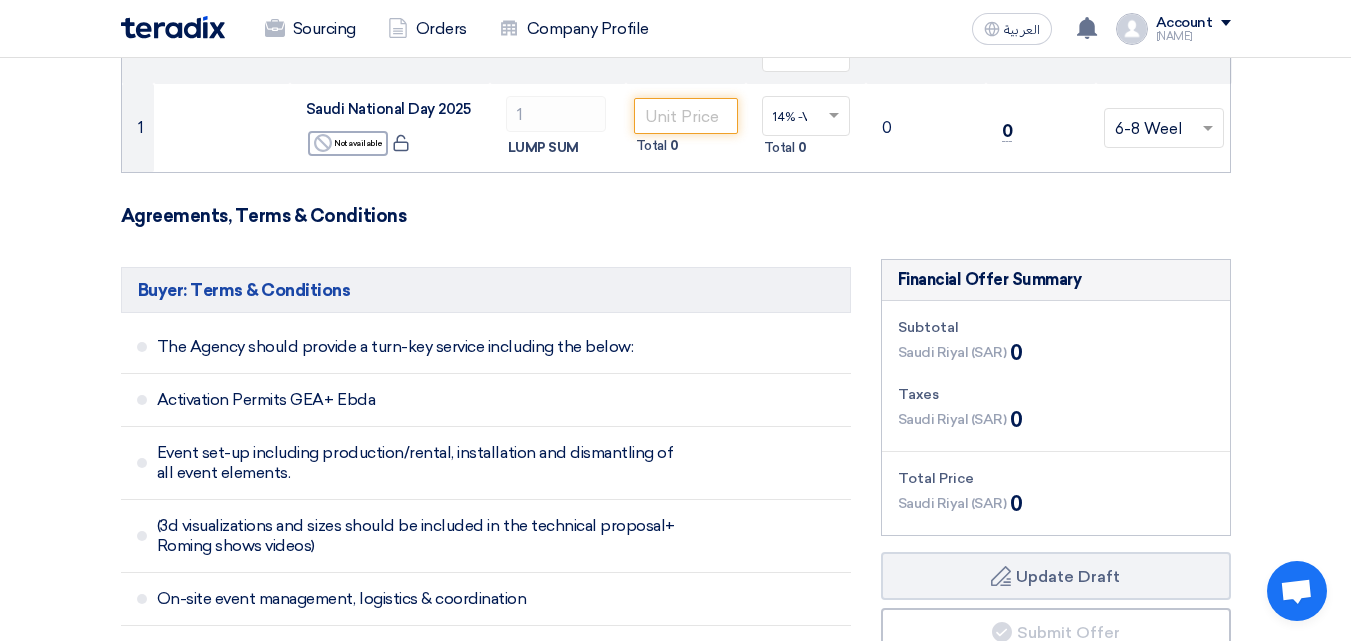 scroll, scrollTop: 0, scrollLeft: 0, axis: both 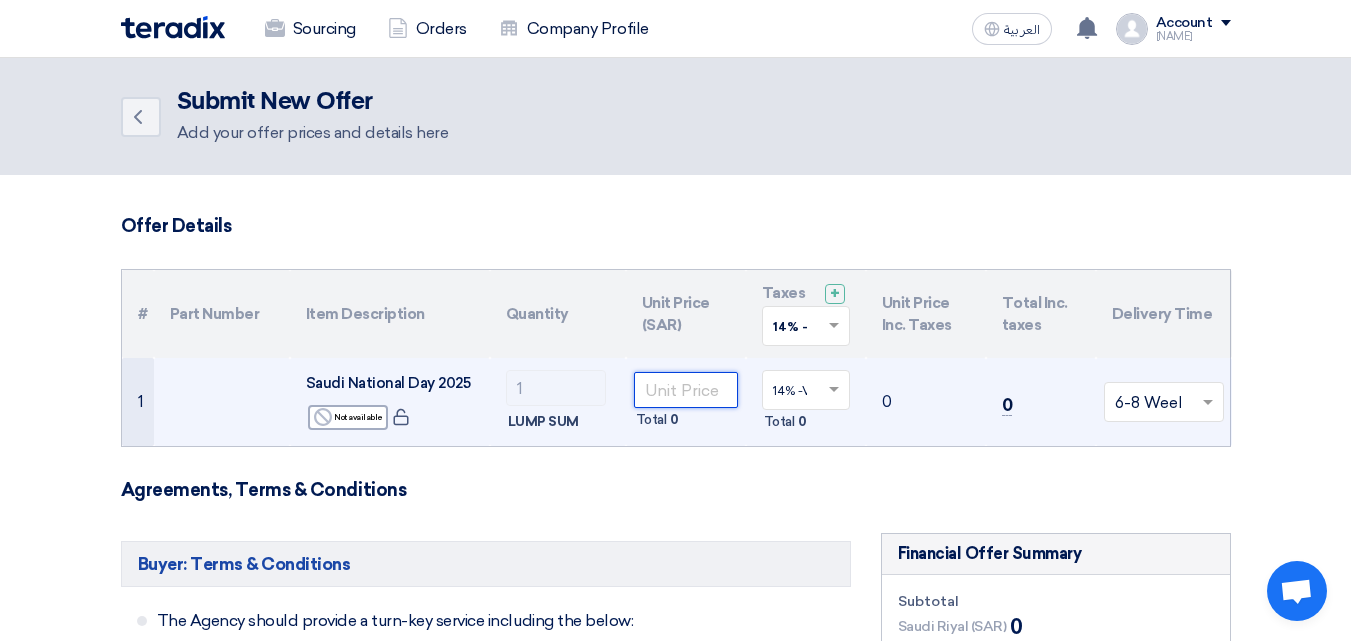click 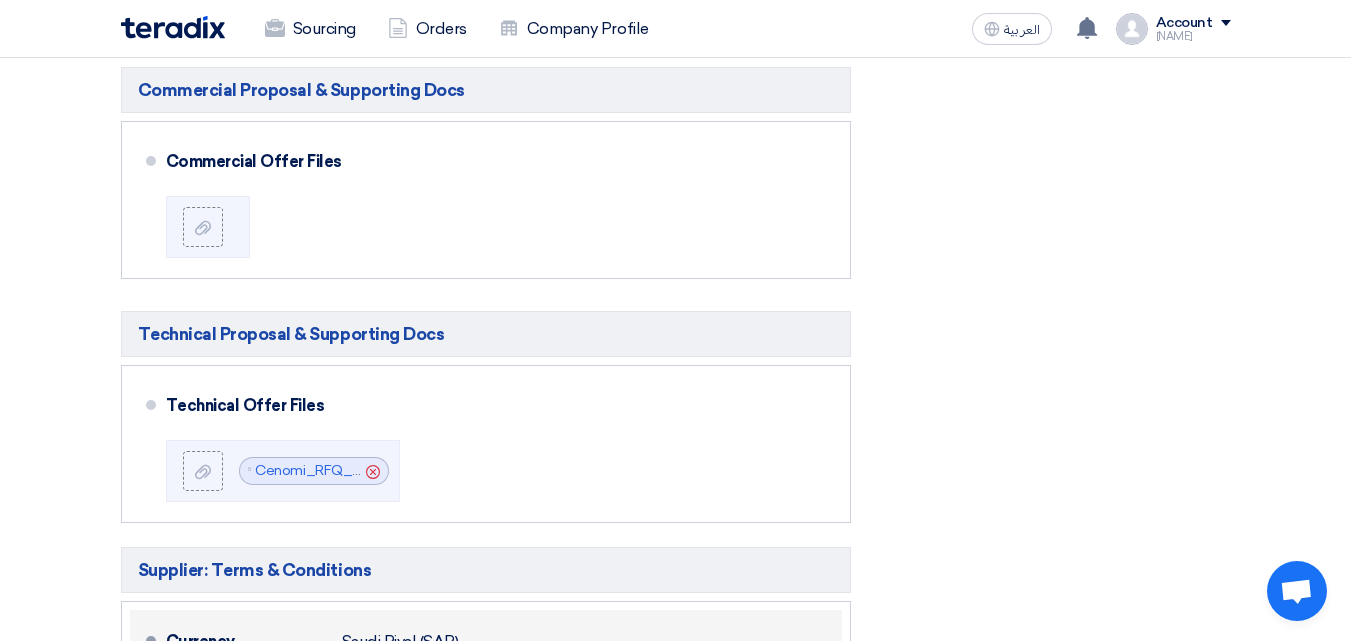 scroll, scrollTop: 900, scrollLeft: 0, axis: vertical 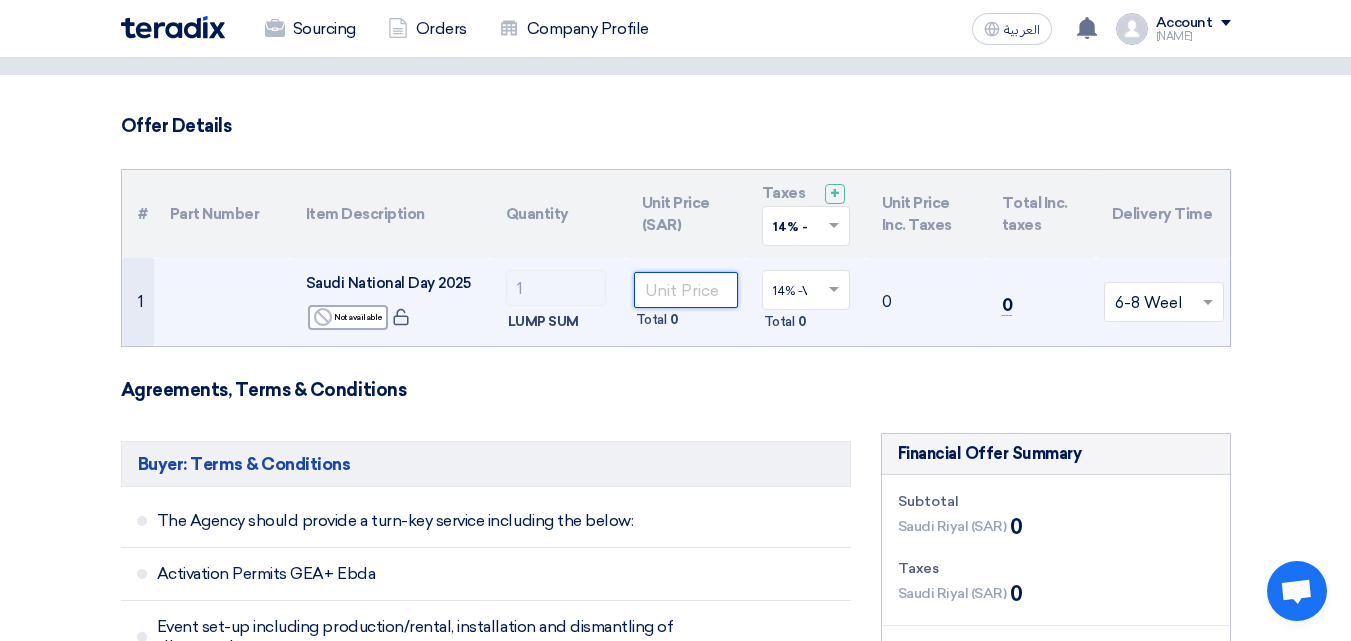 click 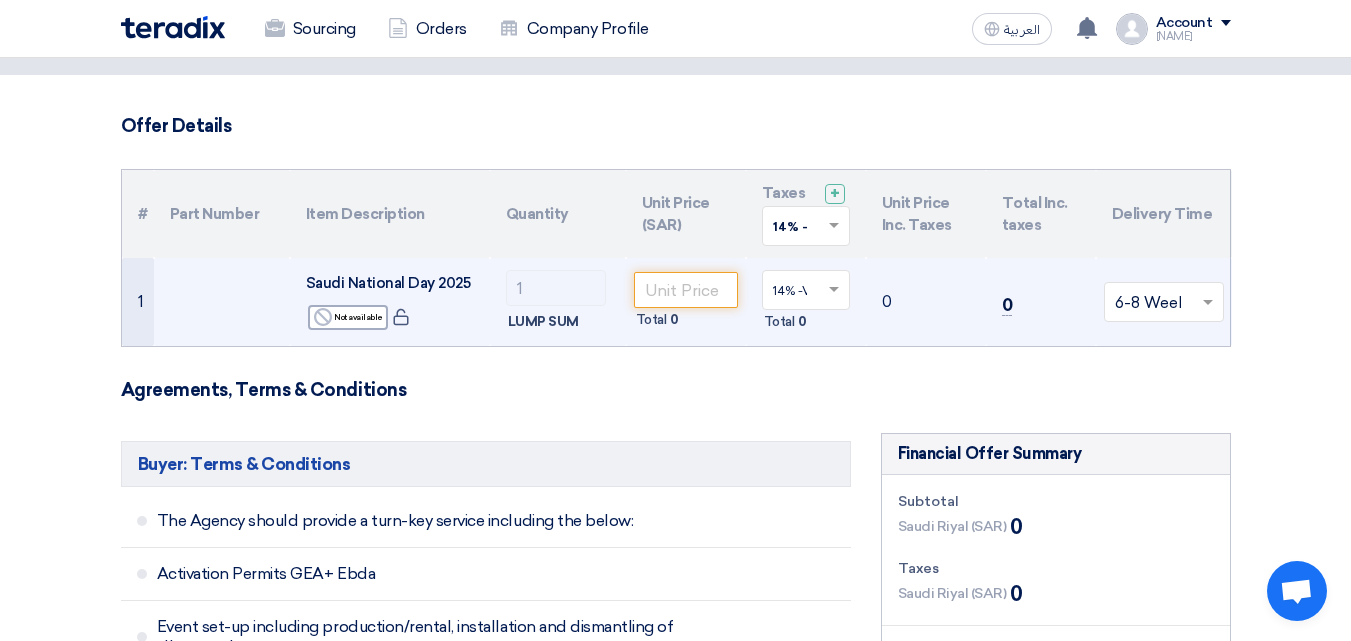 click on "Saudi National Day 2025" 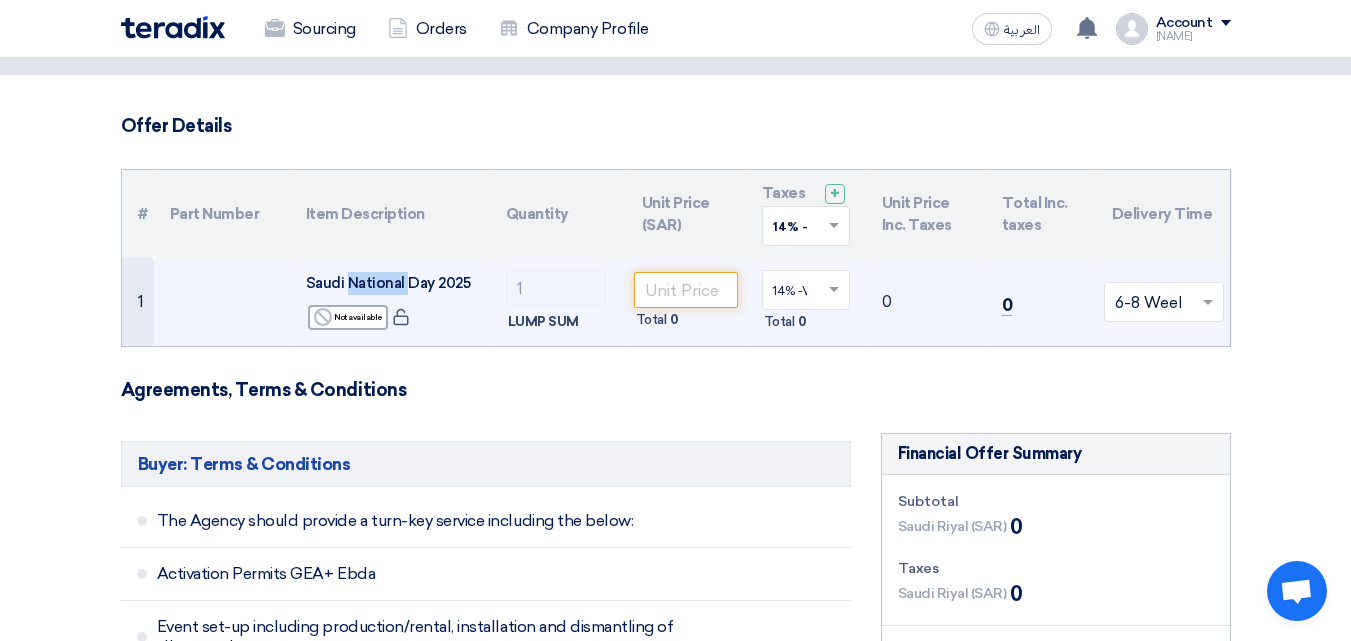 click on "Saudi National Day 2025" 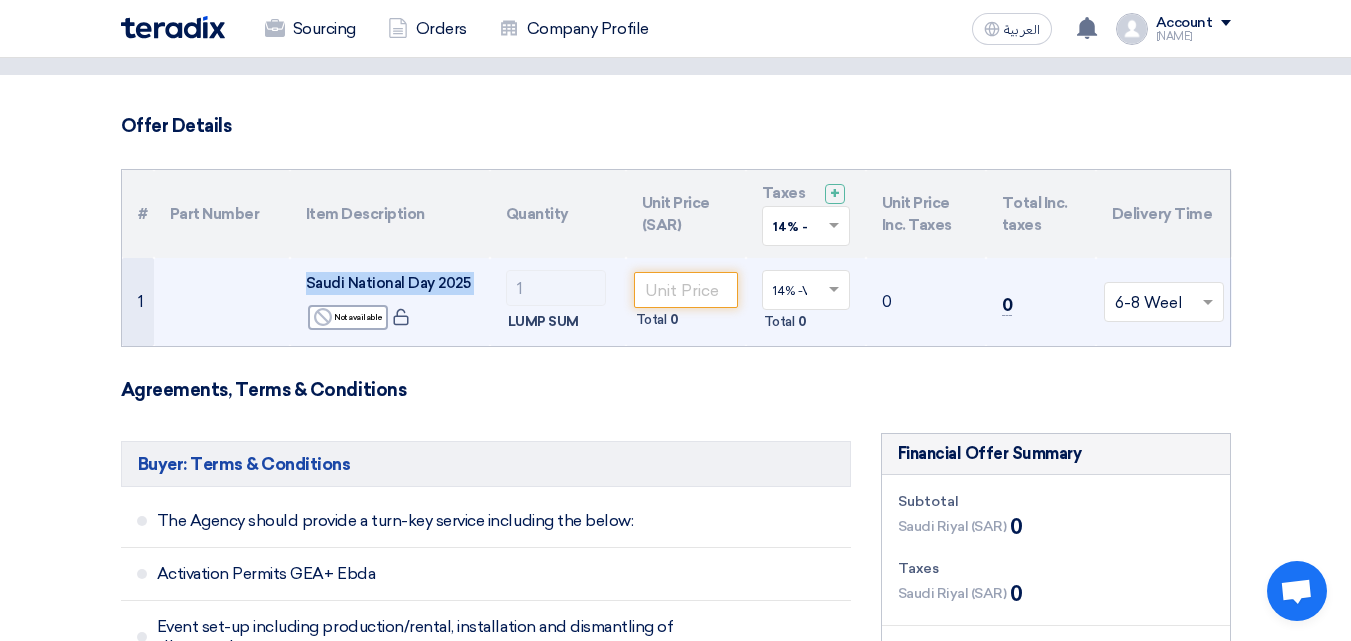 click on "Saudi National Day 2025" 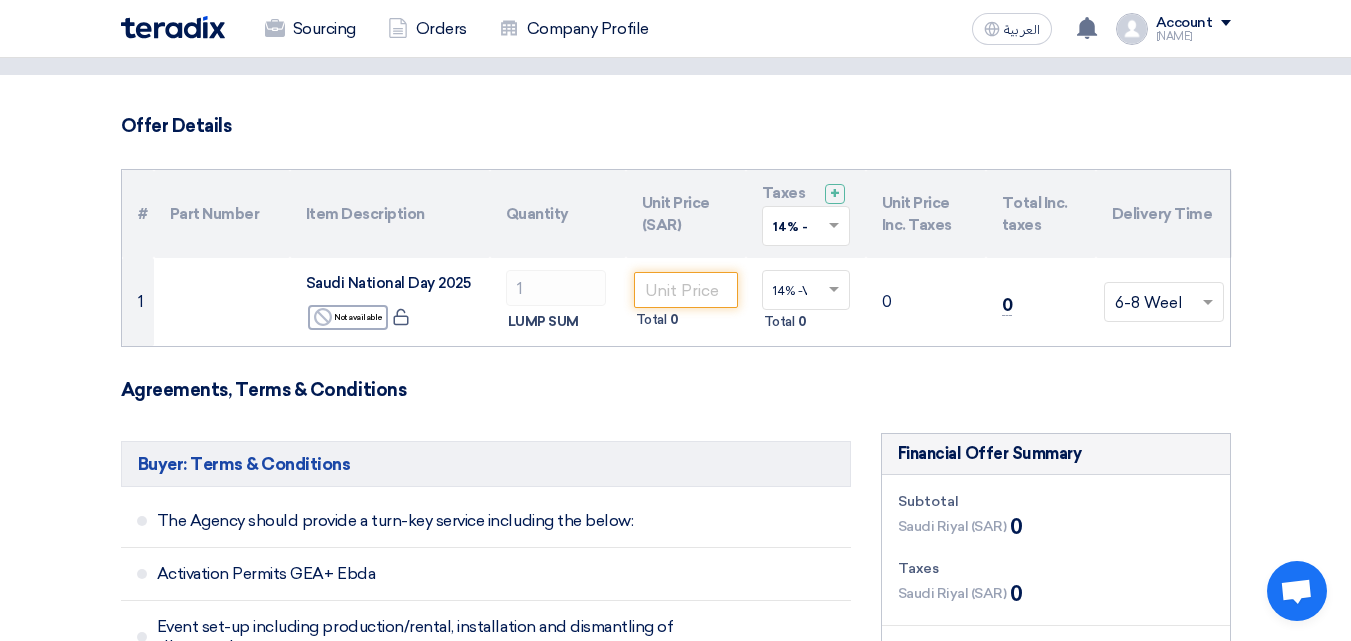click on "Offer Details
#
Part Number
Item Description
Quantity
Unit Price (SAR)
Taxes
+
'Select taxes...
14% -VAT
×" 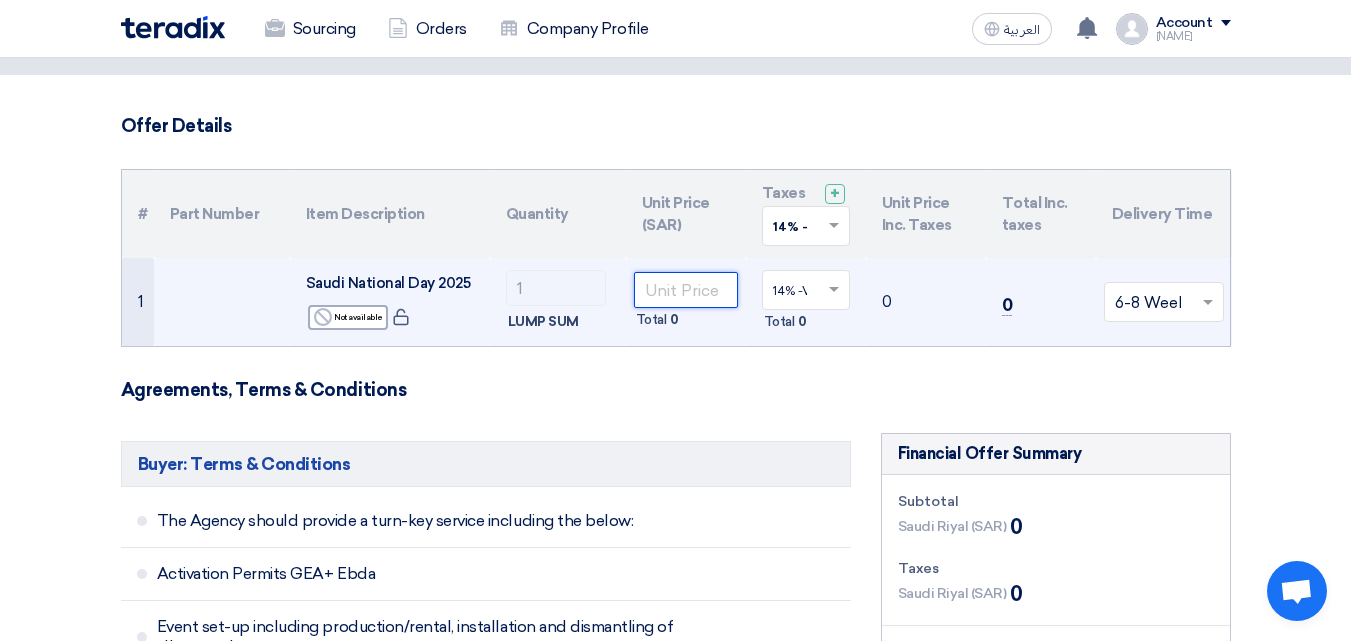 click 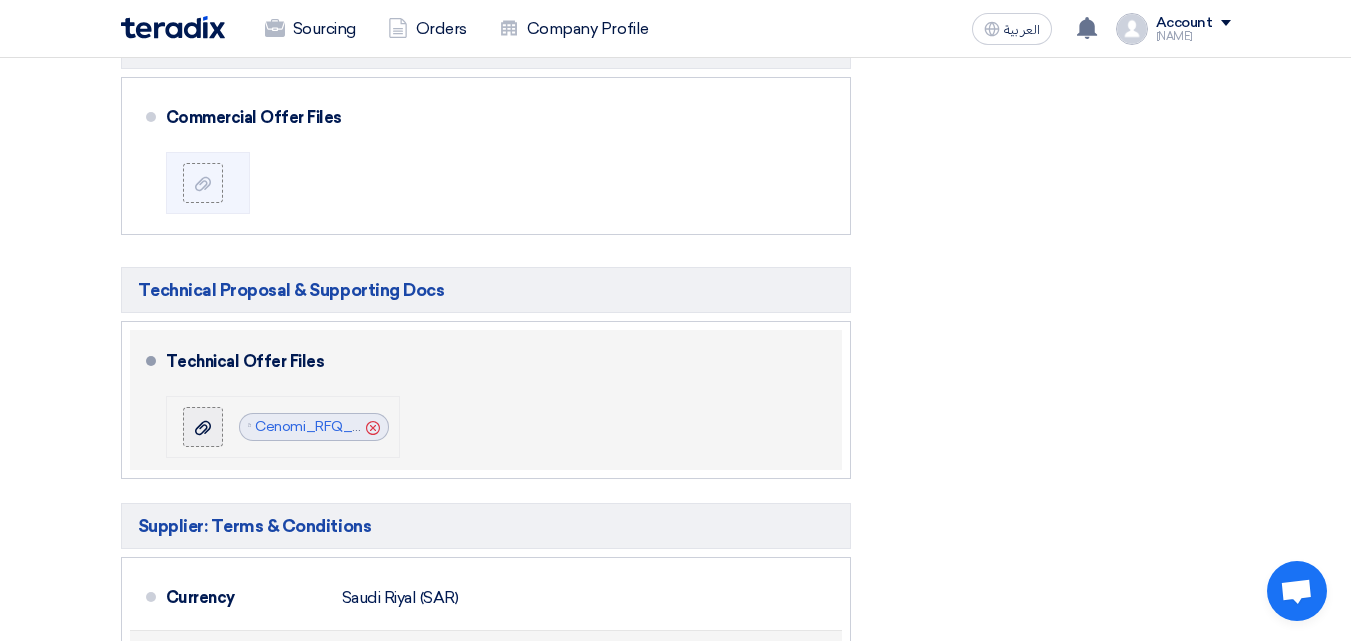 scroll, scrollTop: 1000, scrollLeft: 0, axis: vertical 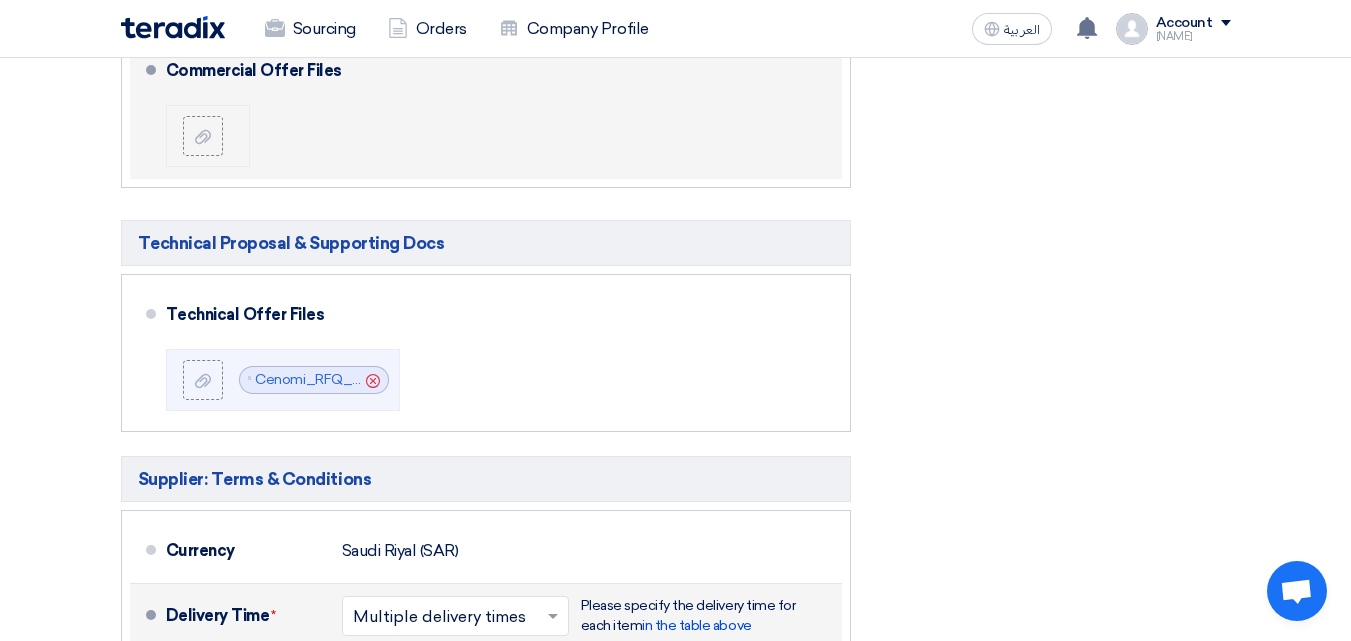 click 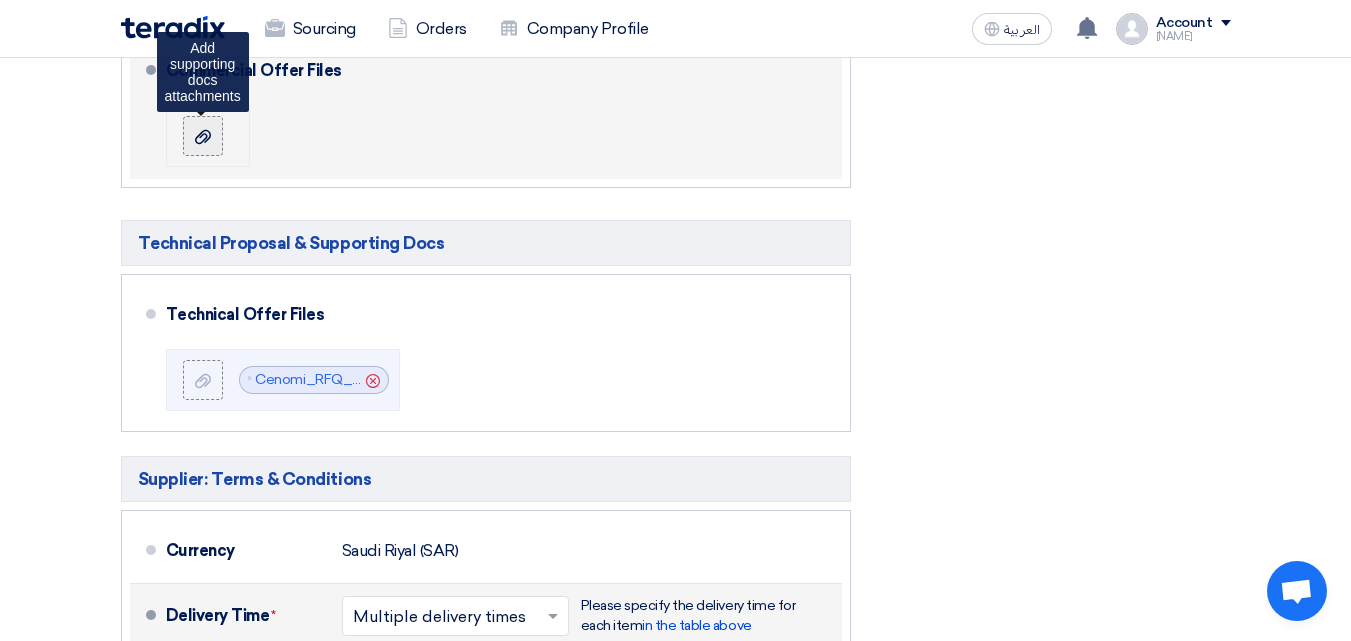 click 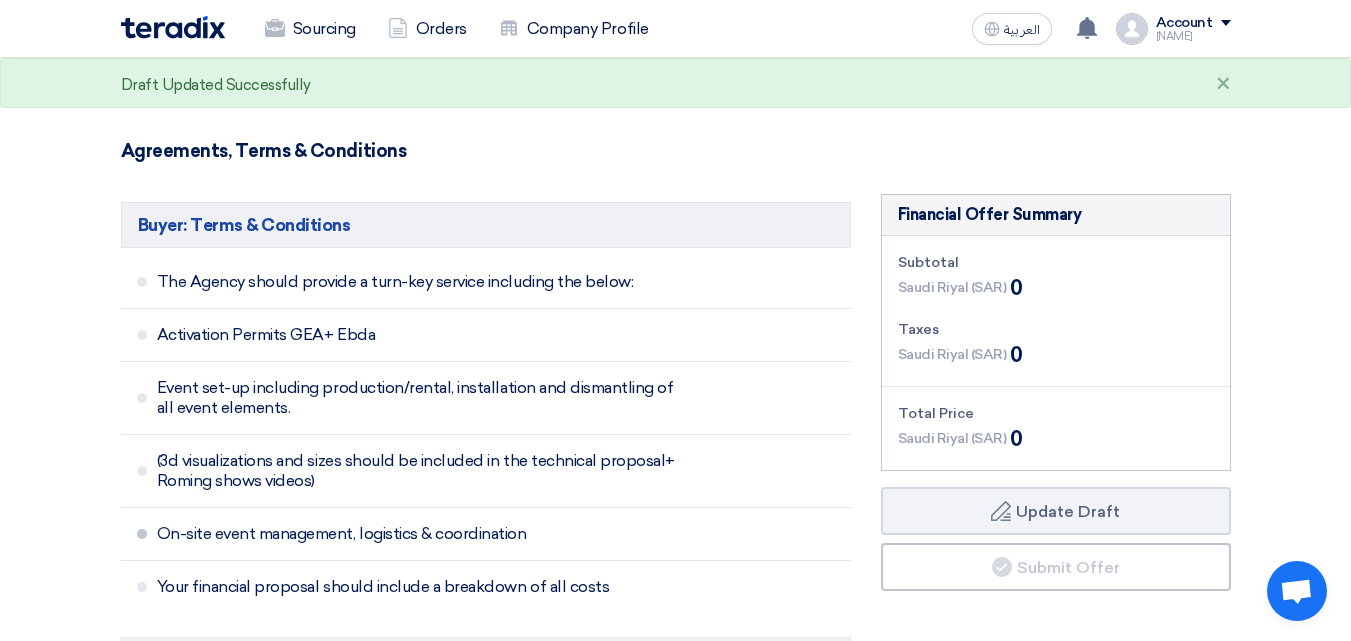 scroll, scrollTop: 0, scrollLeft: 0, axis: both 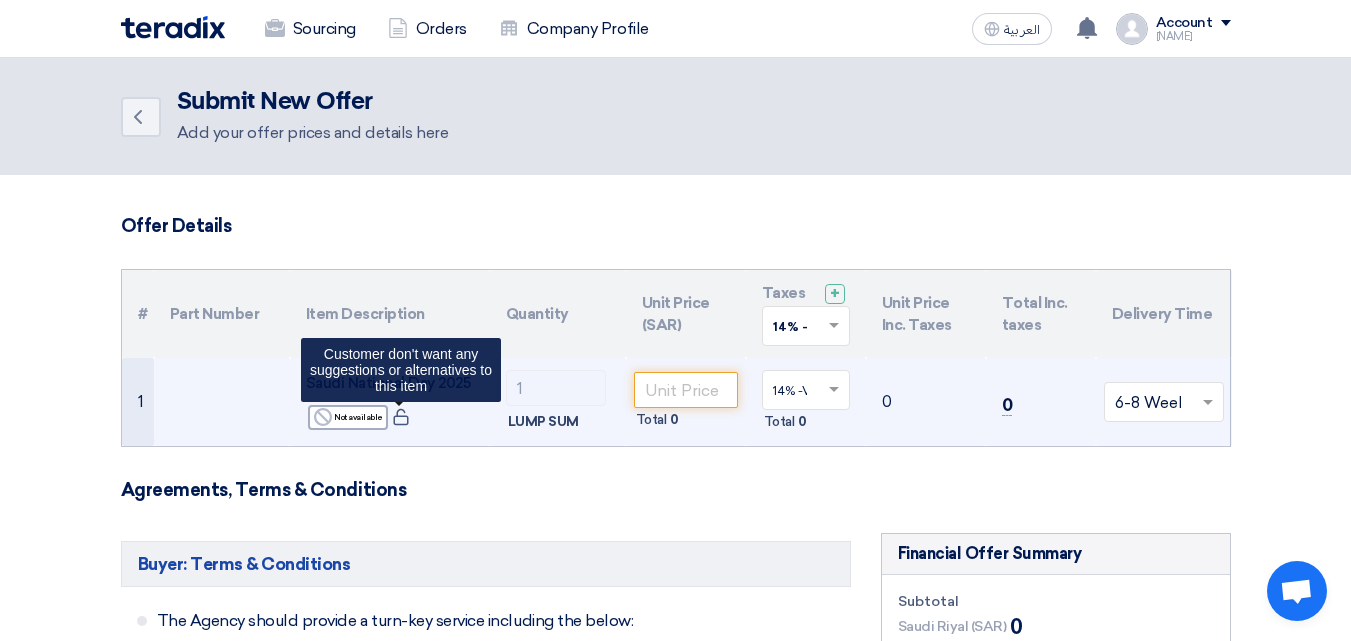 click 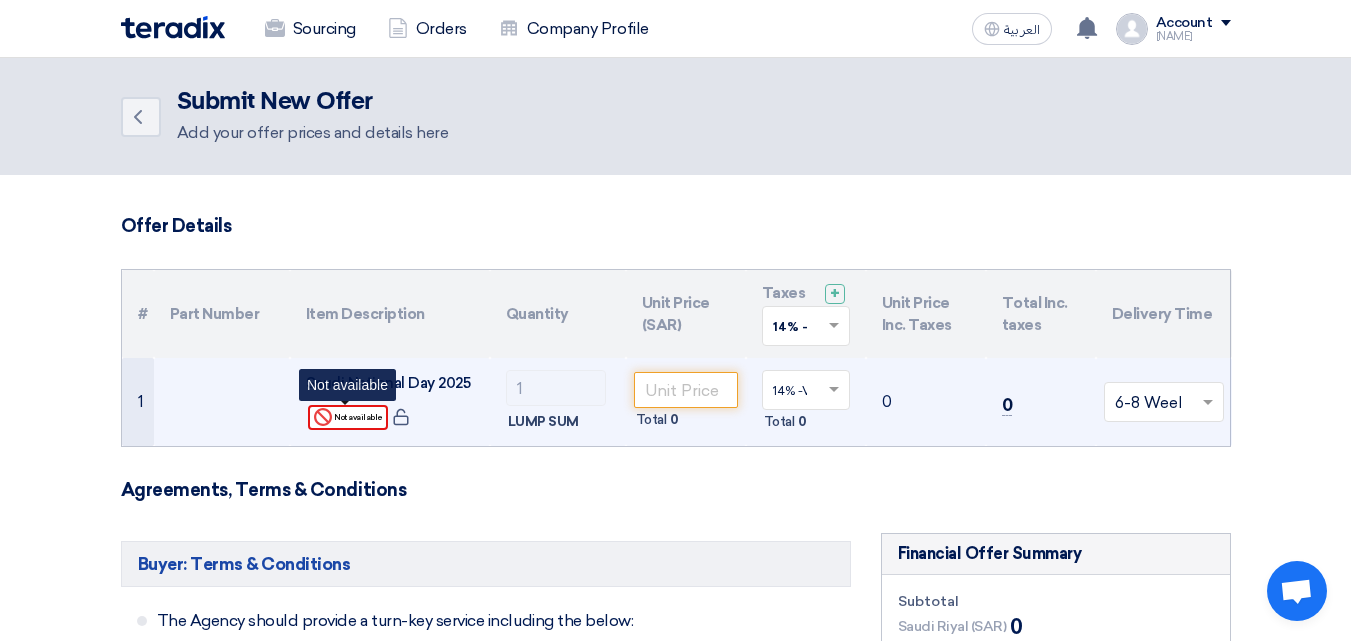 click on "Reject" 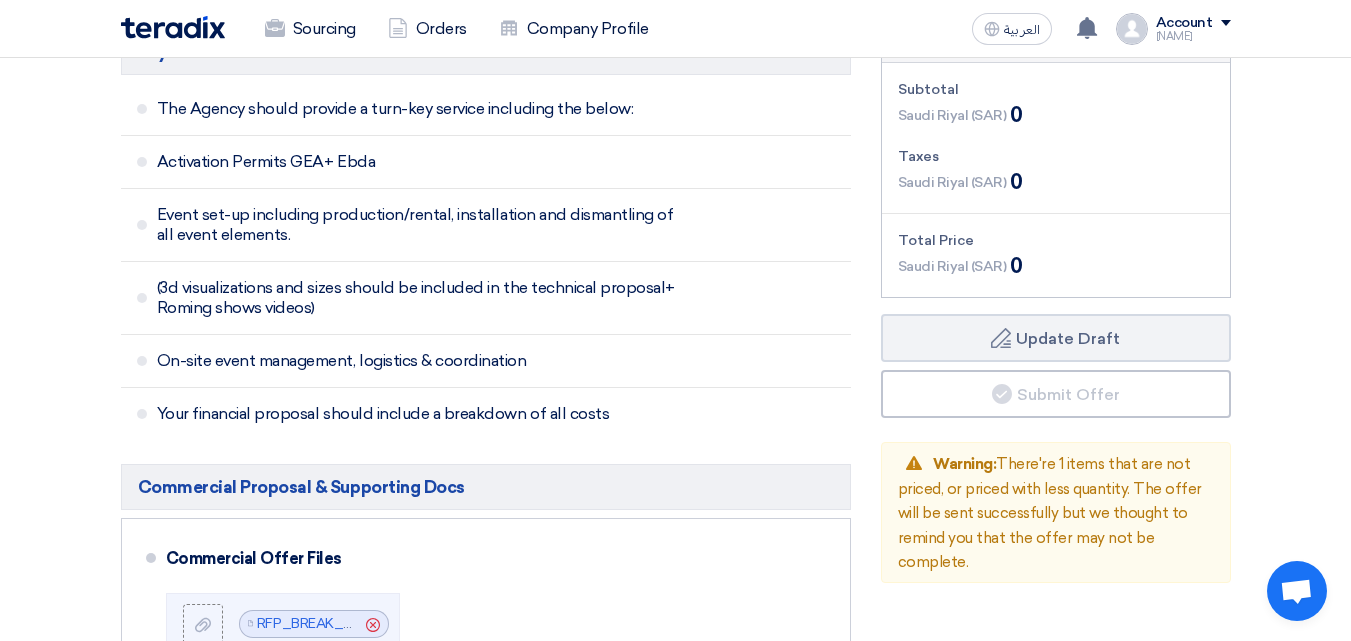 scroll, scrollTop: 600, scrollLeft: 0, axis: vertical 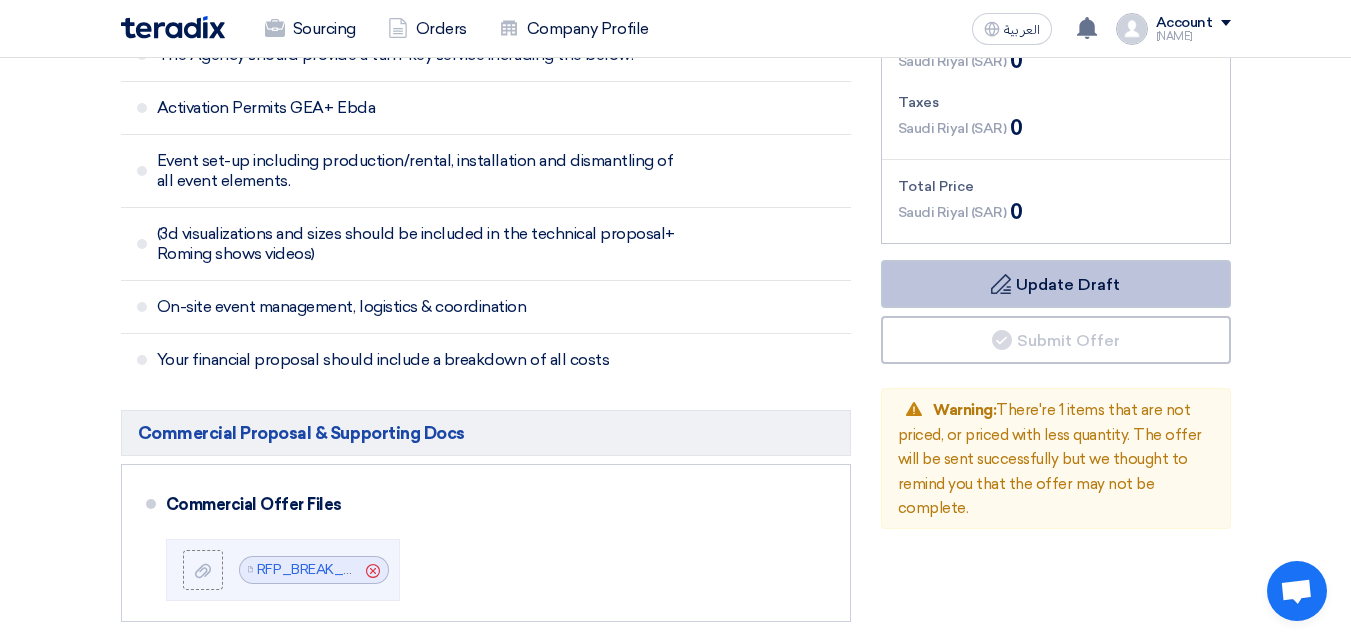 click on "Draft
Update Draft" 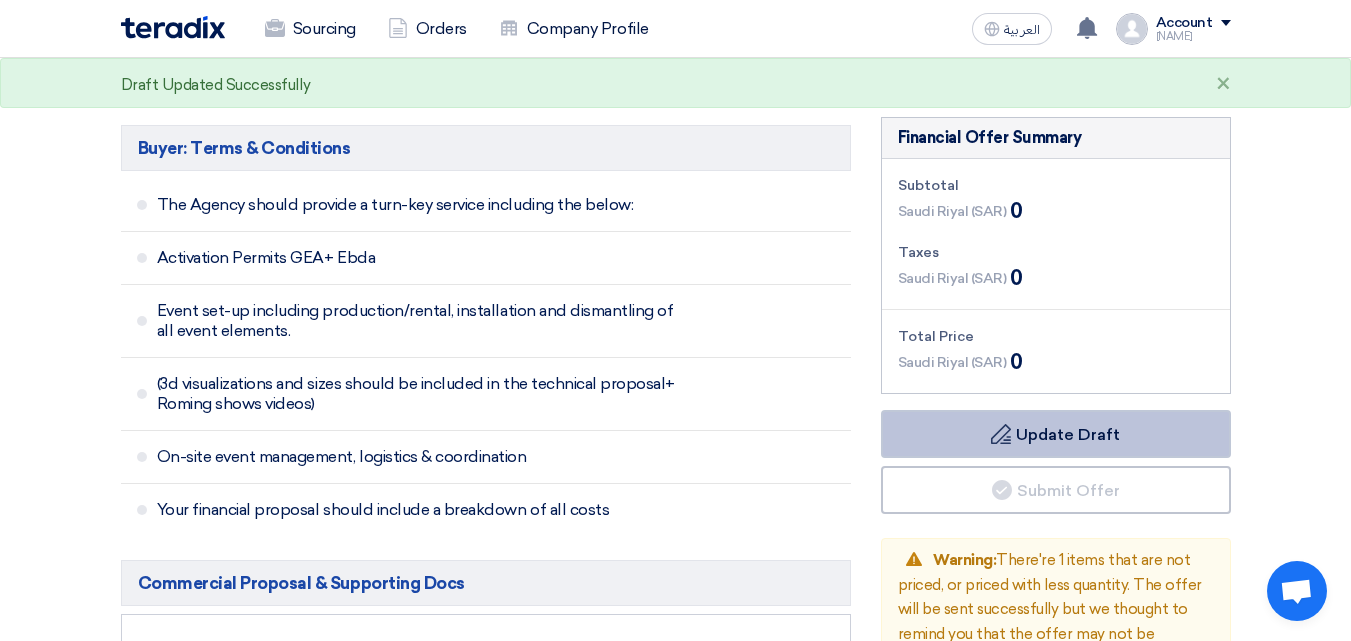 scroll, scrollTop: 200, scrollLeft: 0, axis: vertical 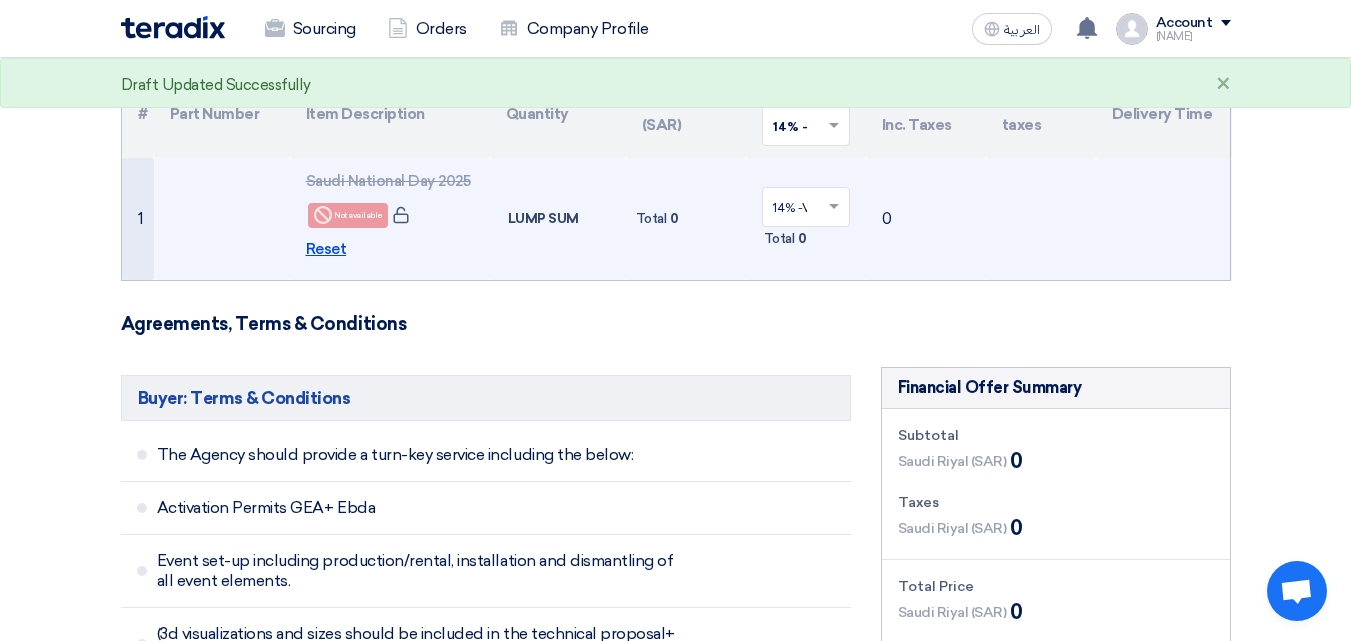 click on "Reset" 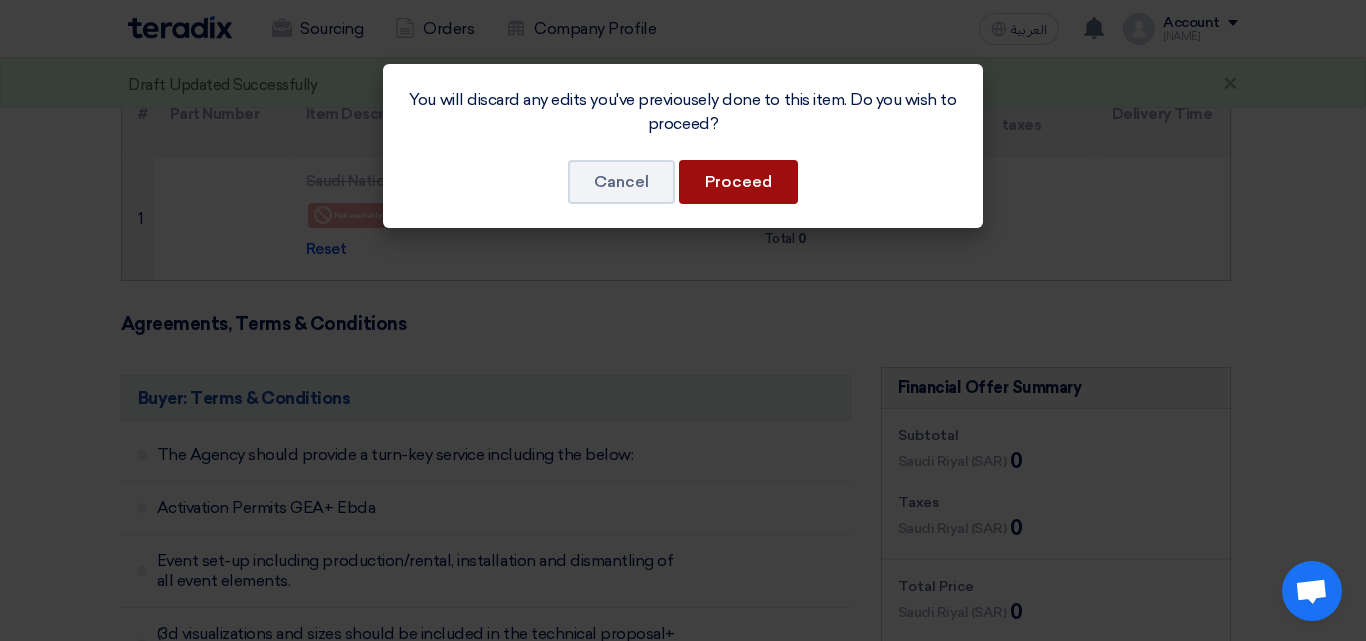 click on "Proceed" 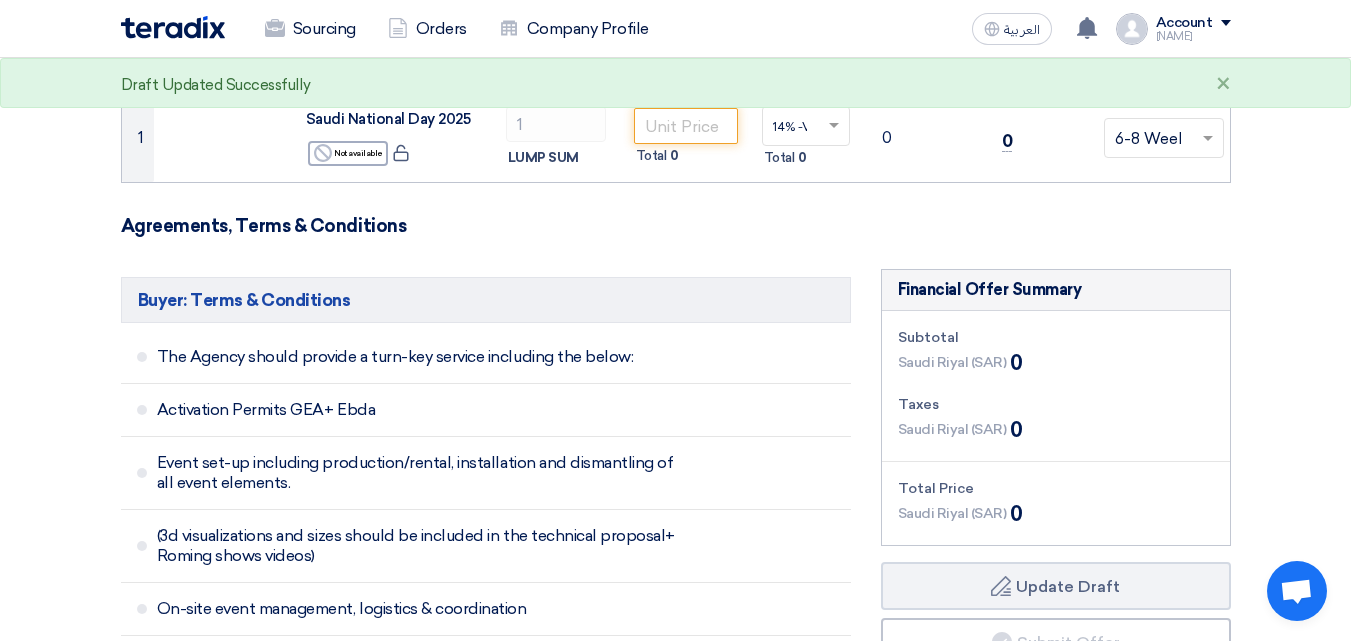 scroll, scrollTop: 300, scrollLeft: 0, axis: vertical 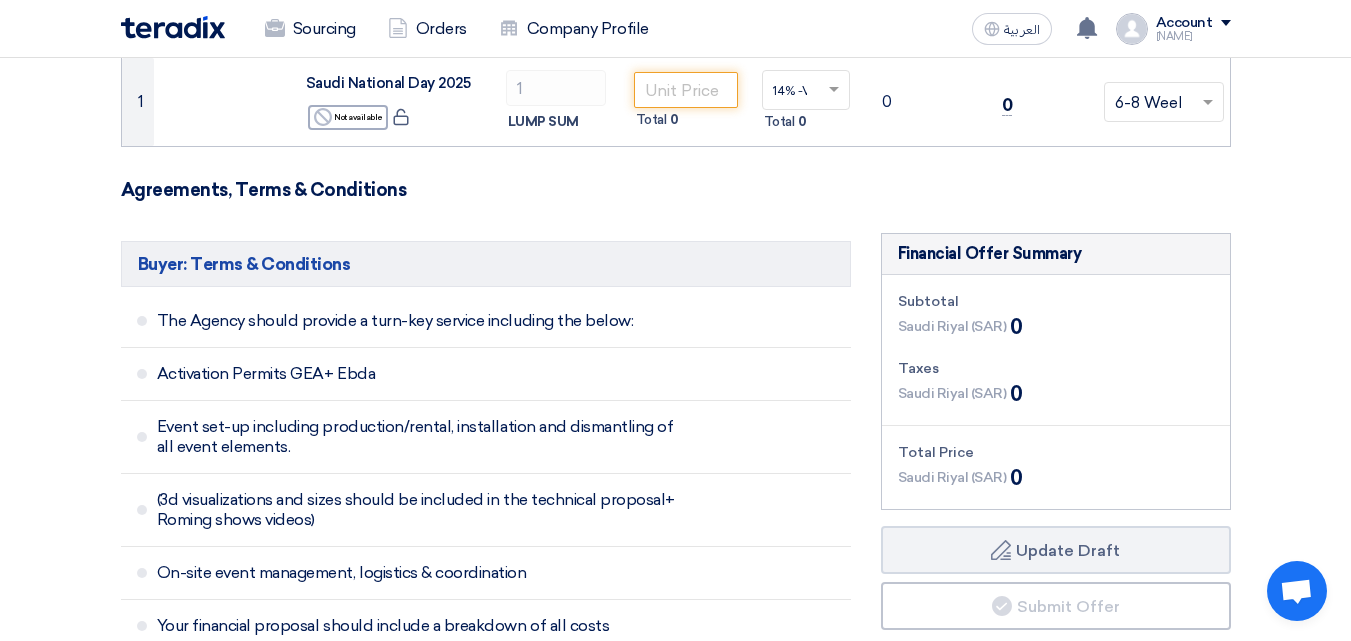 click 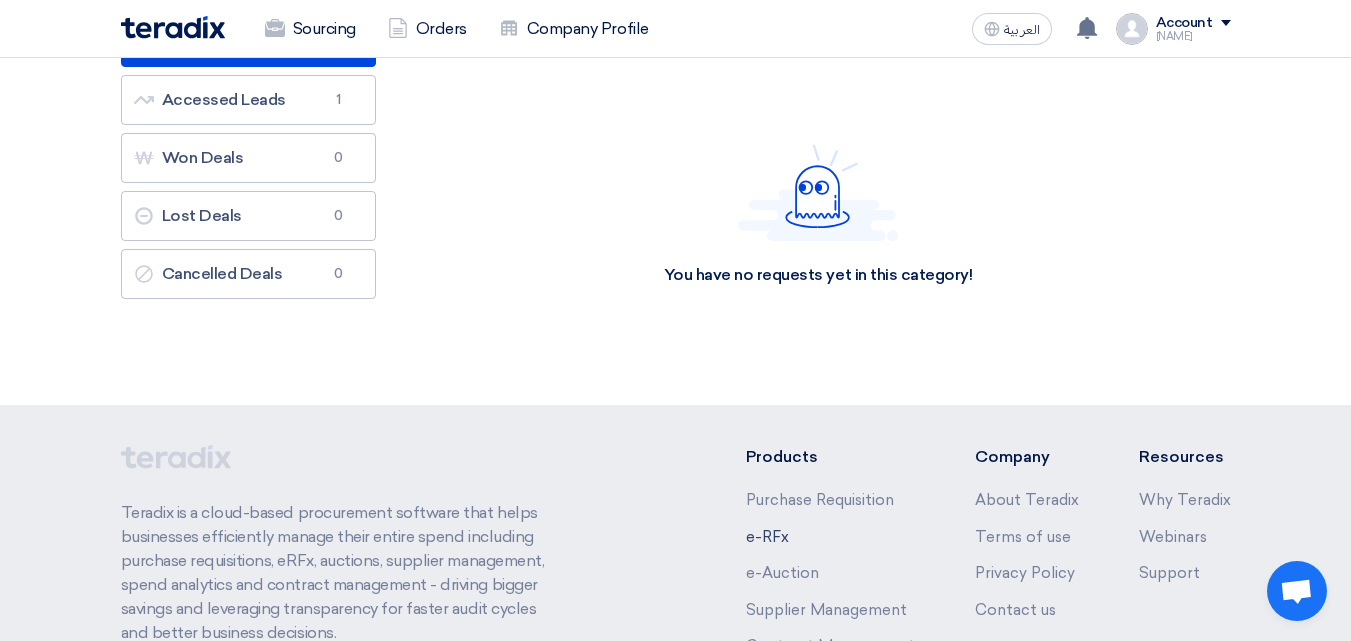 scroll, scrollTop: 0, scrollLeft: 0, axis: both 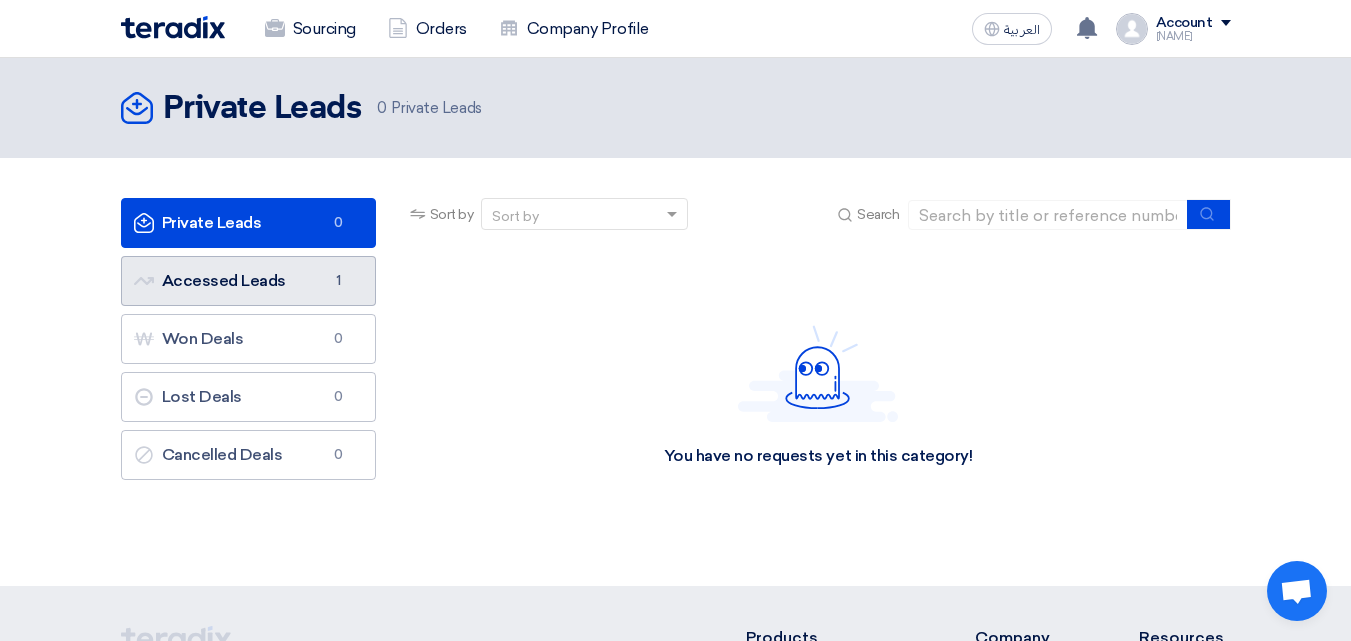 click on "Accessed Leads
Accessed Leads
1" 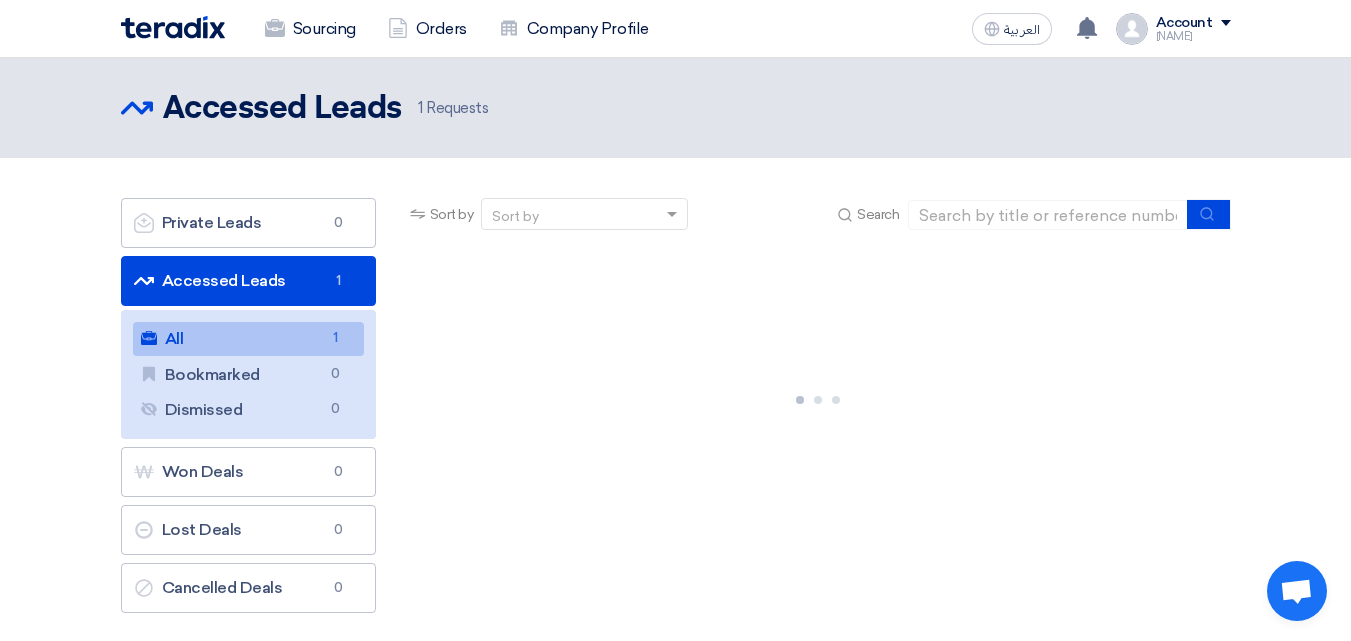 click on "All
All
1" 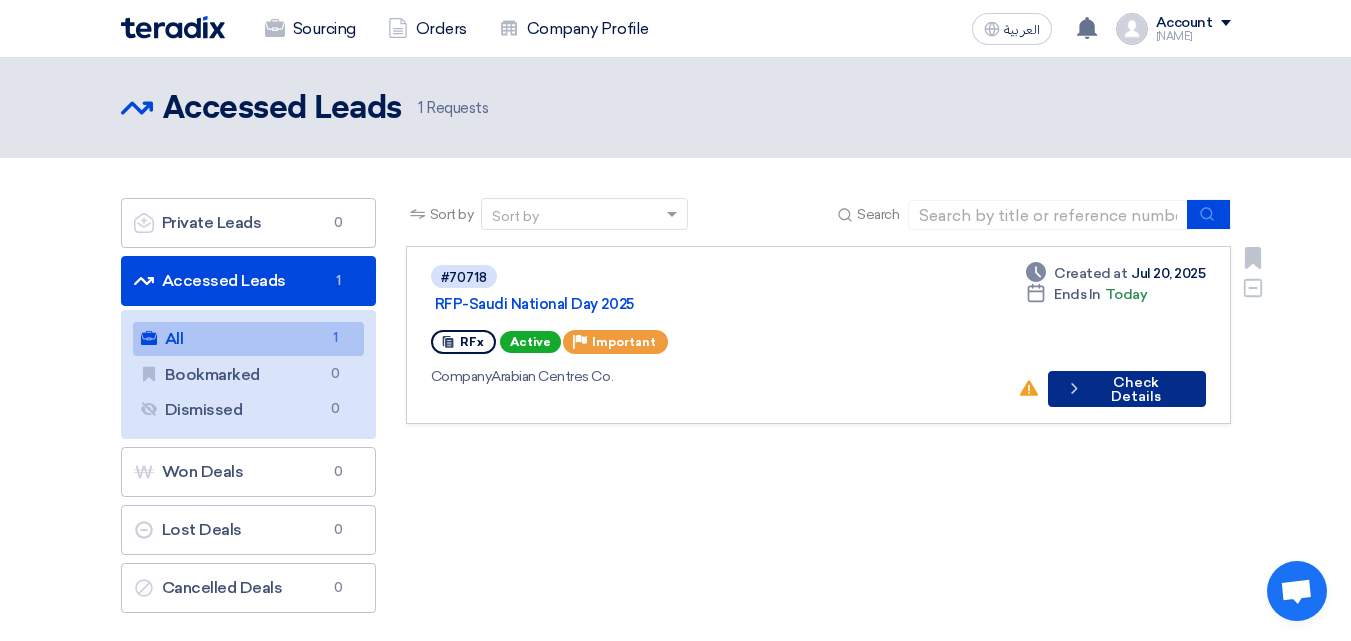 click on "Check details
Check Details" 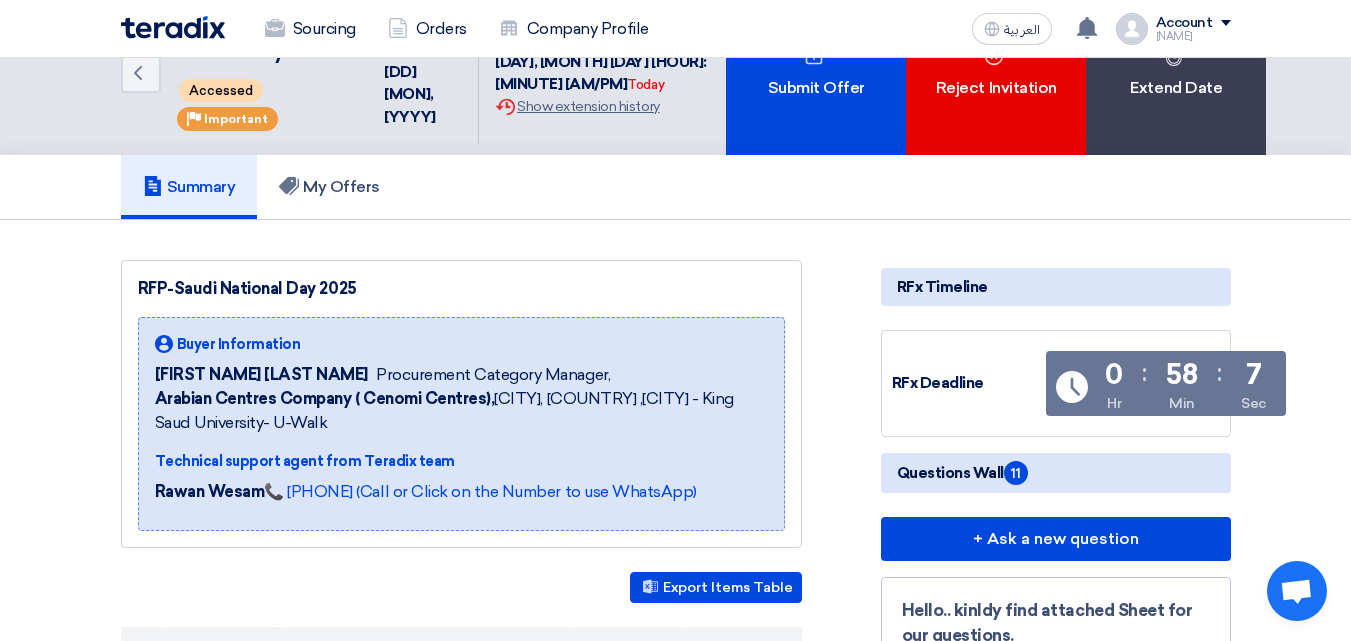 scroll, scrollTop: 100, scrollLeft: 0, axis: vertical 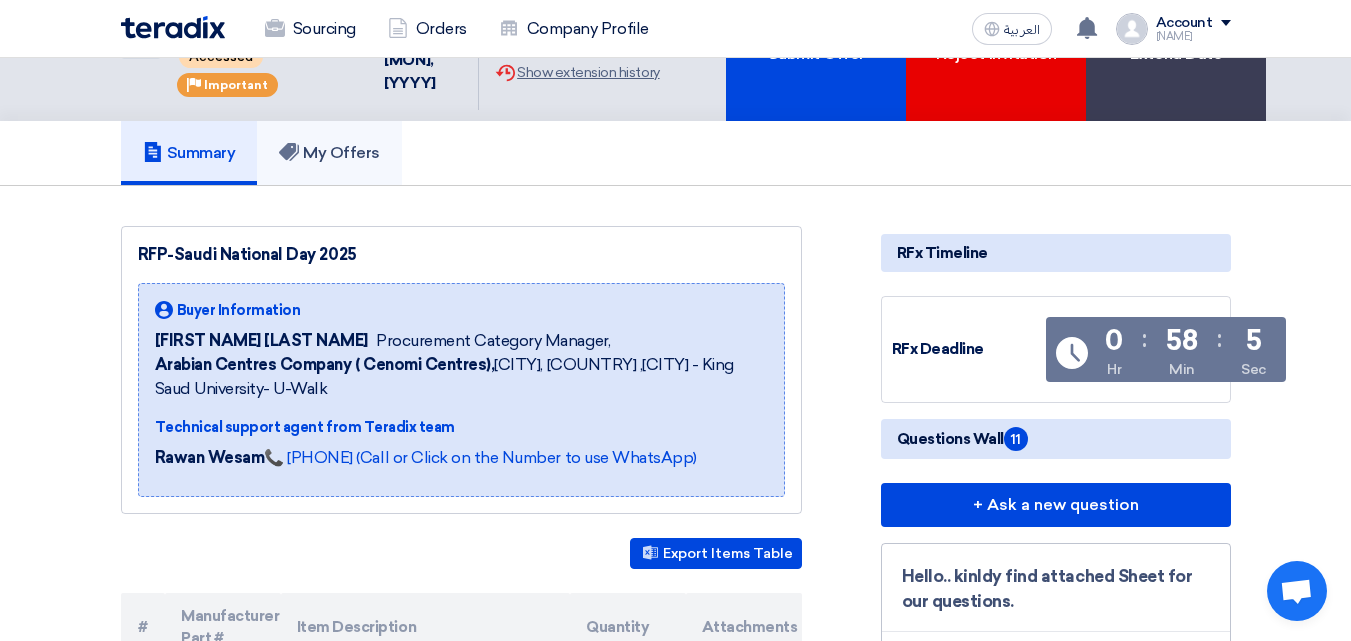 click on "My Offers" 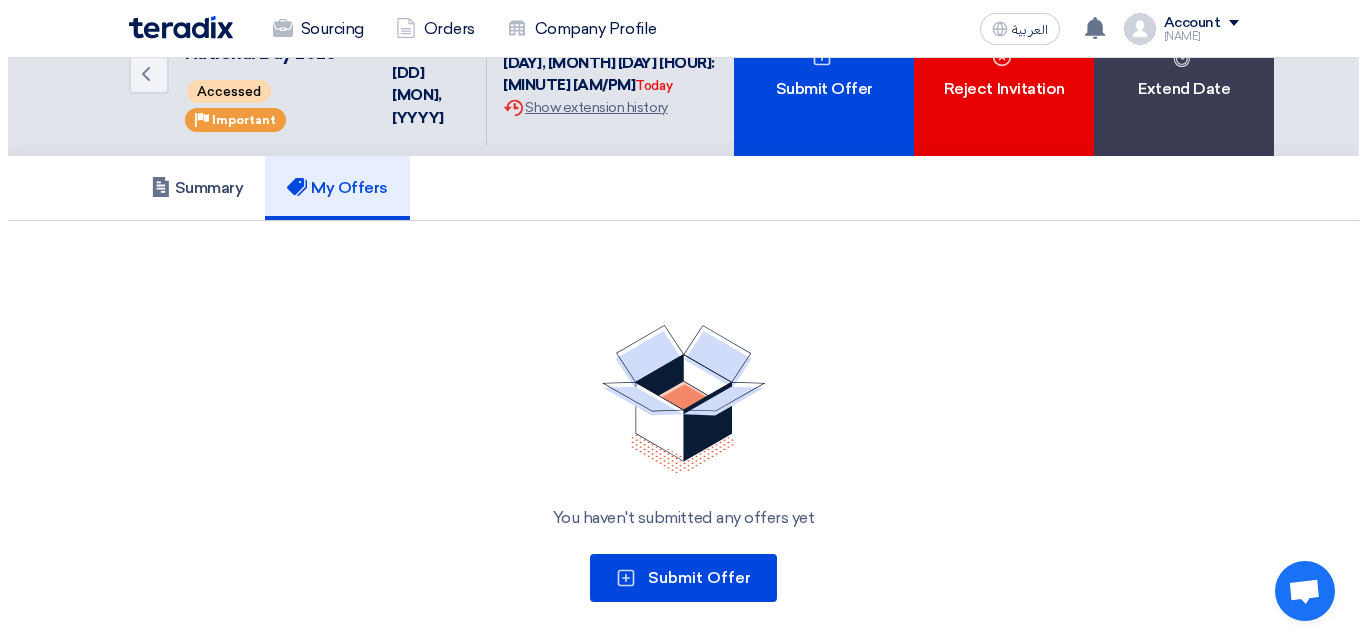 scroll, scrollTop: 100, scrollLeft: 0, axis: vertical 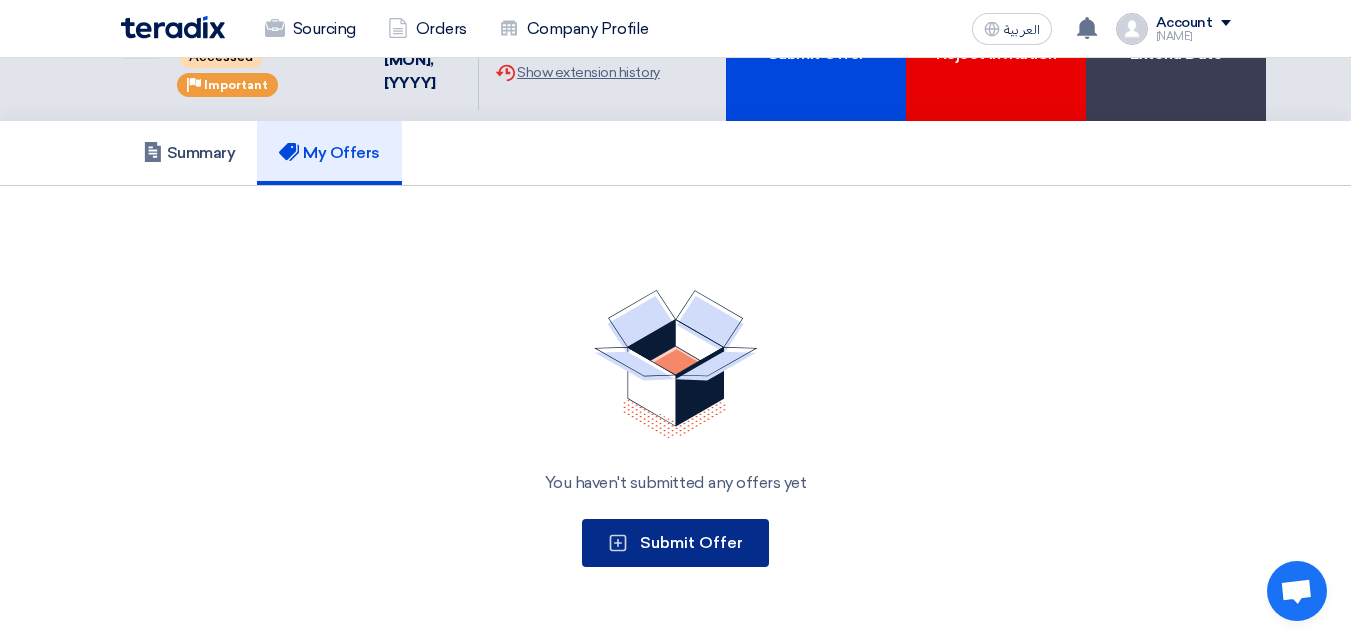click on "Submit Offer" 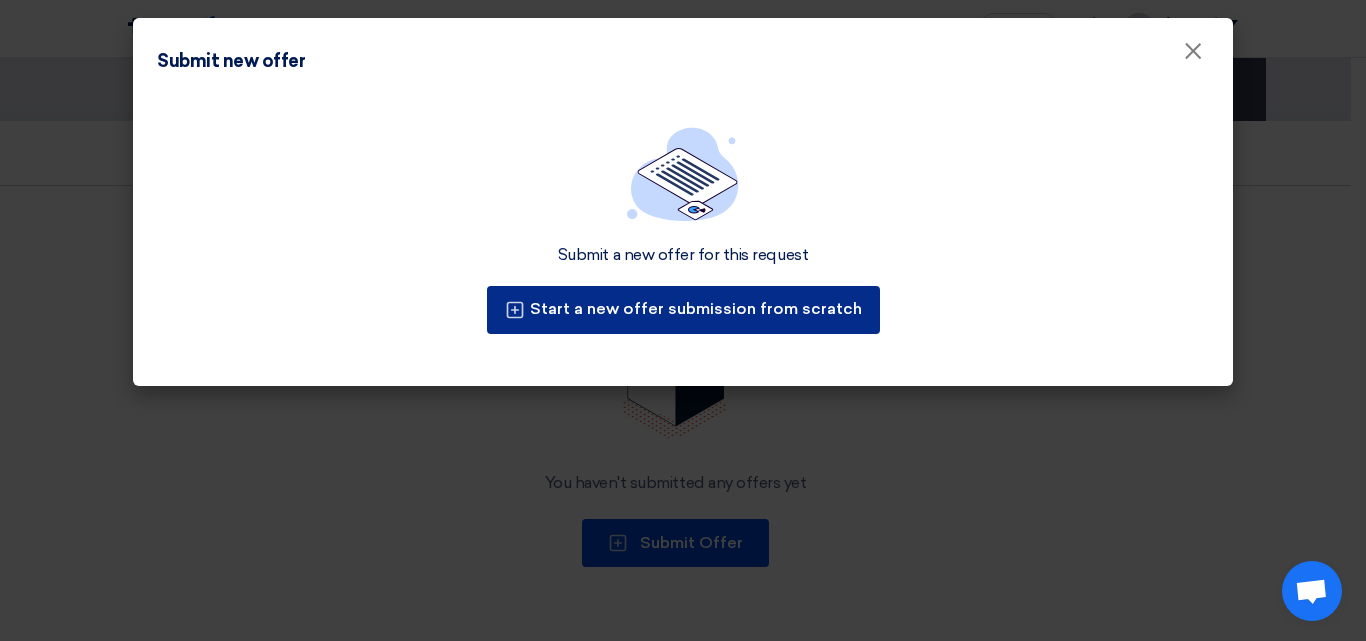 click on "Start a new offer submission from scratch" 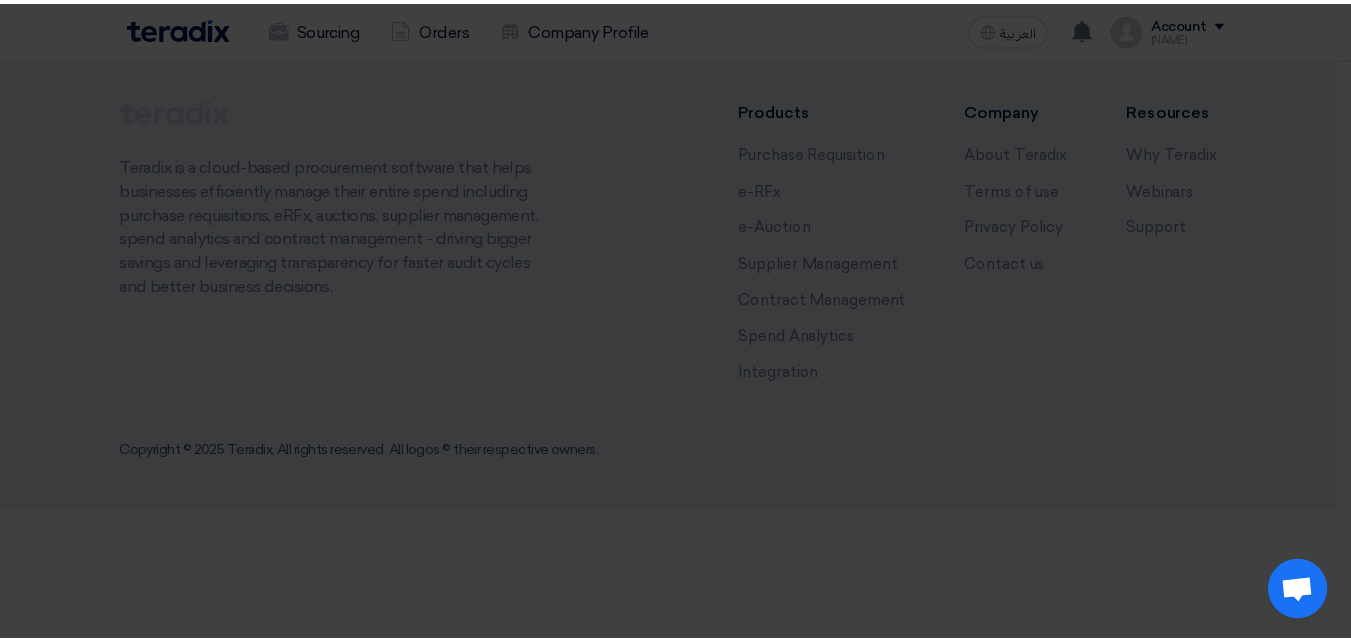 scroll, scrollTop: 0, scrollLeft: 0, axis: both 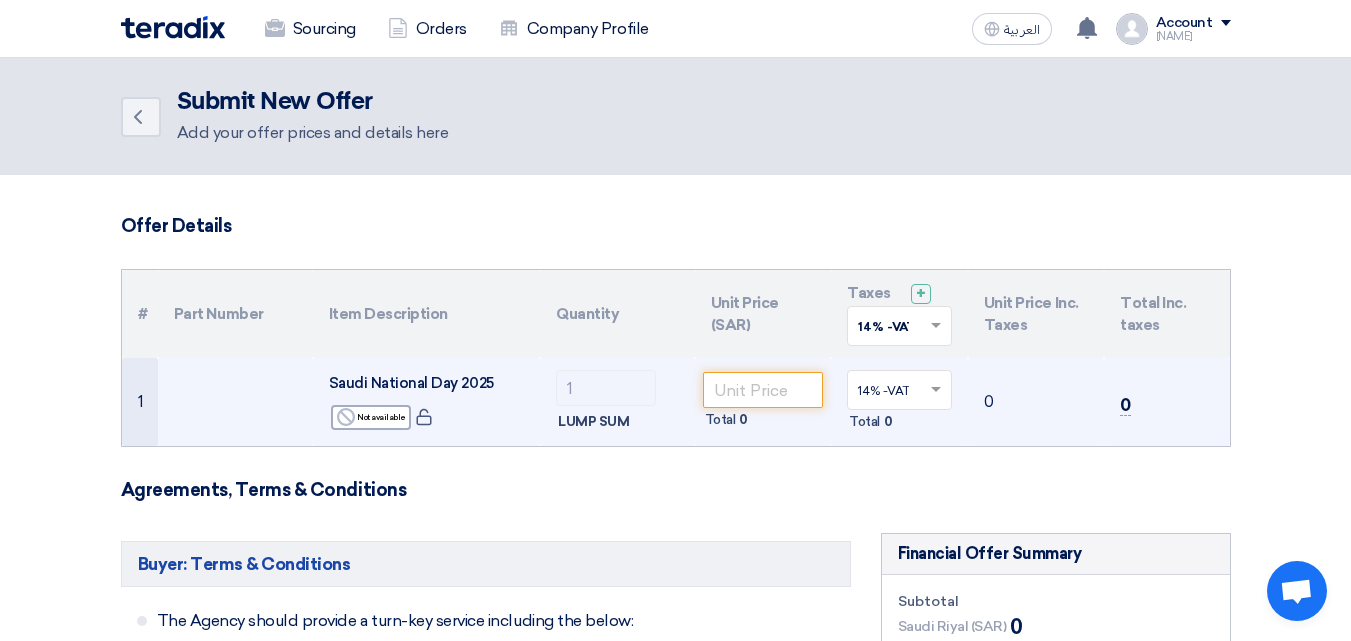 click 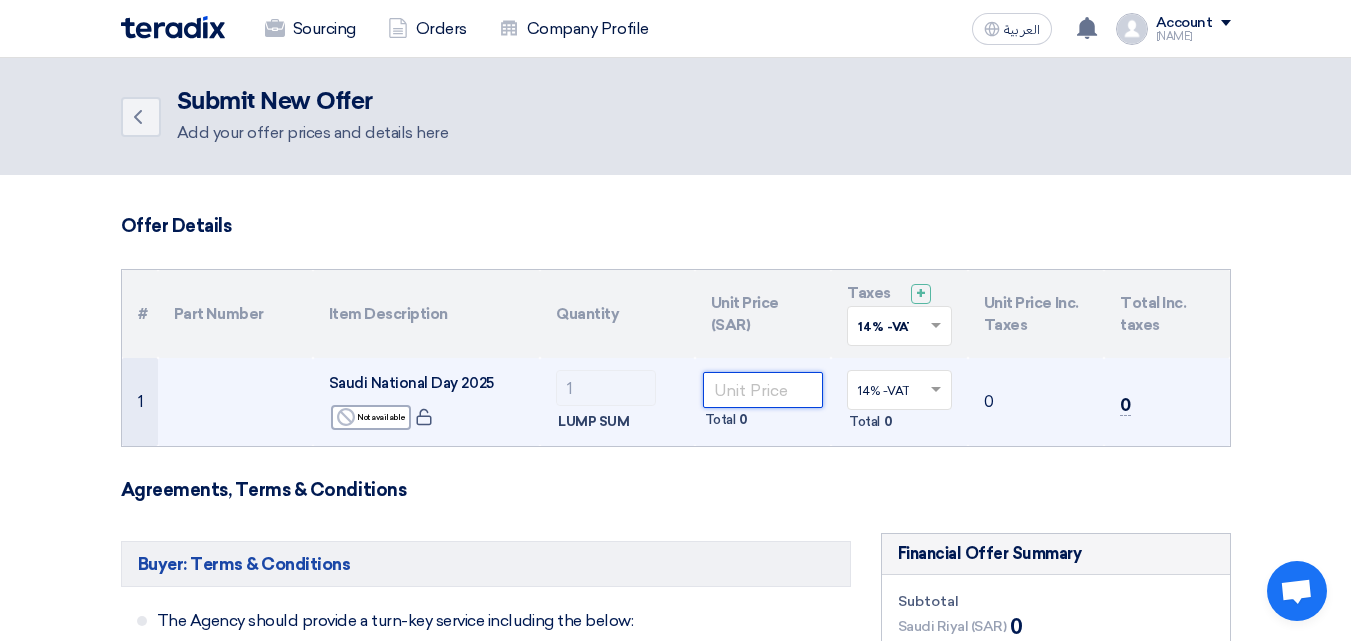 click 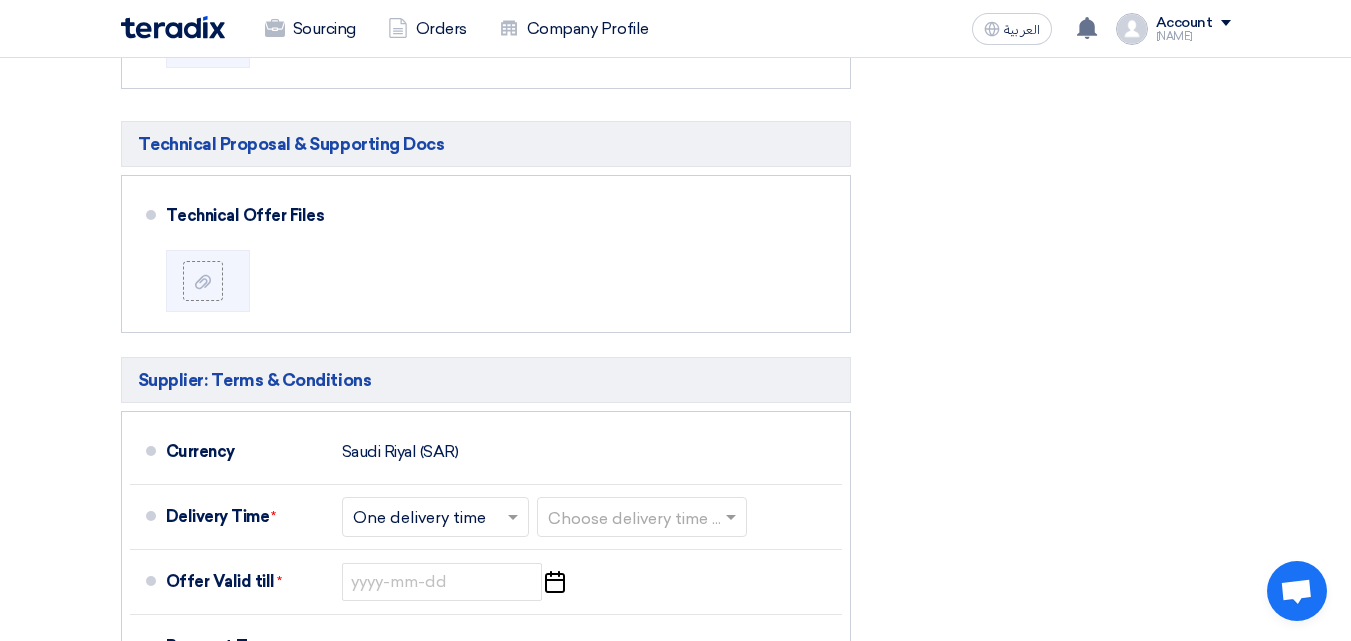 scroll, scrollTop: 1100, scrollLeft: 0, axis: vertical 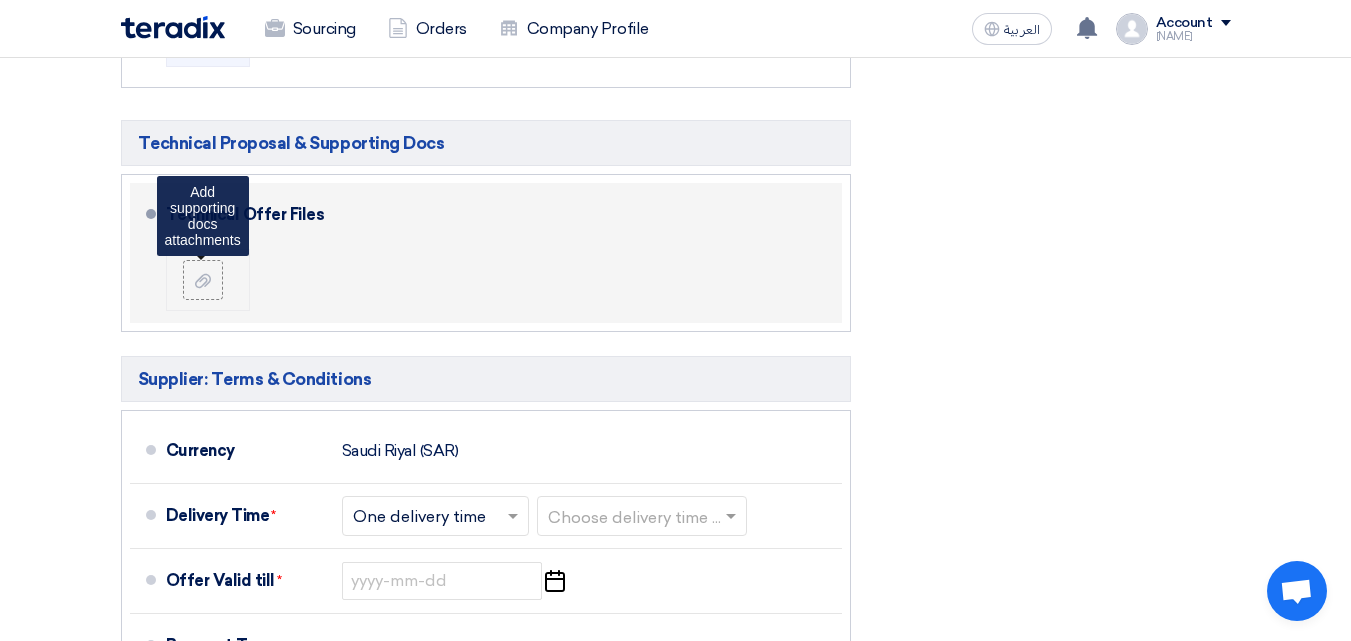 click on "Add supporting docs attachments" 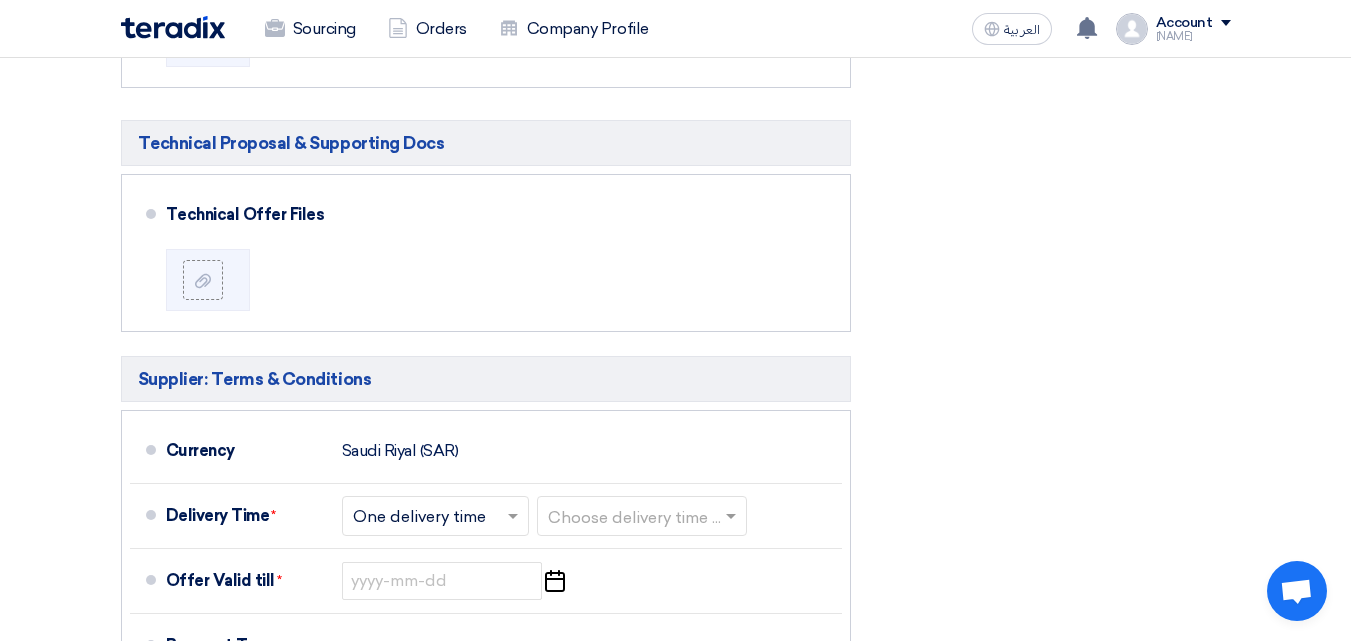 scroll, scrollTop: 1300, scrollLeft: 0, axis: vertical 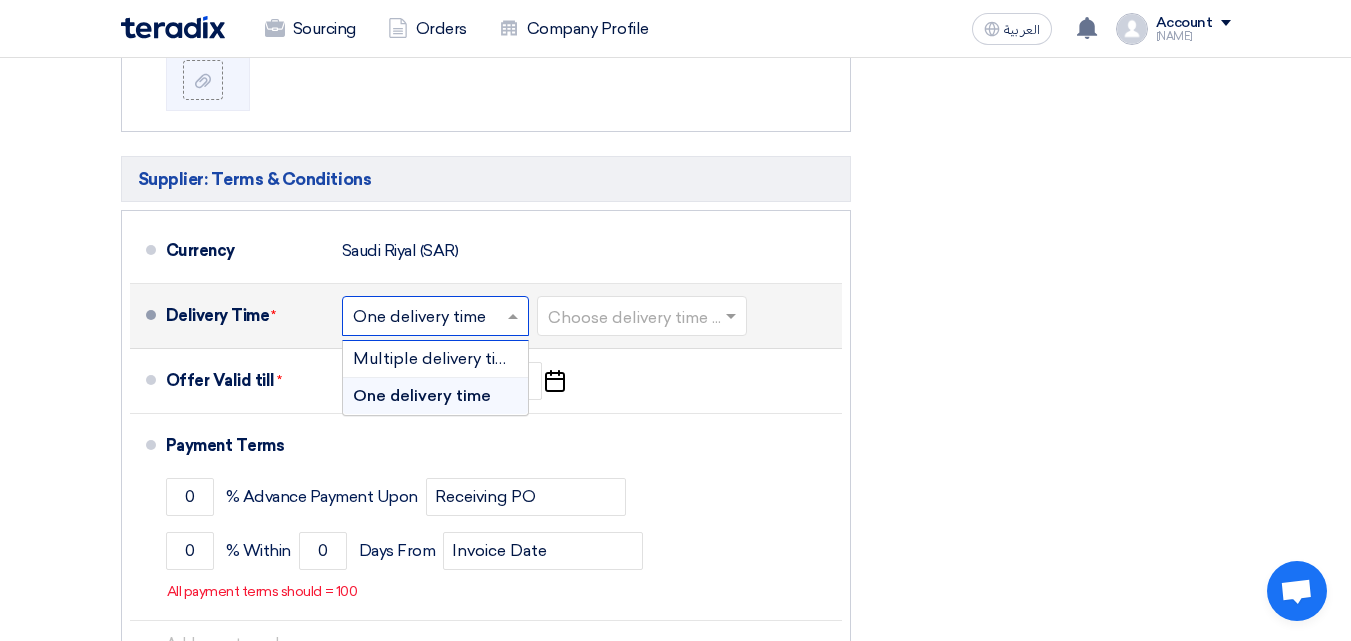 click 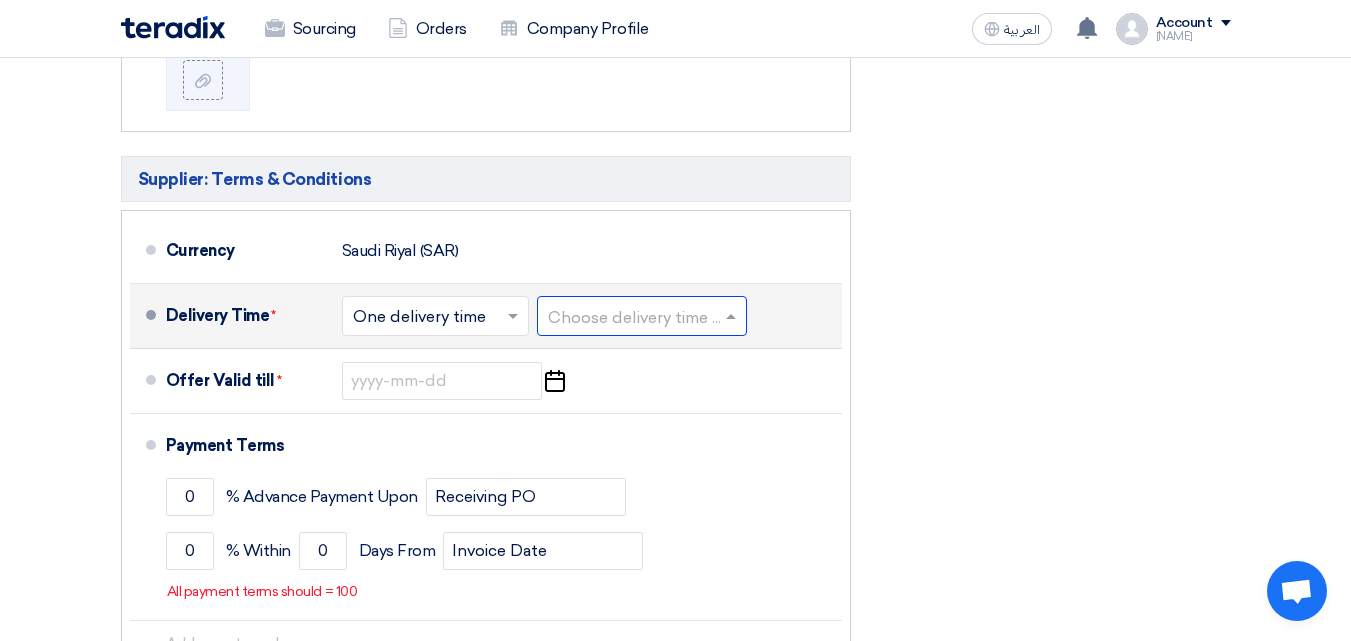 click 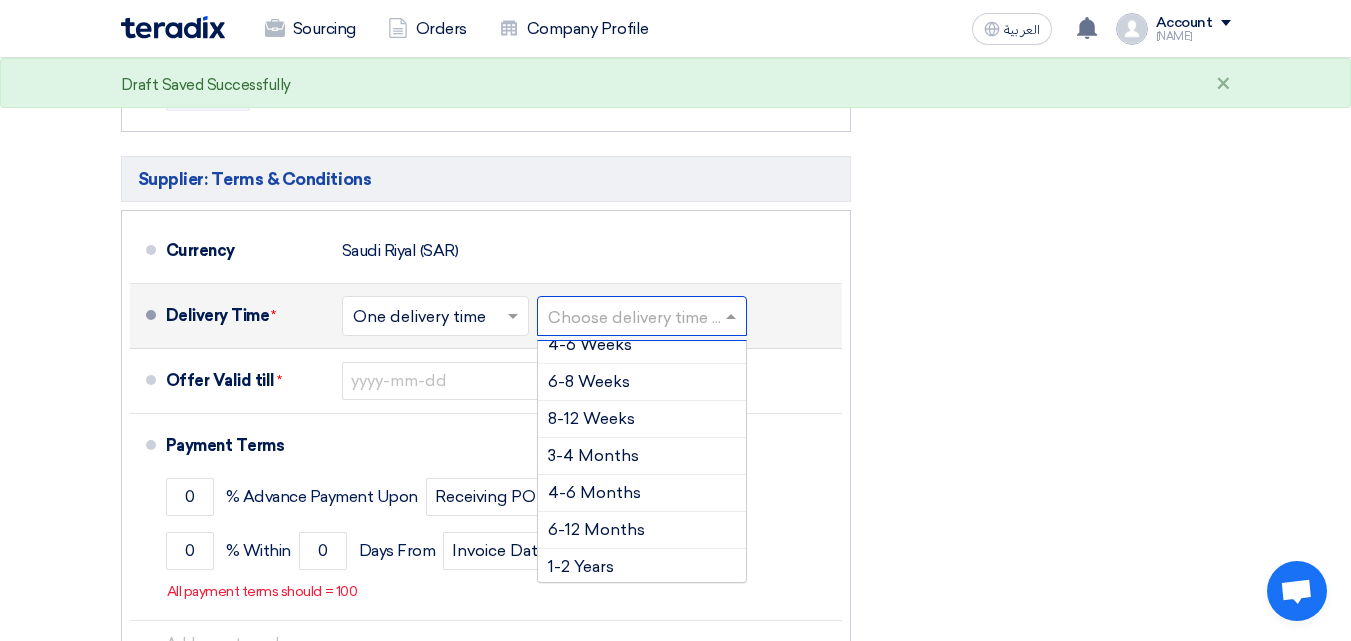 scroll, scrollTop: 166, scrollLeft: 0, axis: vertical 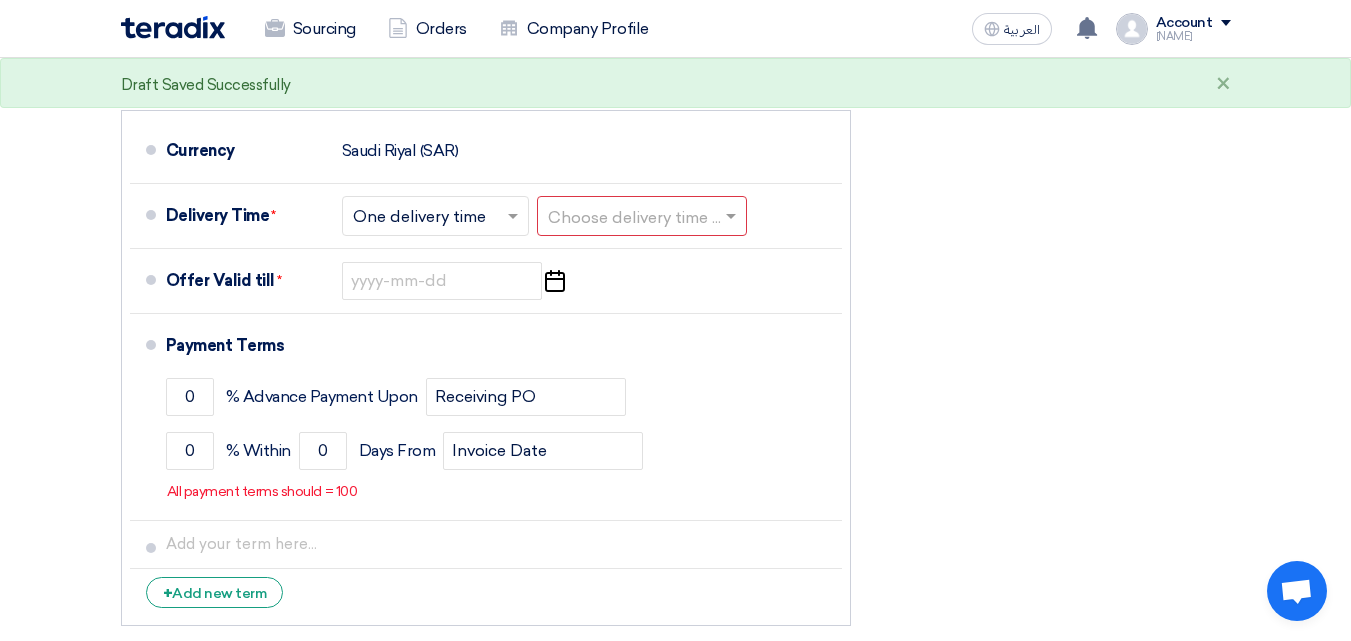 click on "Financial Offer Summary
Subtotal
Saudi Riyal (SAR)
0
Taxes
Saudi Riyal (SAR)" 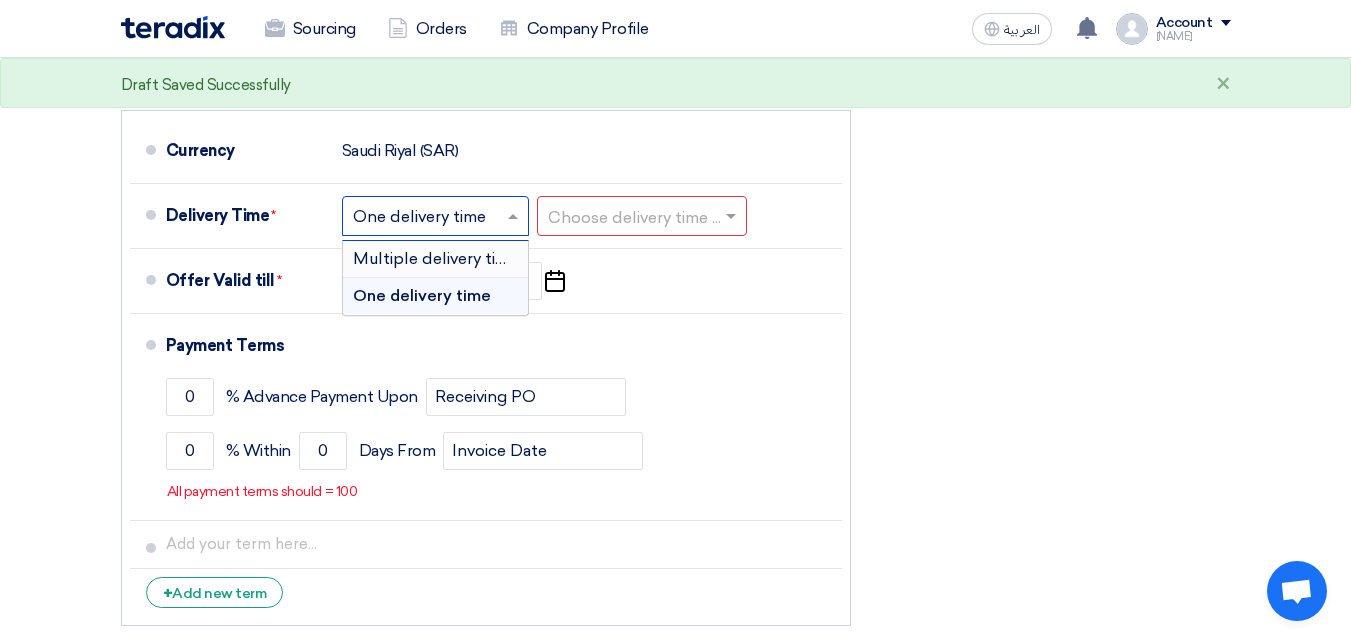 click on "Multiple delivery times" at bounding box center (439, 258) 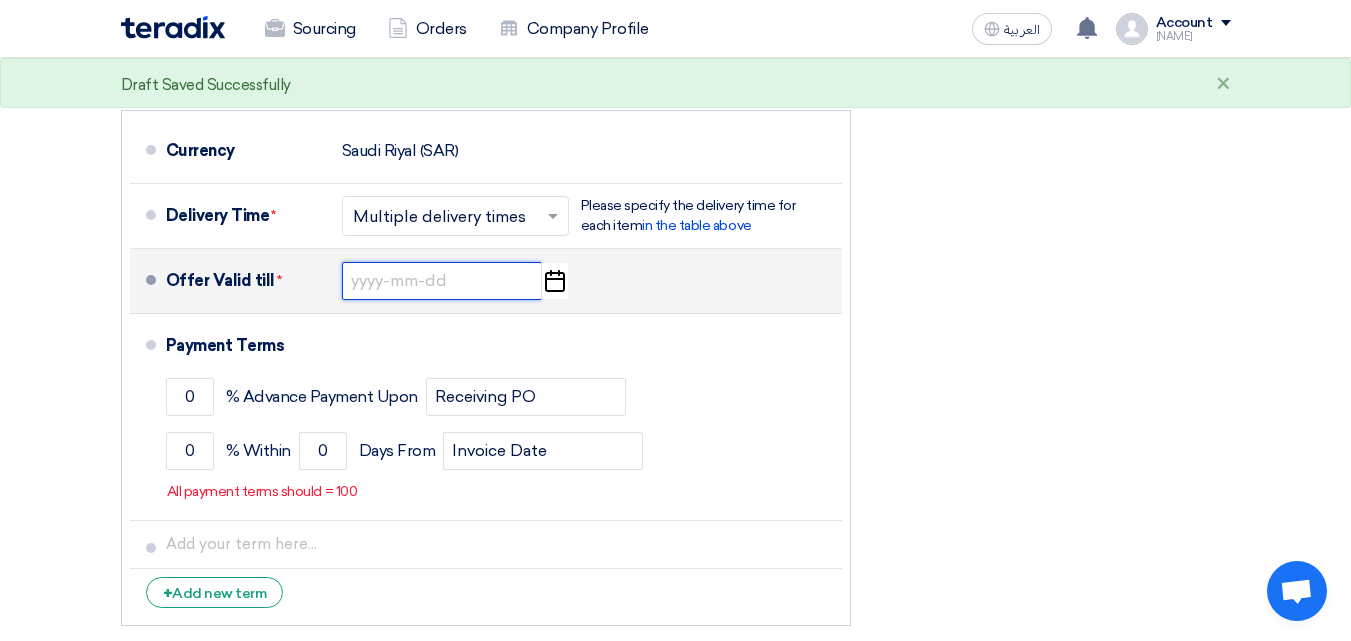 click 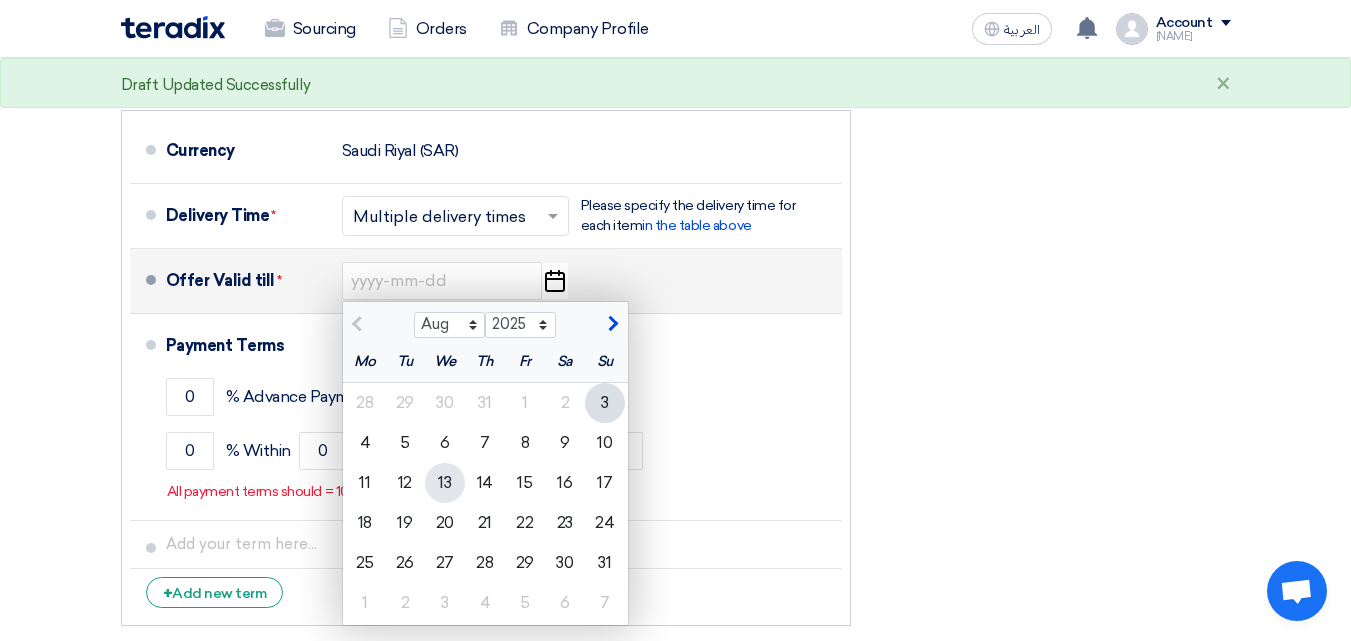 click on "13" 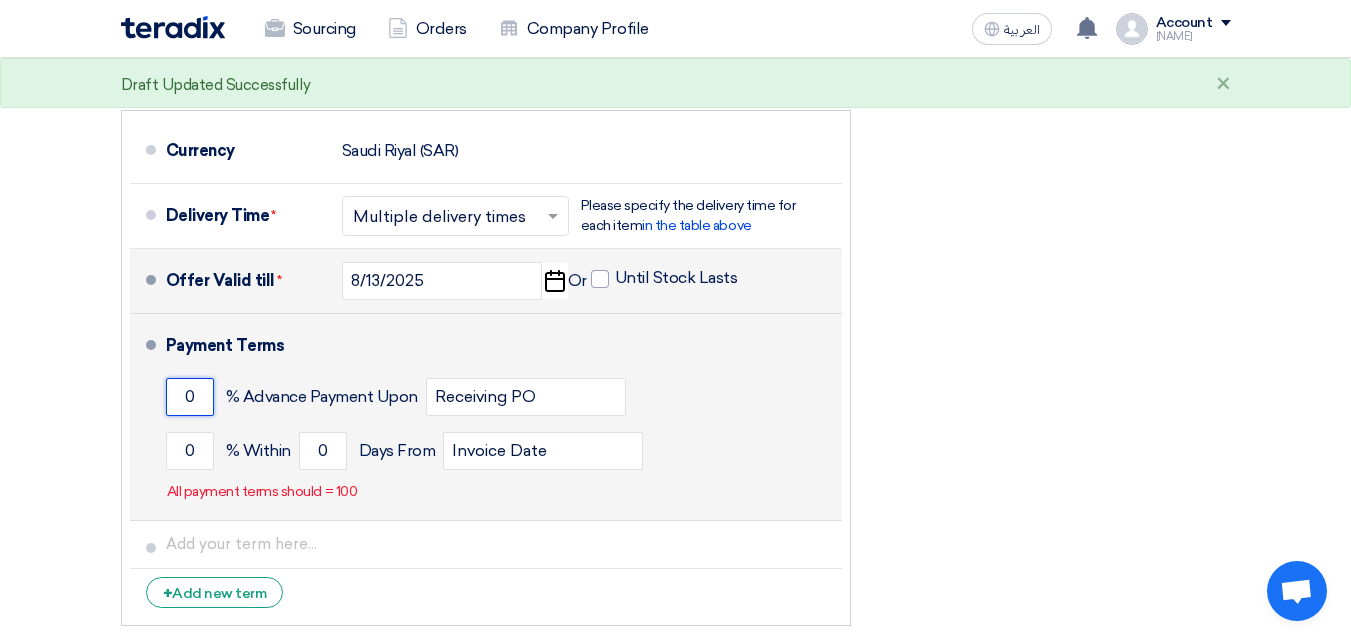 click on "0" 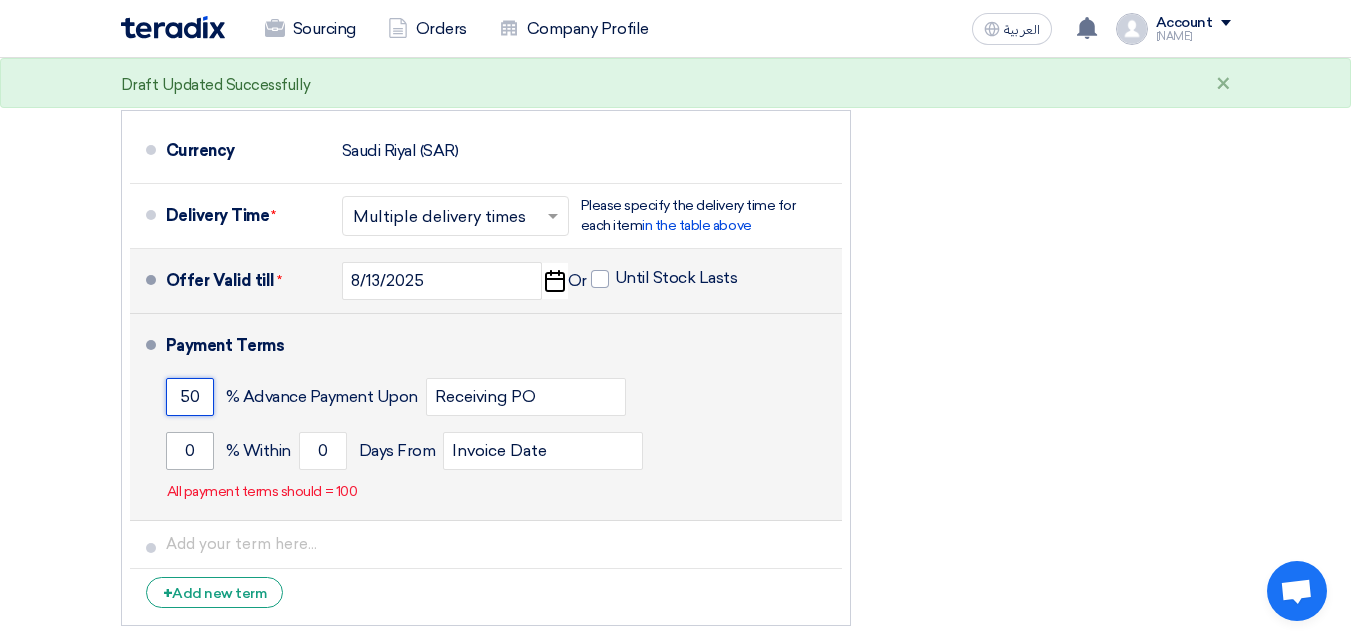 type on "50" 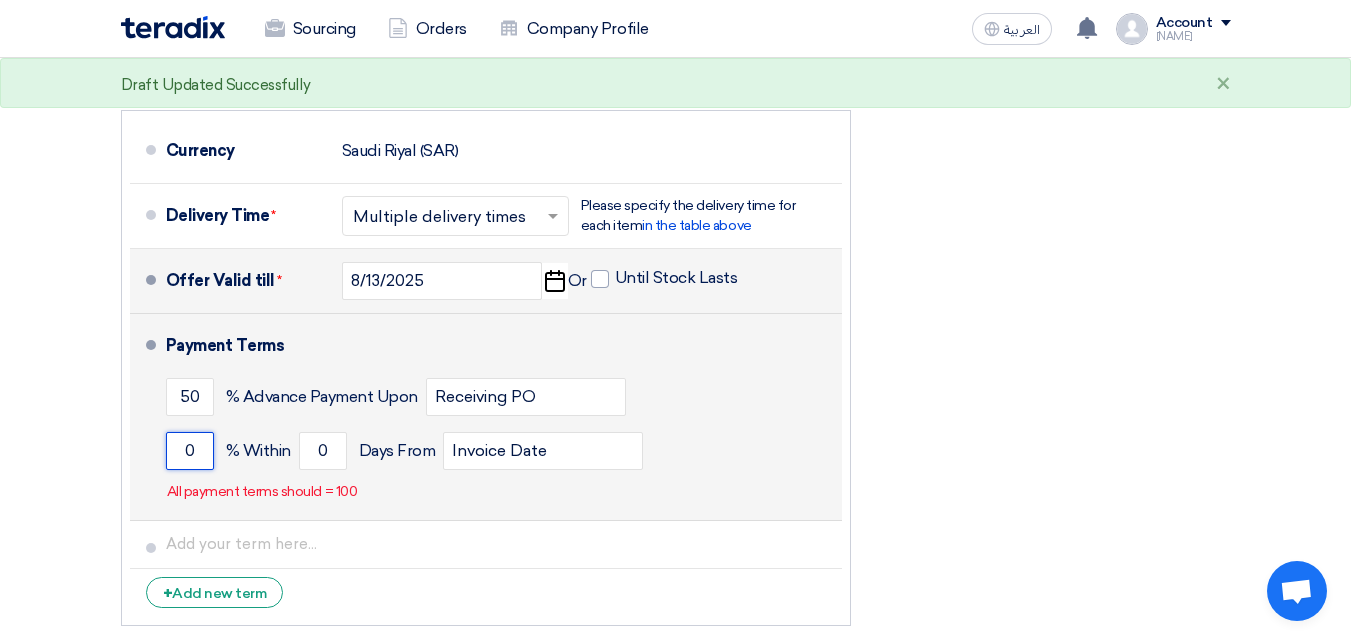 click on "0" 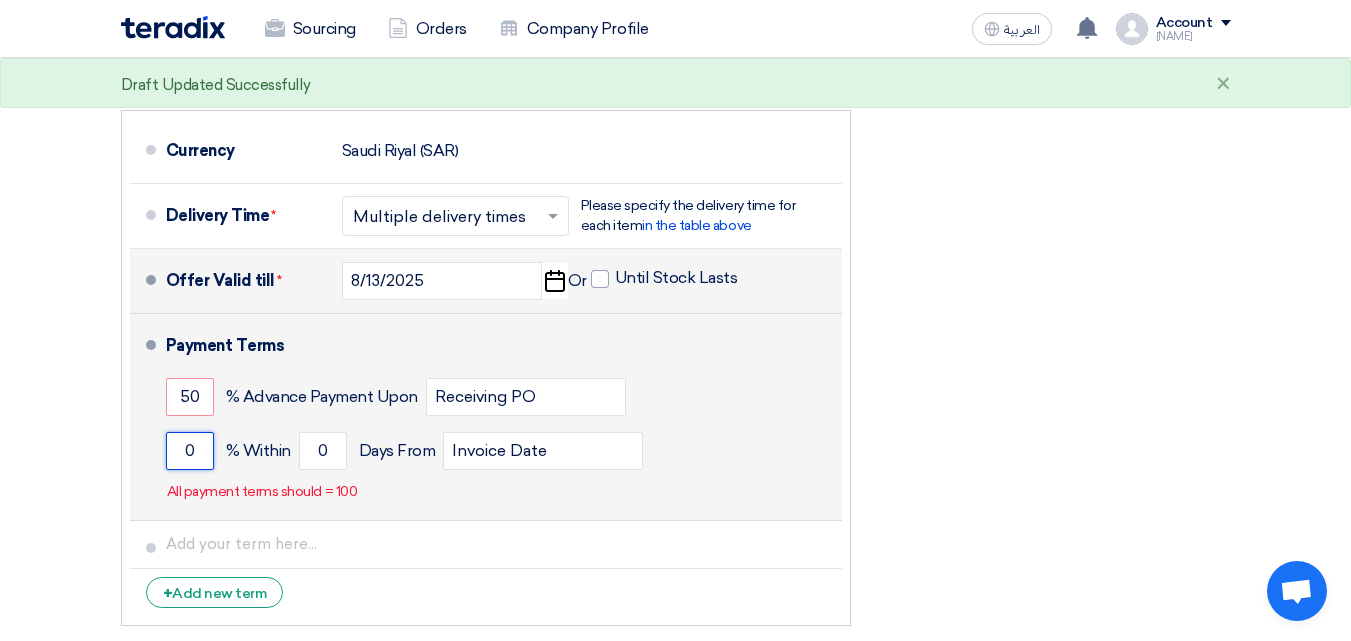 click on "0" 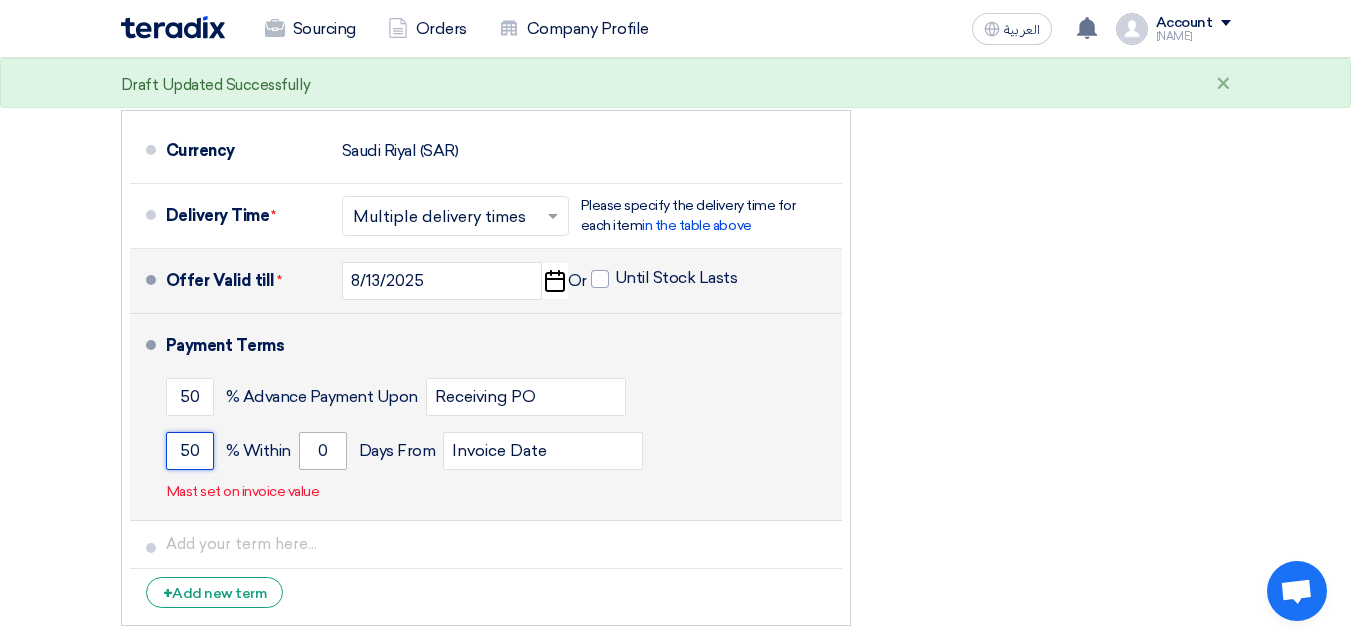 type on "50" 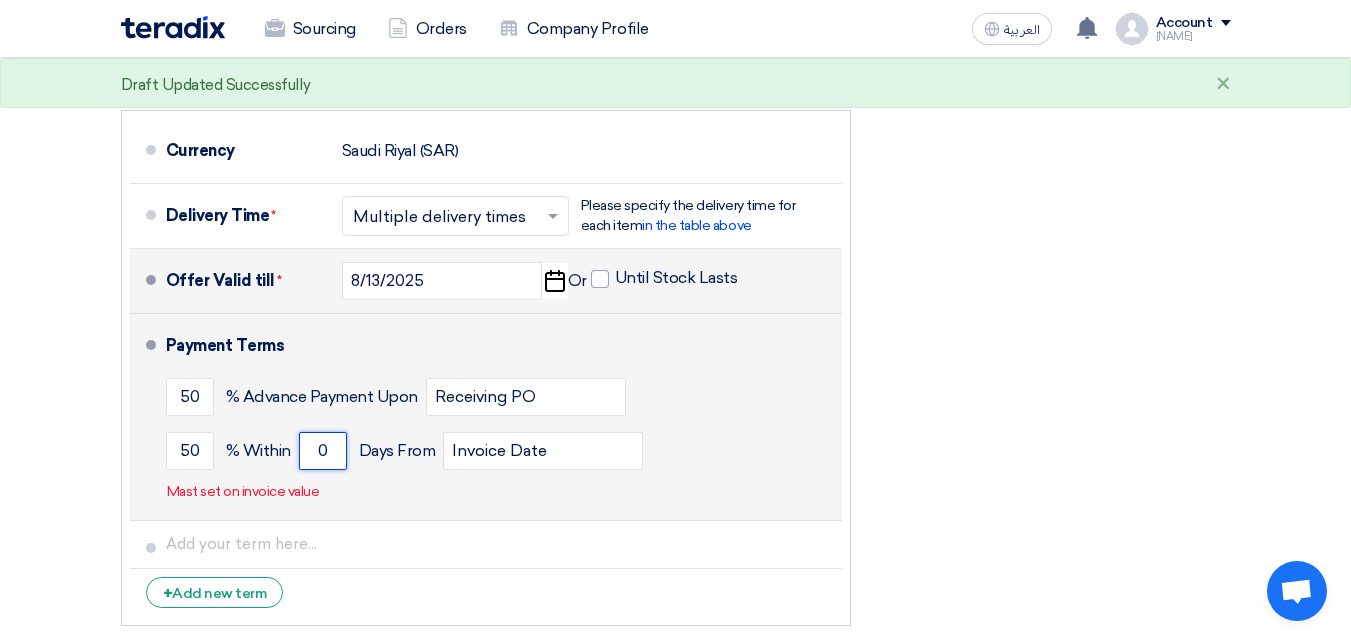 click on "0" 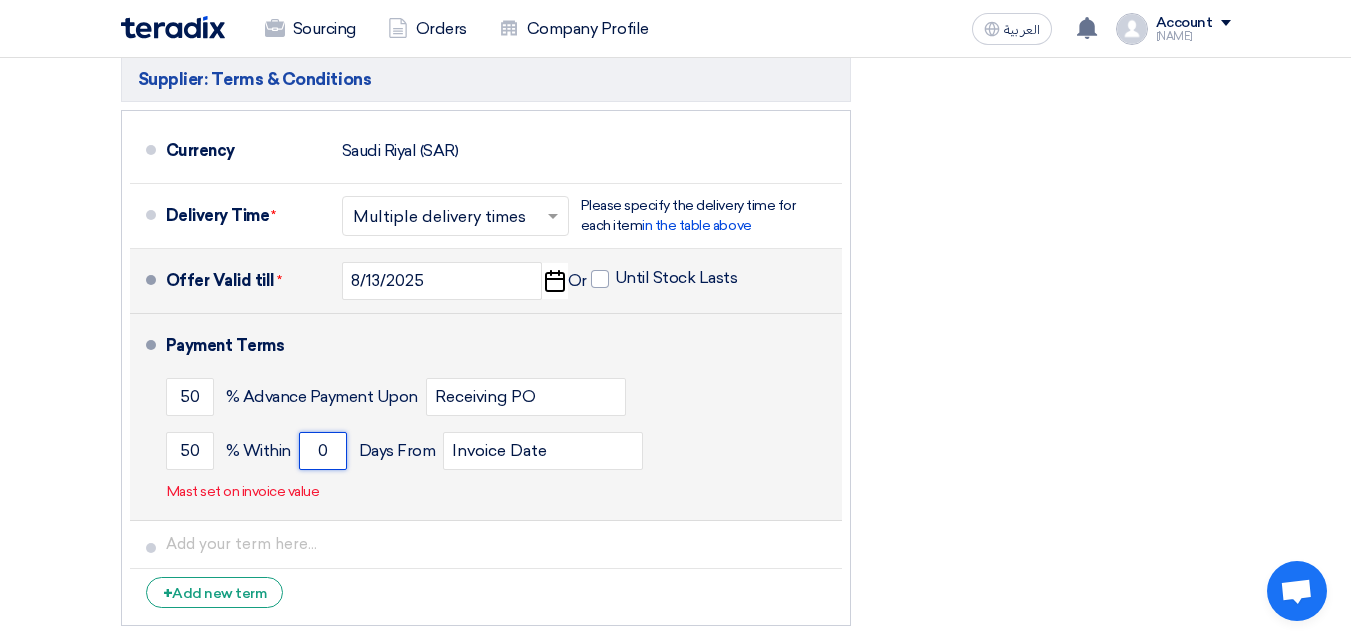 click on "0" 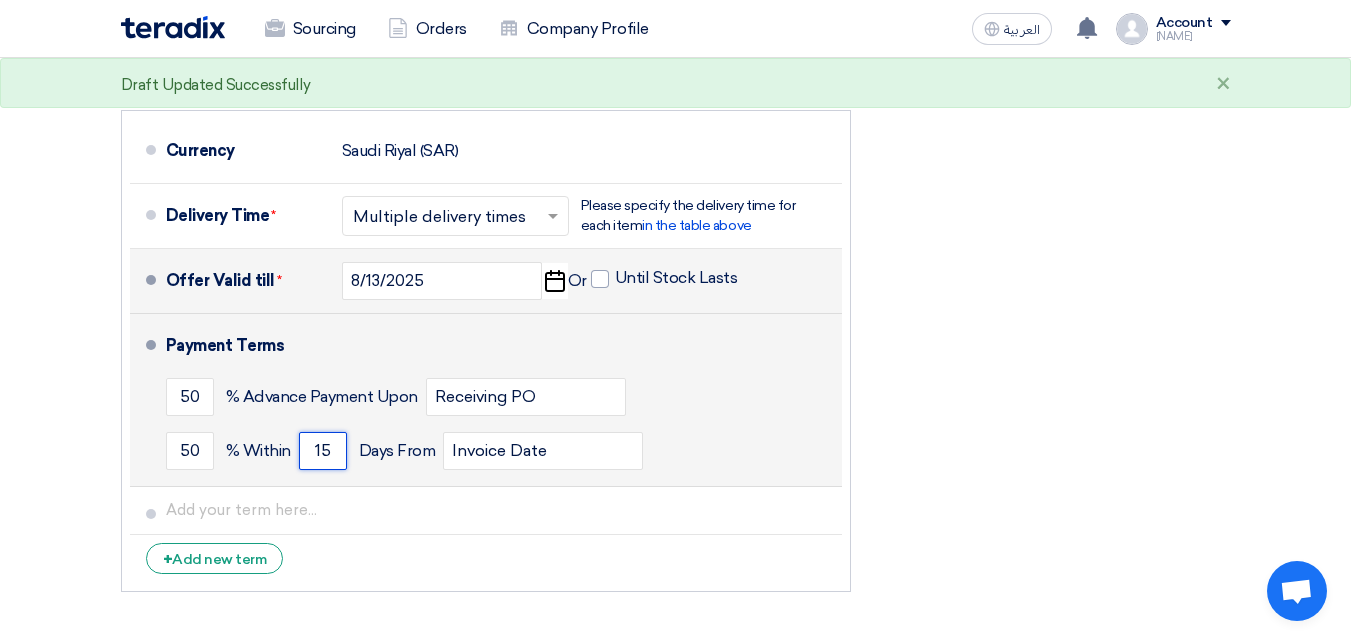 type on "1" 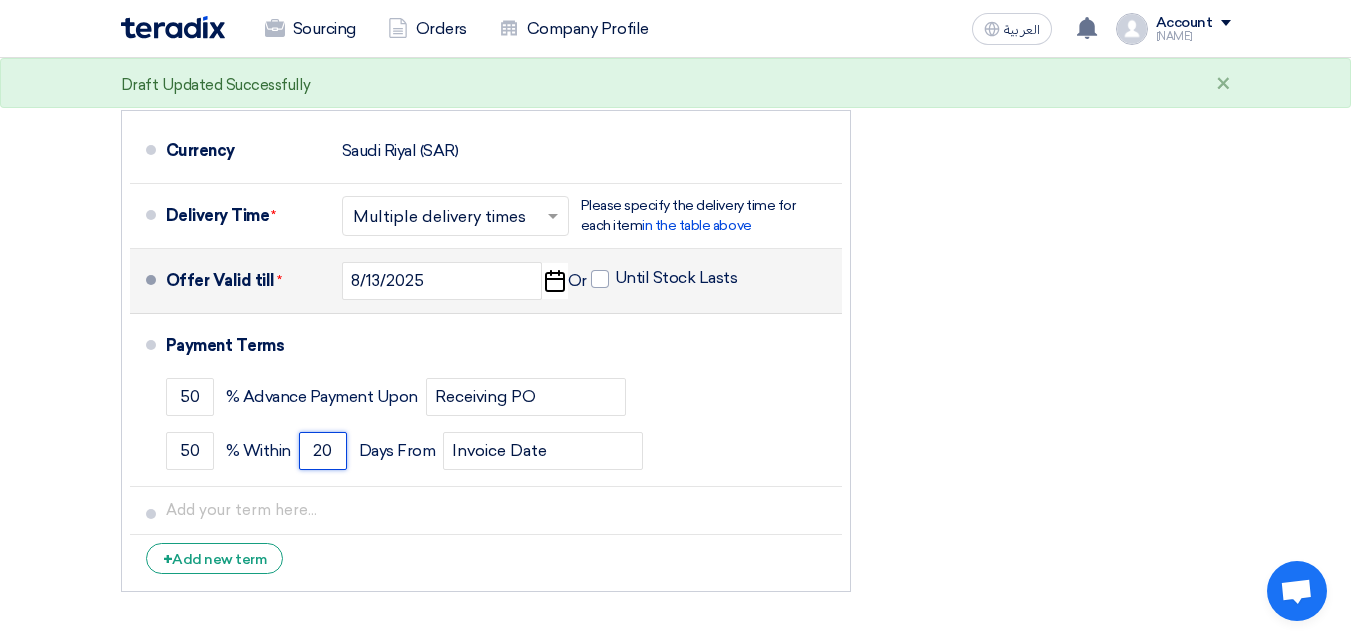 type on "20" 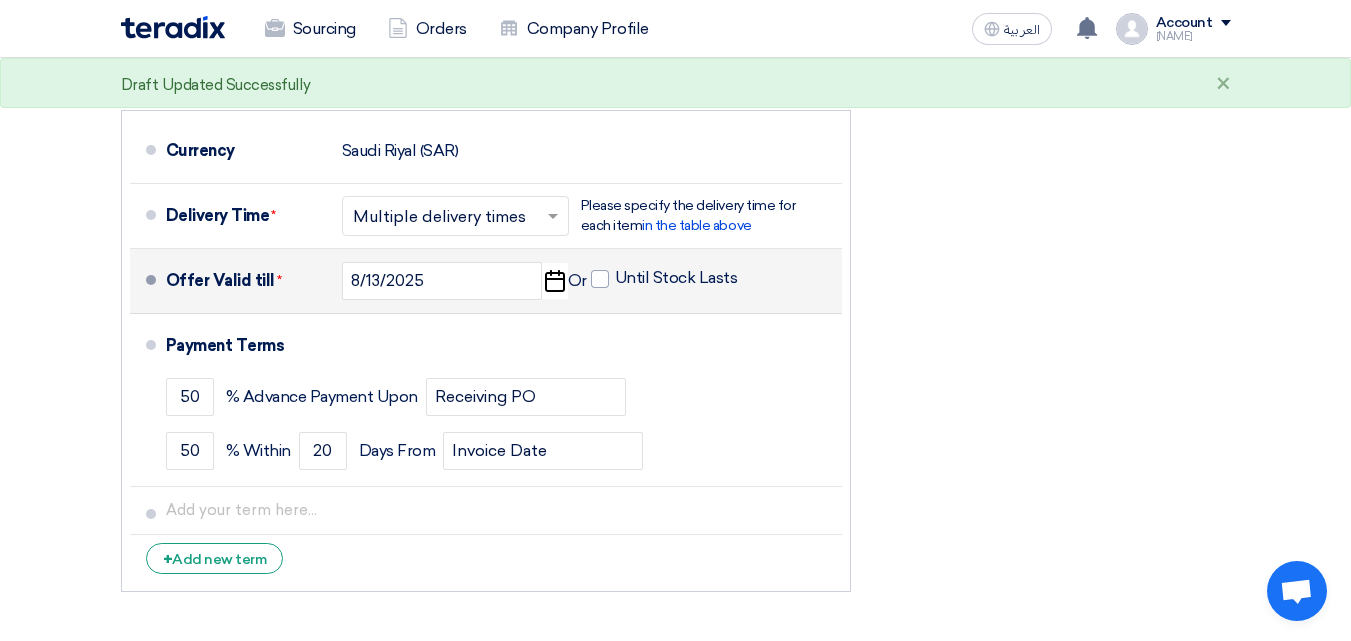 click on "Financial Offer Summary
Subtotal
Saudi Riyal (SAR)
0
Taxes
Saudi Riyal (SAR)" 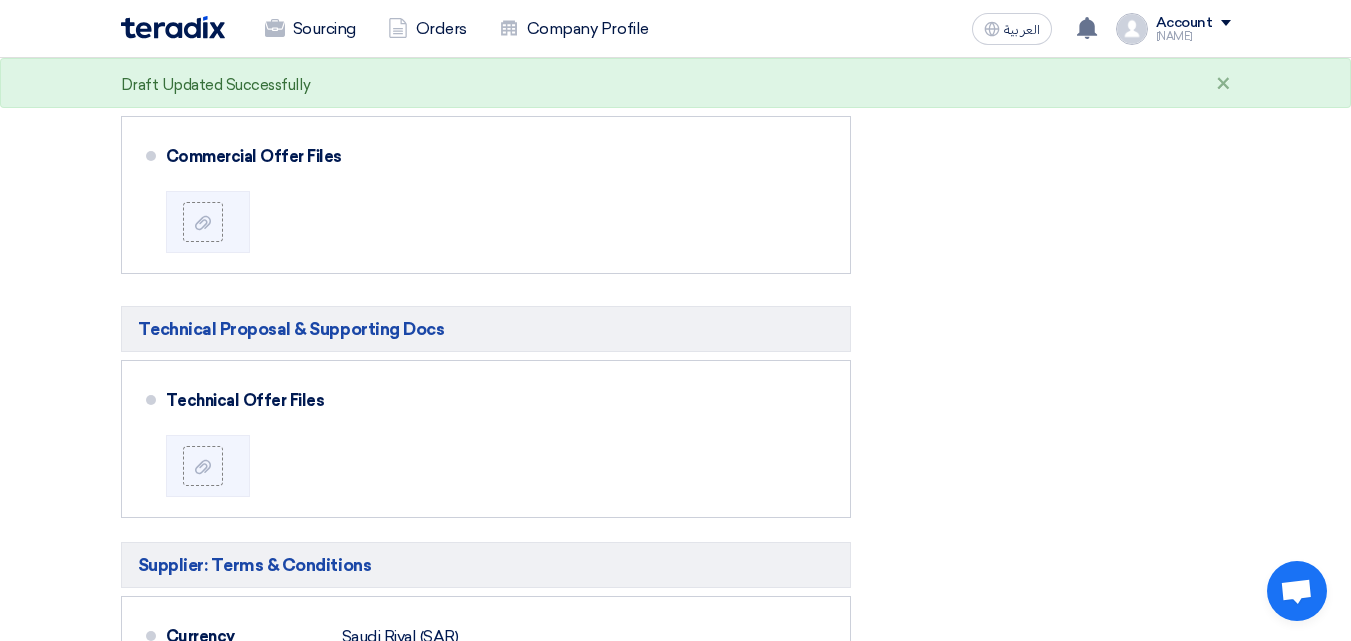 scroll, scrollTop: 800, scrollLeft: 0, axis: vertical 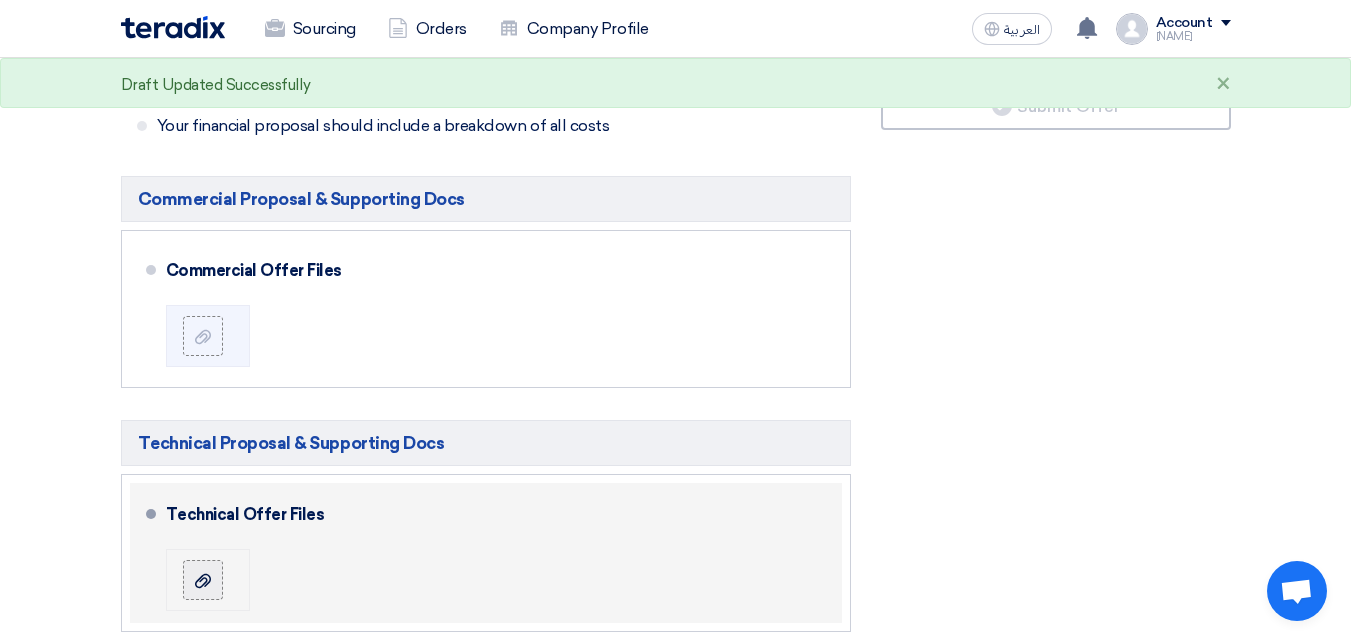 click 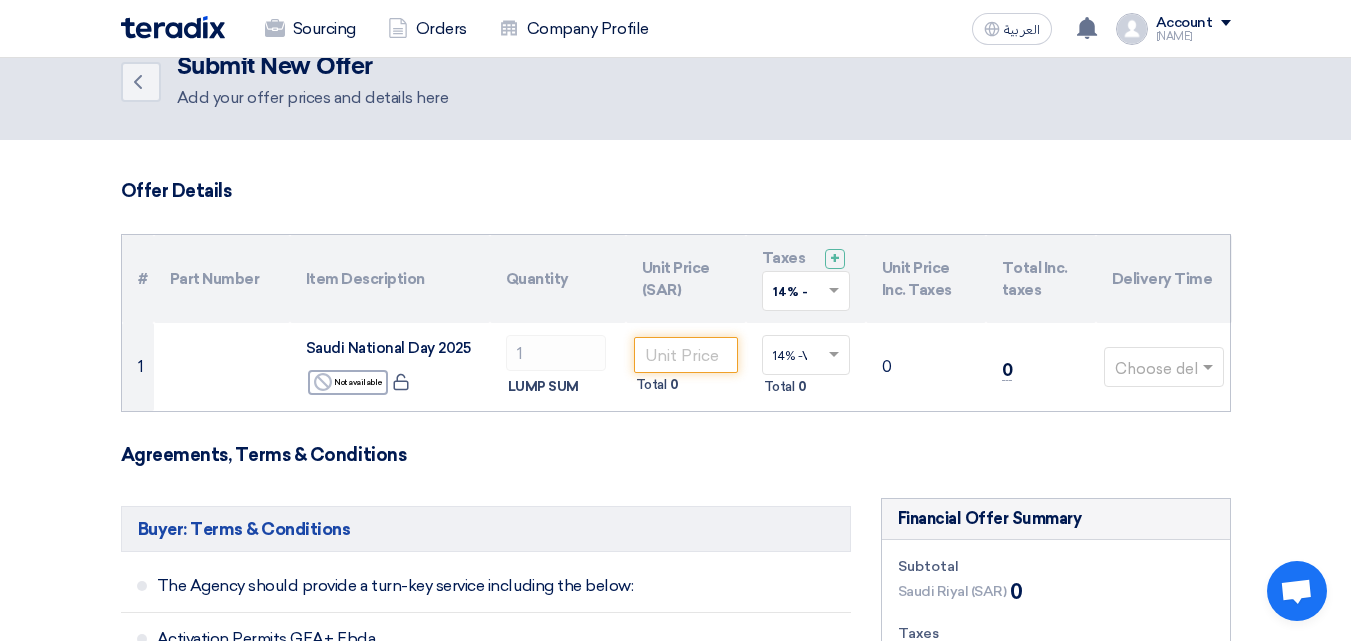 scroll, scrollTop: 0, scrollLeft: 0, axis: both 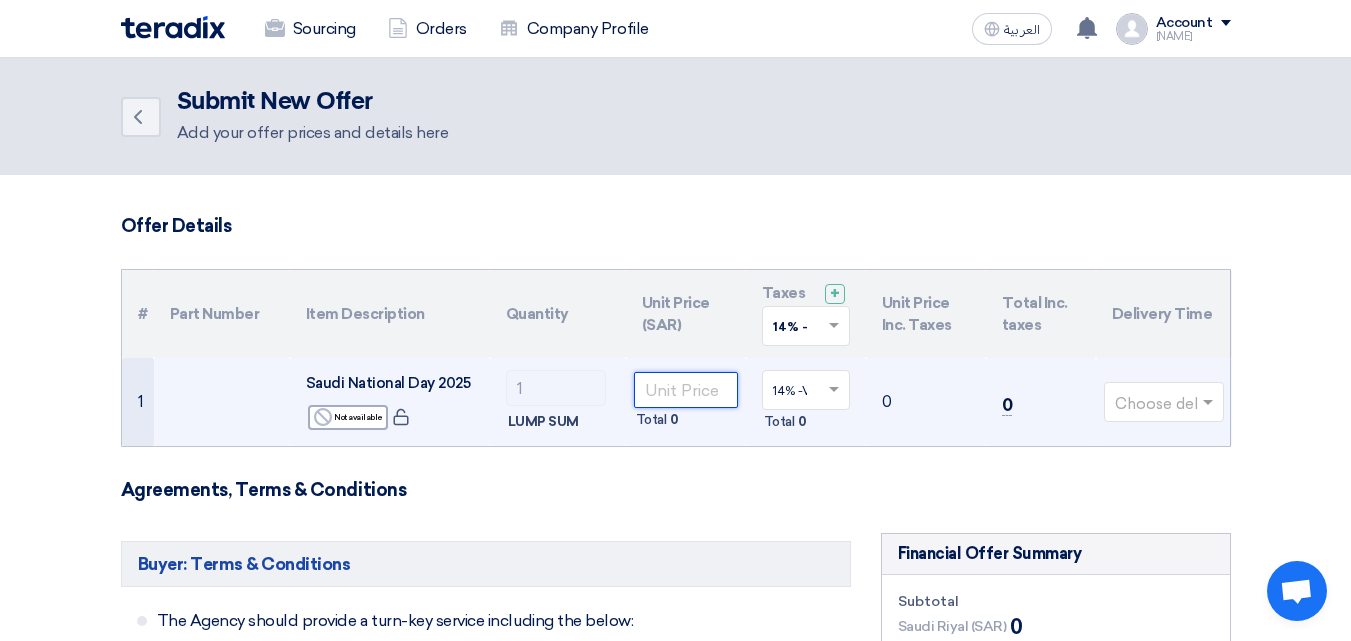 click 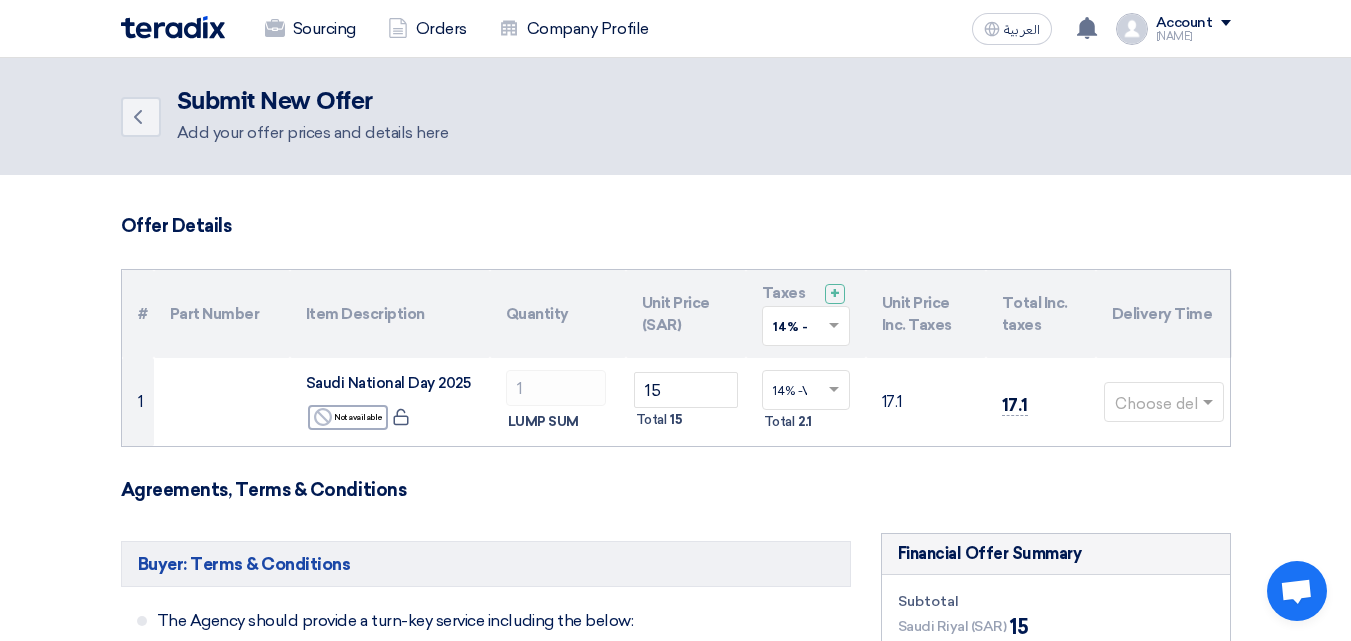 click on "Buyer: Terms & Conditions
The Agency should provide a turn-key service including the below:
Activation Permits GEA+ Ebda
Event set-up including production/rental, installation and dismantling of all event elements.
(3d visualizations and sizes should be included in the technical proposal+ Roming shows videos)" 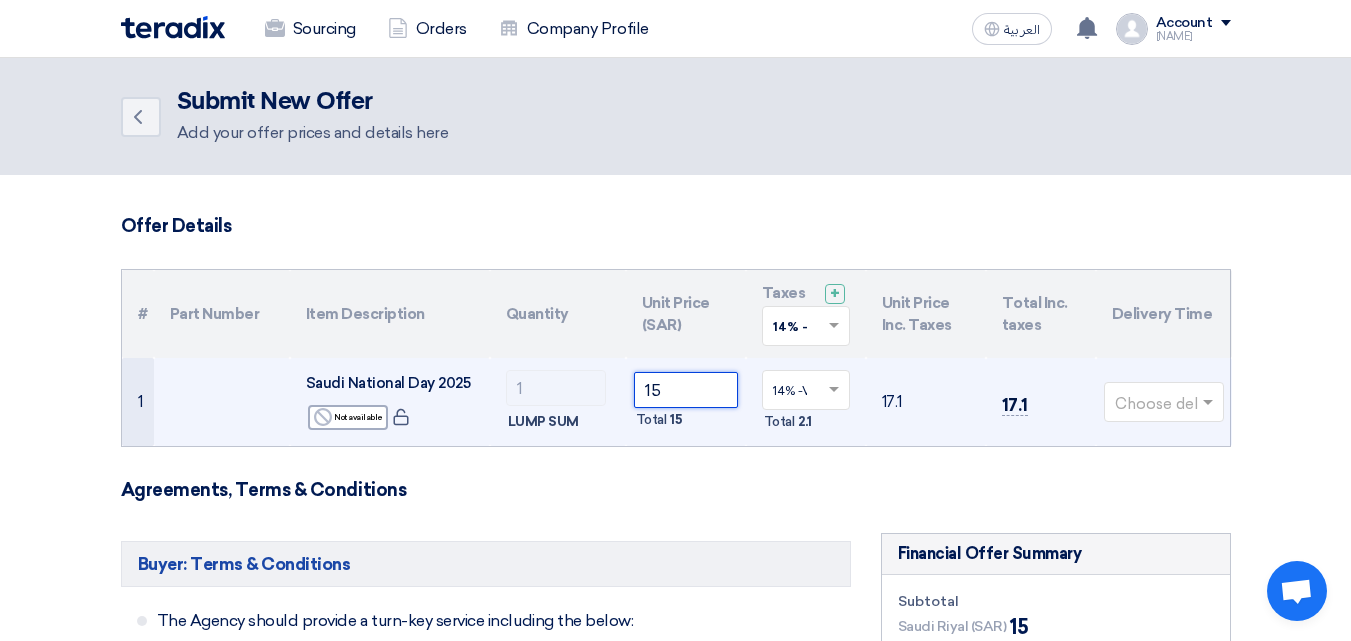 click on "15" 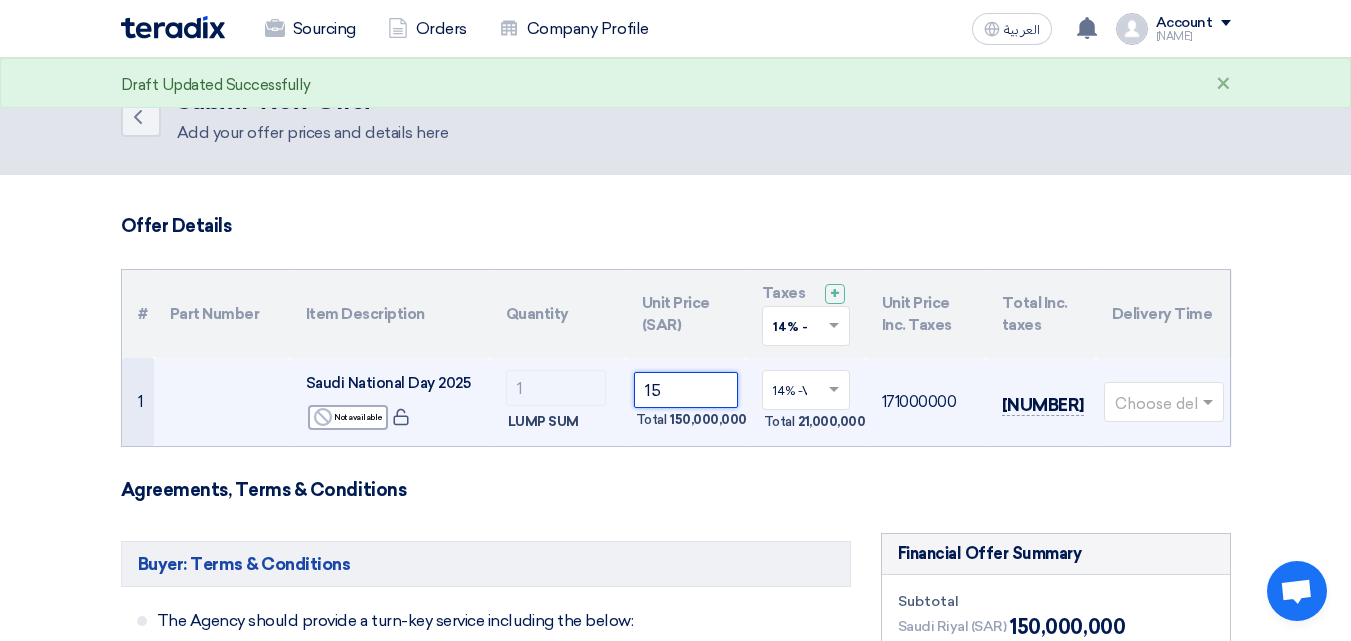 scroll, scrollTop: 0, scrollLeft: 0, axis: both 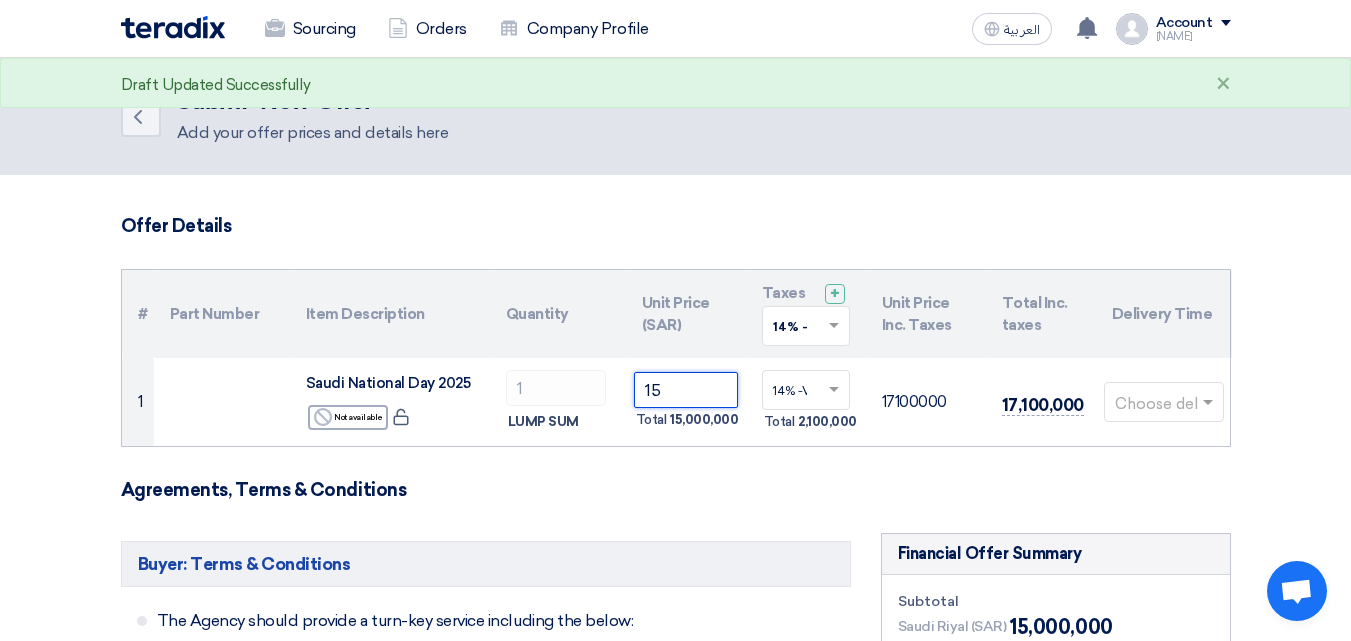 type on "[NUMBER]" 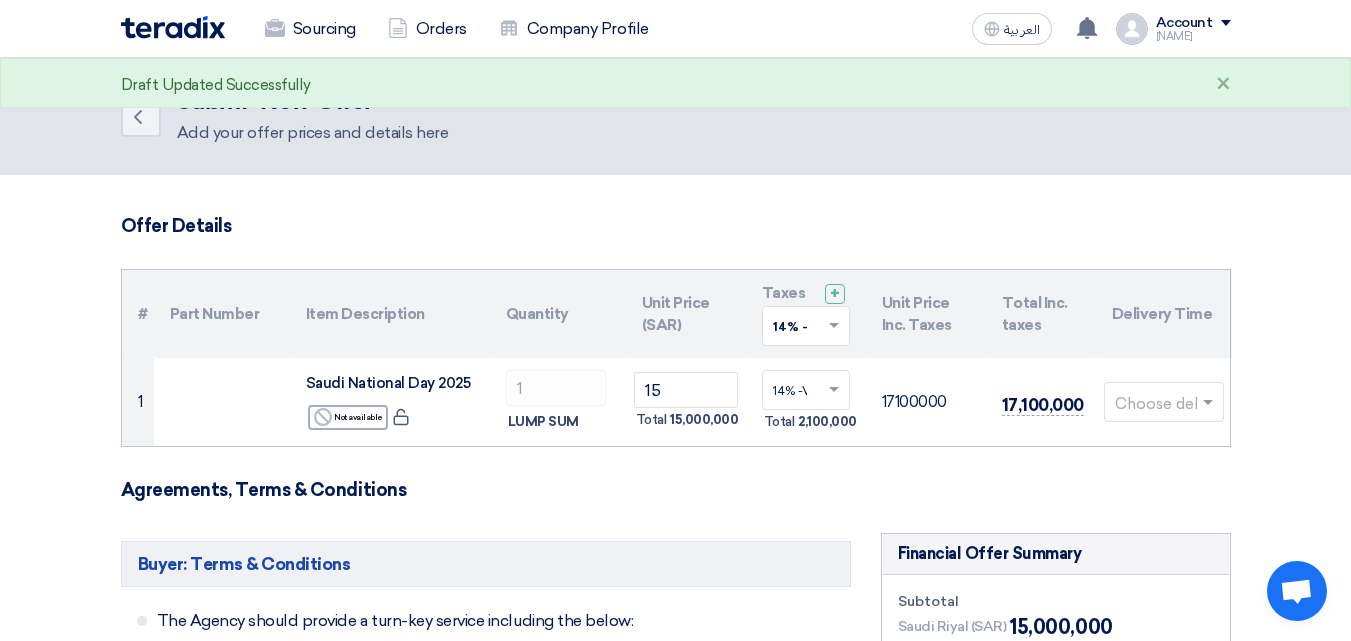 click on "Agreements, Terms & Conditions" 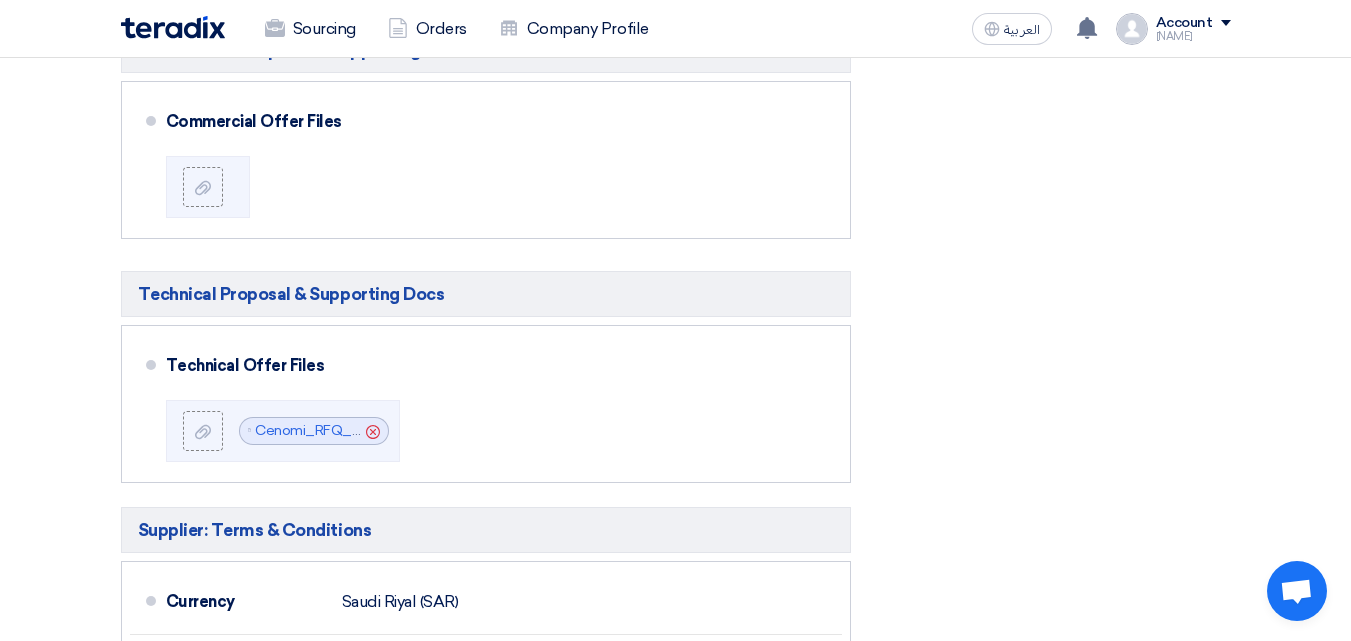 scroll, scrollTop: 700, scrollLeft: 0, axis: vertical 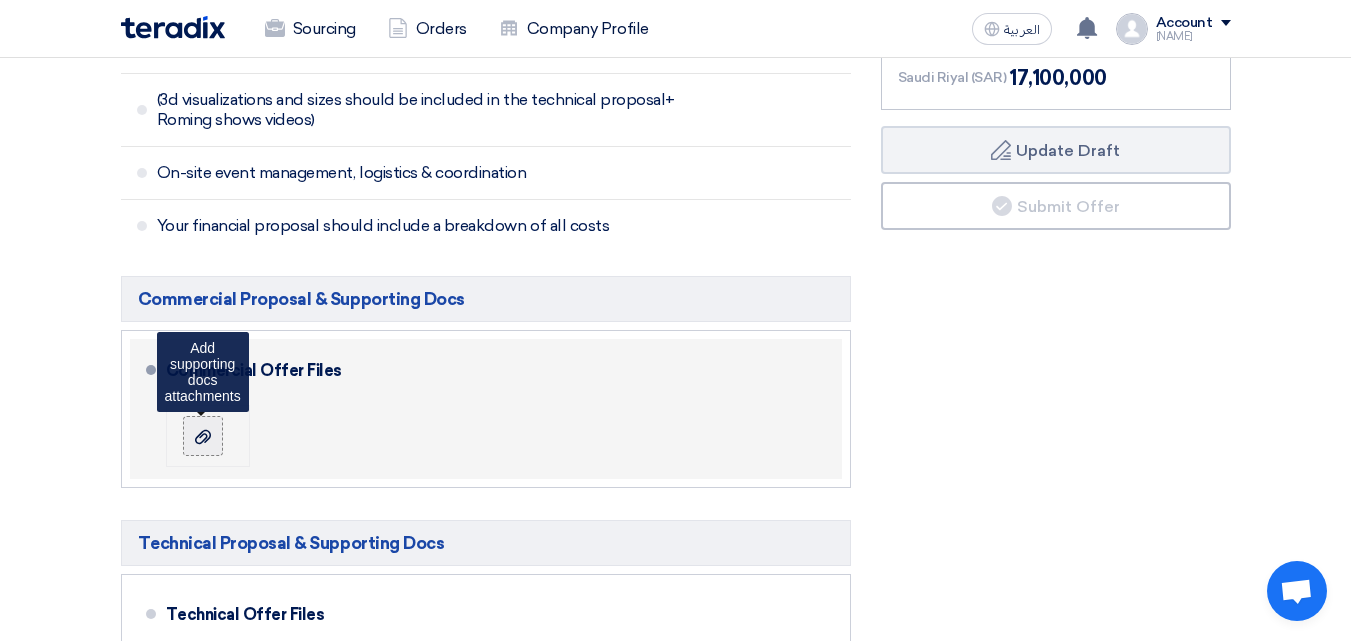 click 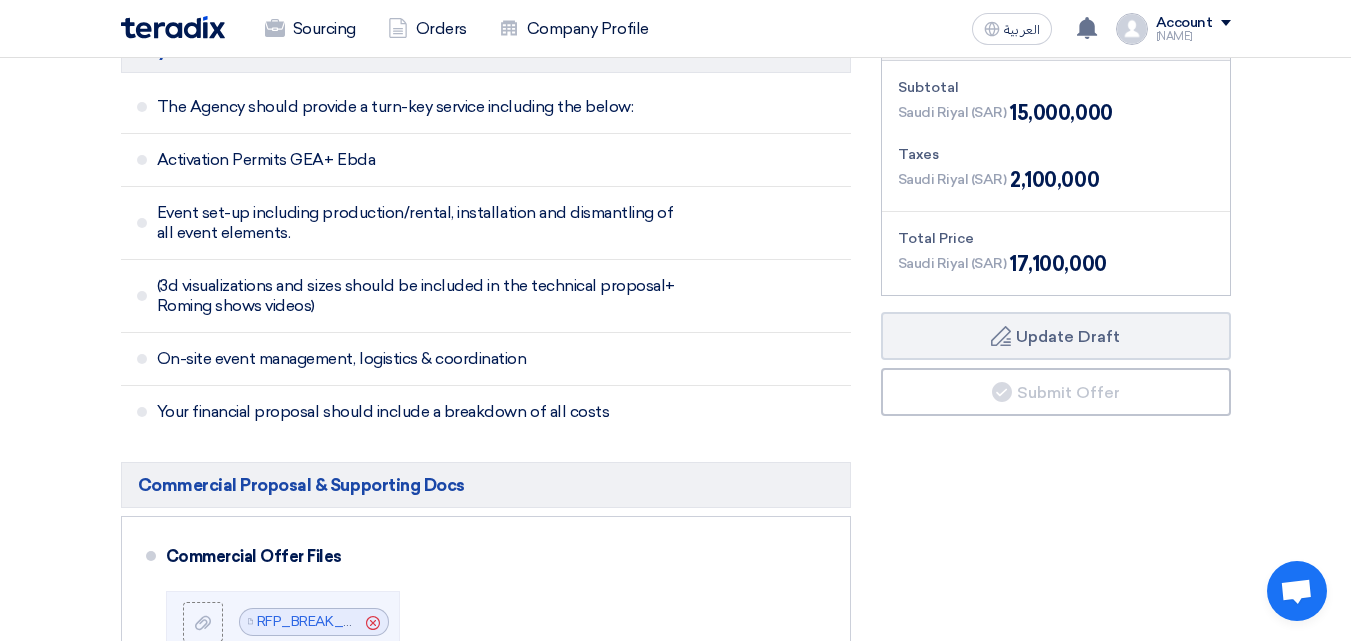 scroll, scrollTop: 300, scrollLeft: 0, axis: vertical 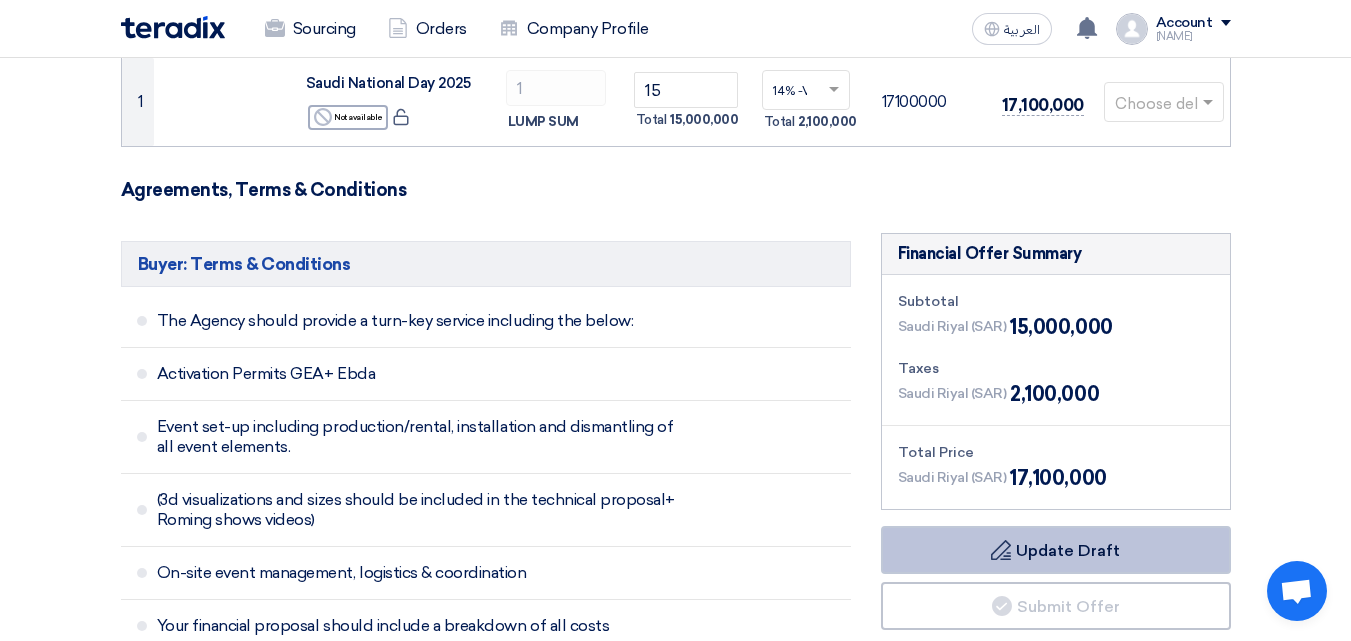 click on "Draft
Update Draft" 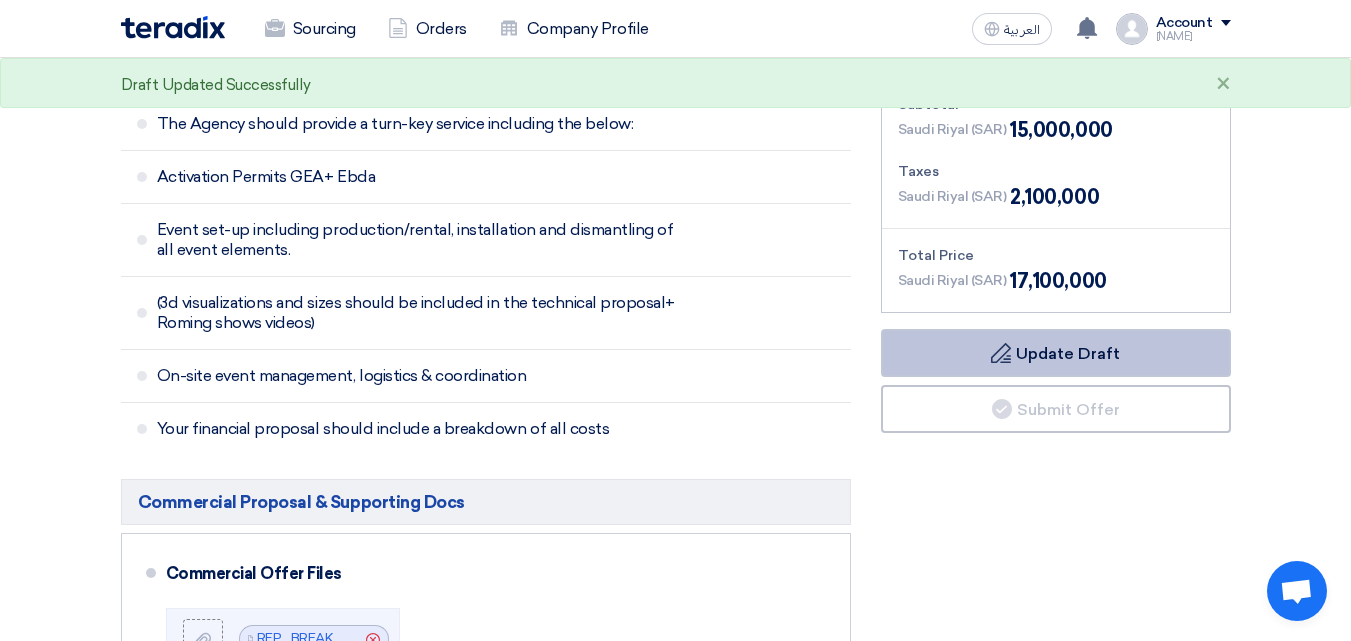 scroll, scrollTop: 500, scrollLeft: 0, axis: vertical 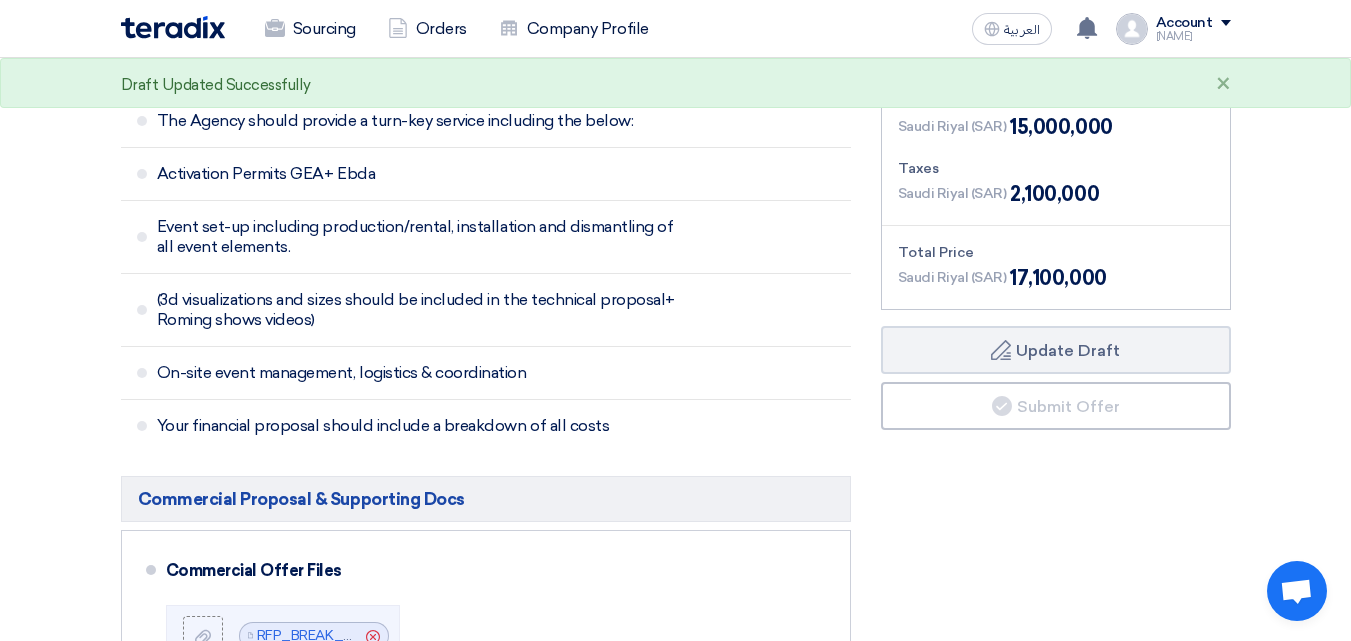 click on "Financial Offer Summary
Subtotal
Saudi Riyal (SAR)
15,000,000
Taxes
Draft" 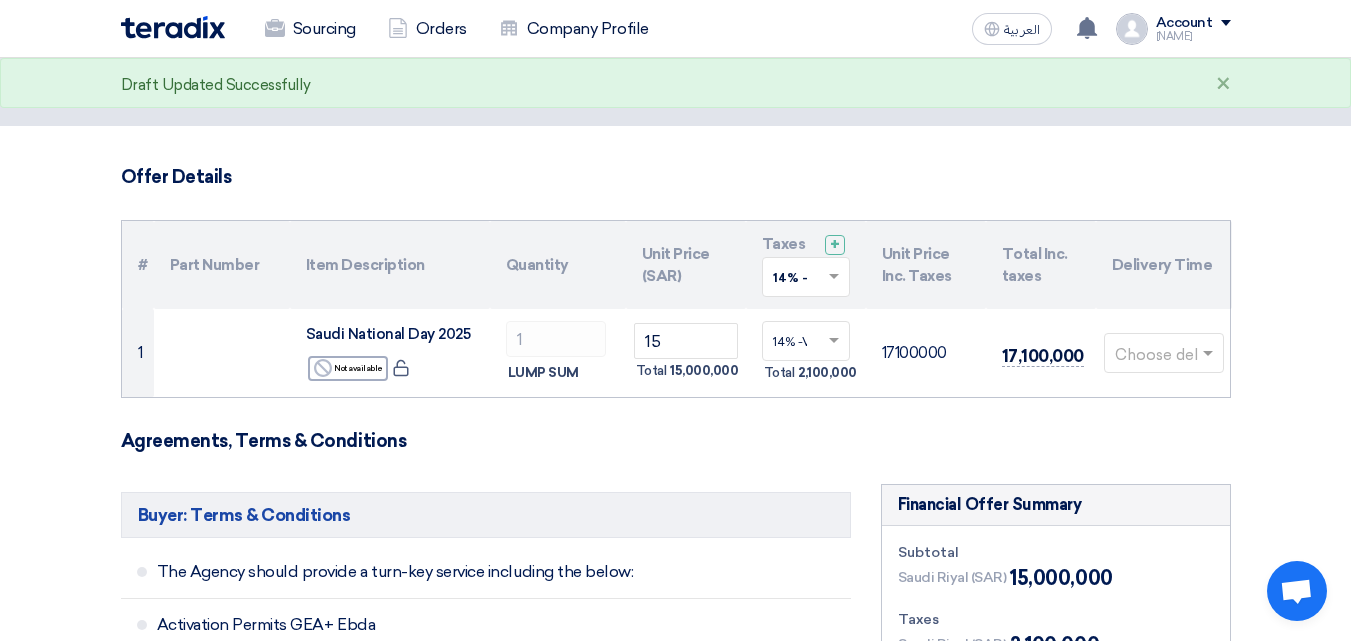 scroll, scrollTop: 0, scrollLeft: 0, axis: both 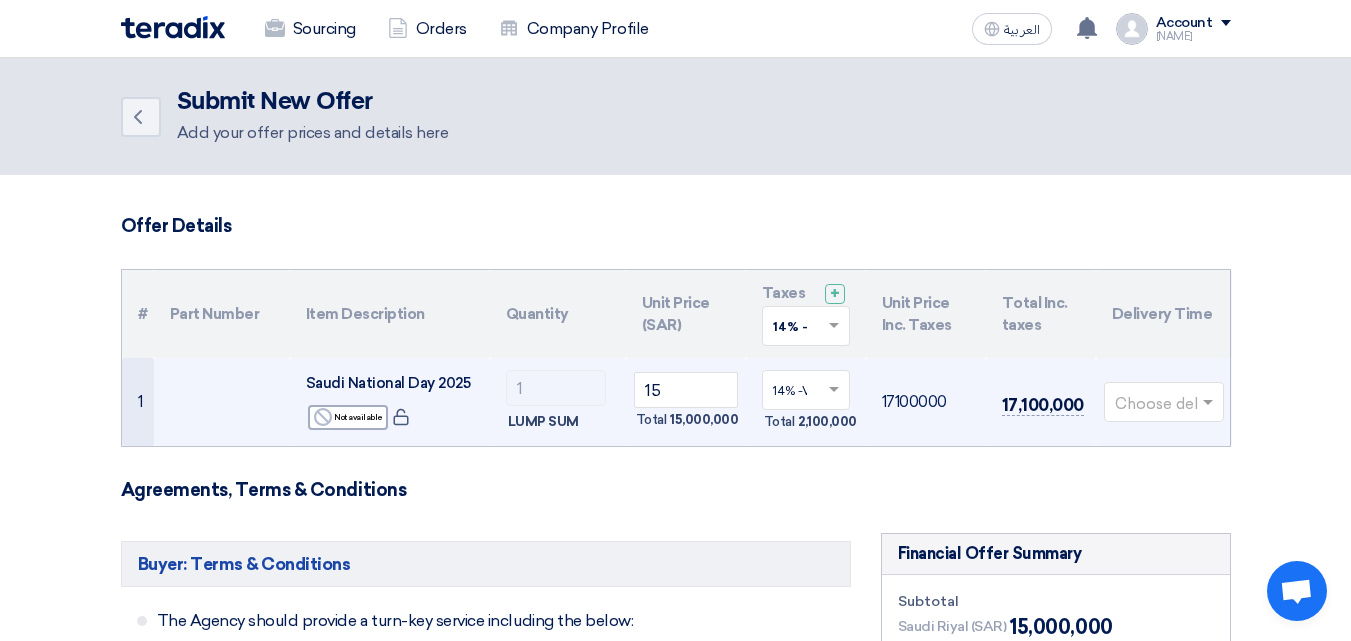 click 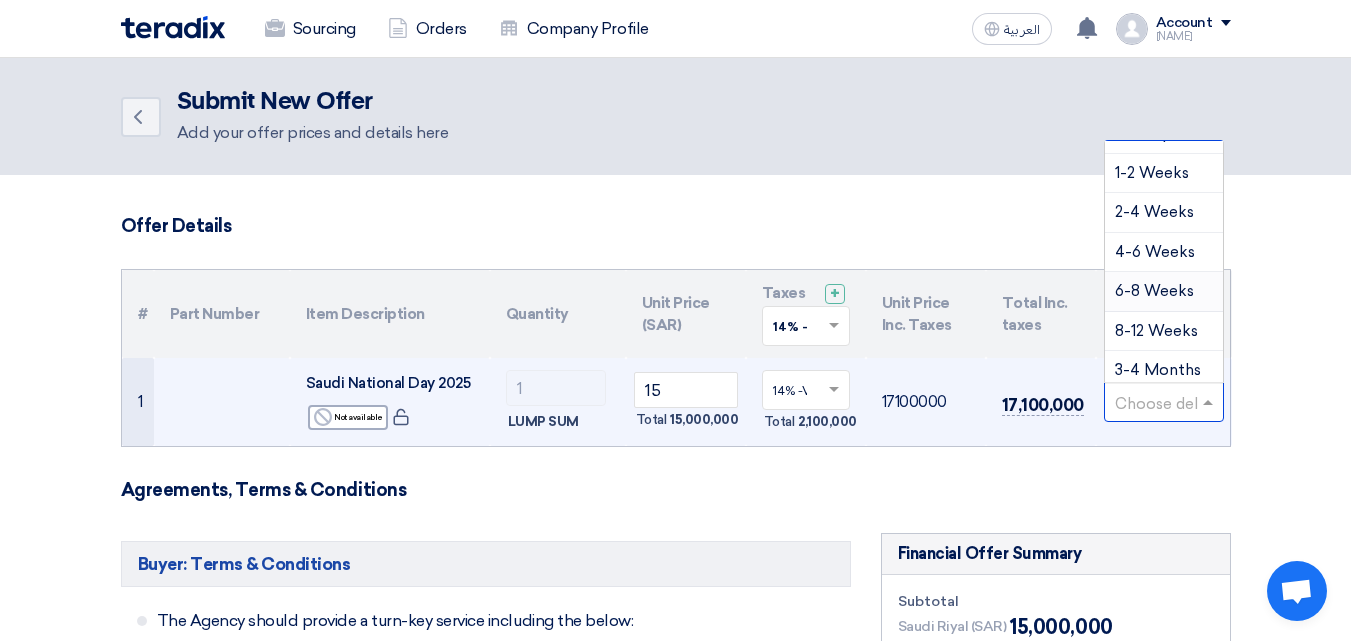 scroll, scrollTop: 100, scrollLeft: 0, axis: vertical 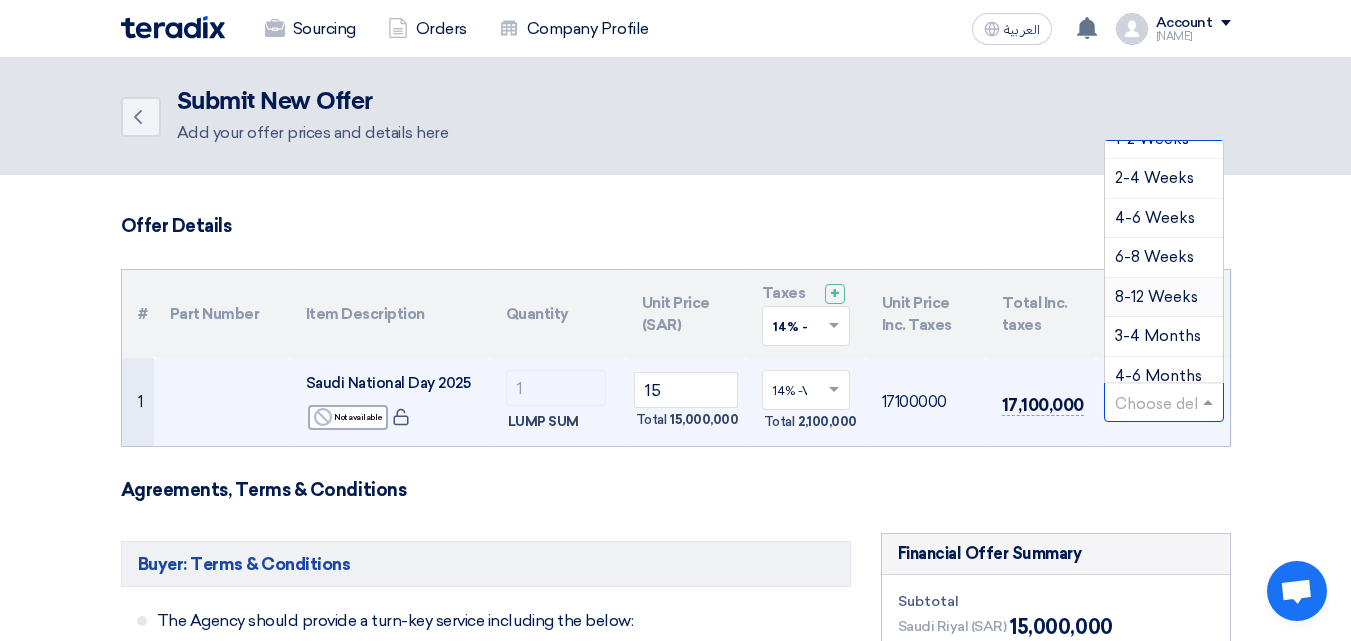 click on "8-12 Weeks" at bounding box center (1156, 297) 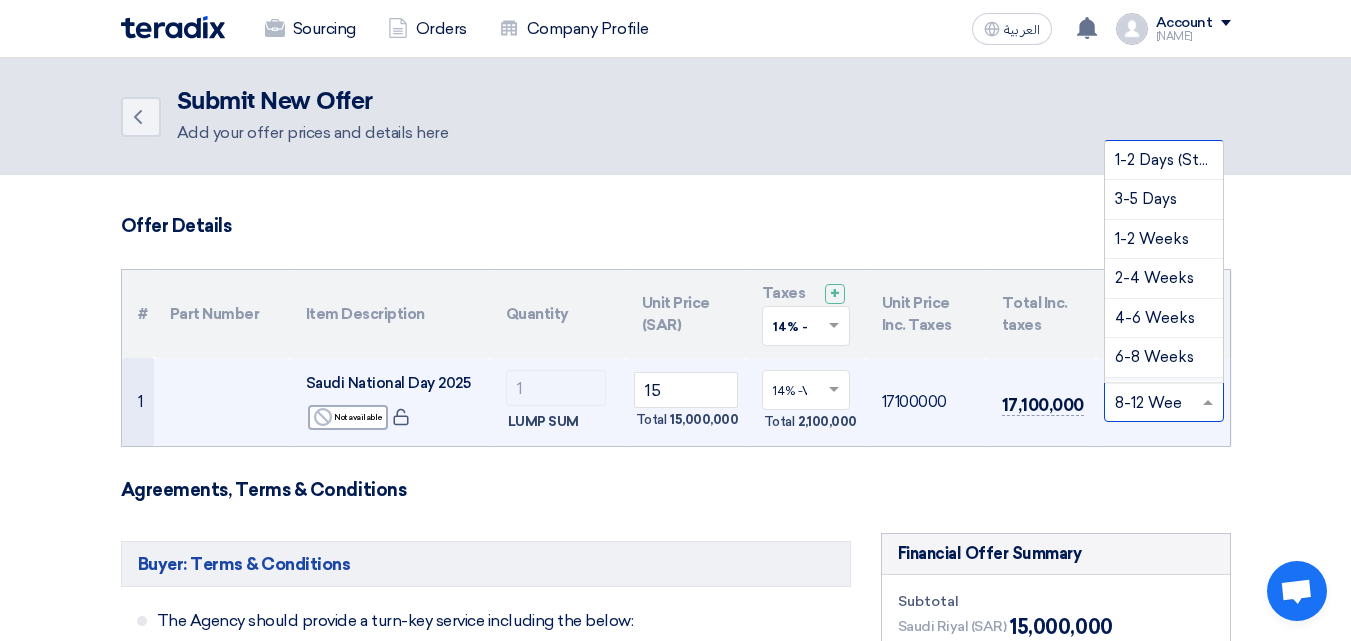 click 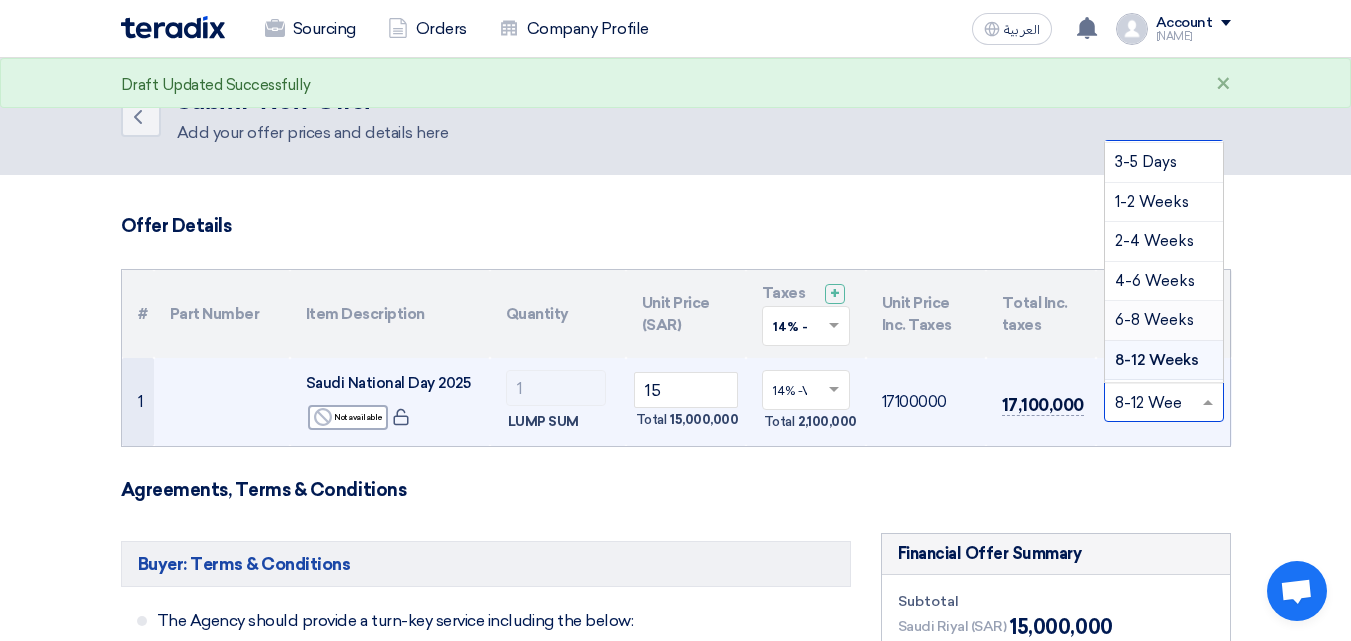 click on "6-8 Weeks" at bounding box center [1154, 320] 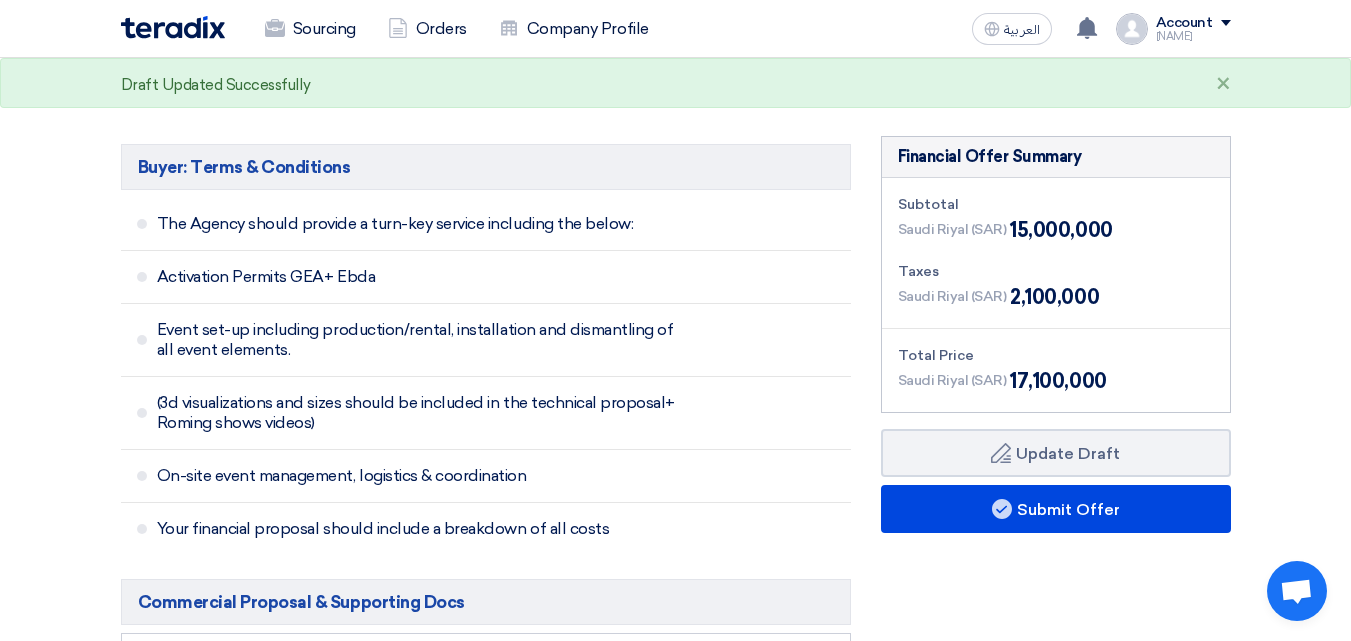 scroll, scrollTop: 200, scrollLeft: 0, axis: vertical 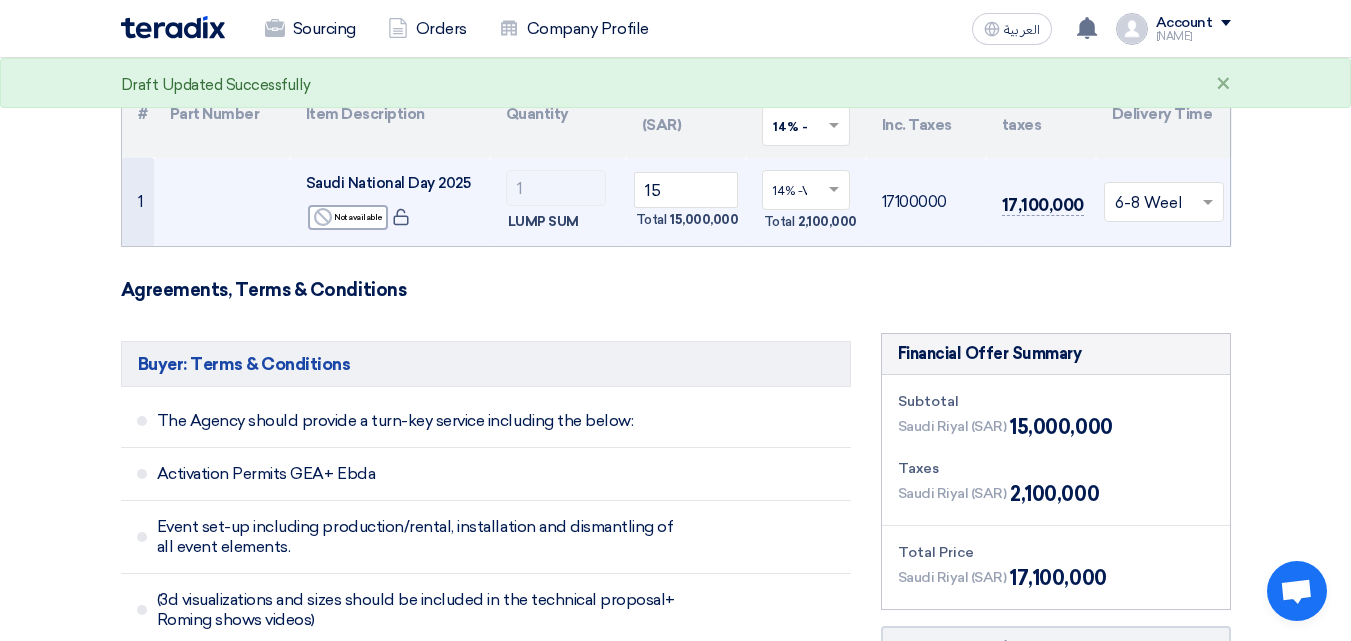 click 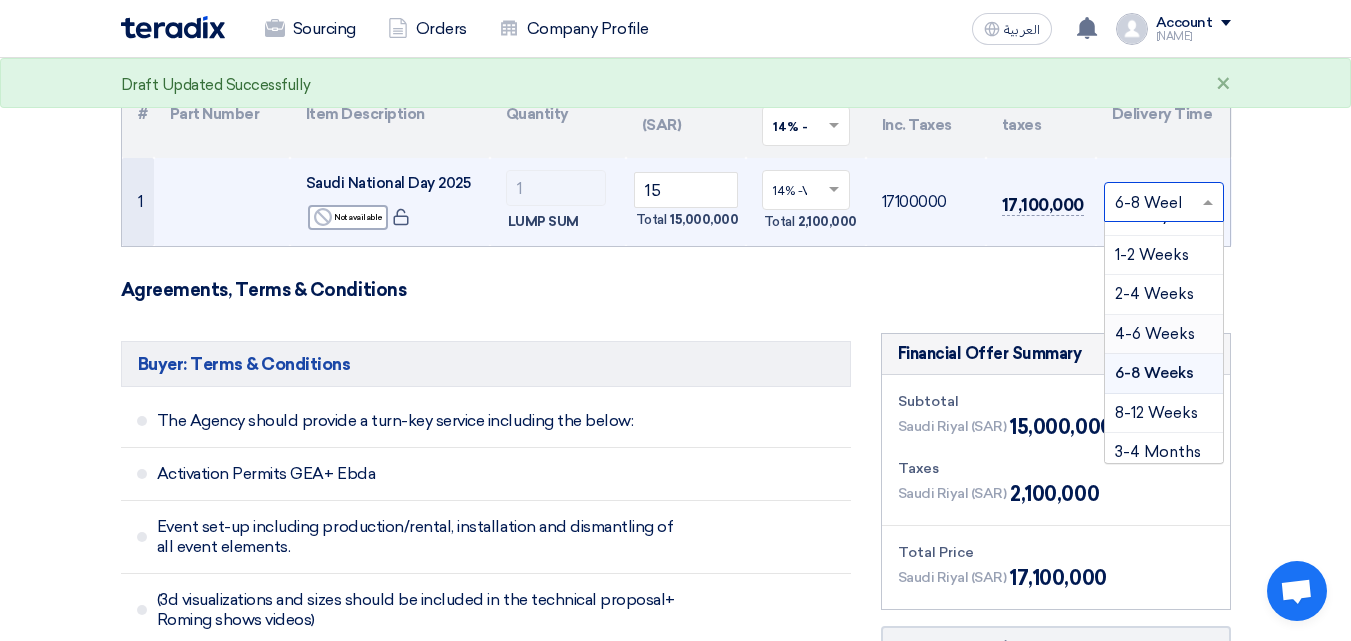 scroll, scrollTop: 100, scrollLeft: 0, axis: vertical 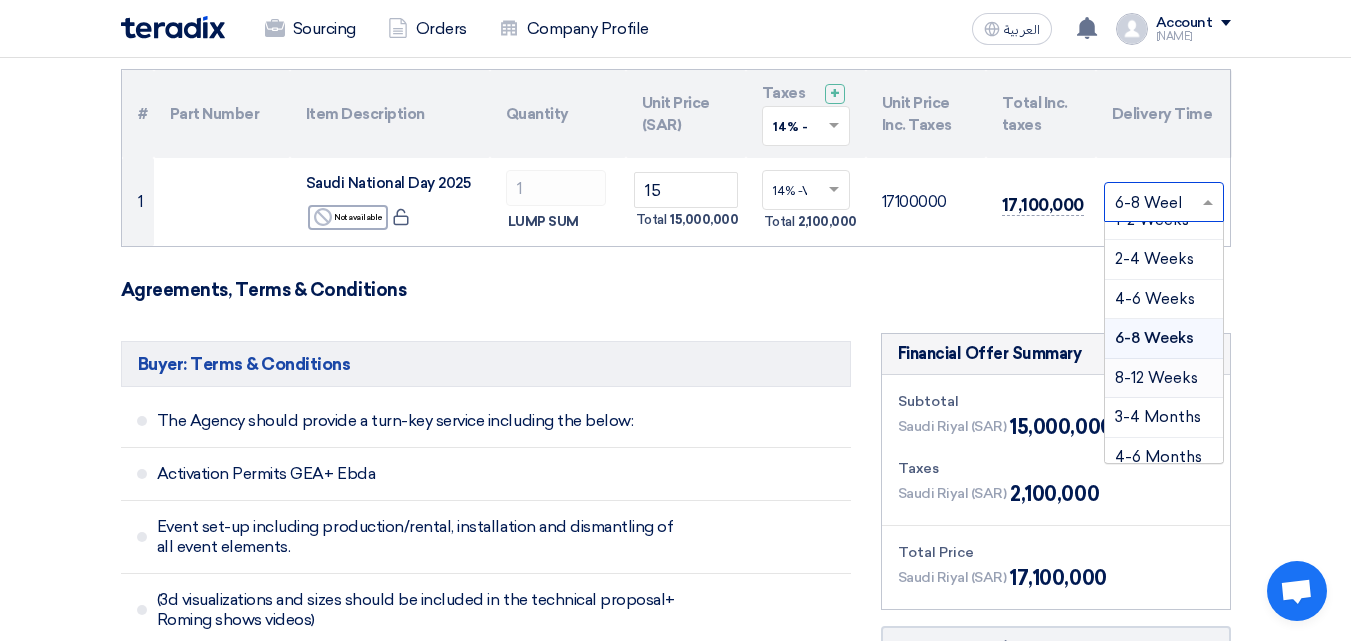 click on "Agreements, Terms & Conditions" 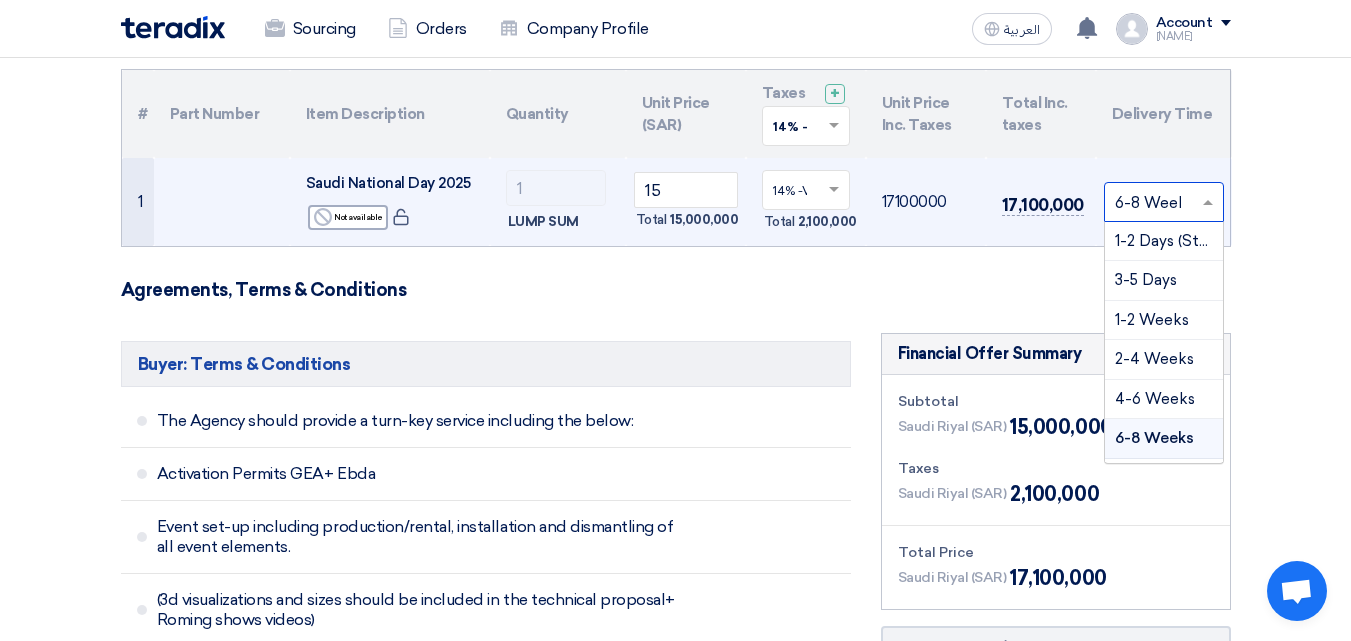 click 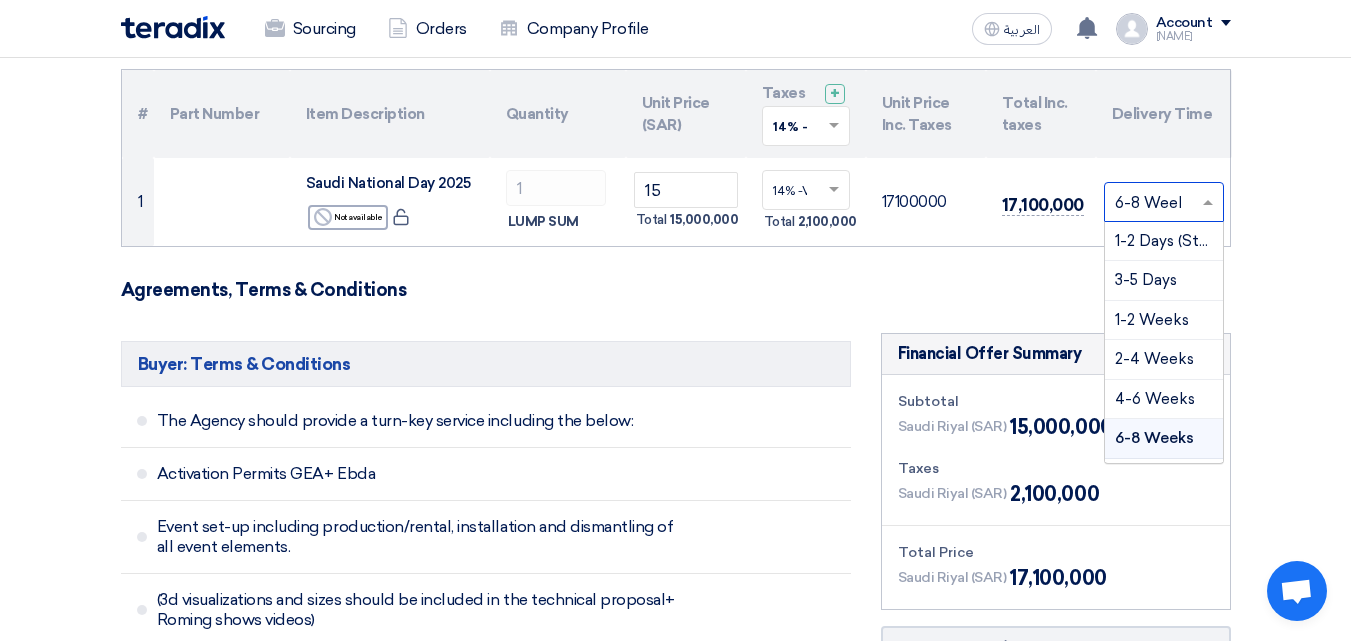 click on "#
Part Number
Item Description
Quantity
Unit Price (SAR)
Taxes
+
'Select taxes...
14% -VAT" 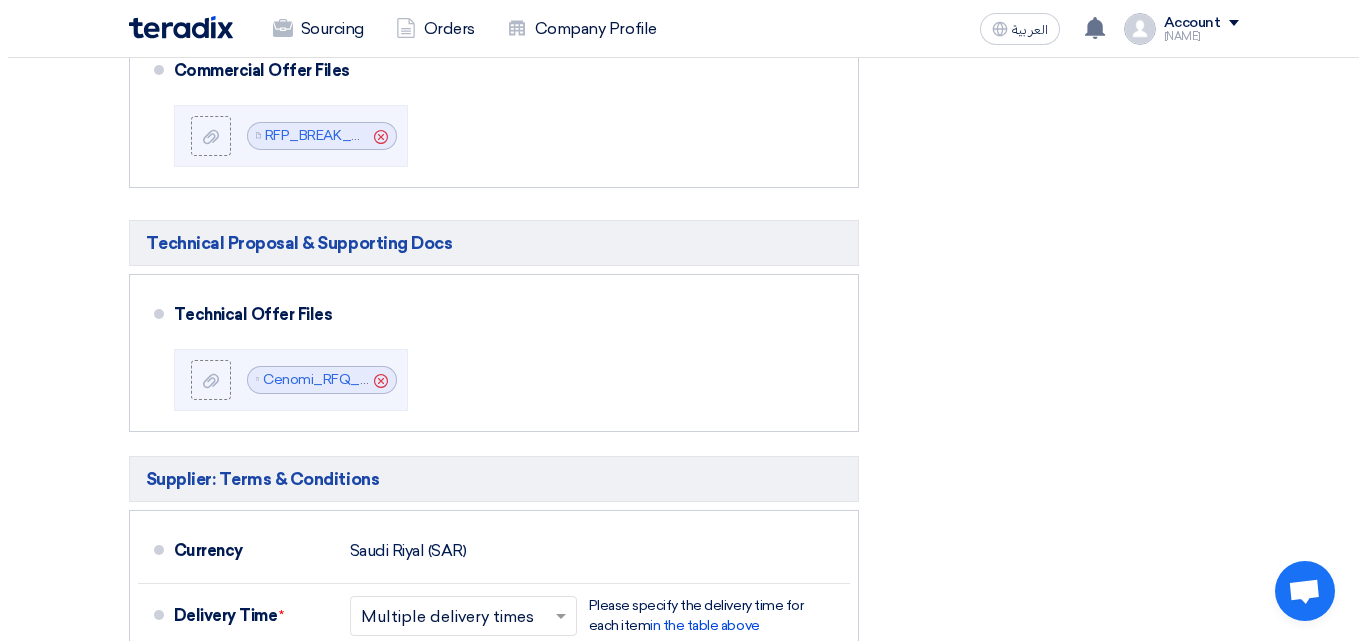 scroll, scrollTop: 400, scrollLeft: 0, axis: vertical 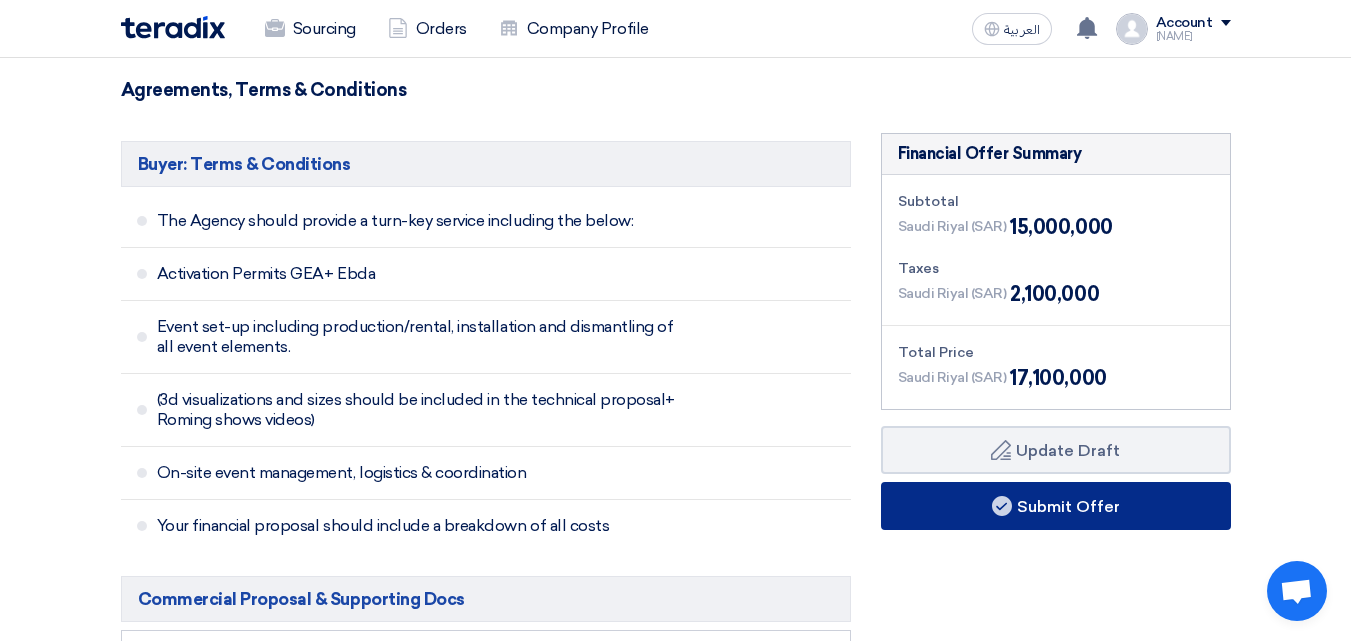 click on "Submit Offer" 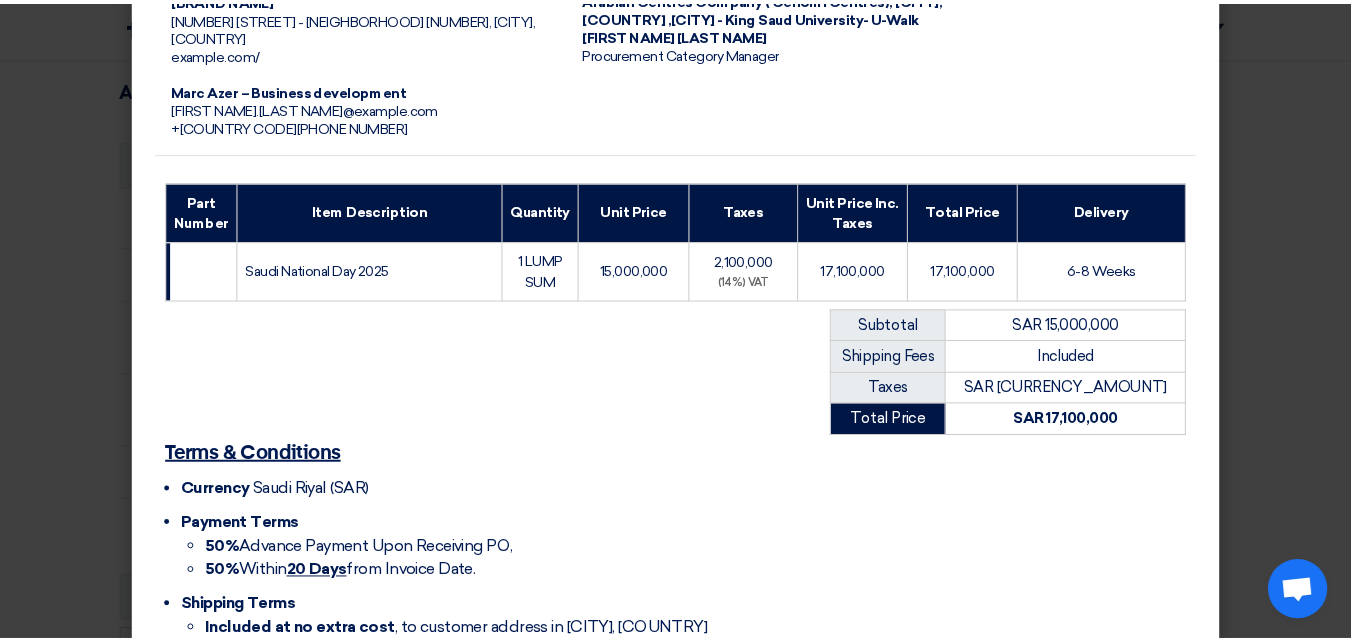 scroll, scrollTop: 100, scrollLeft: 0, axis: vertical 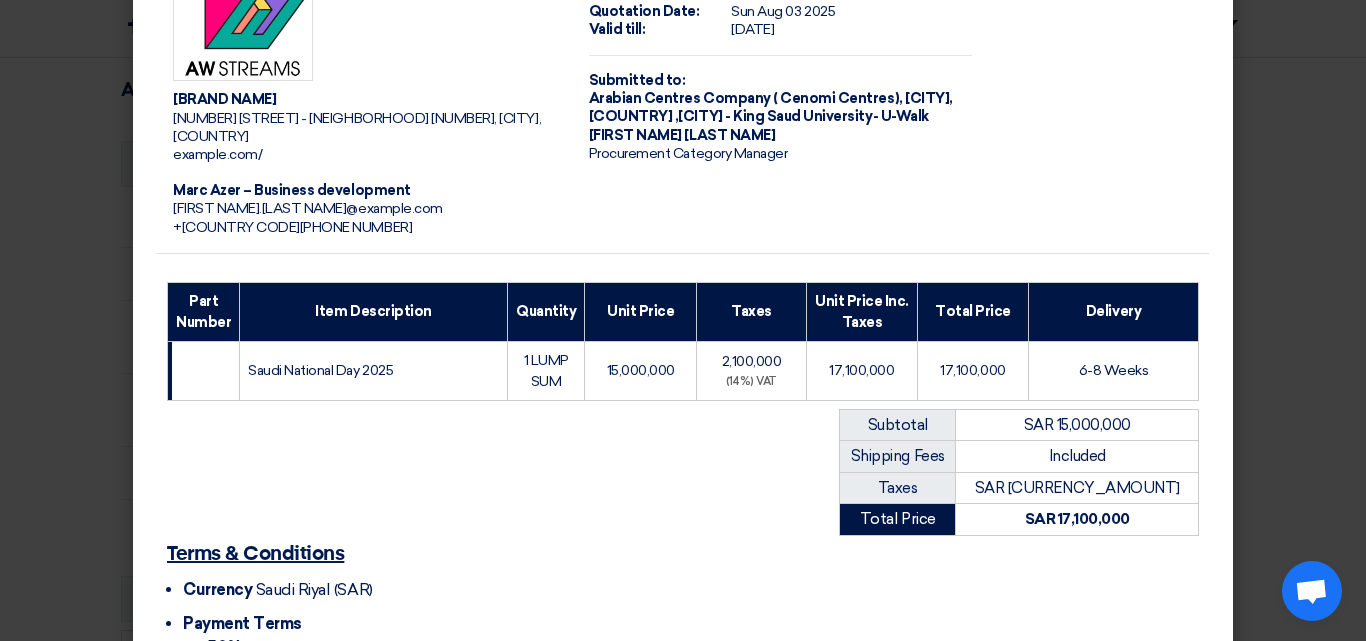 click on "AWstreams
[STREET] - [NEIGHBORHOOD] [NUMBER], [CITY], [COUNTRY]
[EMAIL]
[FIRST] [LAST] – Business development
[EMAIL]
[PHONE]
Quotation
Quotation Date:
[DATE]
Valid till:
[DATE]
Submitted to:
[COMPANY_NAME] ([COMPANY_NAME]),
[CITY], [COUNTRY]
,[CITY] - [LOCATION] - [LOCATION]
[FIRST] [LAST]" 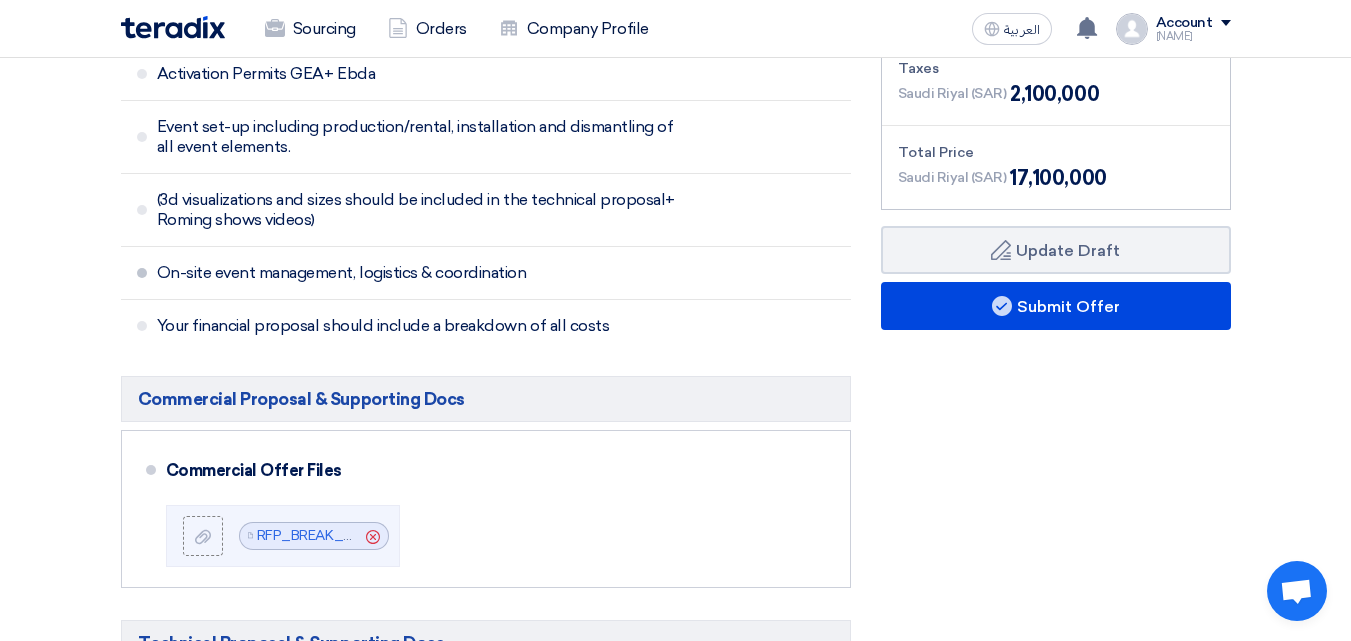scroll, scrollTop: 0, scrollLeft: 0, axis: both 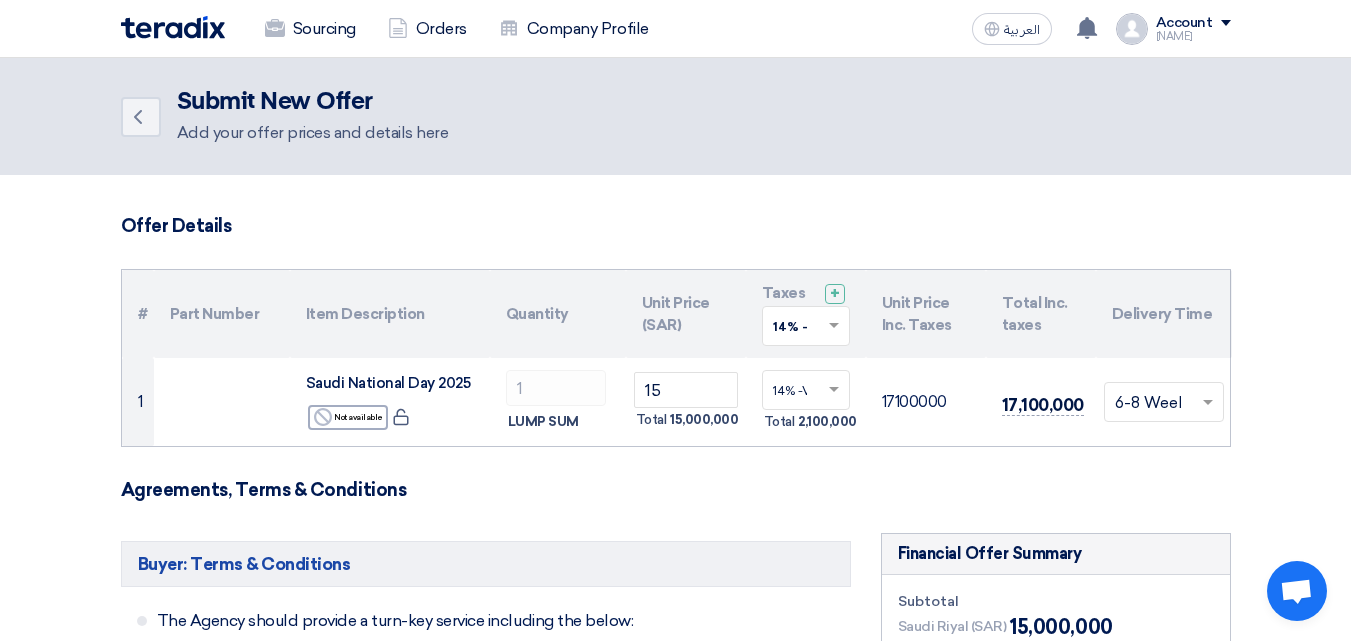 click on "Back" 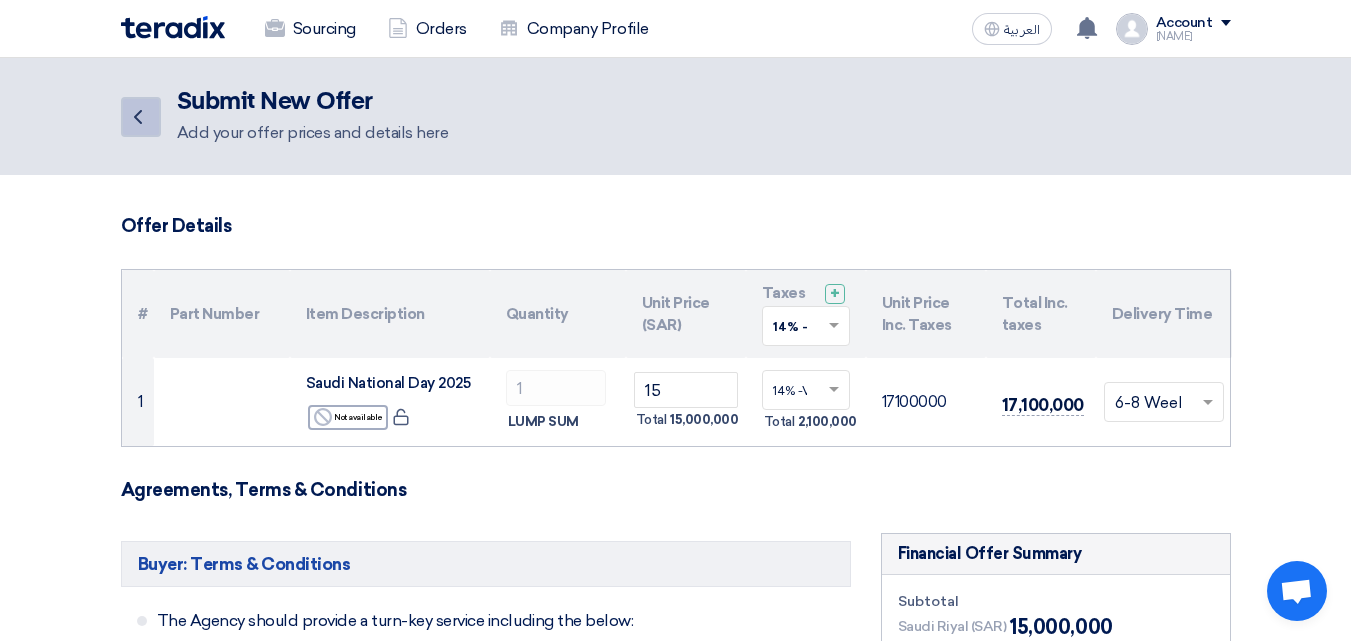 click on "Back" 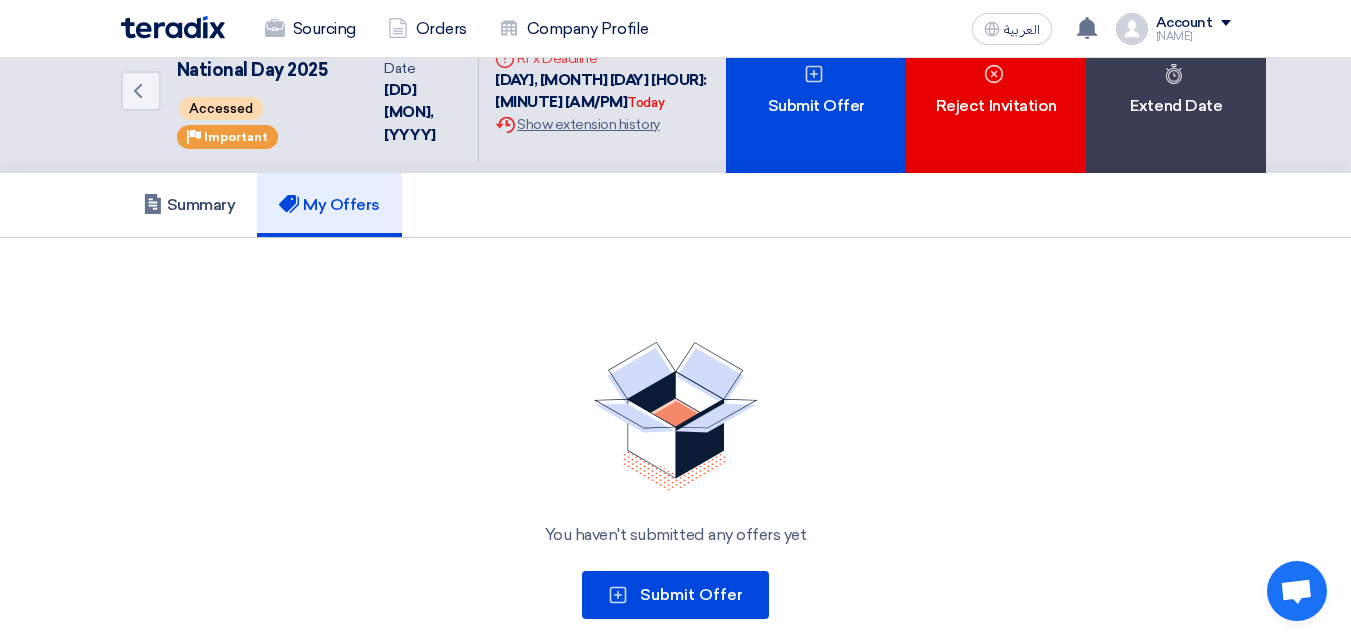 scroll, scrollTop: 0, scrollLeft: 0, axis: both 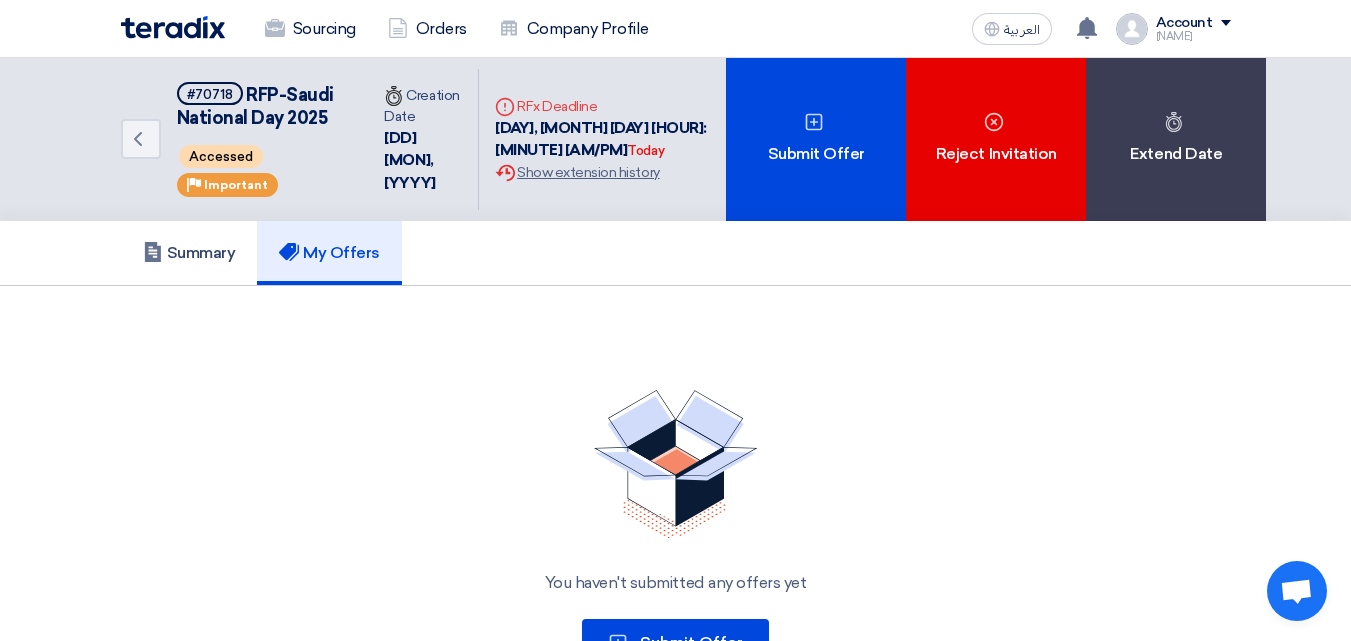 click on "[NAME]" 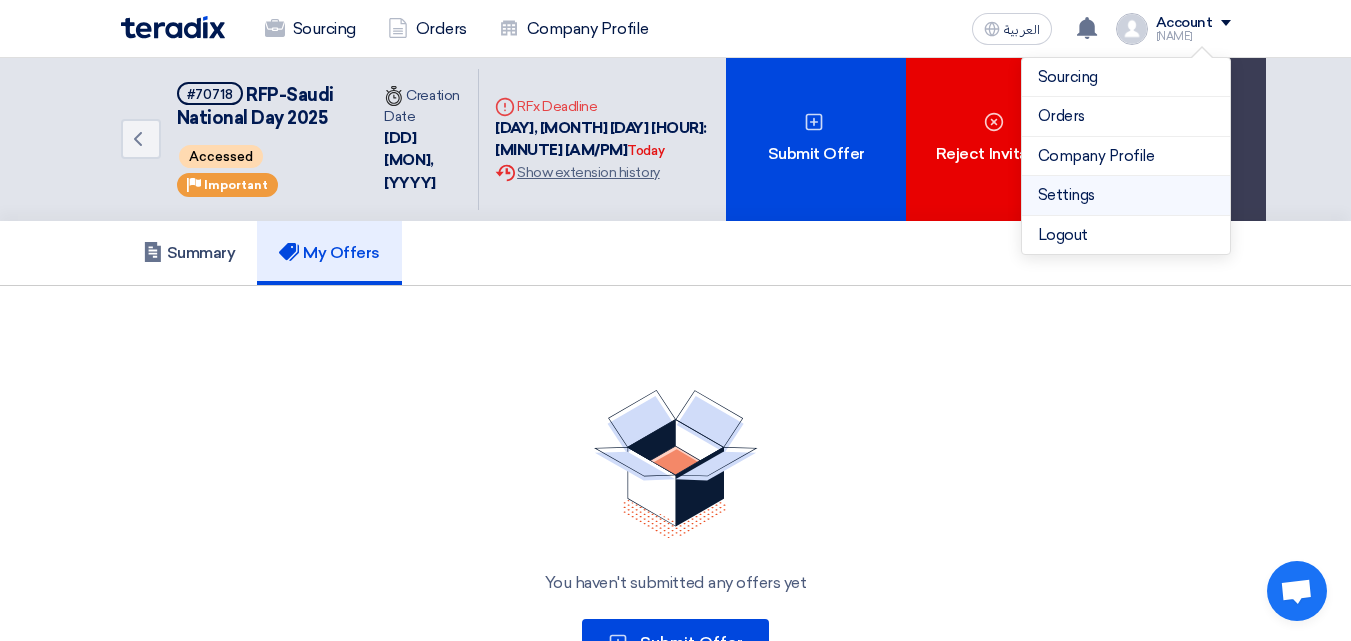 click on "Settings" 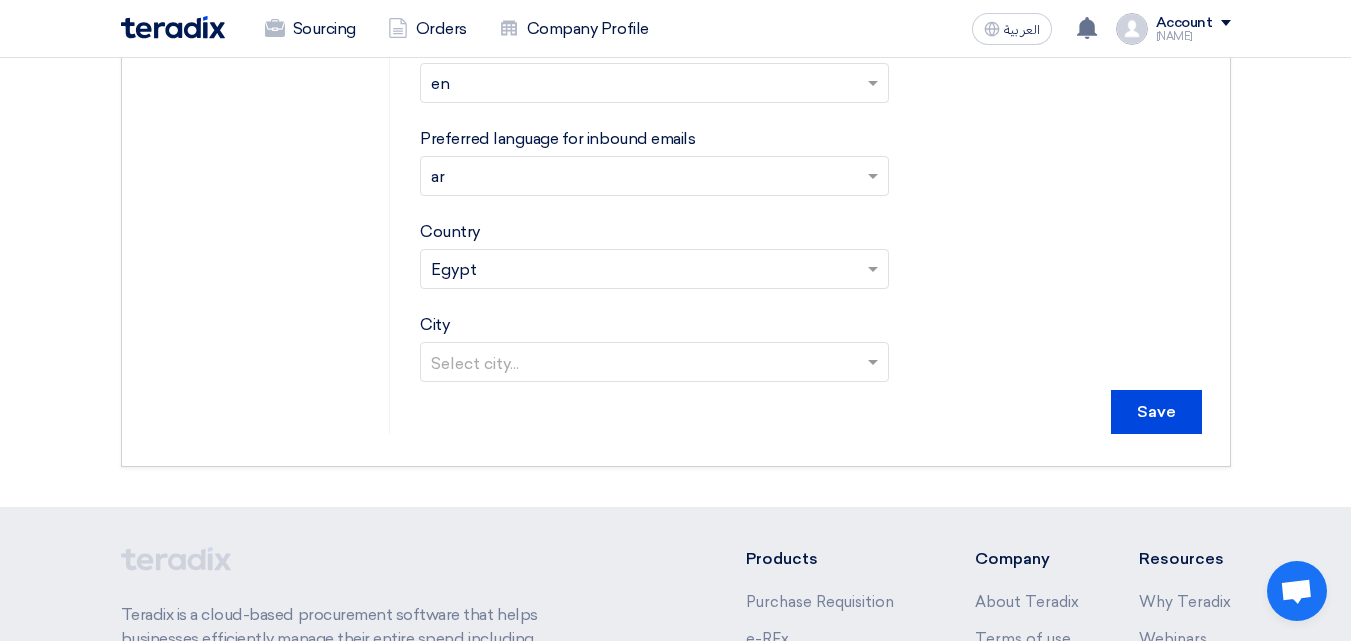 scroll, scrollTop: 900, scrollLeft: 0, axis: vertical 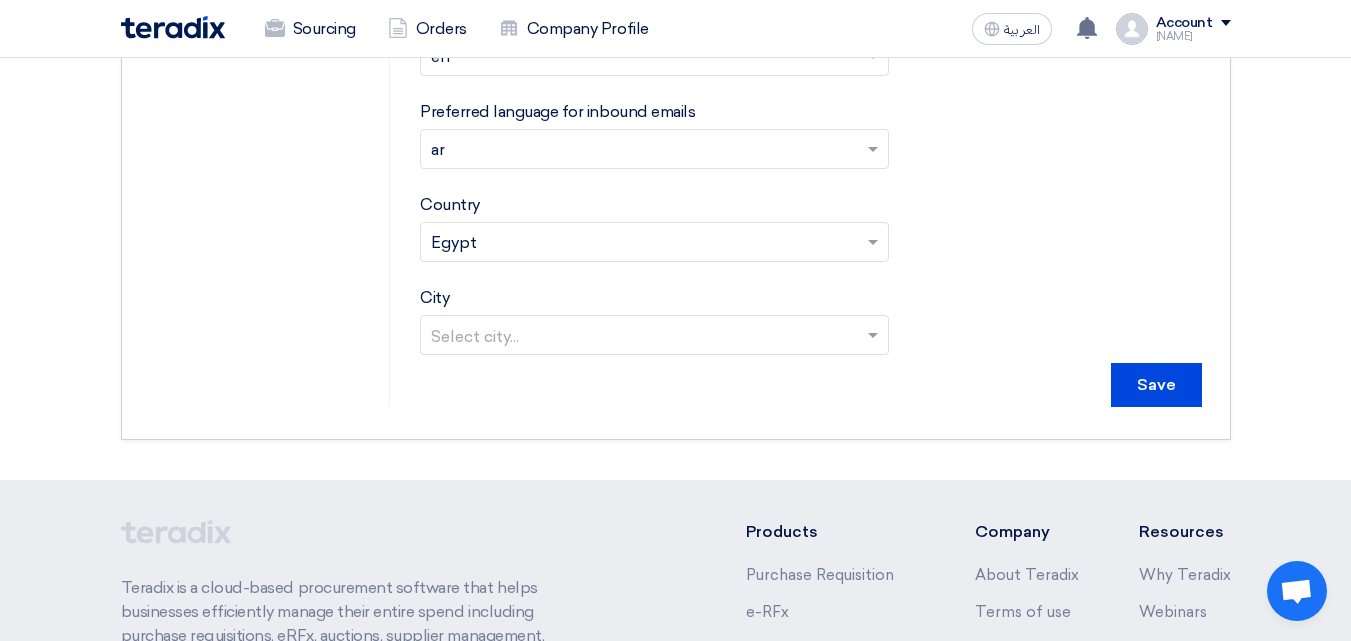 click 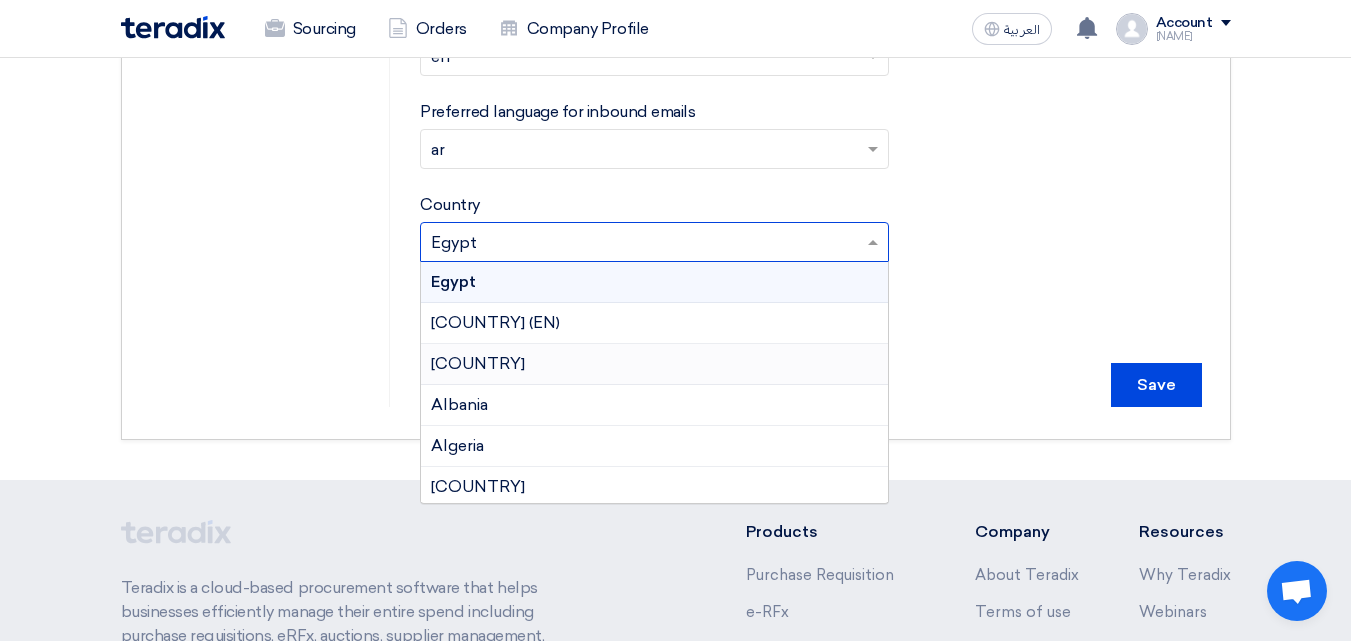 type on "e" 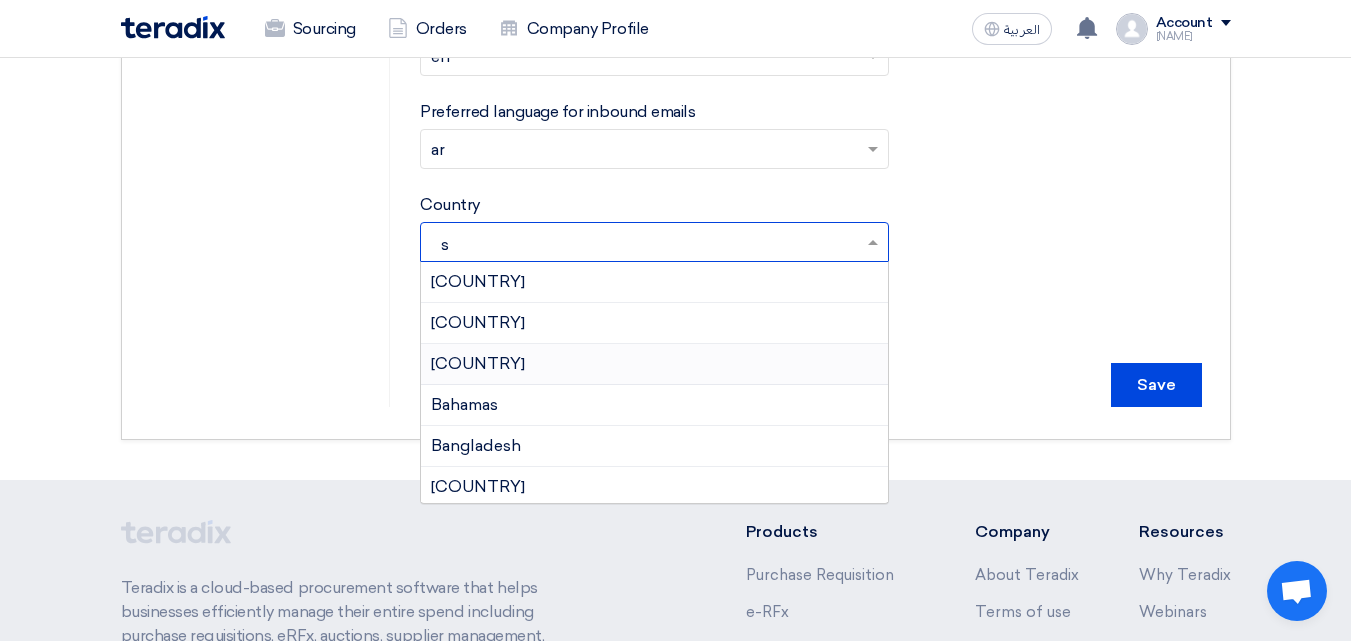type on "[STATE]" 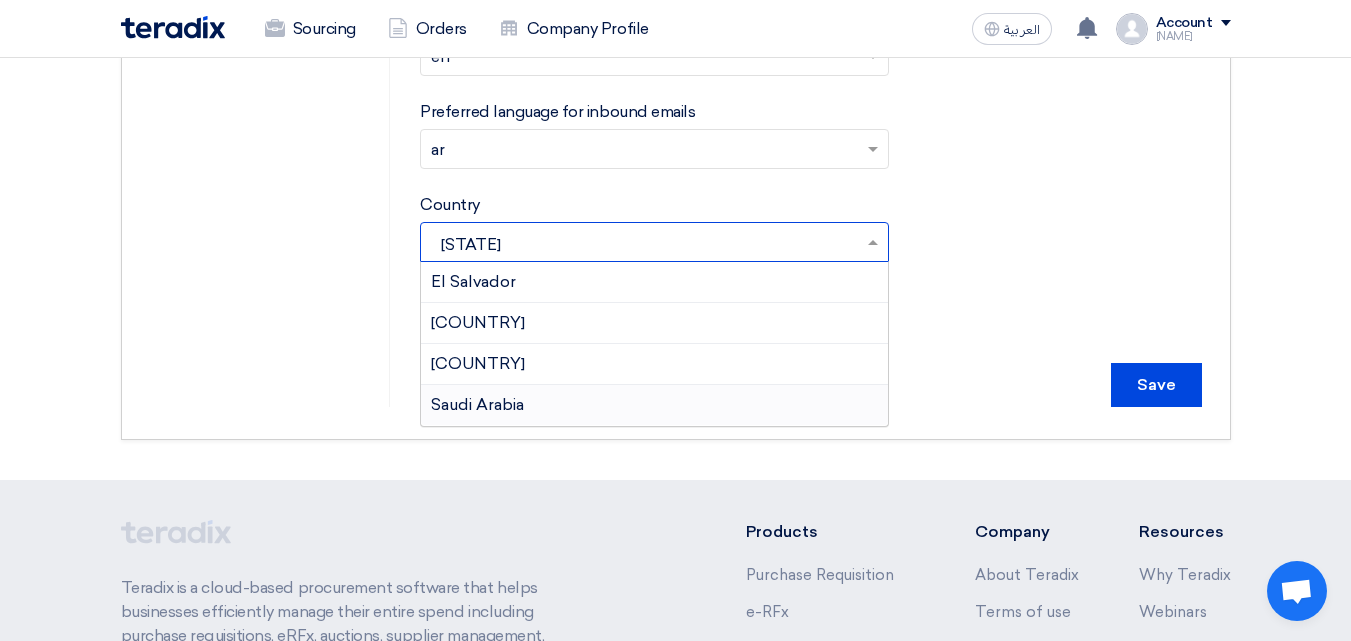 click on "Saudi Arabia" at bounding box center (477, 404) 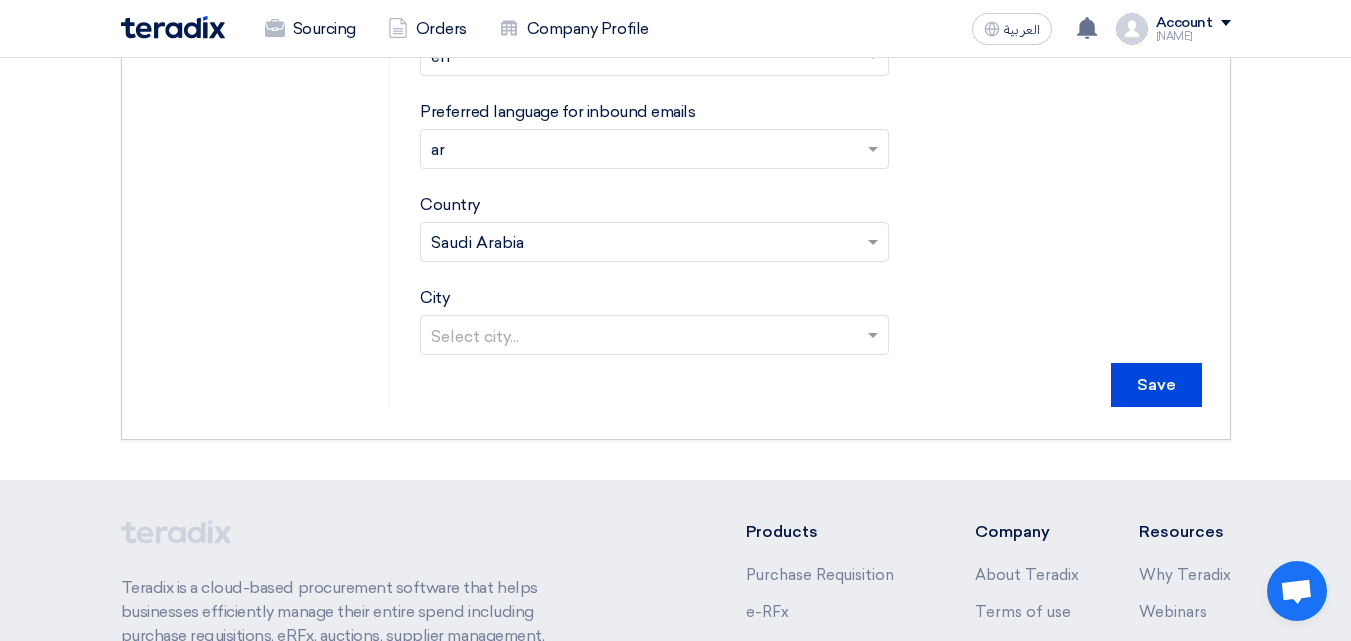 click on "Account settings
Profile
Change Password
Company Settings
Company Profile
Taxes
Potential Opportunities
Invite Your Team" 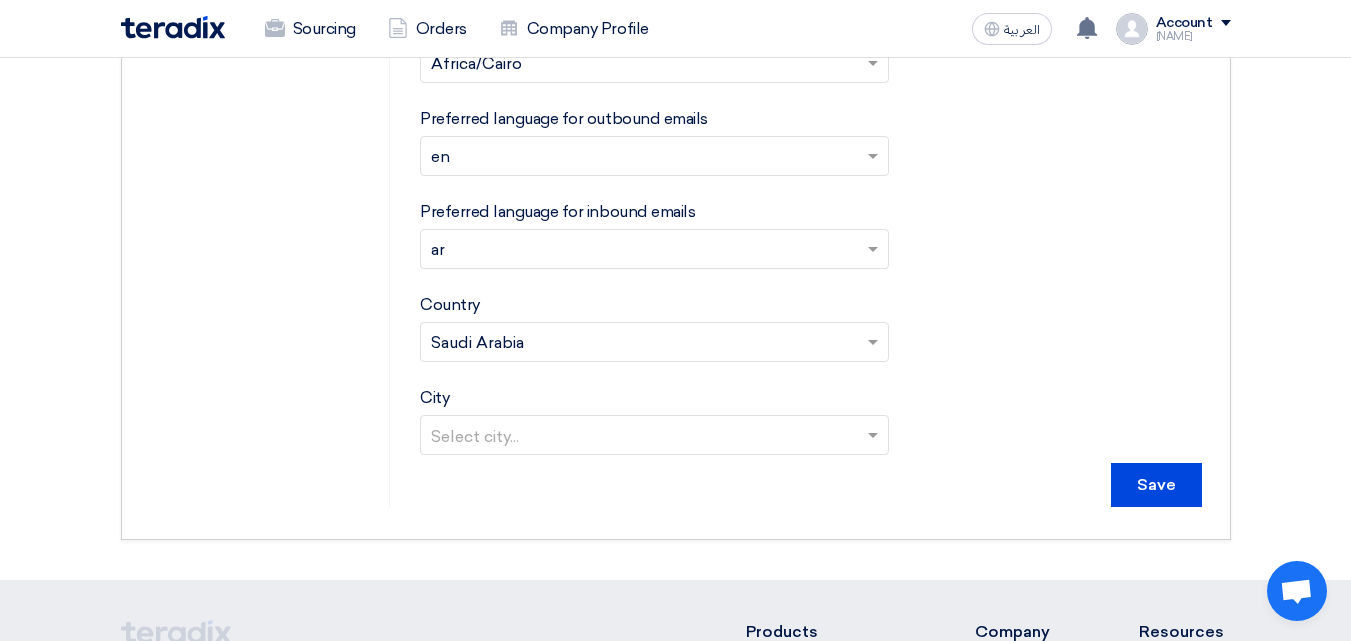 click 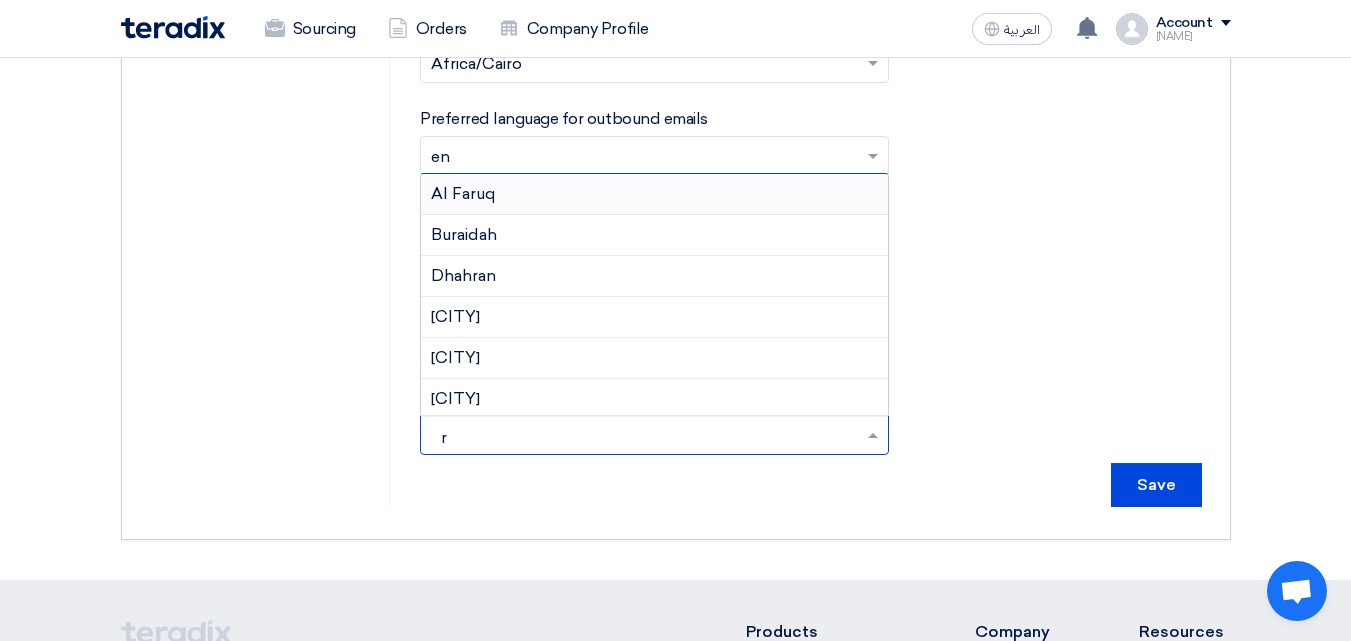 type on "ri" 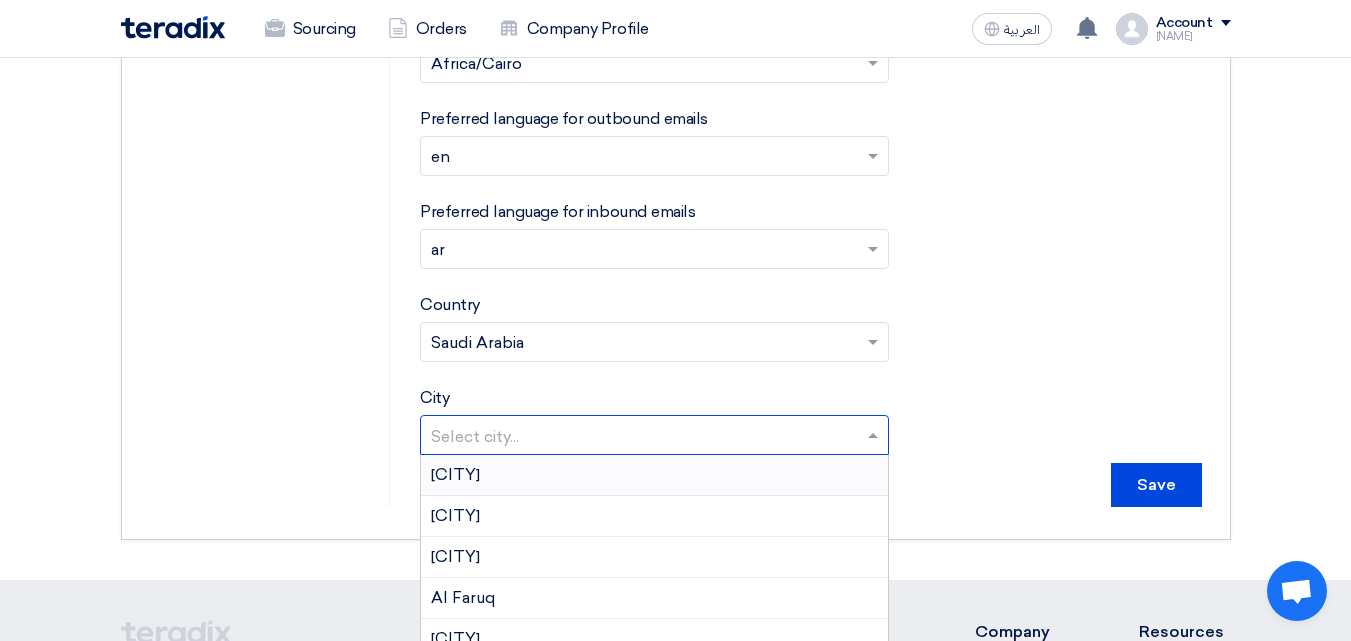 click on "Select city..." 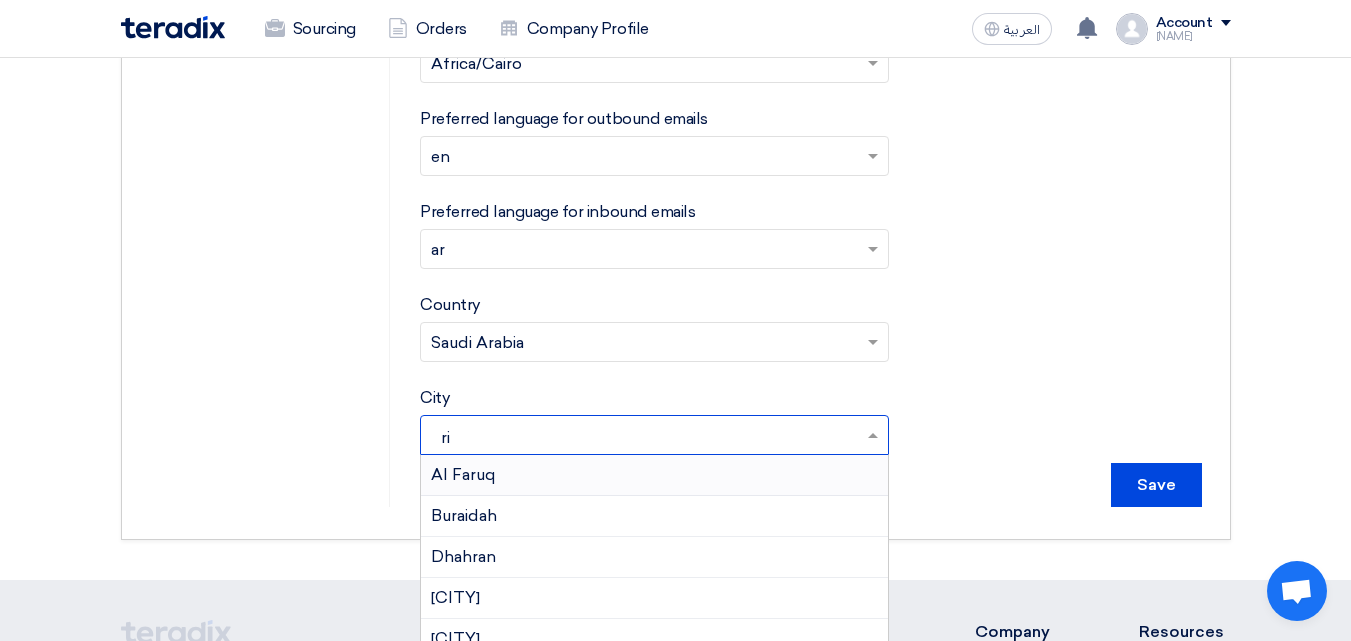 type on "riy" 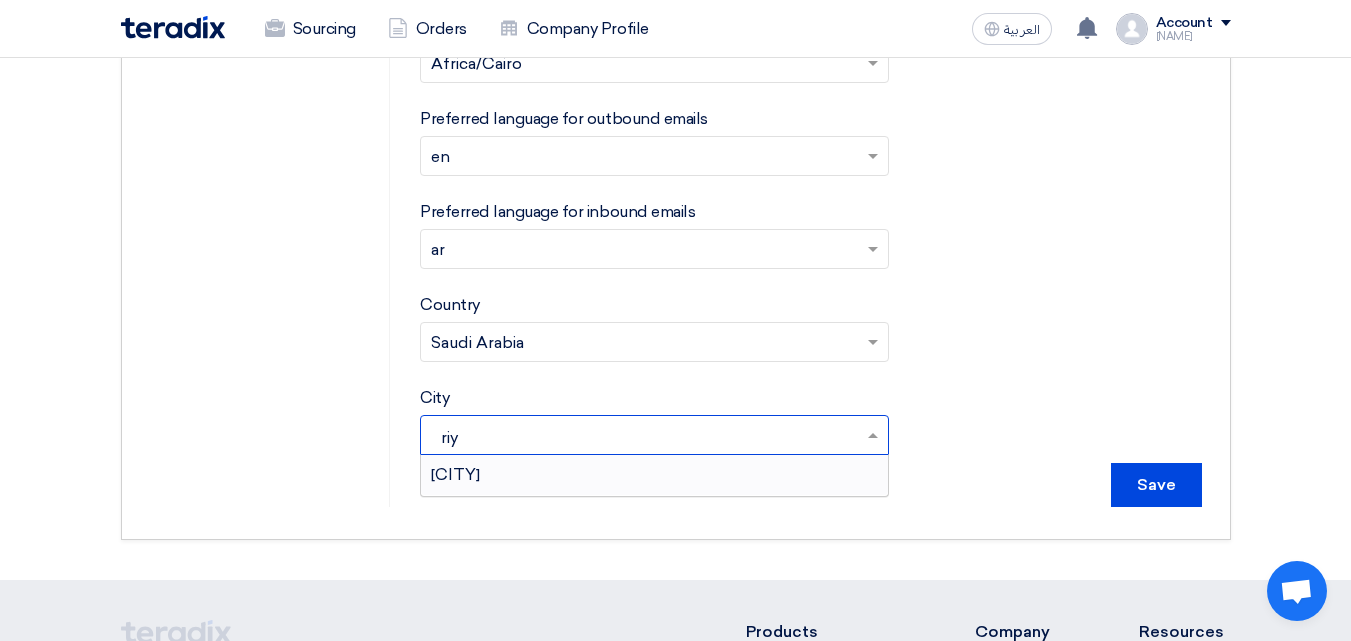 click on "[CITY]" at bounding box center [654, 475] 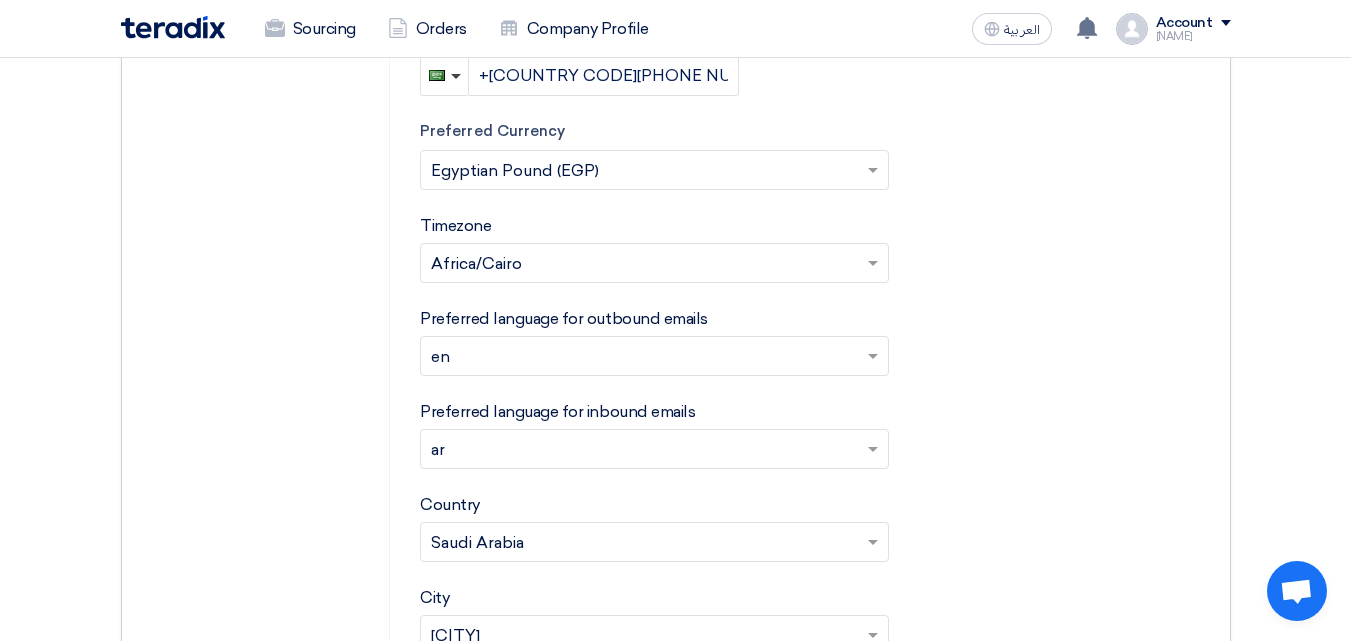scroll, scrollTop: 900, scrollLeft: 0, axis: vertical 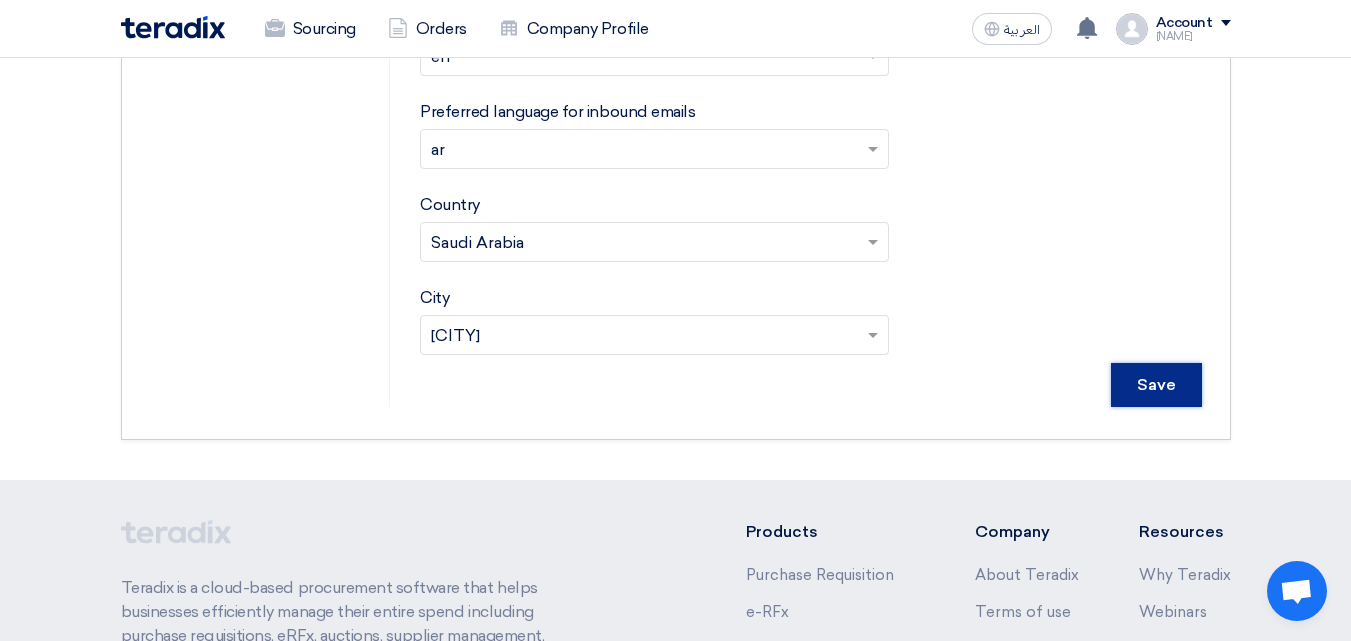 click on "Save" 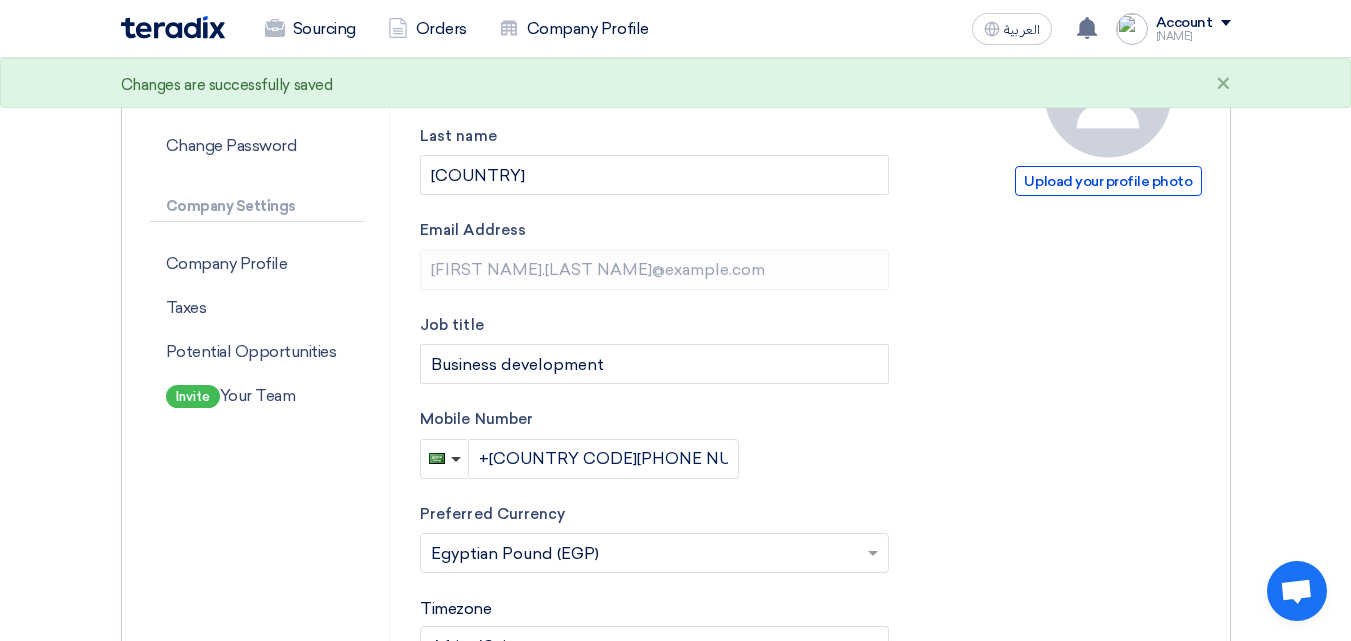 scroll, scrollTop: 200, scrollLeft: 0, axis: vertical 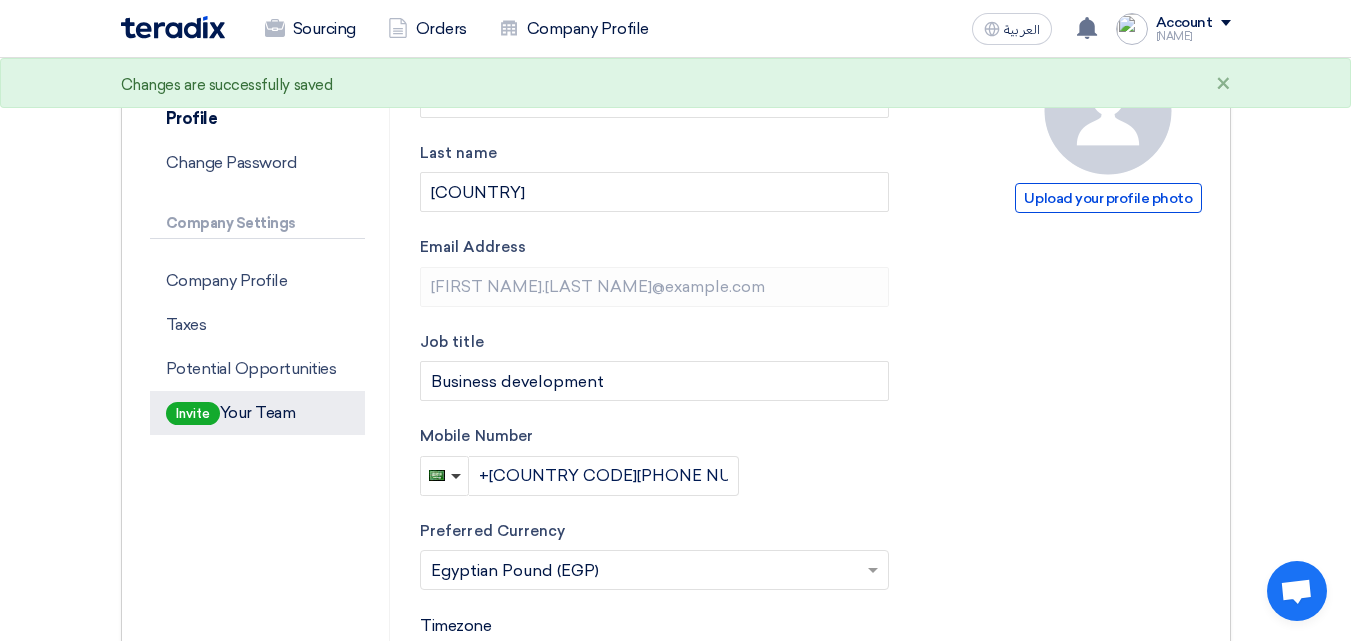 click on "Invite" 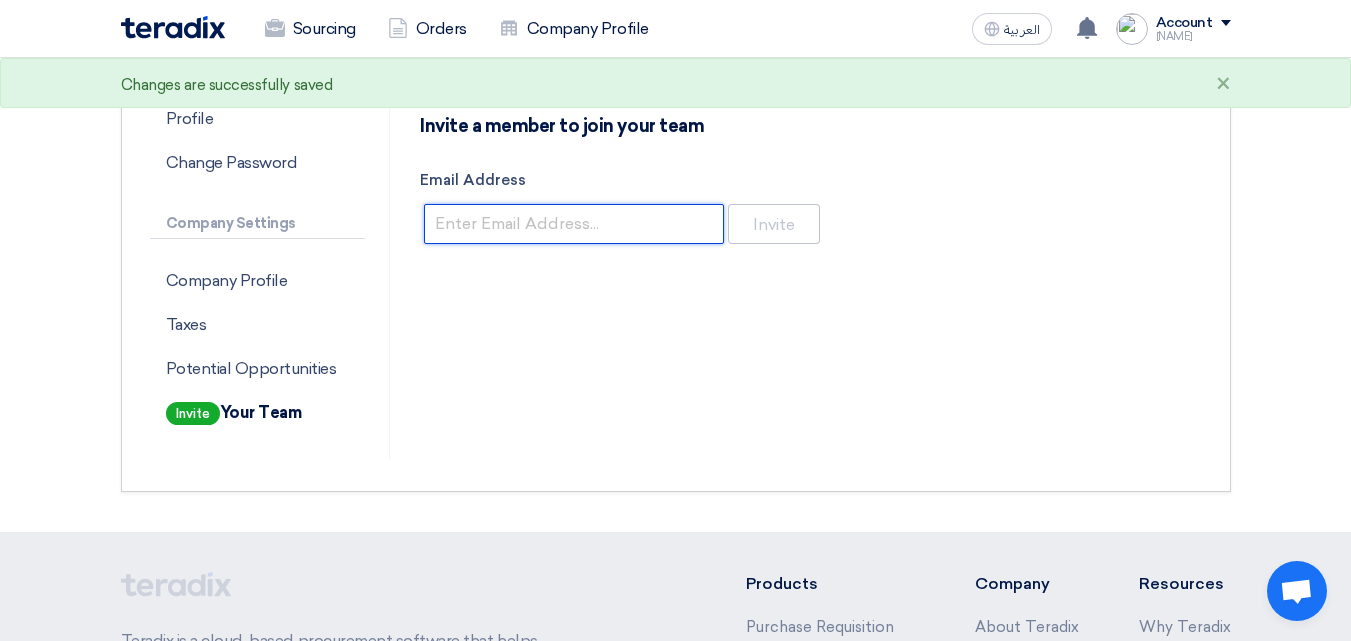 click on "Email Address" at bounding box center (574, 224) 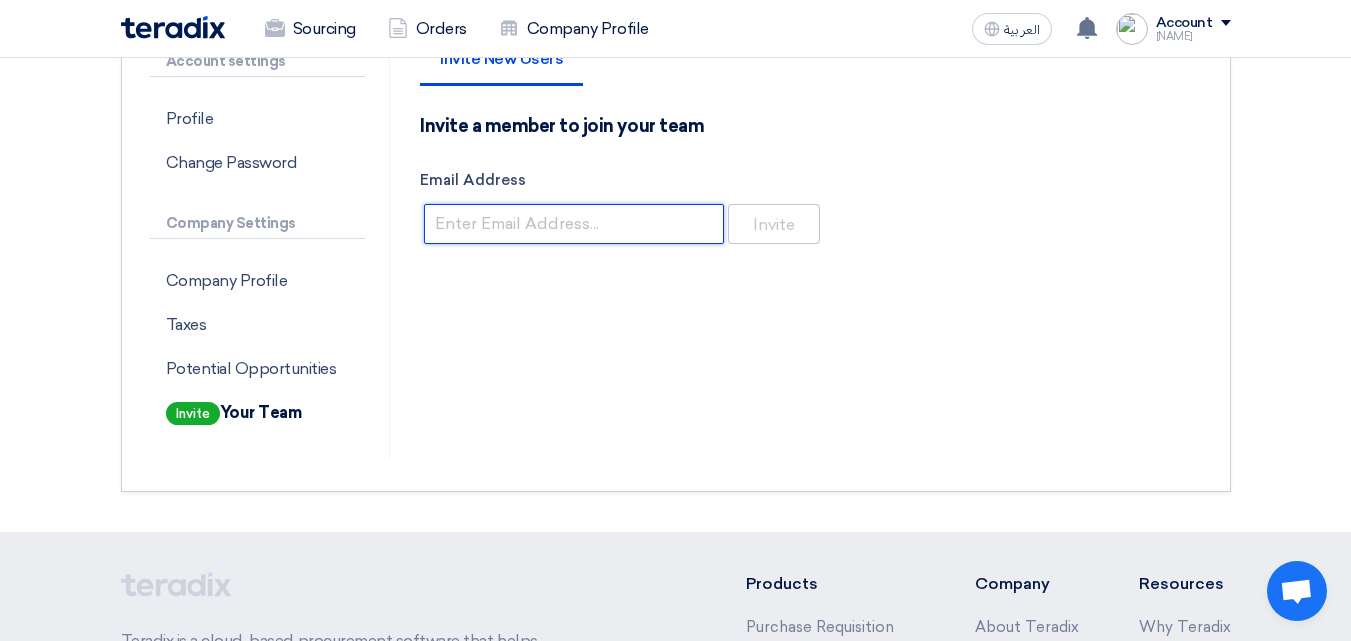 click on "Email Address" at bounding box center (574, 224) 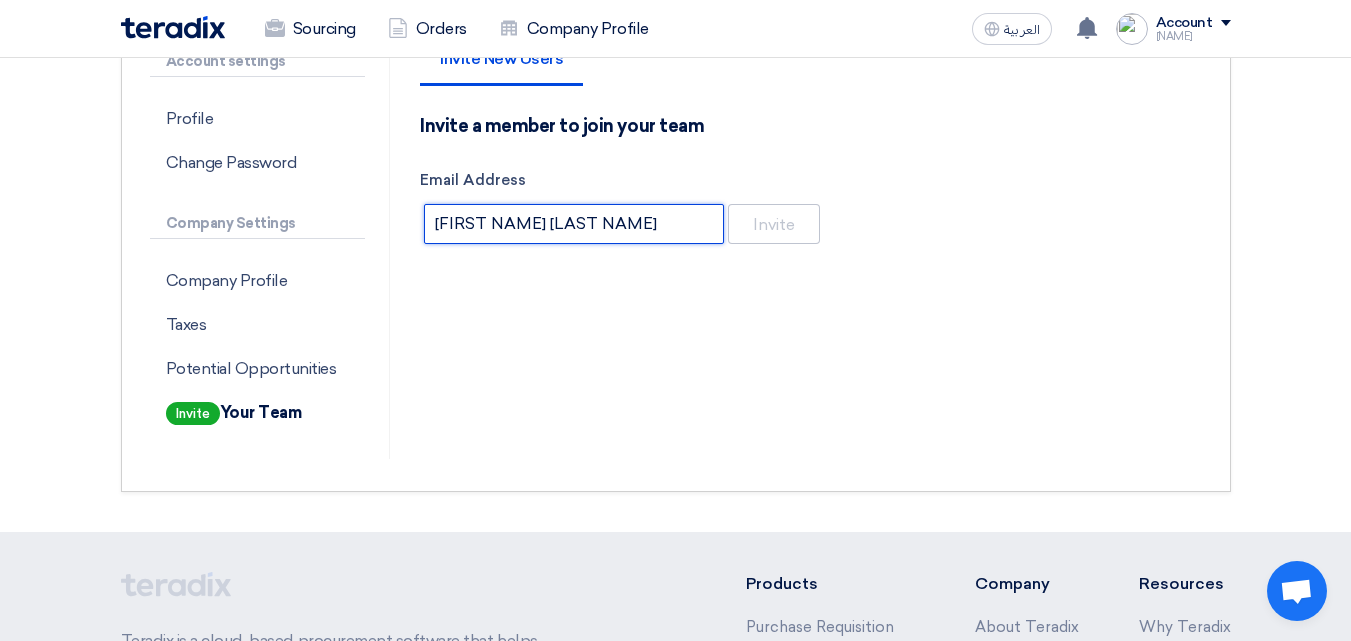 type on "ahmed sabr" 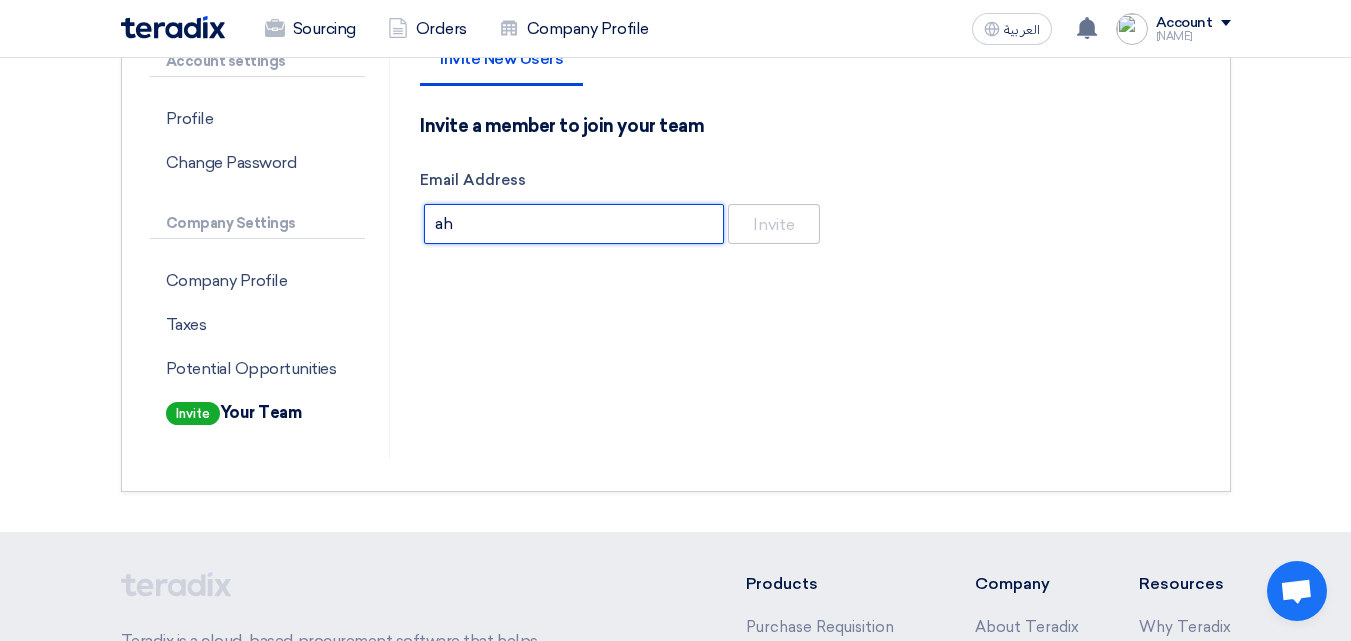 type on "a" 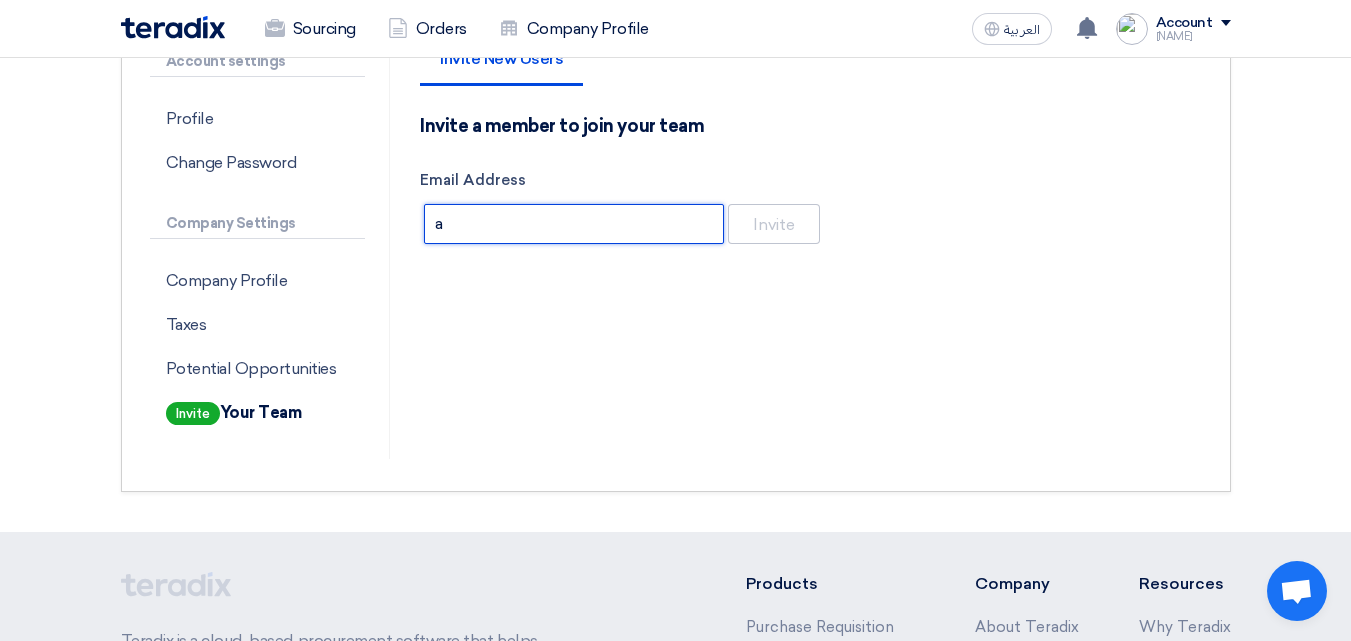 type 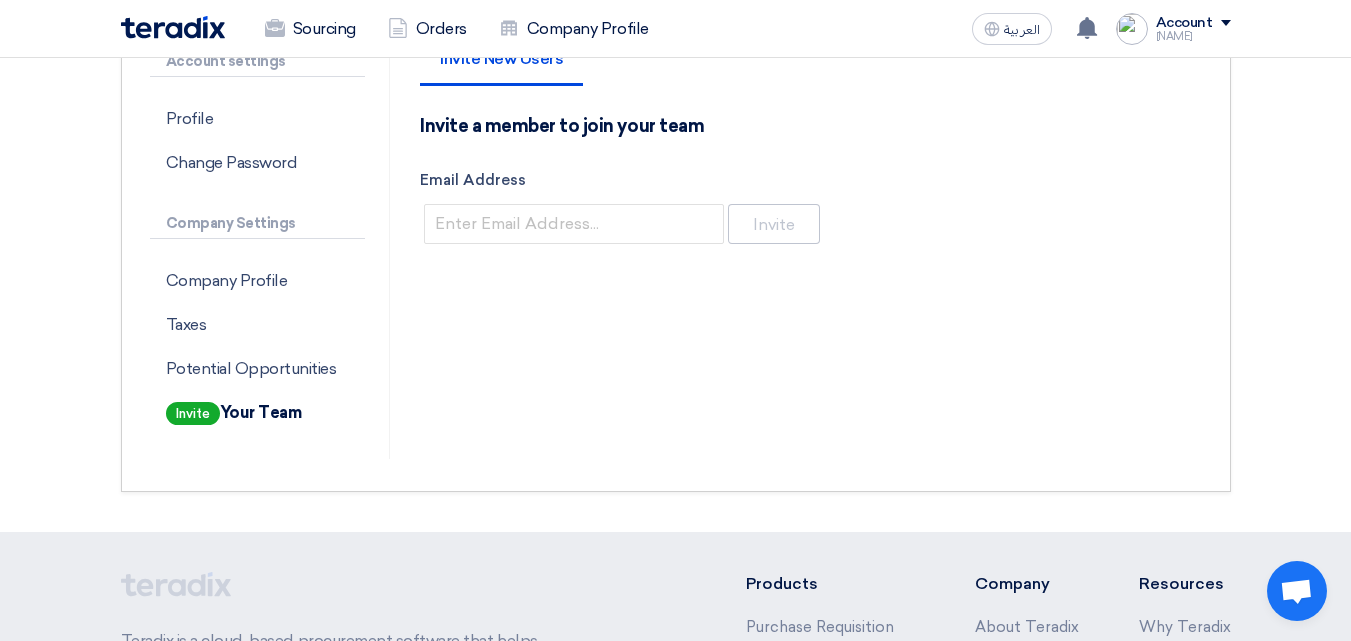 click on "Invite New Users
Invite a member to join your team
Email Address
Invite" 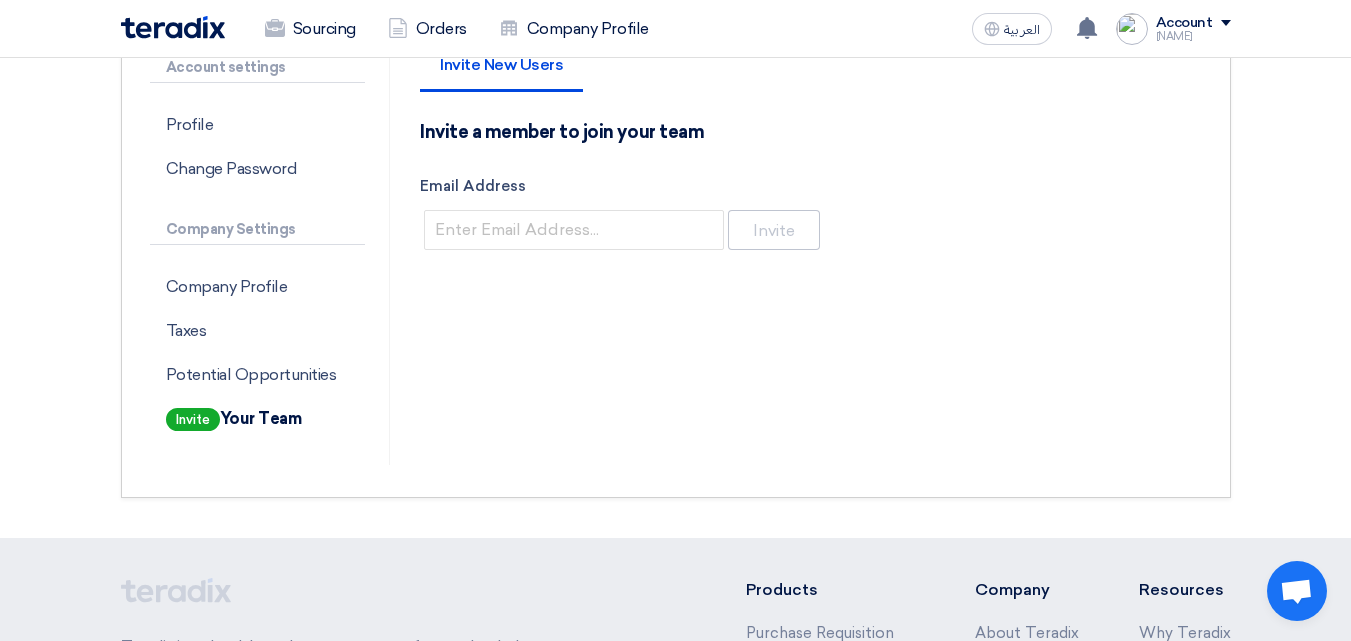 scroll, scrollTop: 0, scrollLeft: 0, axis: both 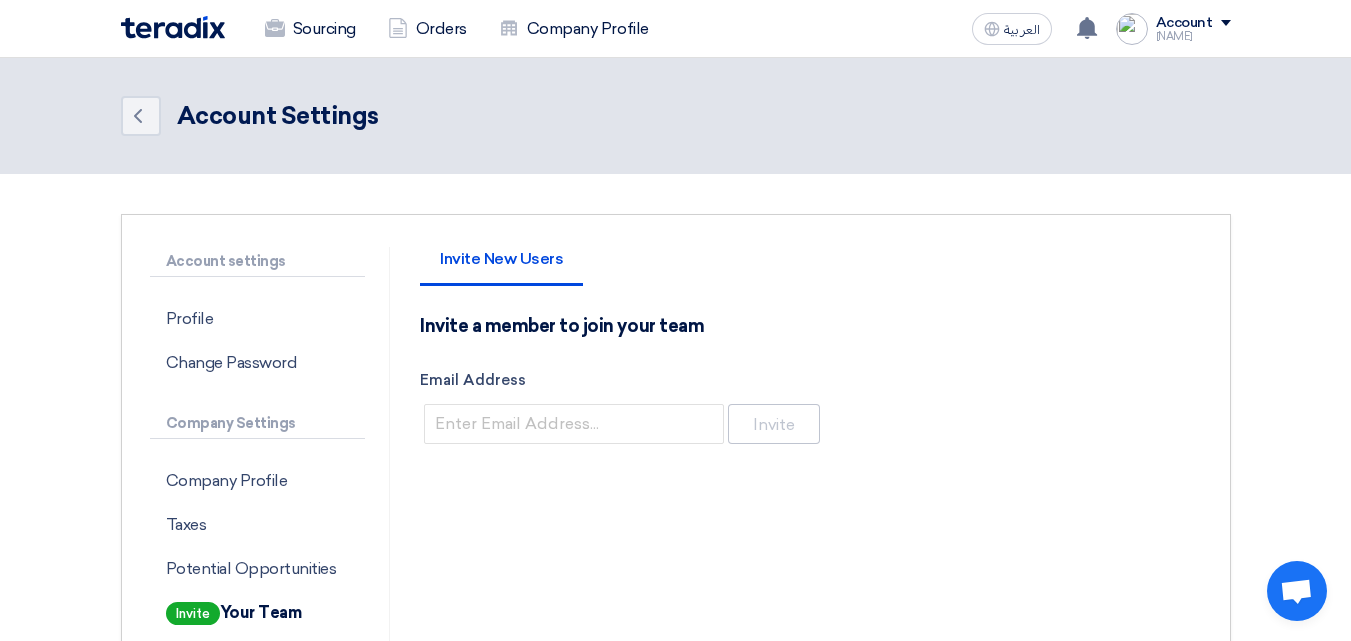 click 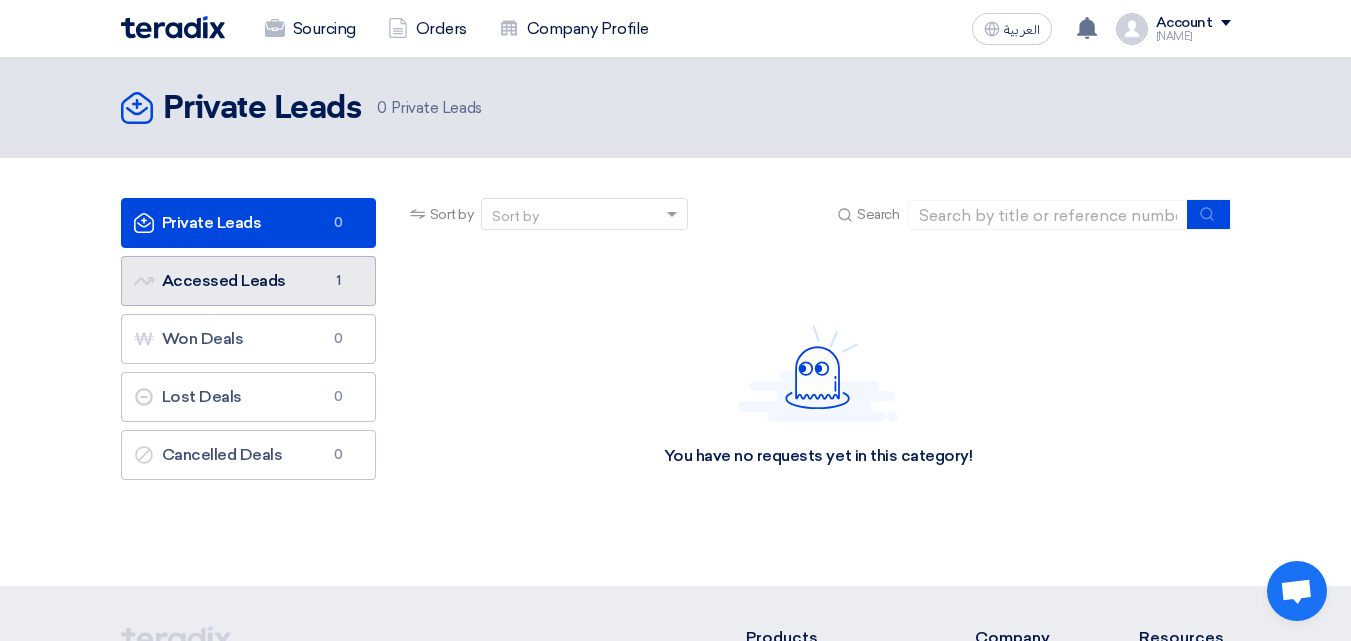click on "Accessed Leads
Accessed Leads
1" 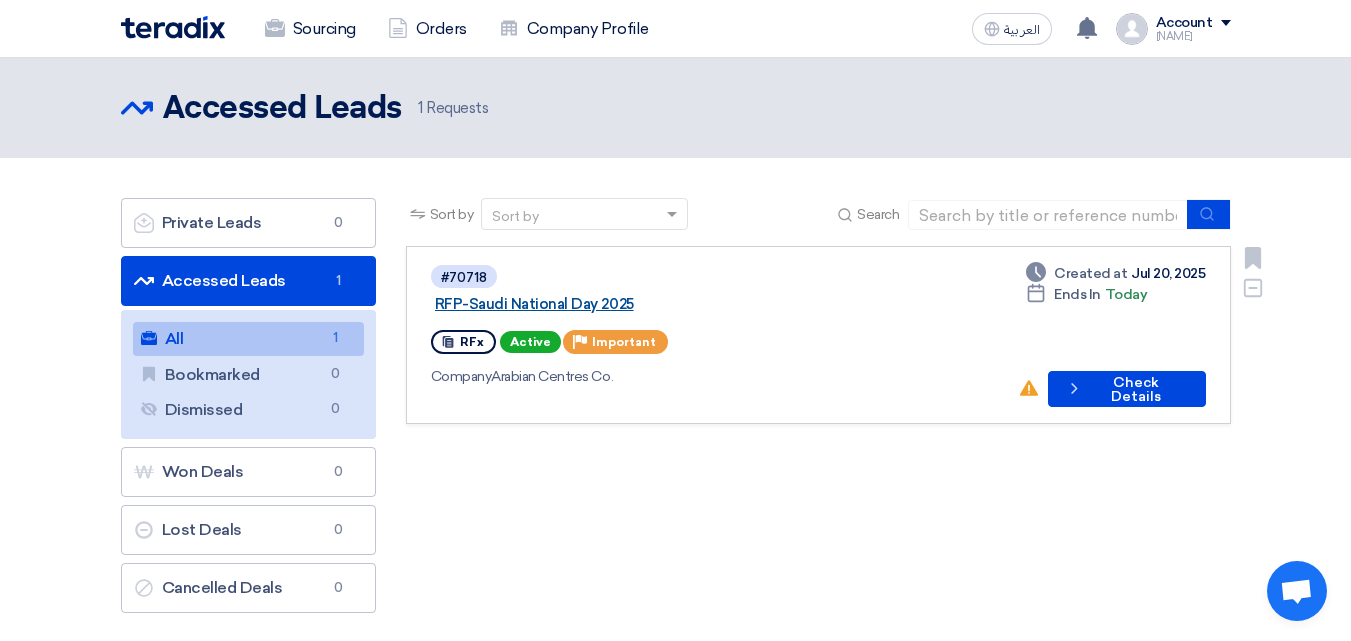 click on "RFP-Saudi National Day 2025" 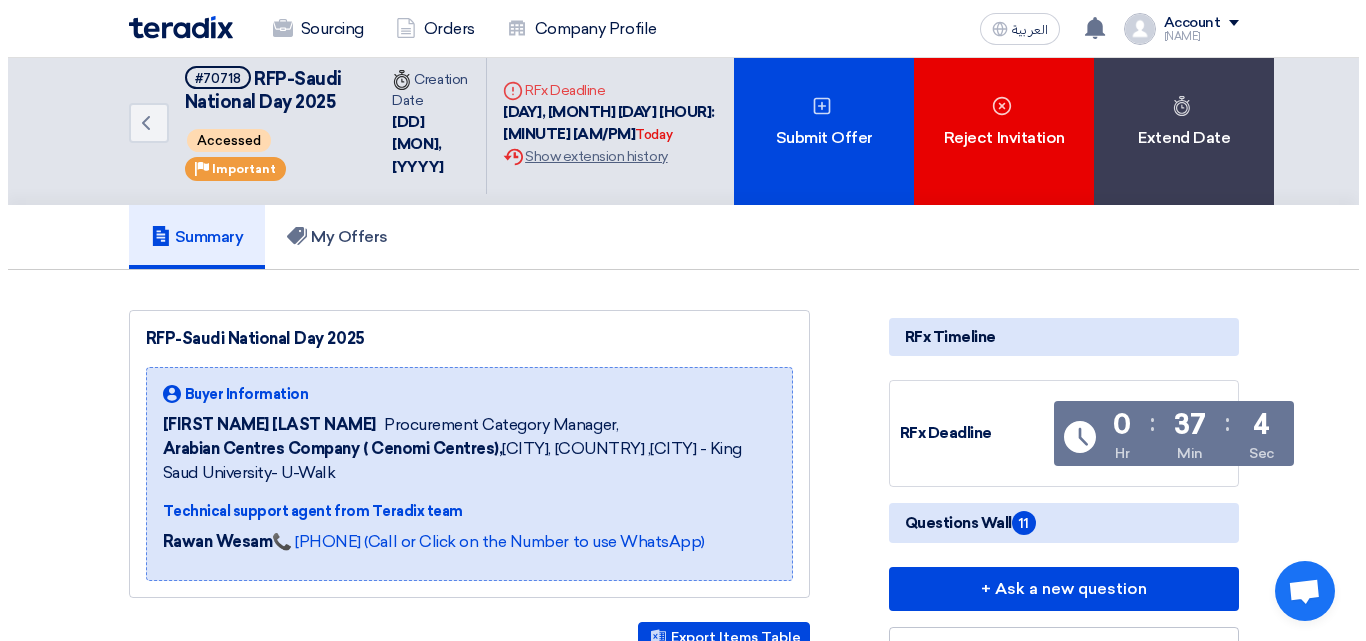 scroll, scrollTop: 0, scrollLeft: 0, axis: both 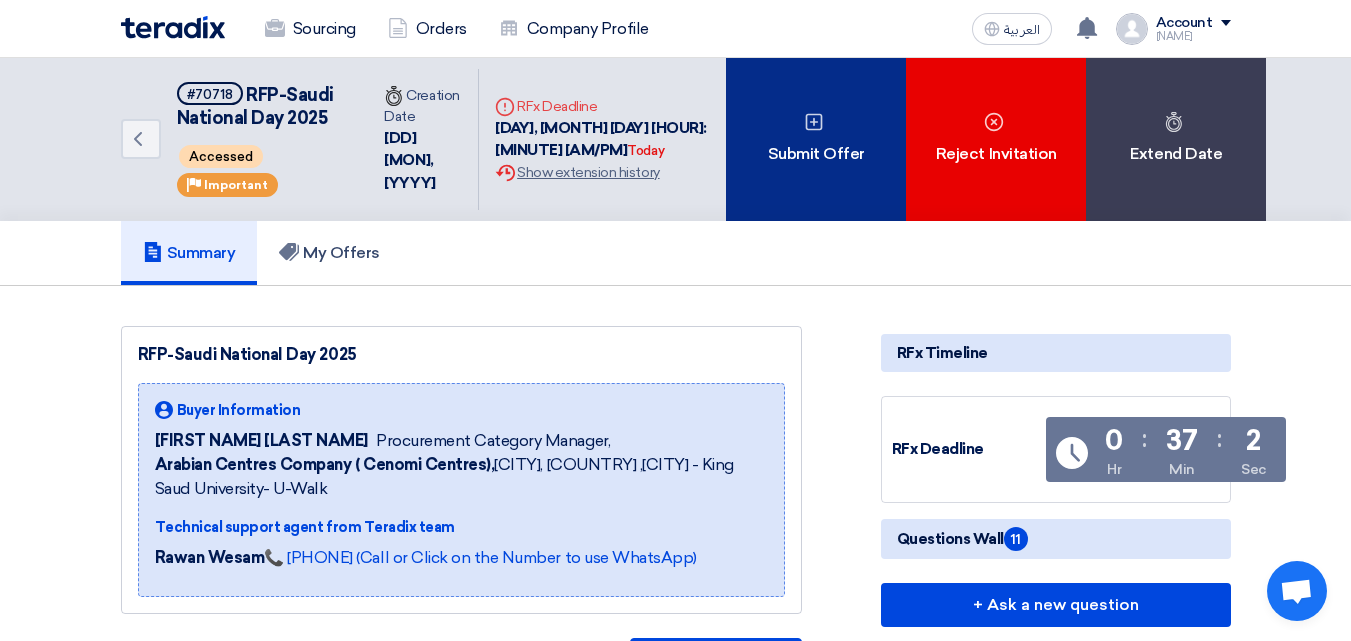 click on "Submit Offer" 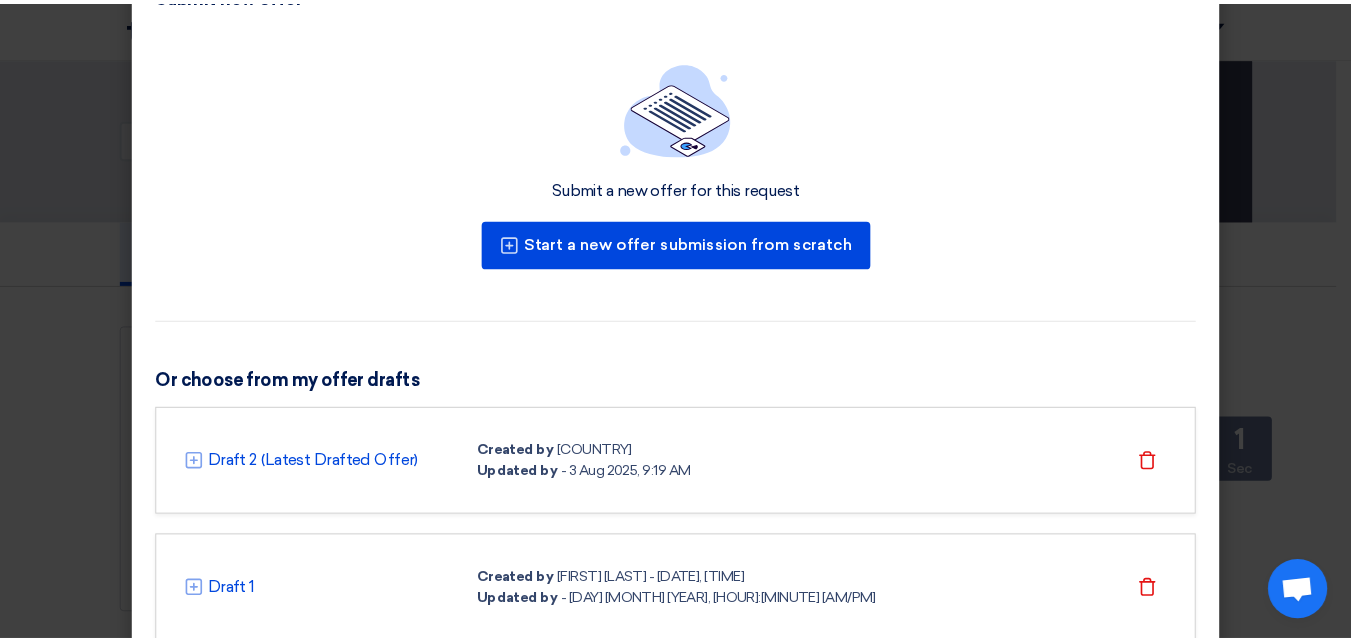 scroll, scrollTop: 137, scrollLeft: 0, axis: vertical 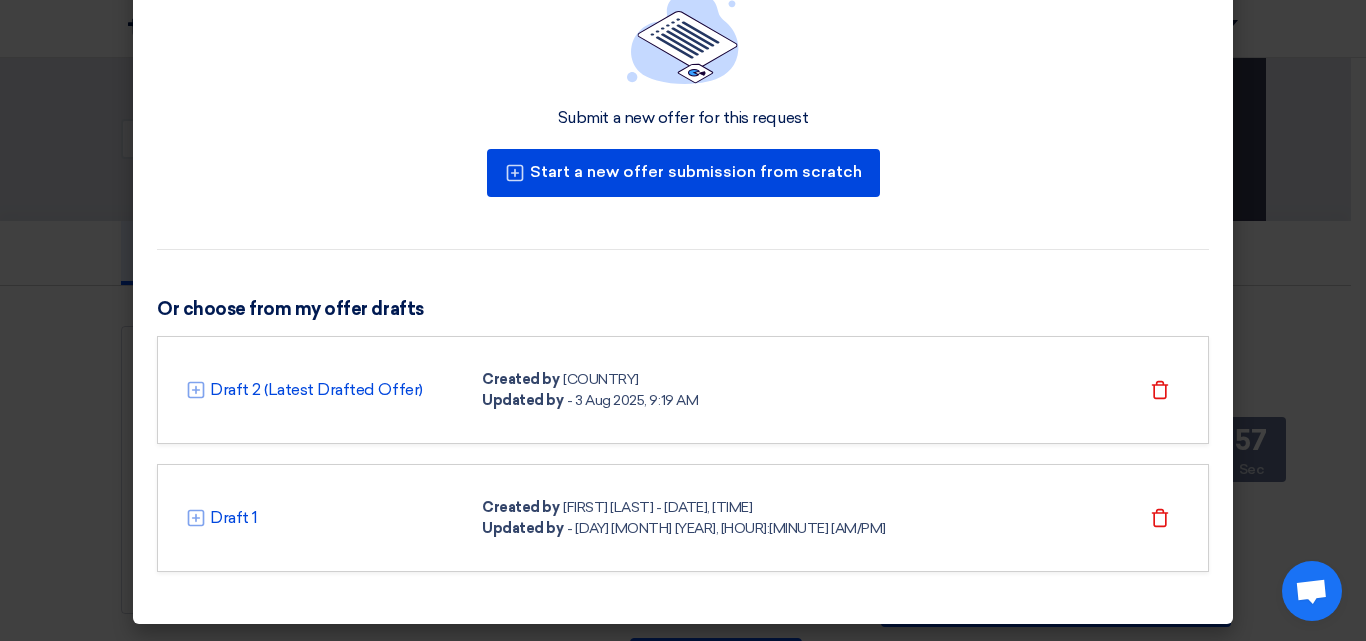 click on "Created by
[FIRST] [LAST] - [DD] [MON] [YYYY], [HH]:[MM] [AM/PM]
Updated by
- [DD] [MON] [YYYY], [HH]:[MM] [AM/PM]
Delete" 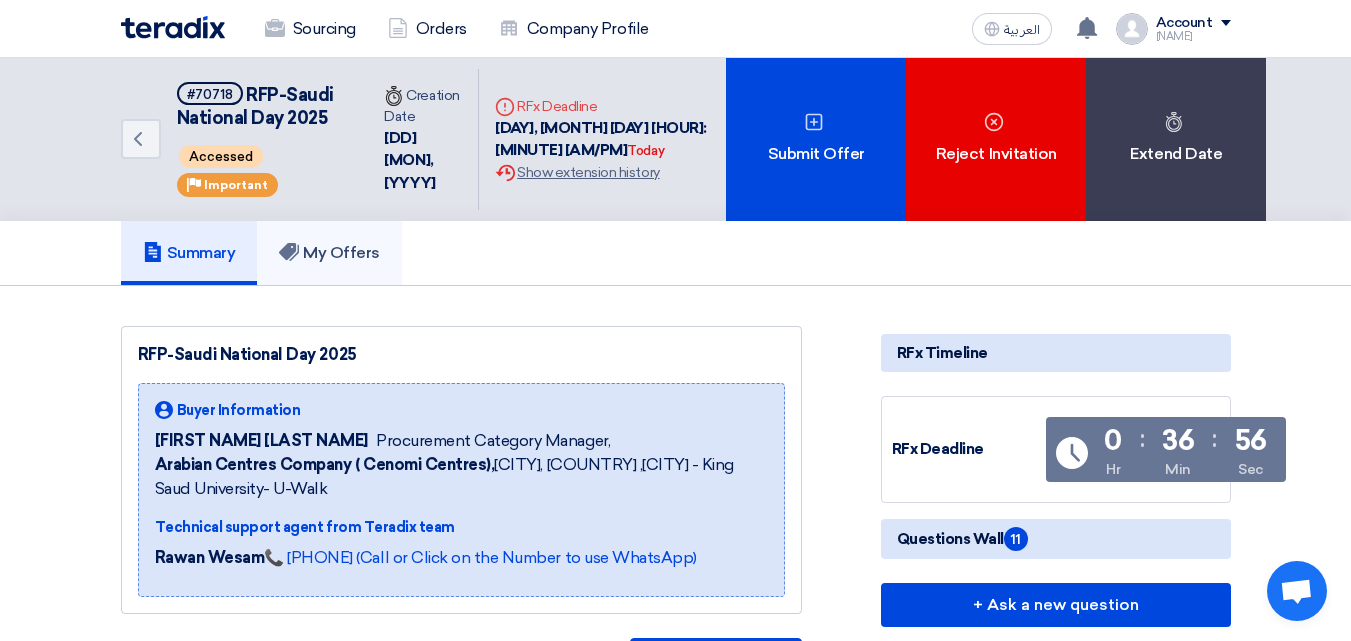 click on "My Offers" 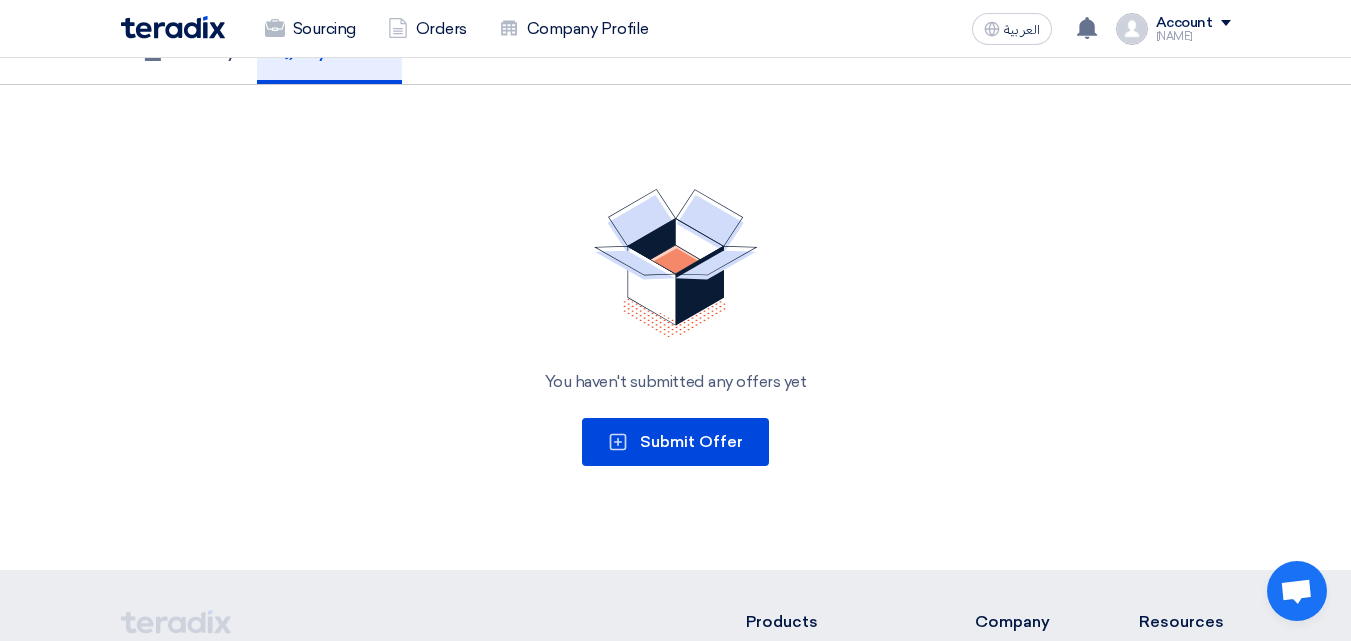 scroll, scrollTop: 0, scrollLeft: 0, axis: both 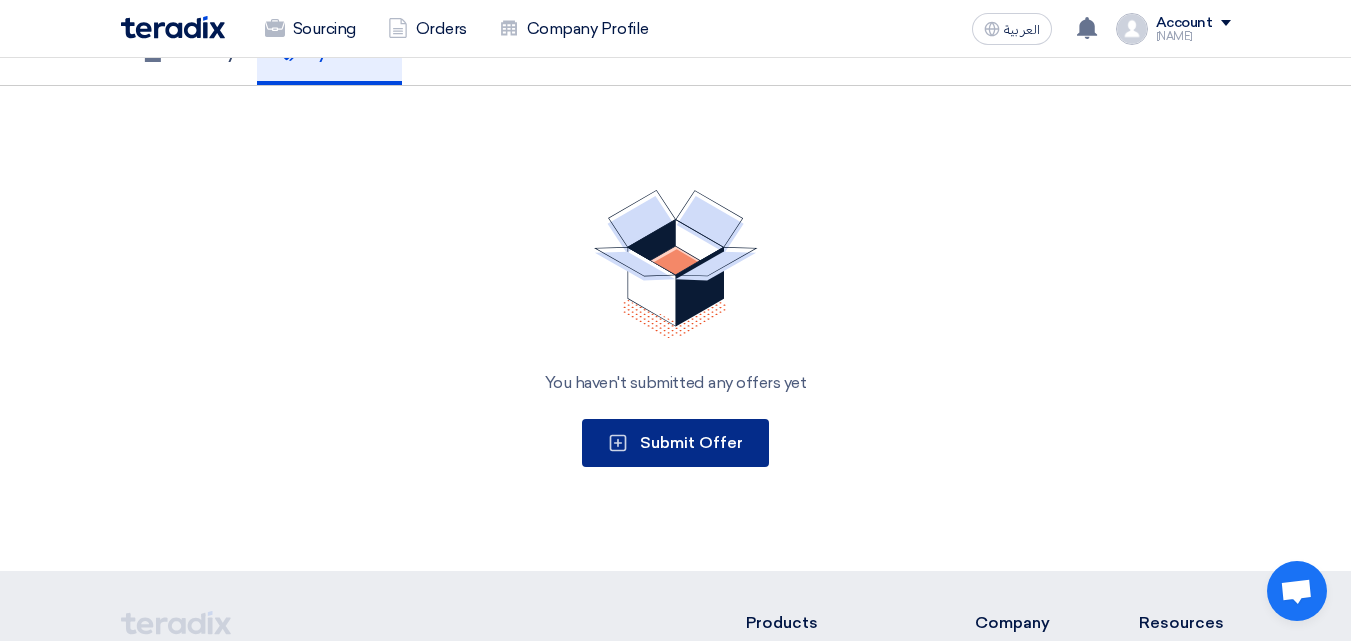 click on "Submit Offer" 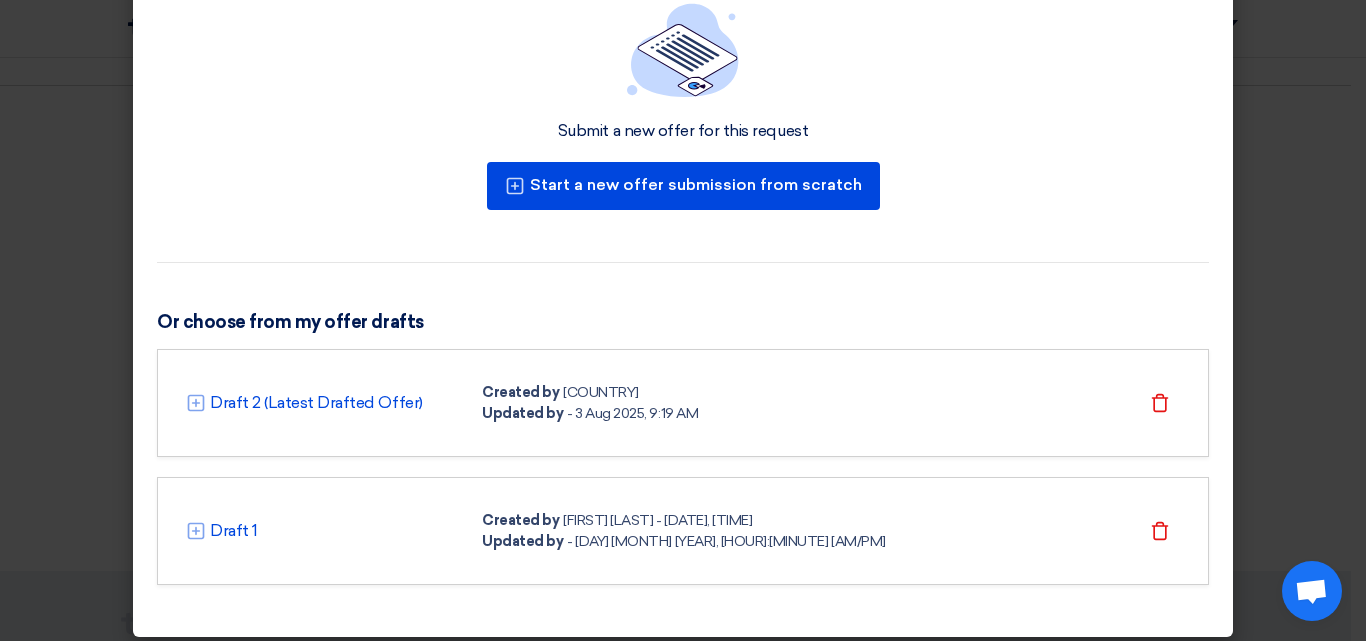scroll, scrollTop: 137, scrollLeft: 0, axis: vertical 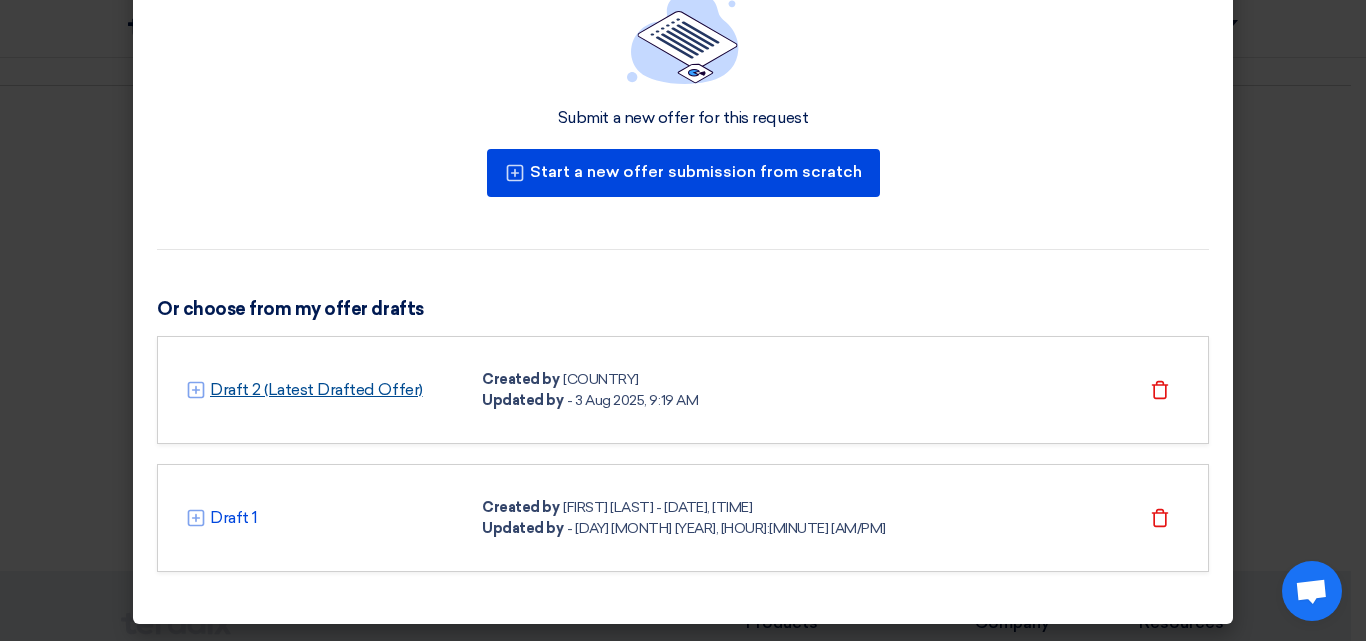 click on "Draft 2 (Latest Drafted Offer)" 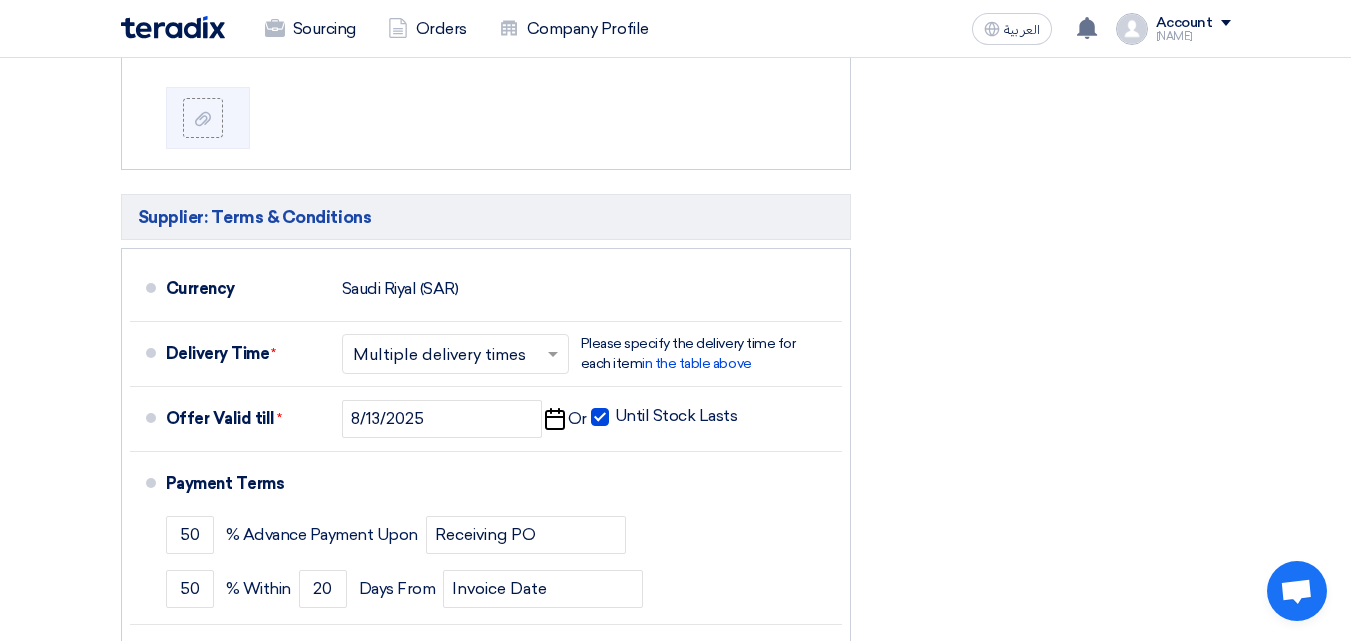 scroll, scrollTop: 1000, scrollLeft: 0, axis: vertical 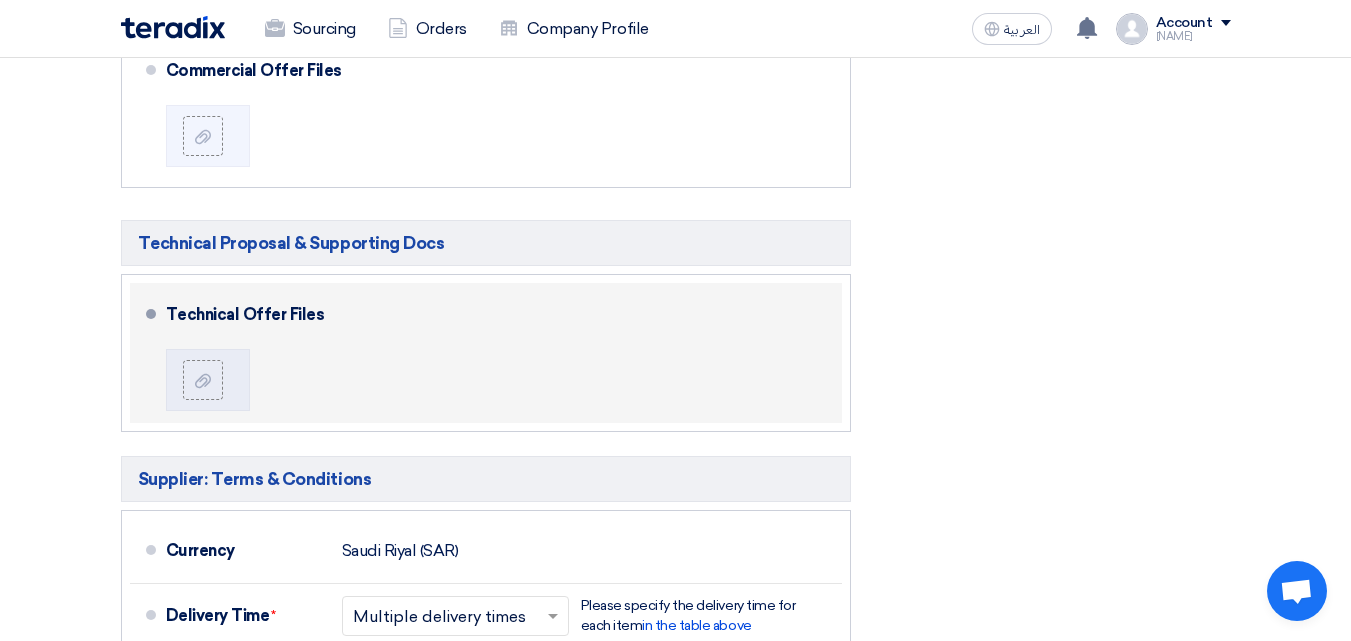 click on "Technical Offer Files" 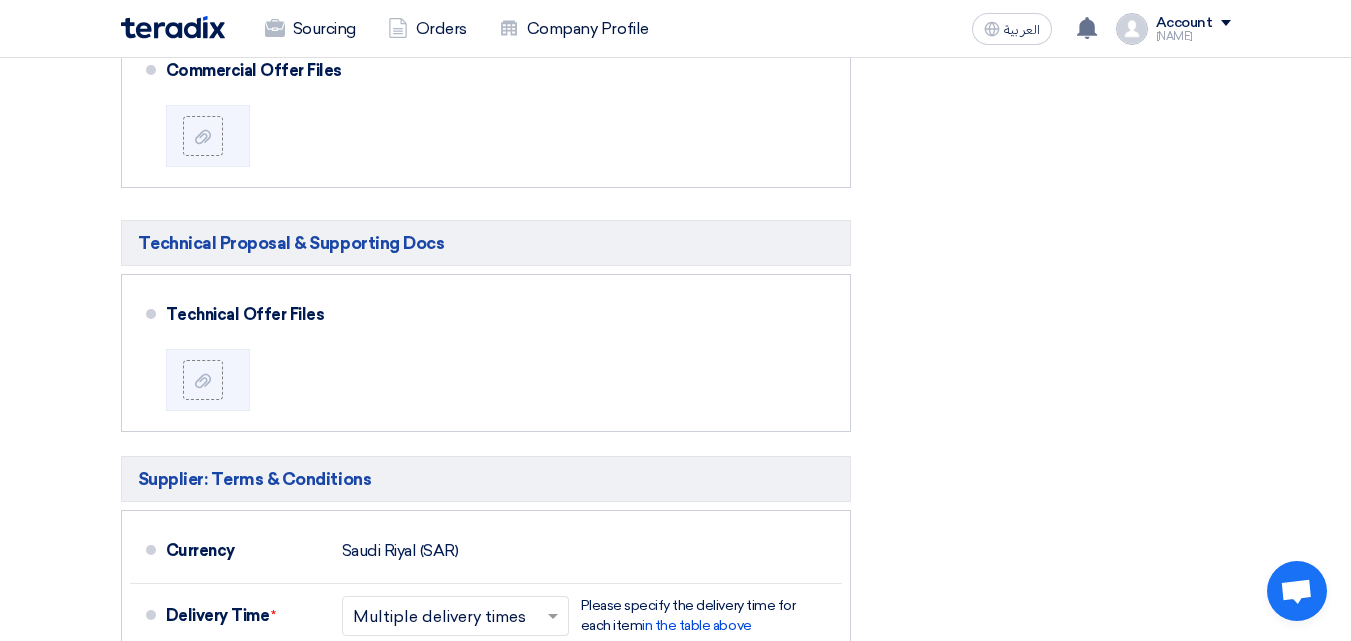 click on "Commercial Proposal – Supporting Docs
Commercial Offer Files" 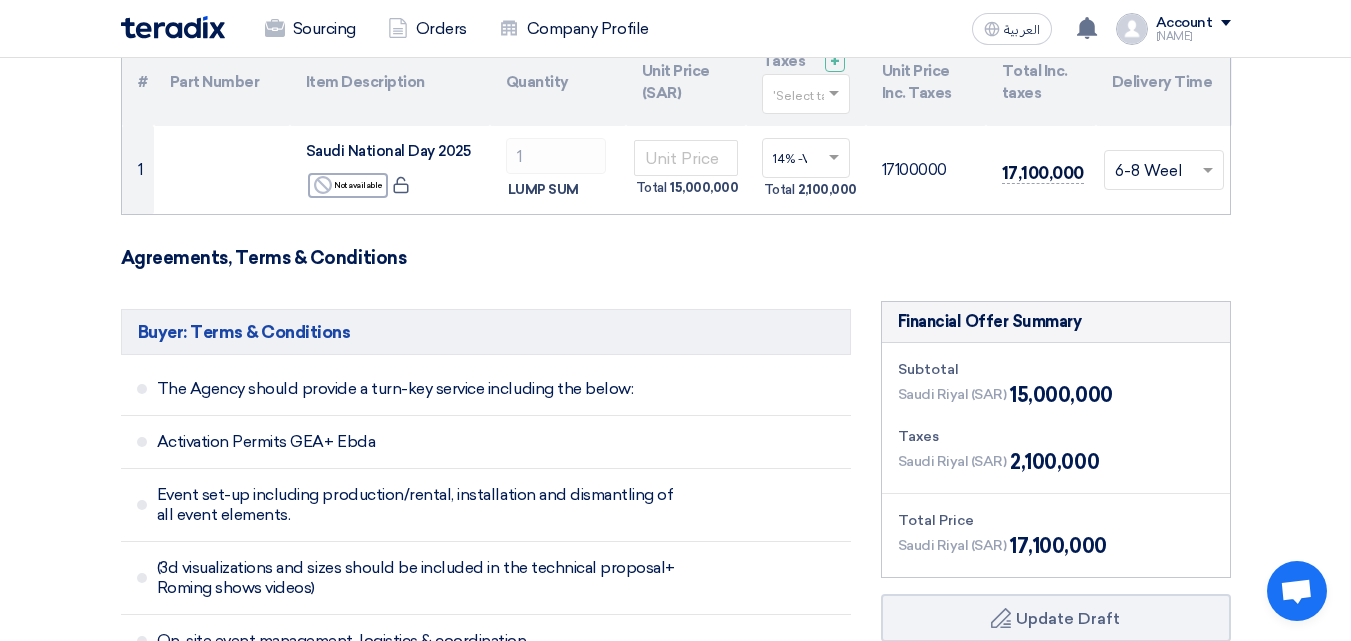 scroll, scrollTop: 0, scrollLeft: 0, axis: both 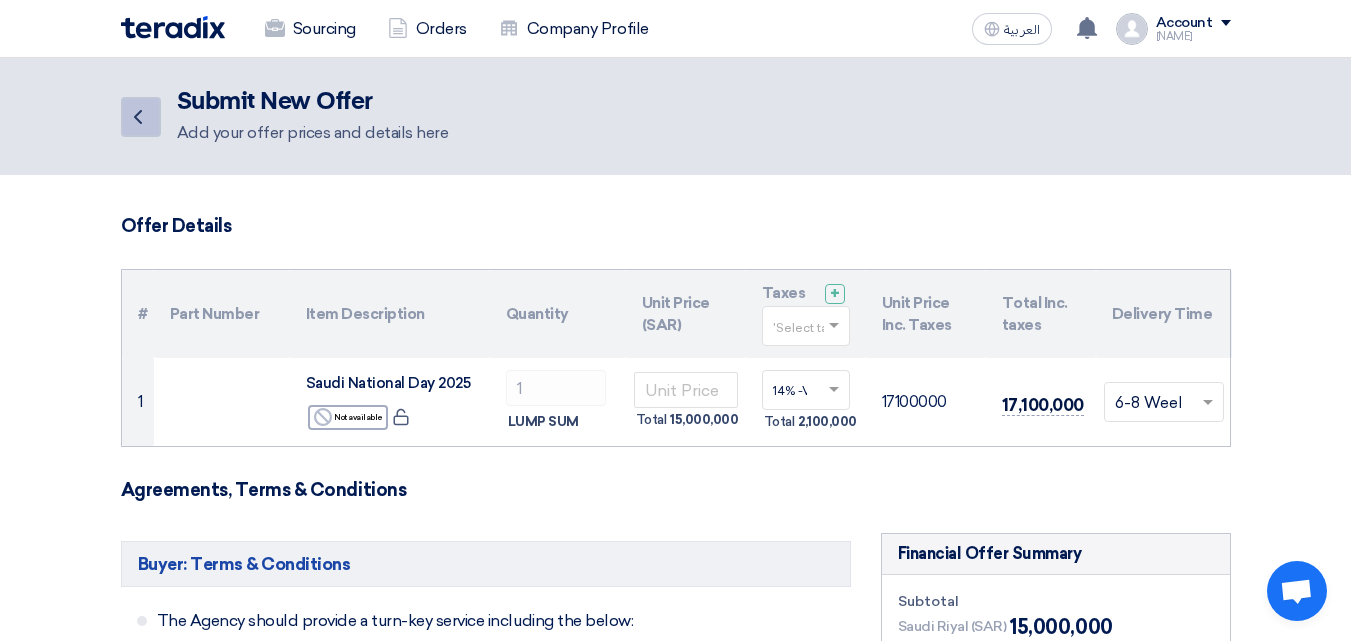 click on "Back" 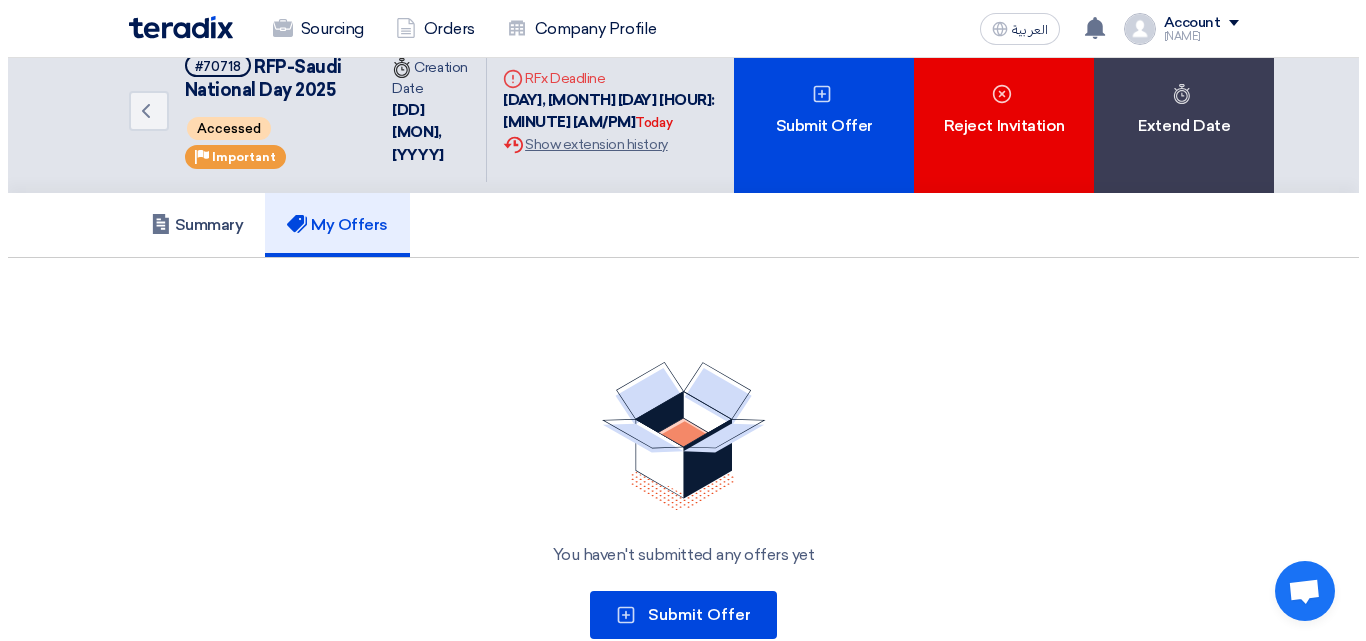 scroll, scrollTop: 0, scrollLeft: 0, axis: both 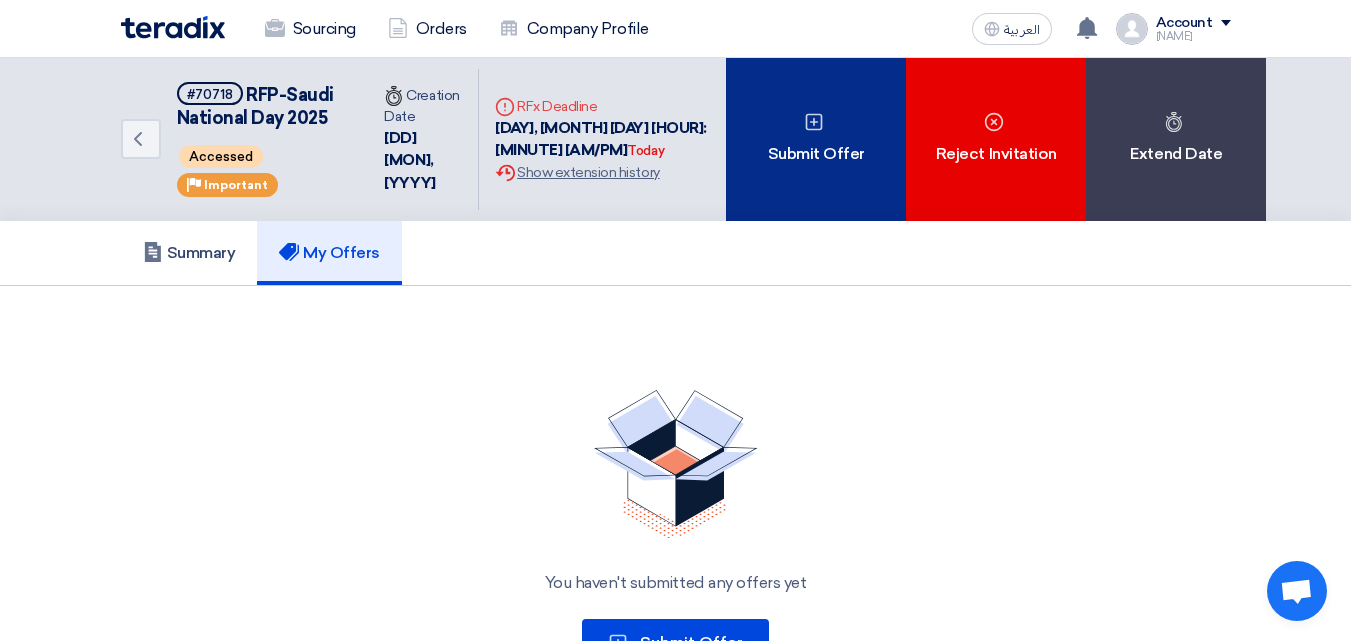 click on "Submit Offer" 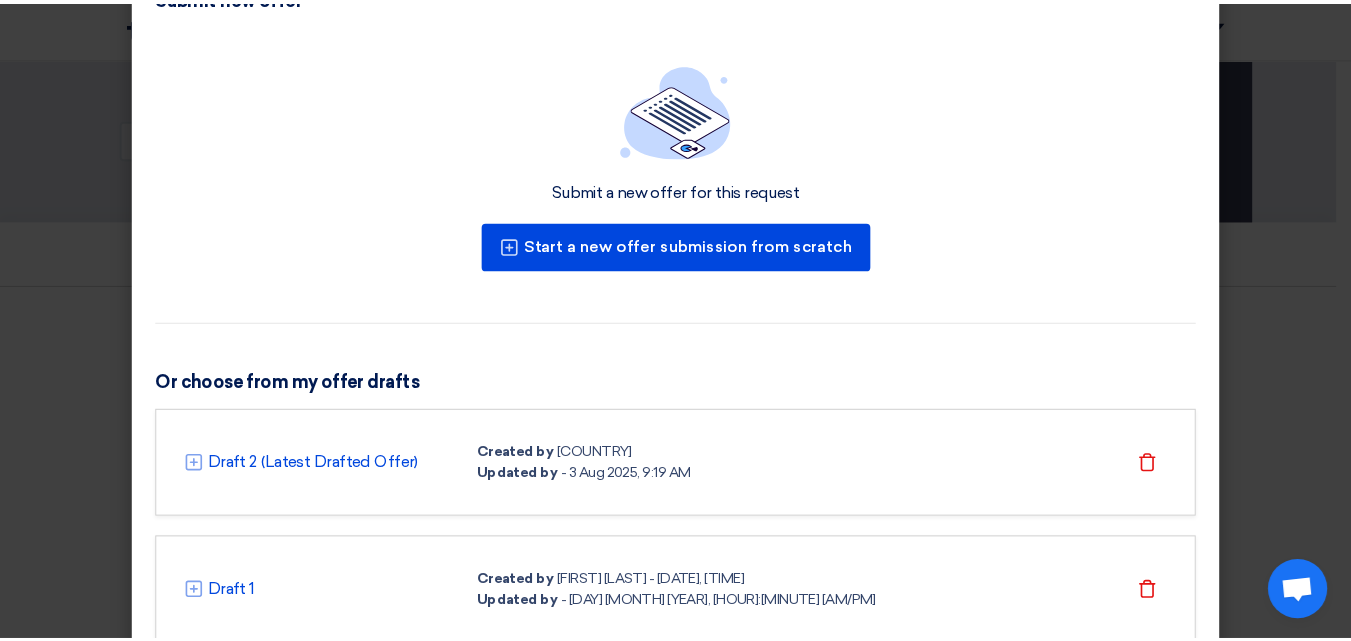 scroll, scrollTop: 137, scrollLeft: 0, axis: vertical 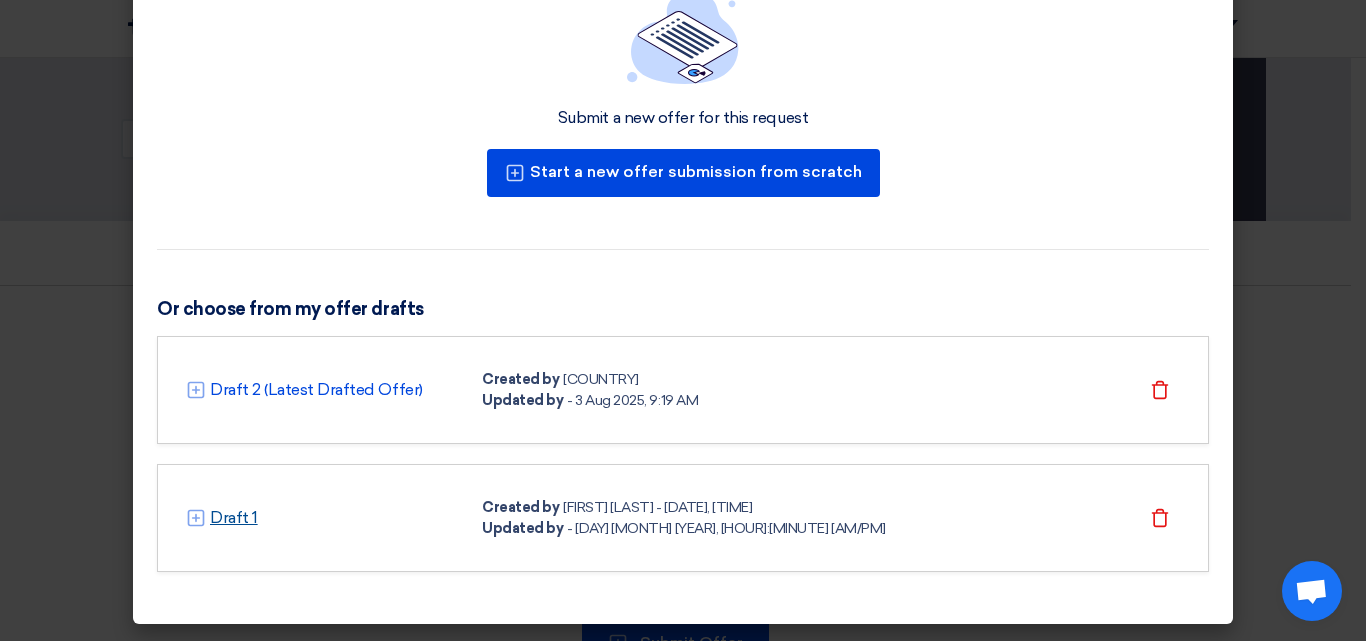 click on "Draft 1" 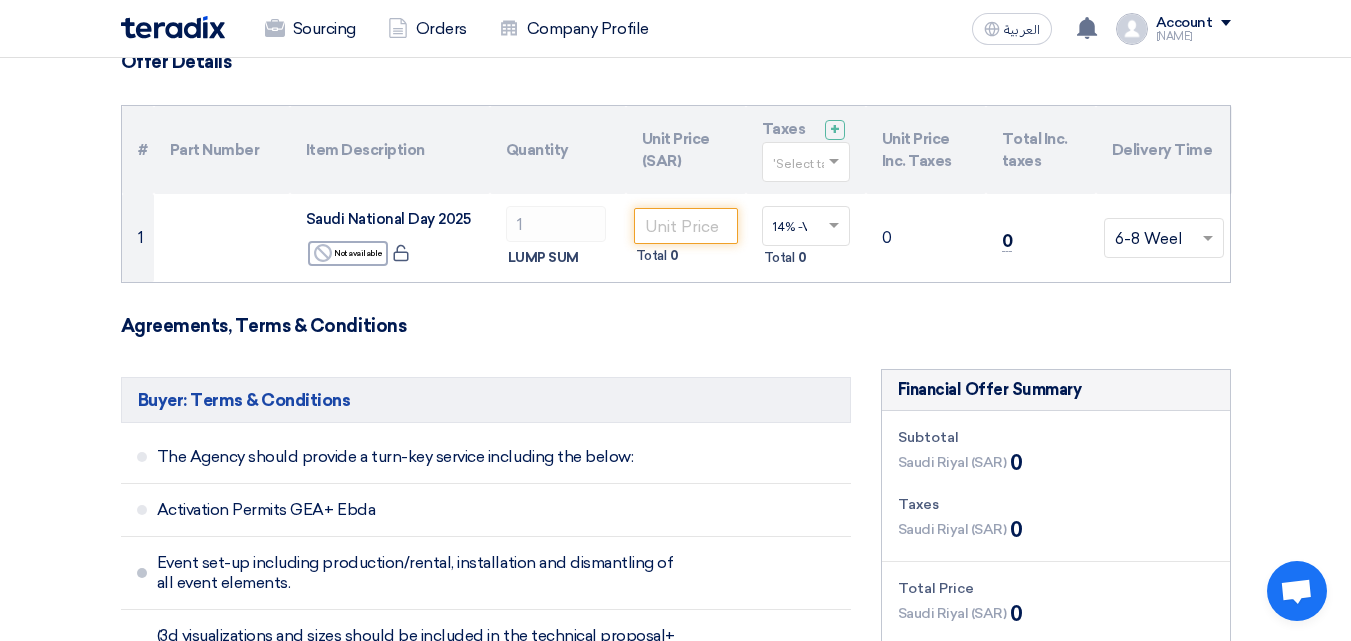 scroll, scrollTop: 0, scrollLeft: 0, axis: both 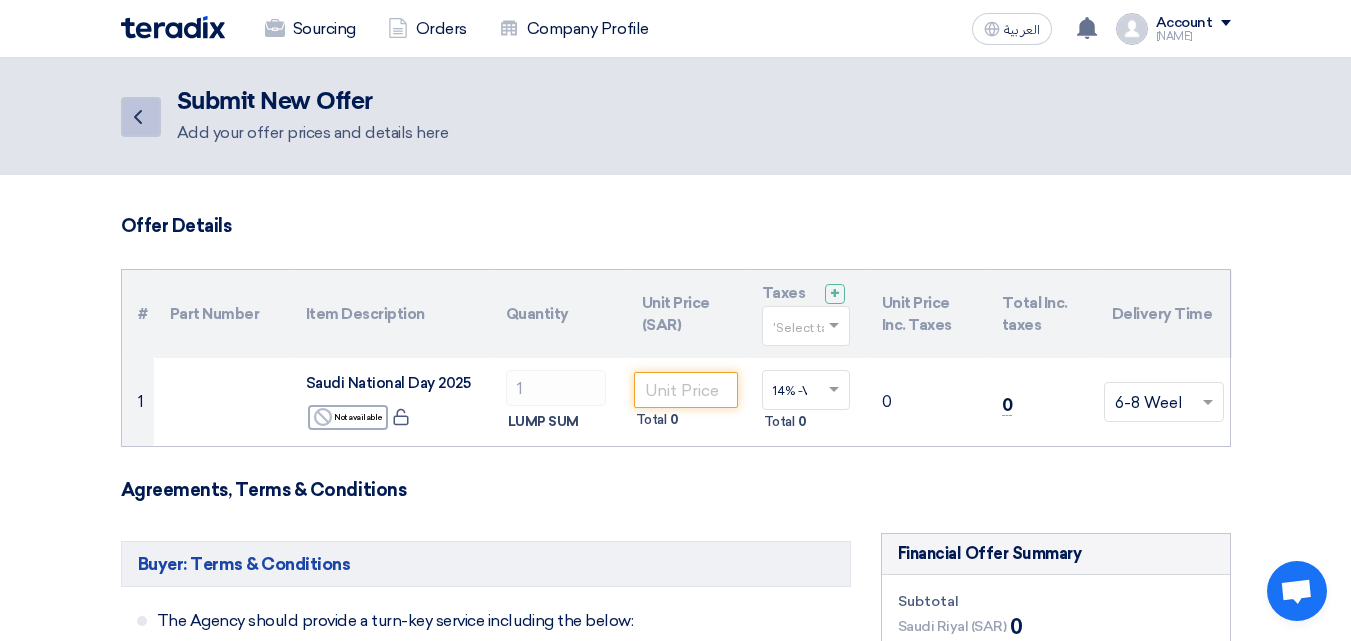 click on "Back" 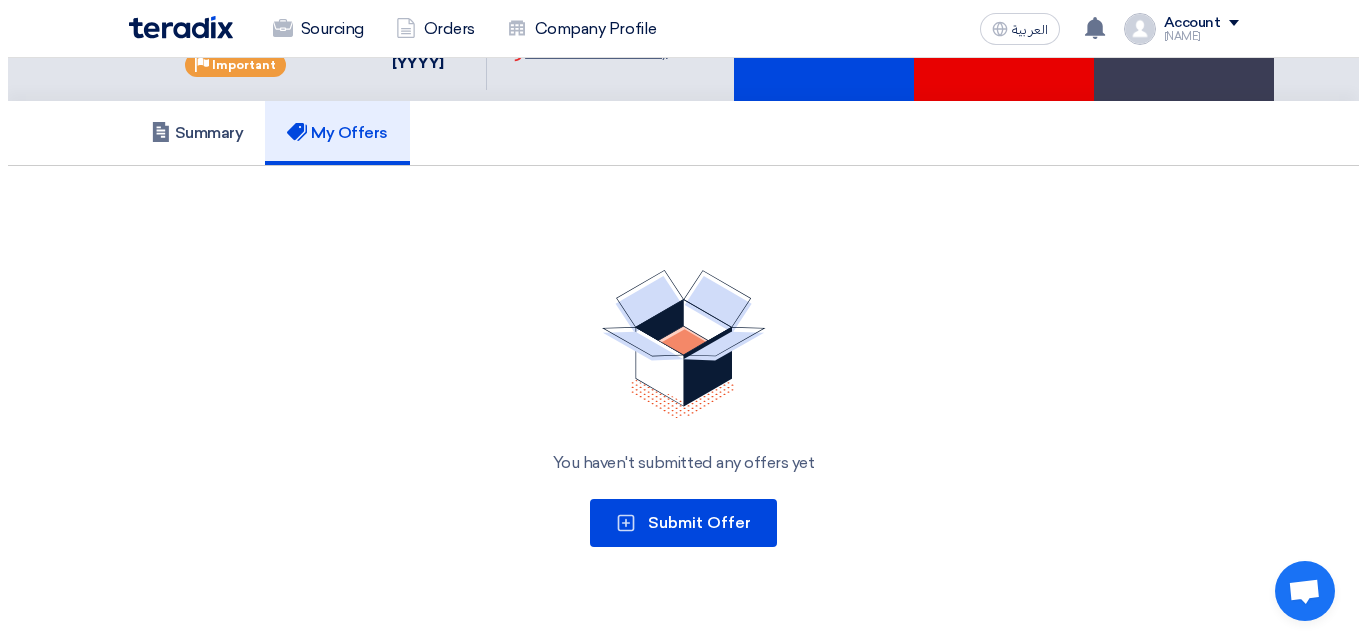 scroll, scrollTop: 400, scrollLeft: 0, axis: vertical 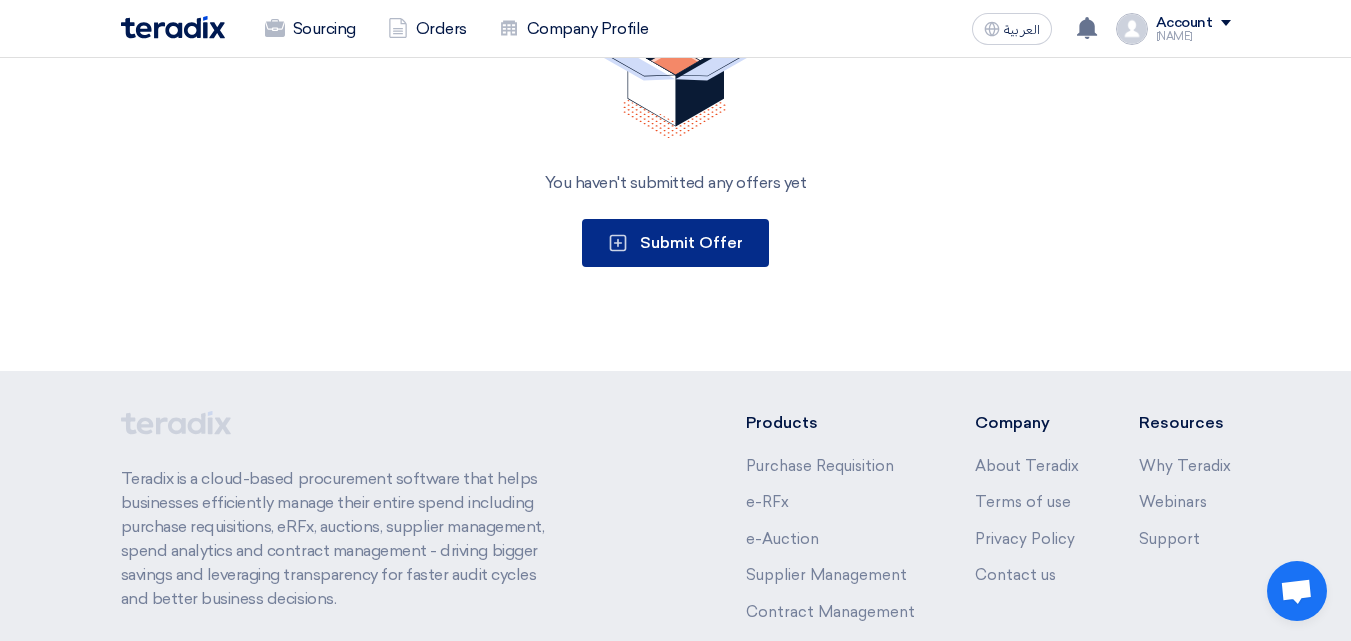 click on "Submit Offer" 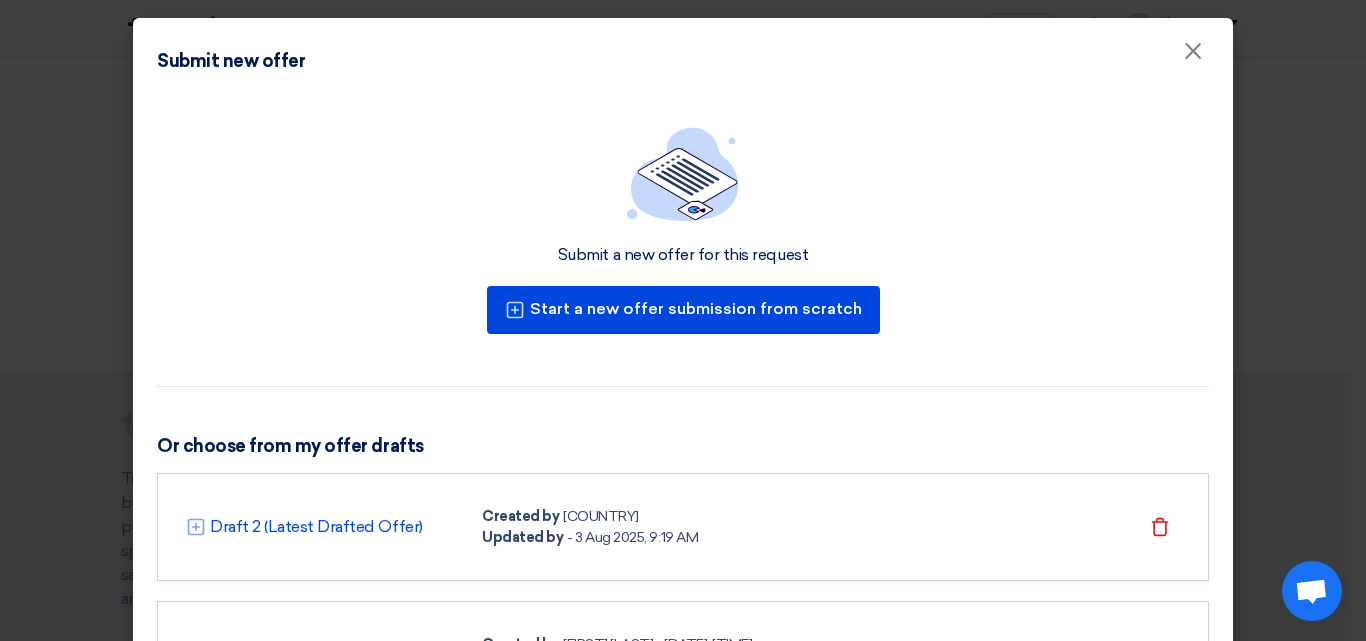 scroll, scrollTop: 137, scrollLeft: 0, axis: vertical 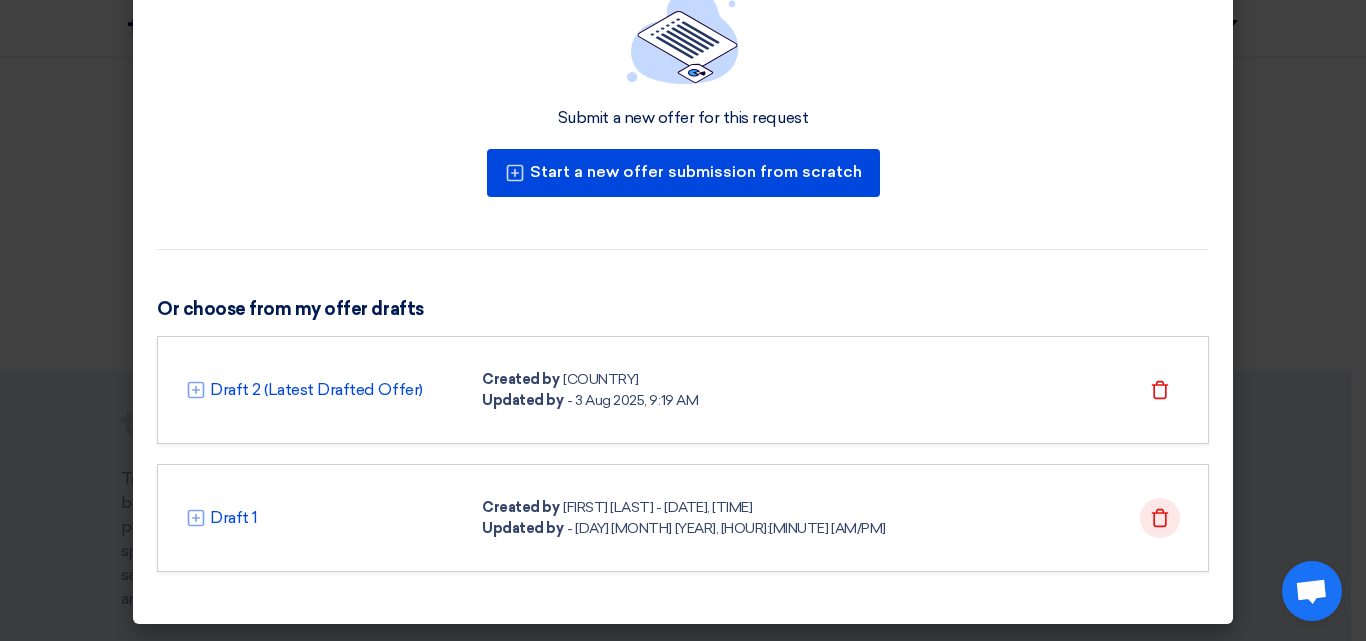 click 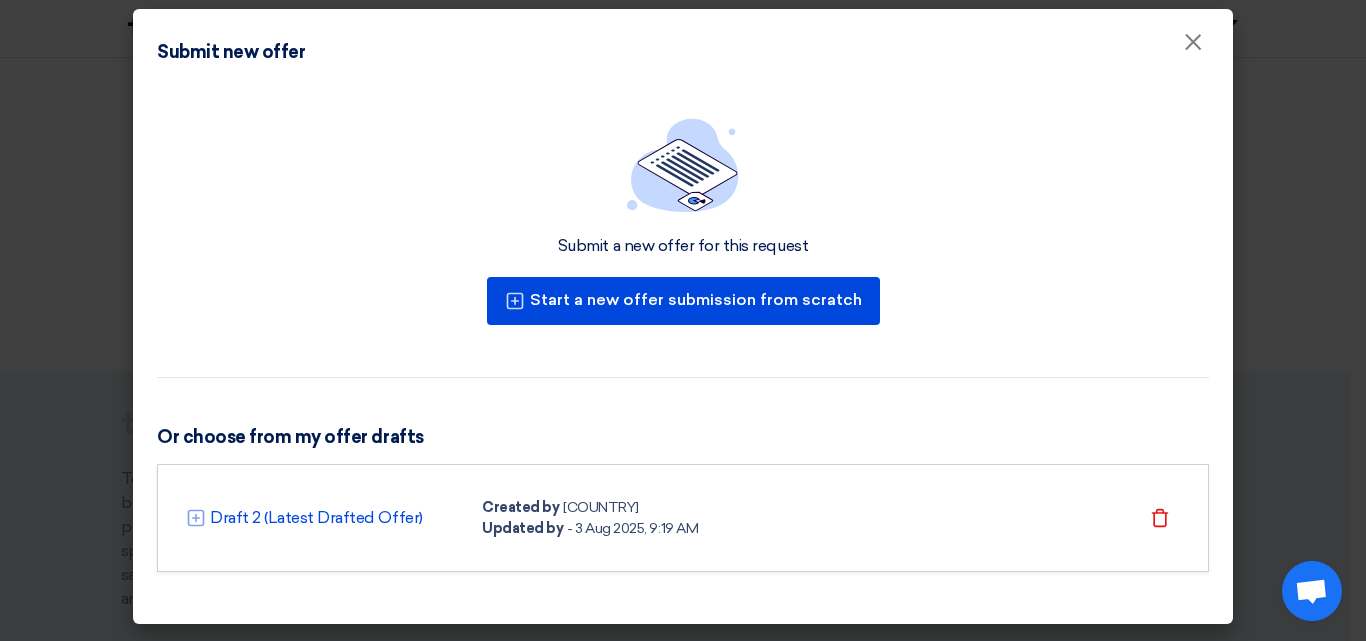 scroll, scrollTop: 9, scrollLeft: 0, axis: vertical 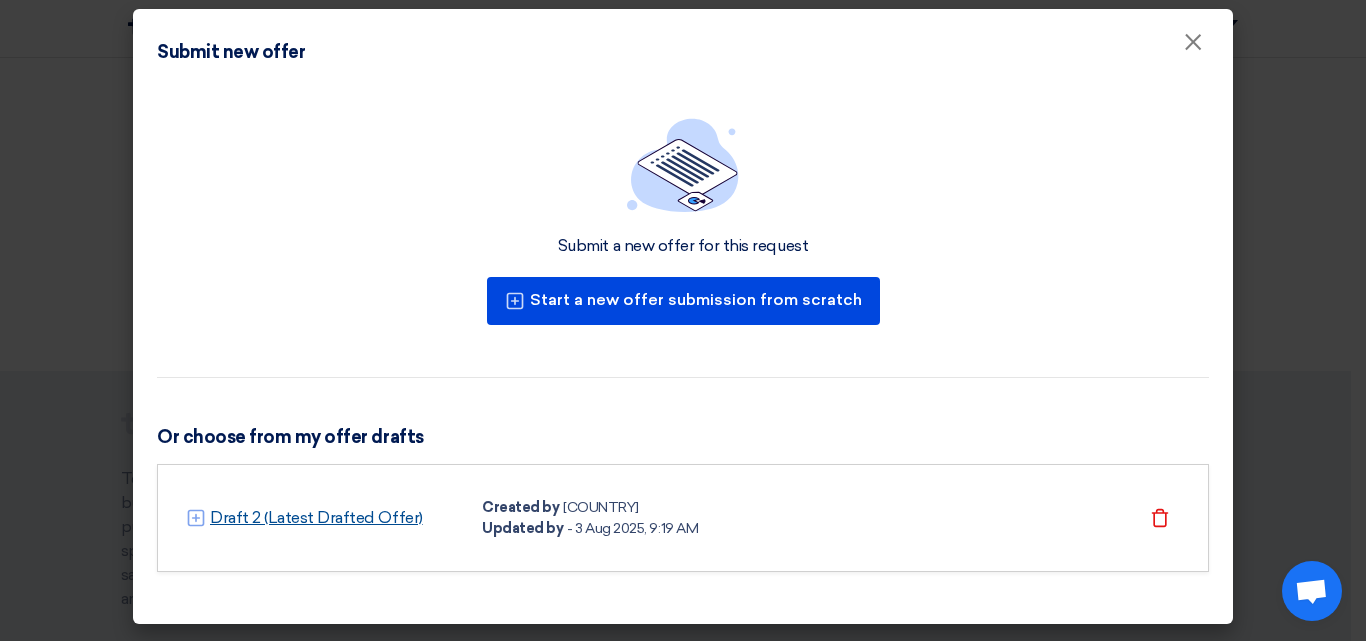 click on "Draft 2 (Latest Drafted Offer)" 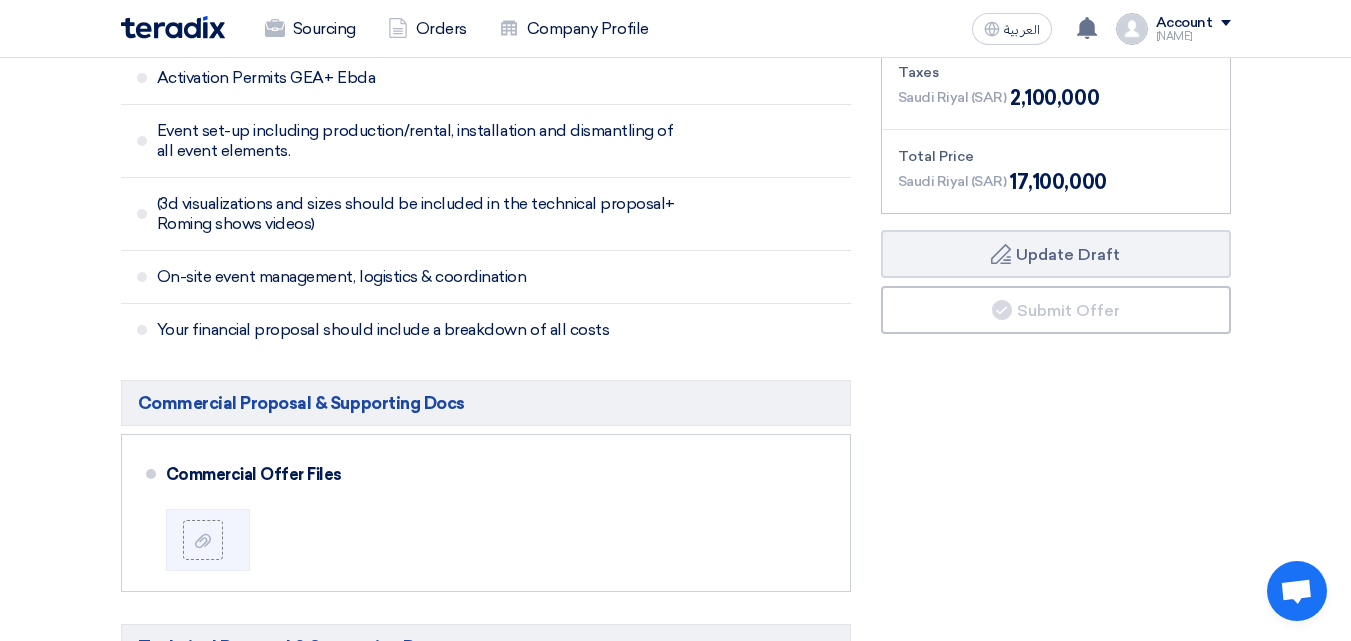 scroll, scrollTop: 700, scrollLeft: 0, axis: vertical 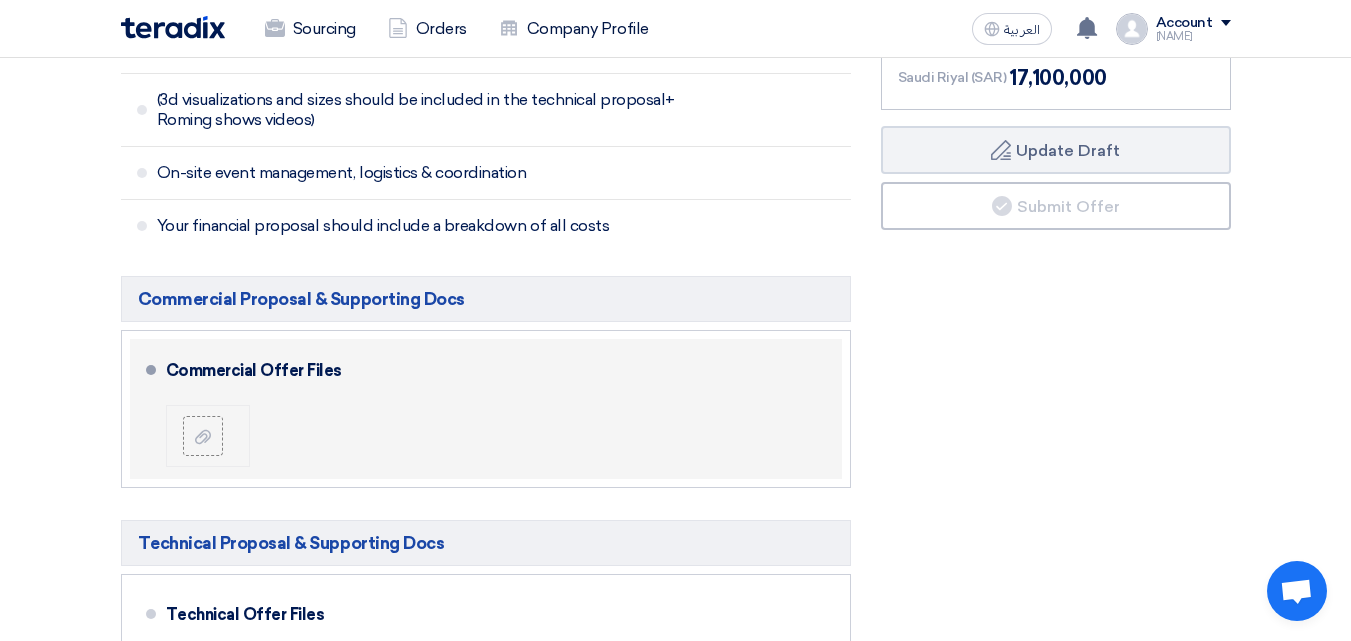 click 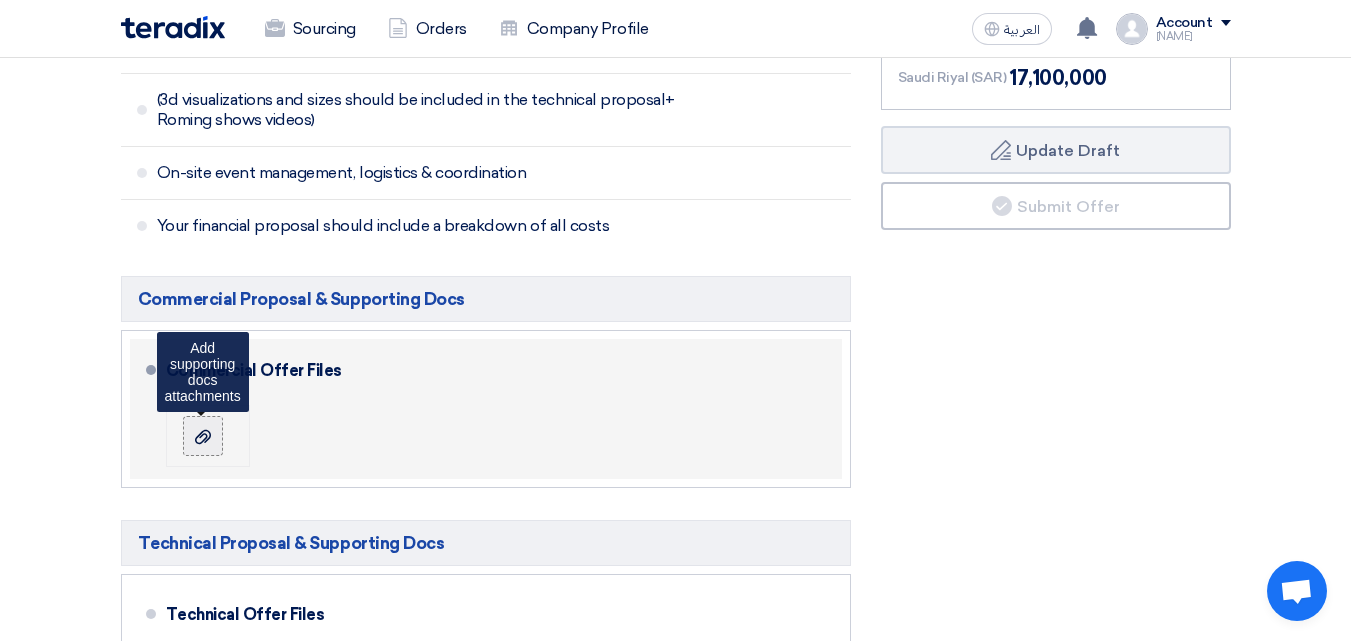 click 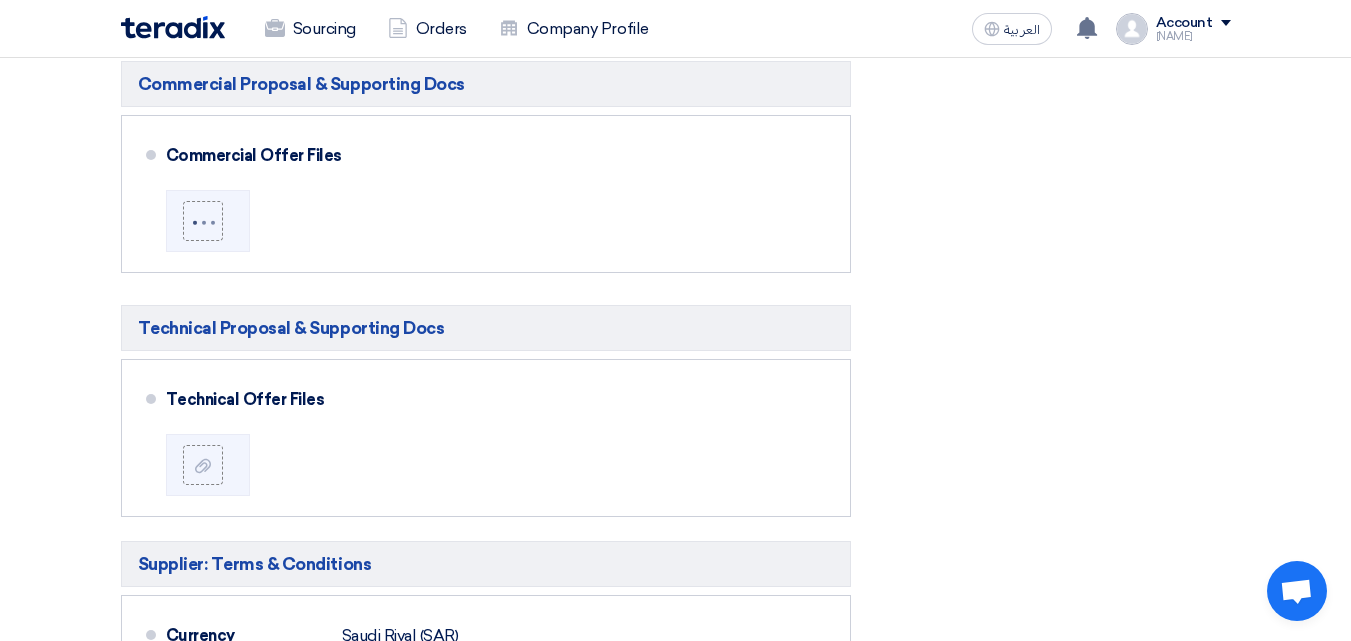 scroll, scrollTop: 1100, scrollLeft: 0, axis: vertical 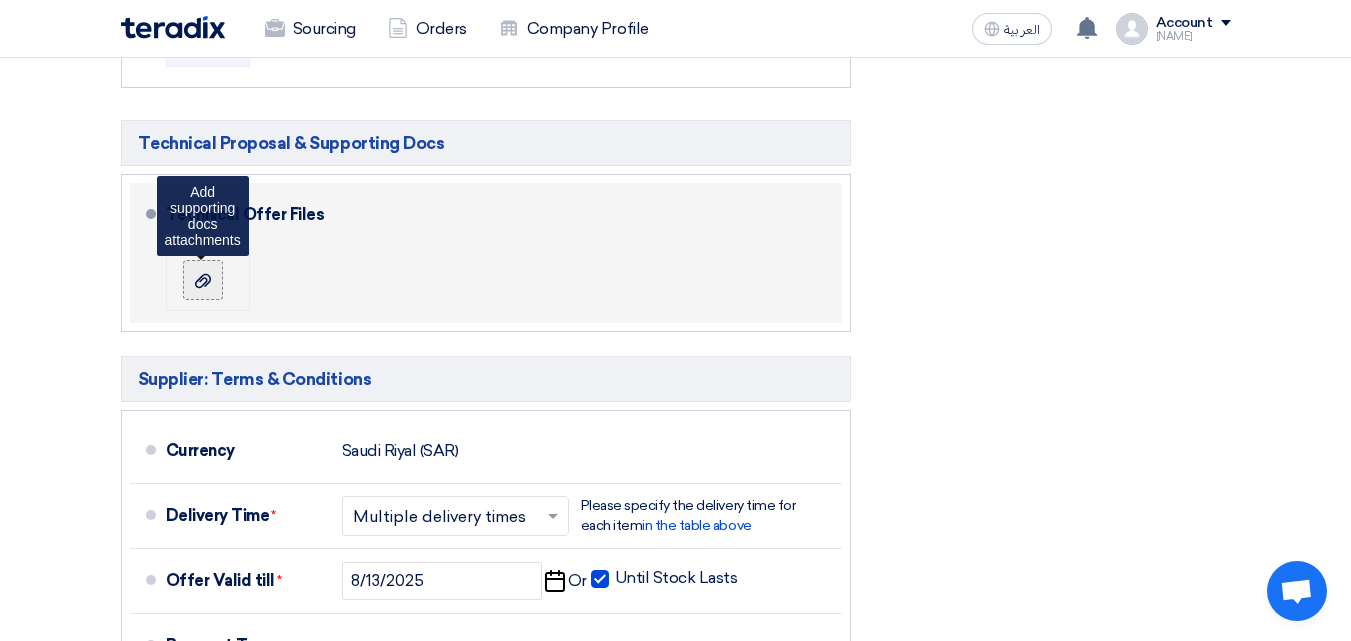 click 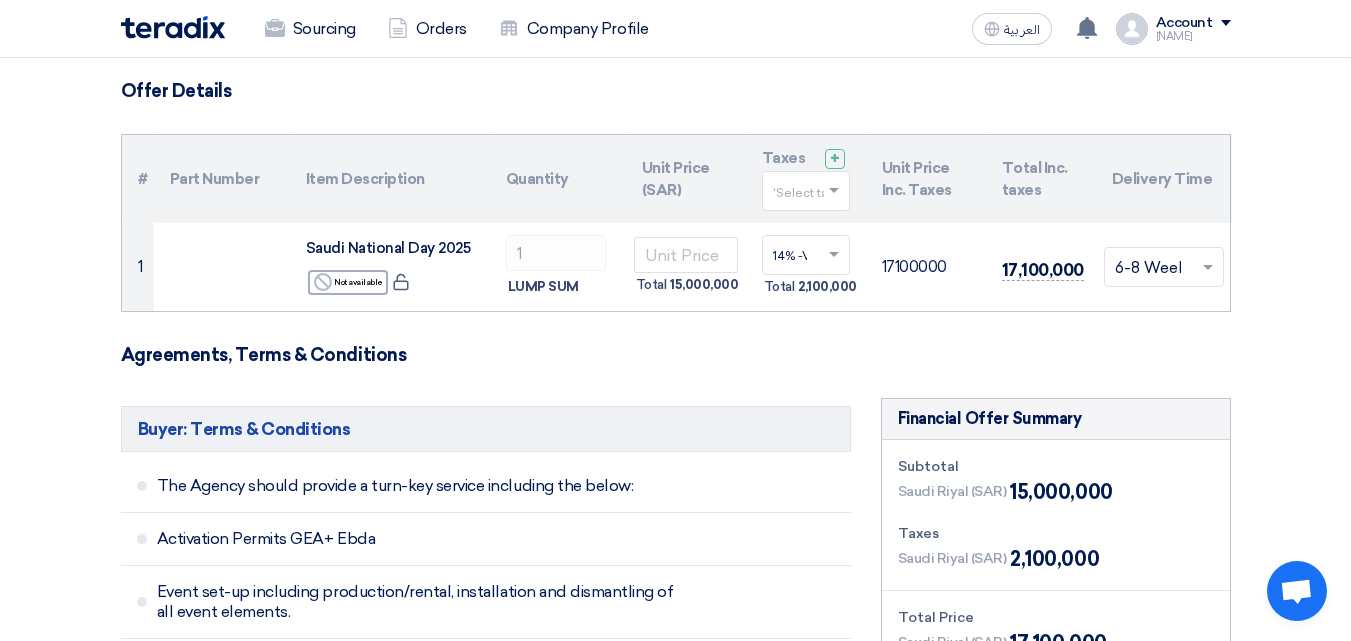 scroll, scrollTop: 100, scrollLeft: 0, axis: vertical 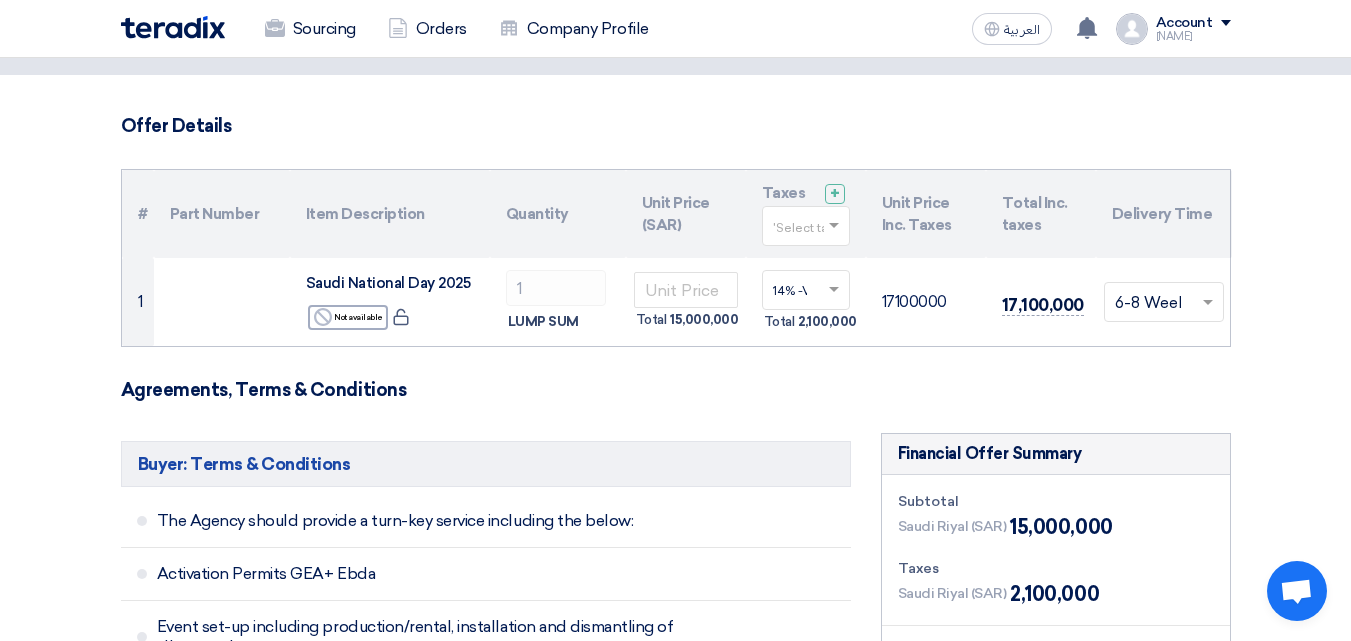 click on "Offer Details
#
Part Number
Item Description
Quantity
Unit Price (SAR)
Taxes
+
'Select taxes...
Unit Price Inc. Taxes" 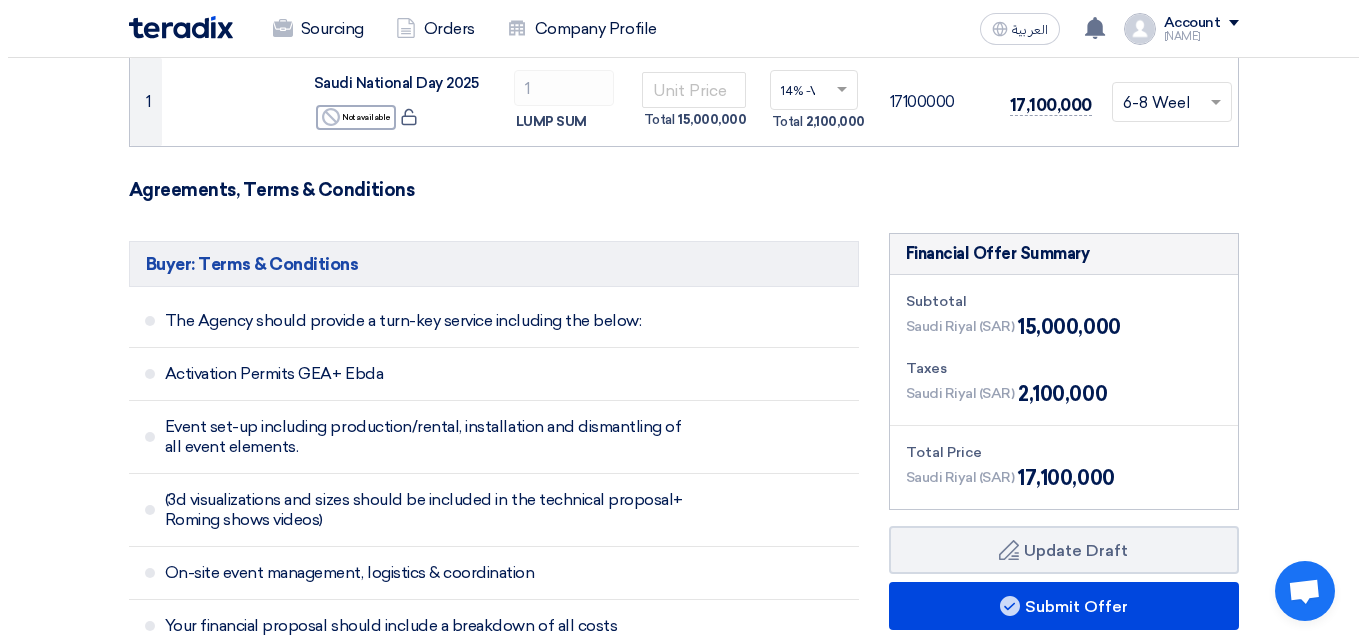 scroll, scrollTop: 400, scrollLeft: 0, axis: vertical 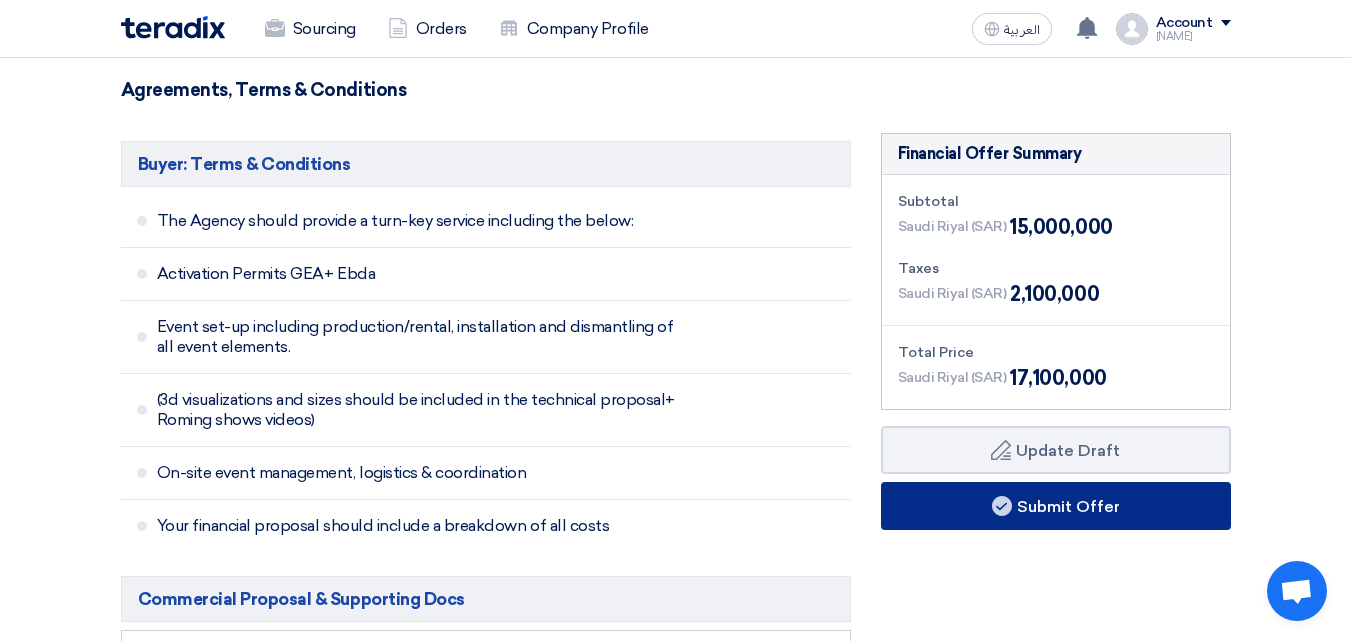 click on "Submit Offer" 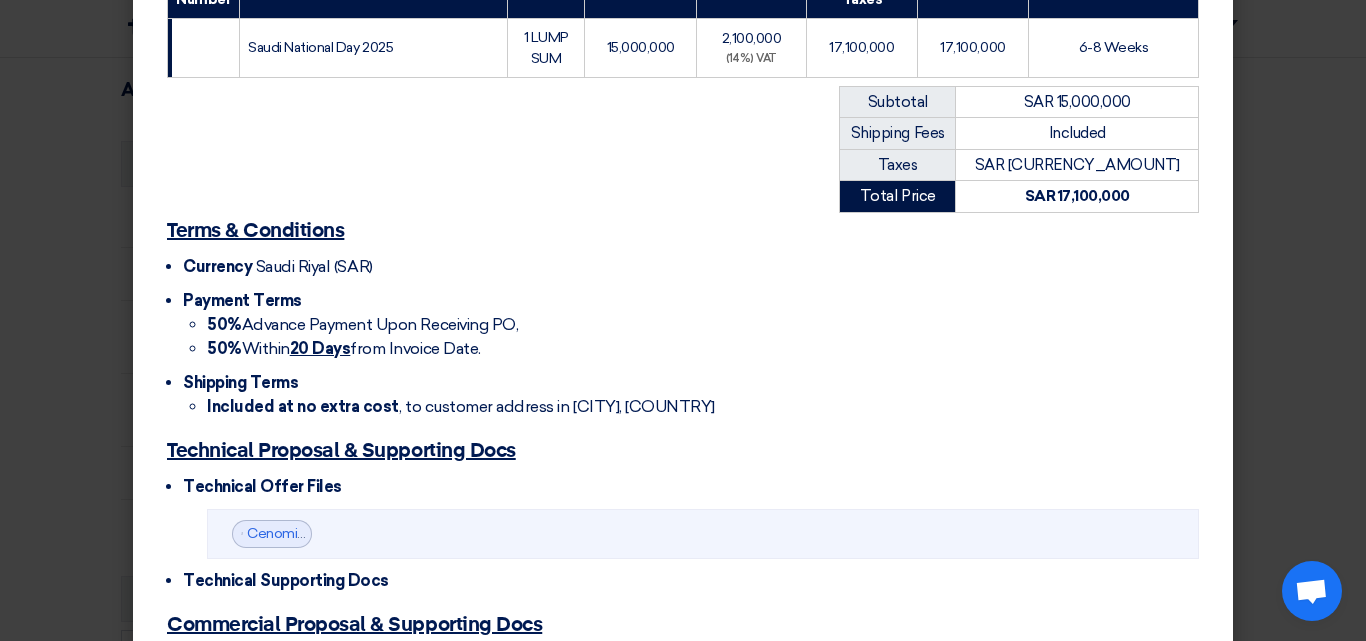 scroll, scrollTop: 458, scrollLeft: 0, axis: vertical 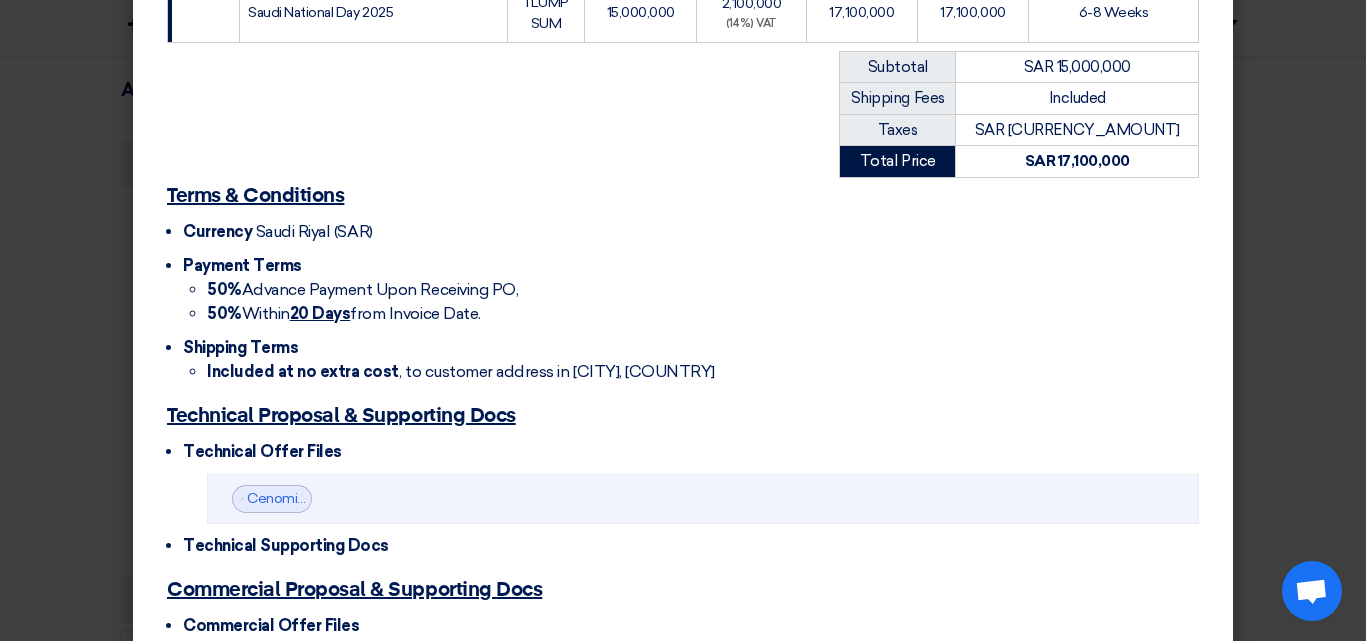 drag, startPoint x: 462, startPoint y: 354, endPoint x: 699, endPoint y: 354, distance: 237 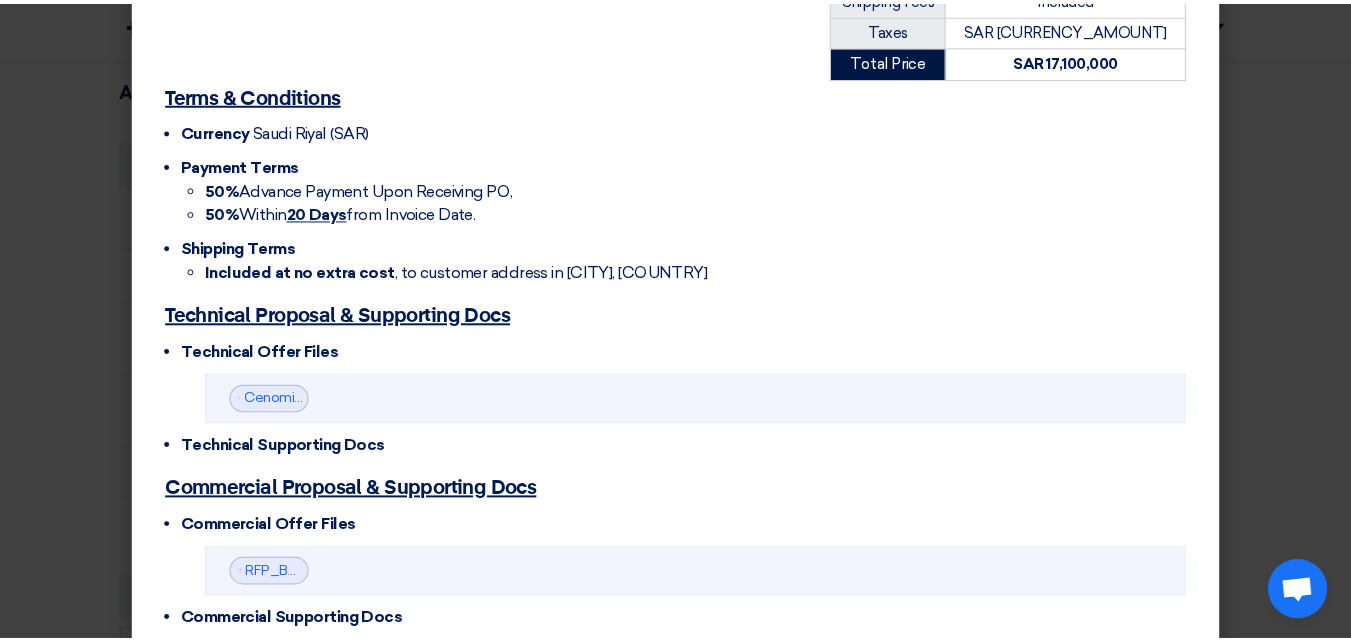scroll, scrollTop: 658, scrollLeft: 0, axis: vertical 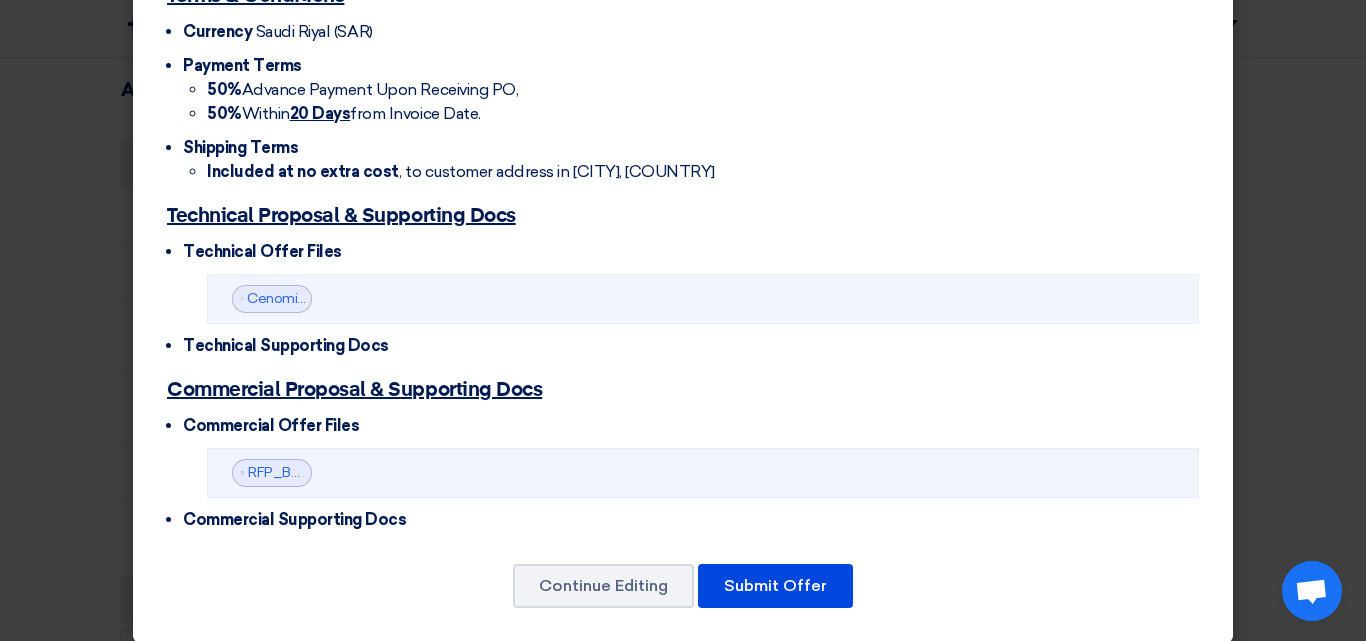 click on "AWstreams
Baghdad Street - El Korba 14, القاهرة, Egypt
awstreams.com/
Marc Azer – Business development
marc.azer@awstreams.com
+966510010222
Quotation
Quotation Date:
Sun Aug 03 2025
Valid till:
Wed Aug 13 2025
Or Until Stock Lasts
Submitted to:
Arabian Centres Company ( Cenomi Centres),
Riyadh, Saudi Arabia
,Riyadh - King Saud University- U-Walk" 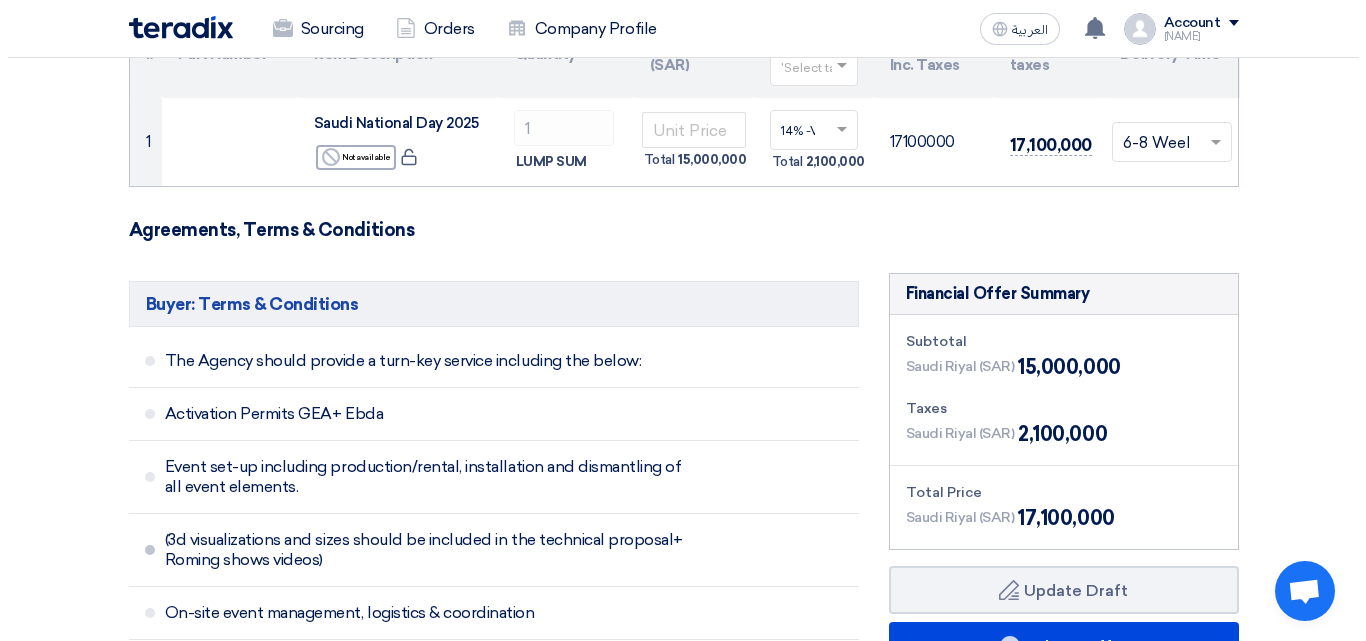 scroll, scrollTop: 500, scrollLeft: 0, axis: vertical 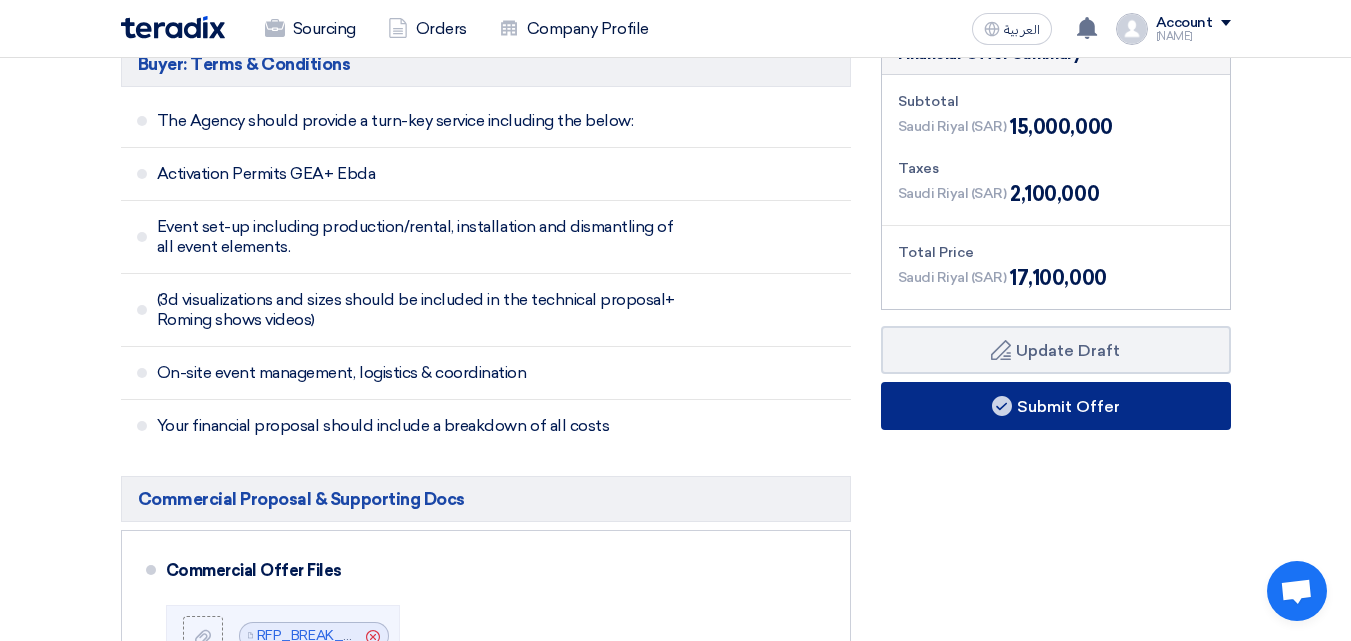 click on "Submit Offer" 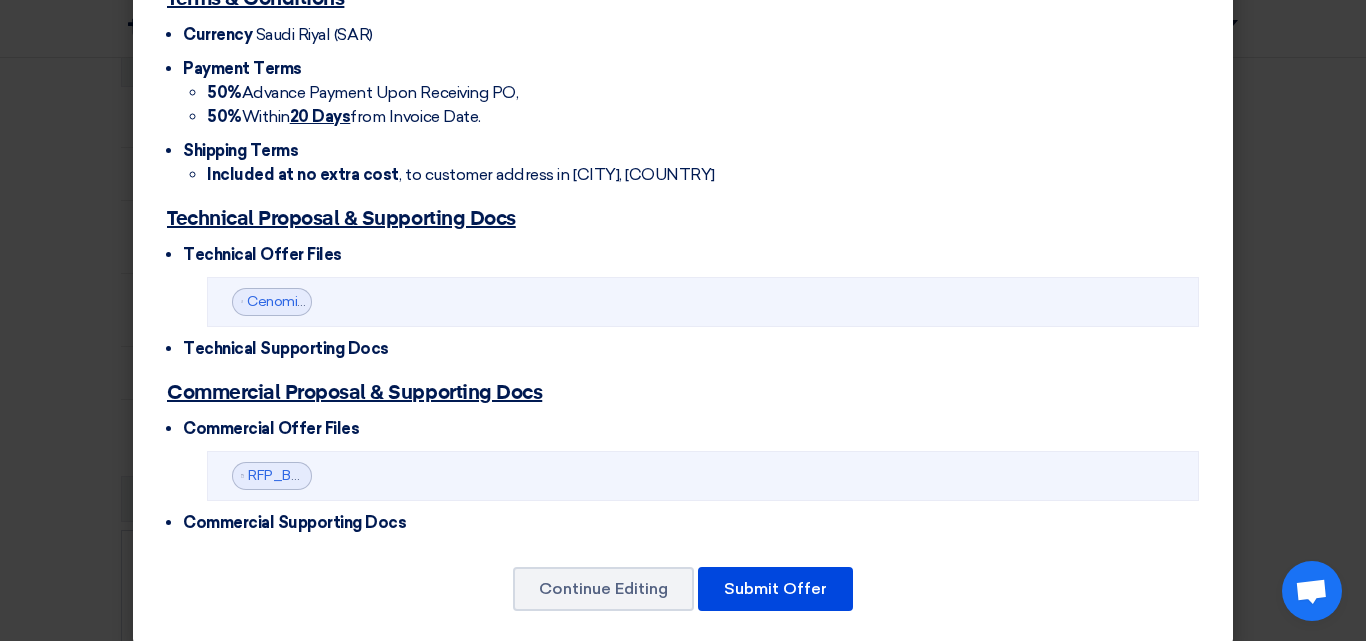 scroll, scrollTop: 658, scrollLeft: 0, axis: vertical 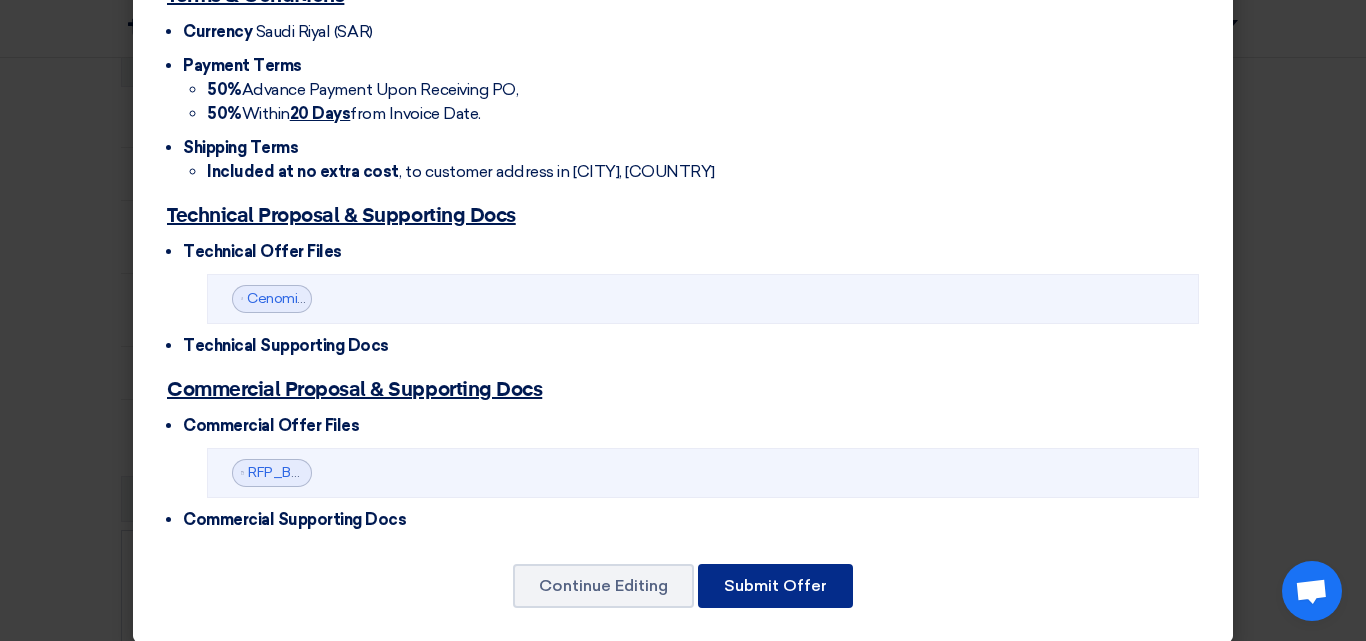click on "Submit Offer" 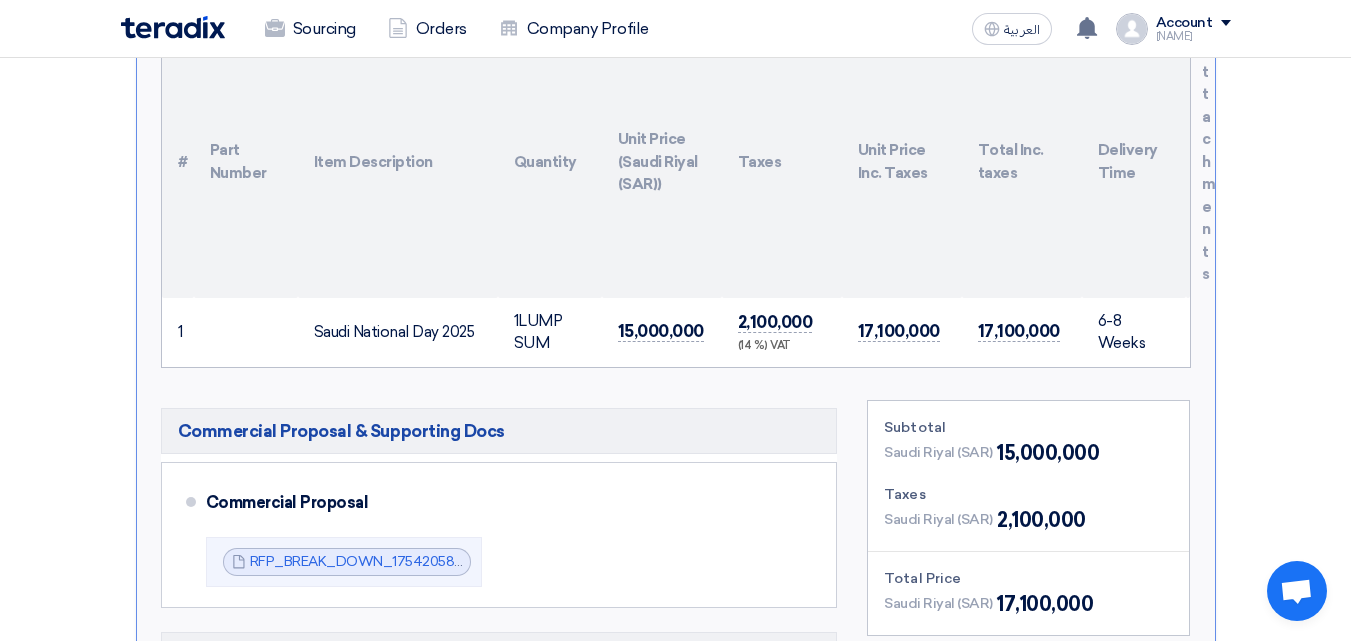 scroll, scrollTop: 200, scrollLeft: 0, axis: vertical 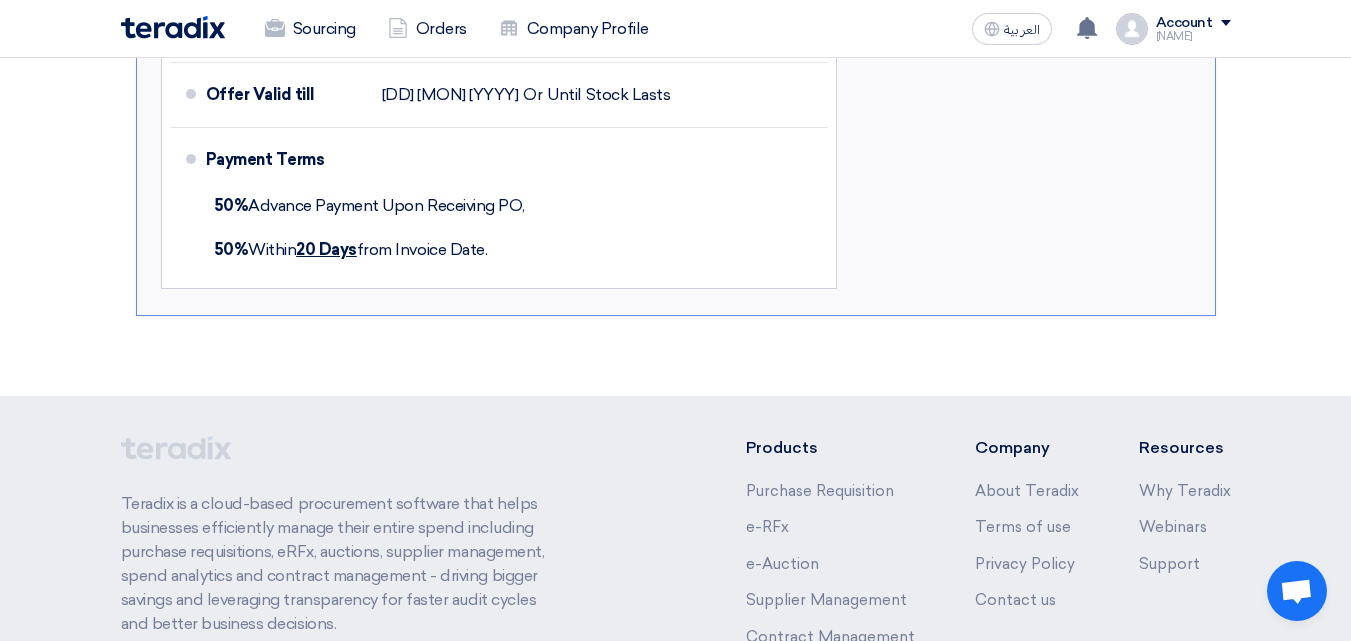 click on "Submit Offer
No Price Feedback Available
Version 1
Last Update
3 Aug 2025, 9:27 AM
Offer is Seen
Not Seen Yet
Success 1 1" 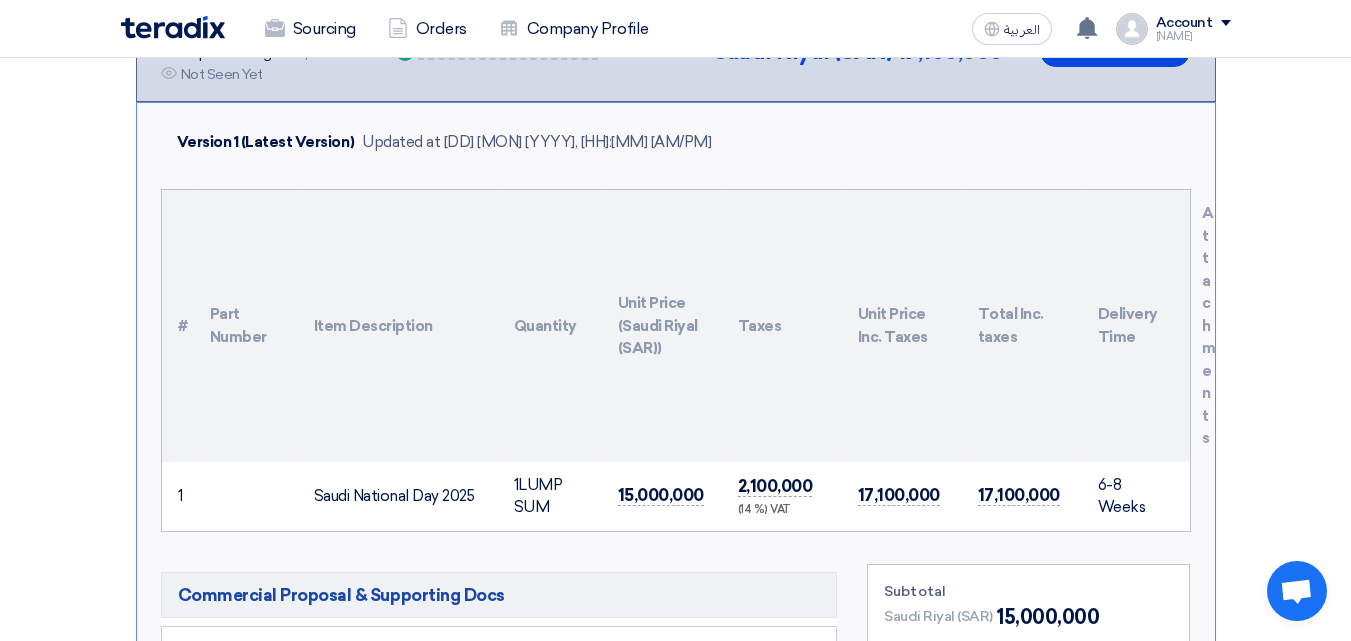 scroll, scrollTop: 0, scrollLeft: 0, axis: both 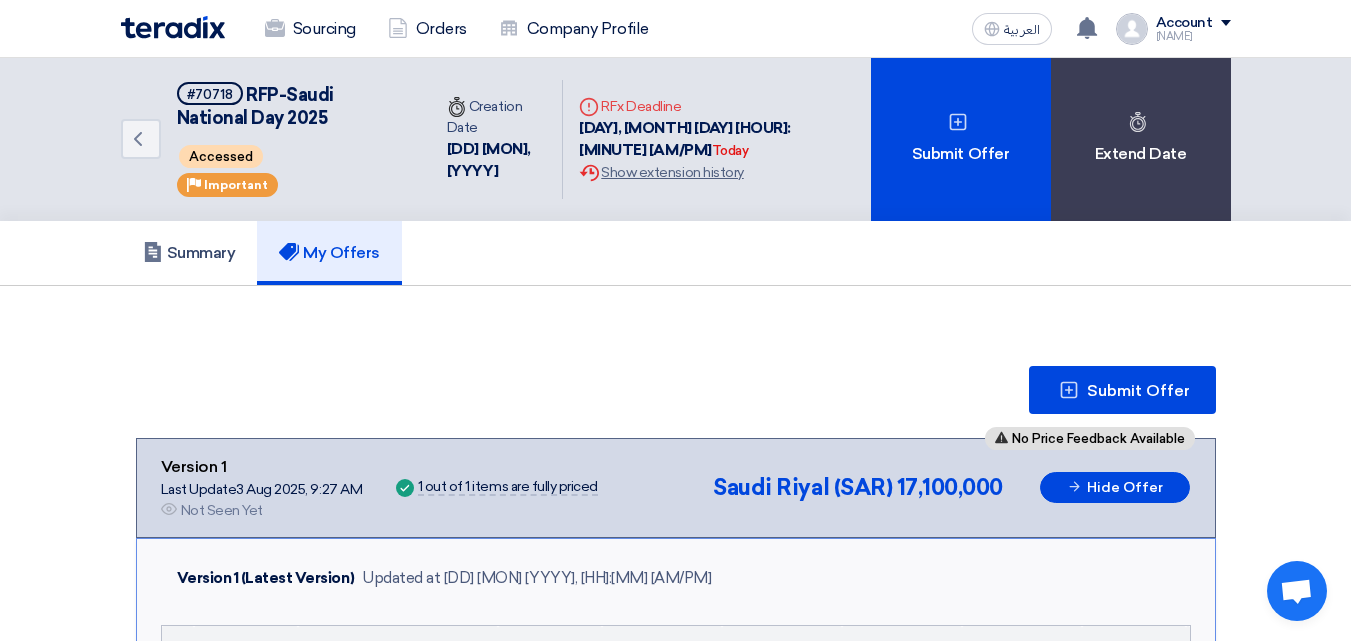 click on "Submit Offer
No Price Feedback Available
Version 1
Last Update
3 Aug 2025, 9:27 AM
Offer is Seen
Not Seen Yet
Success 1 1" 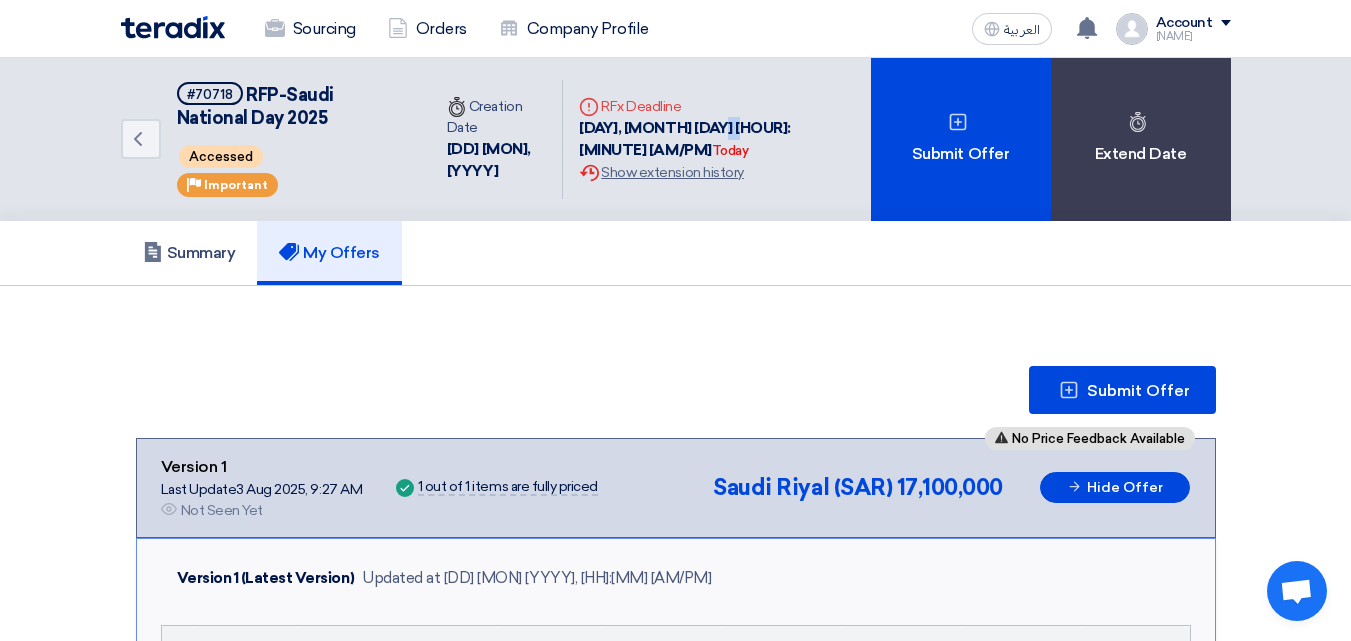 click on "[DD] [MON], [YYYY] [HH]:[MM] [AM/PM]
Today" 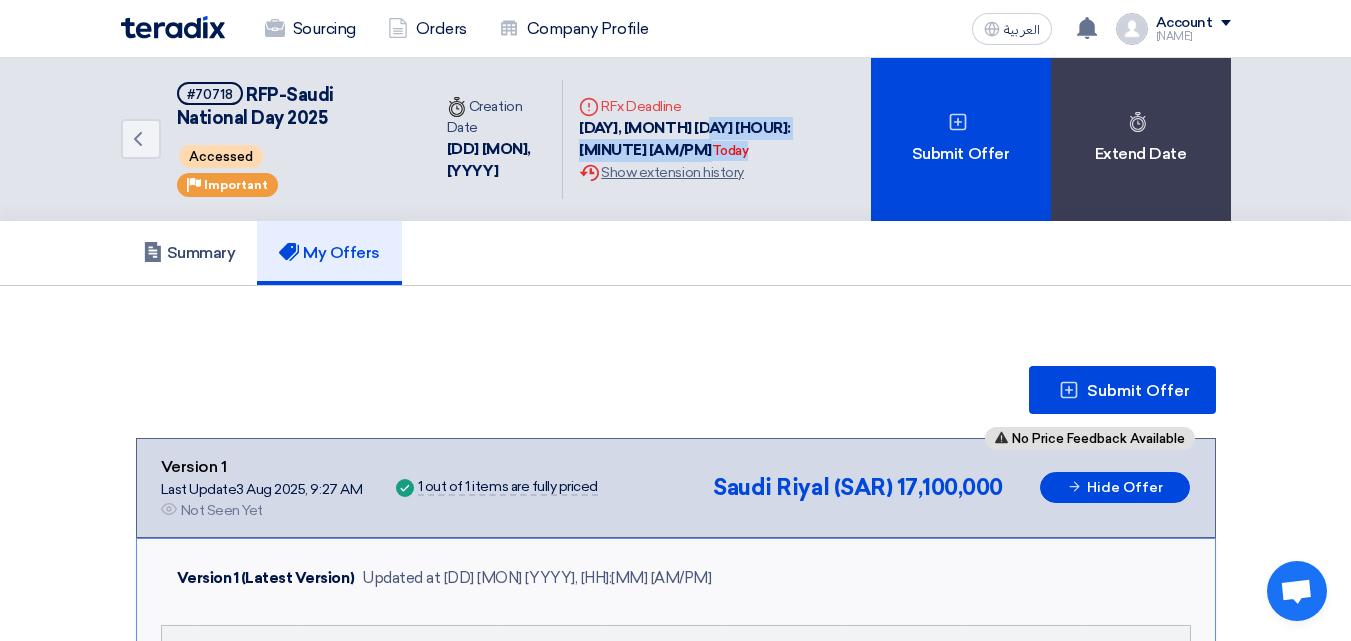 click on "[DD] [MON], [YYYY] [HH]:[MM] [AM/PM]
Today" 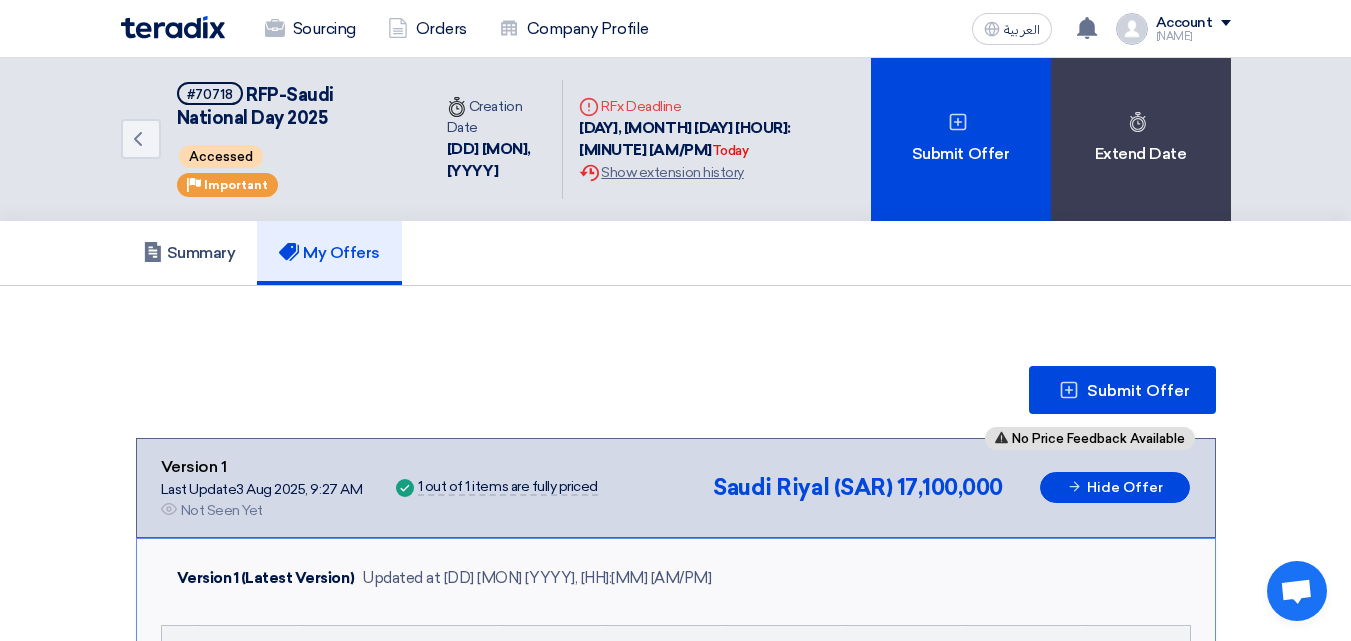 click on "RFP-Saudi National Day 2025" 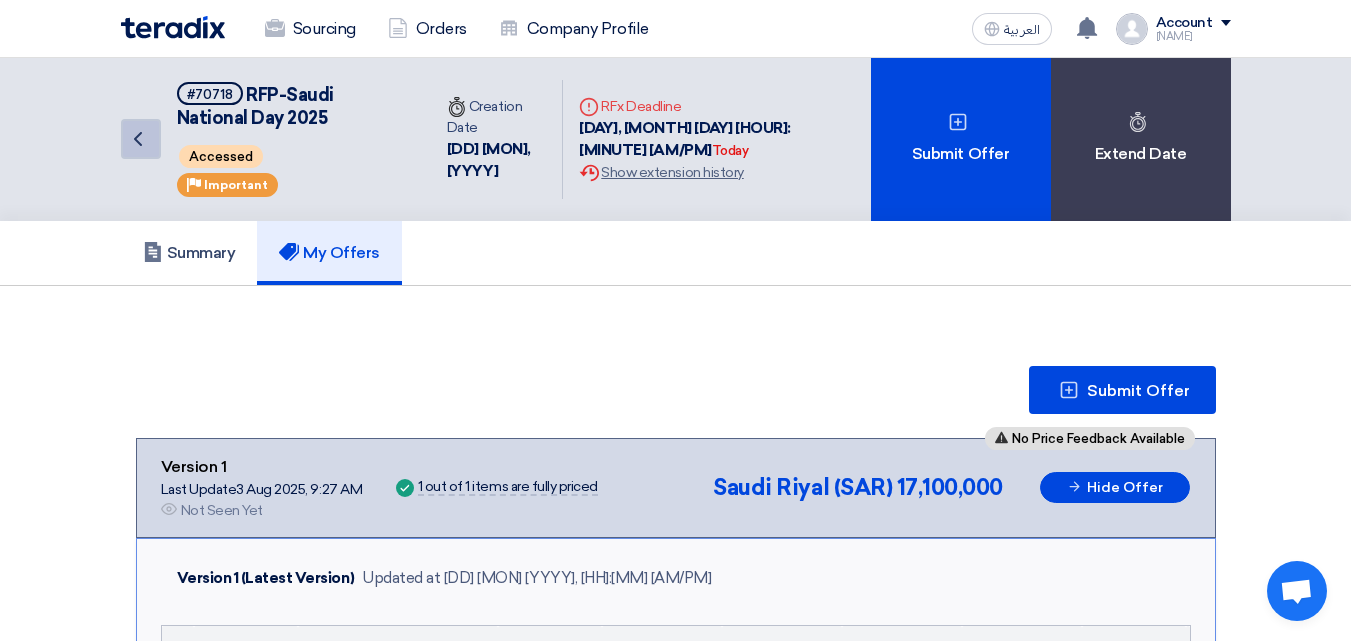 click on "Back" 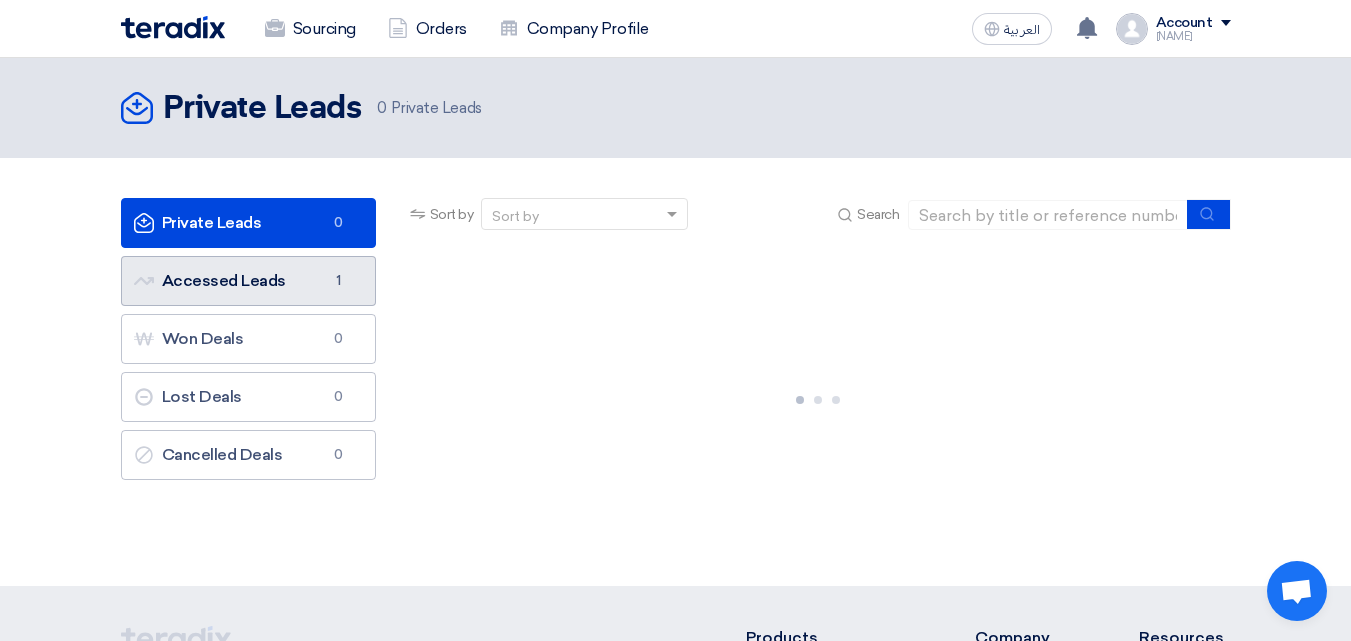 click on "Accessed Leads
Accessed Leads
1" 